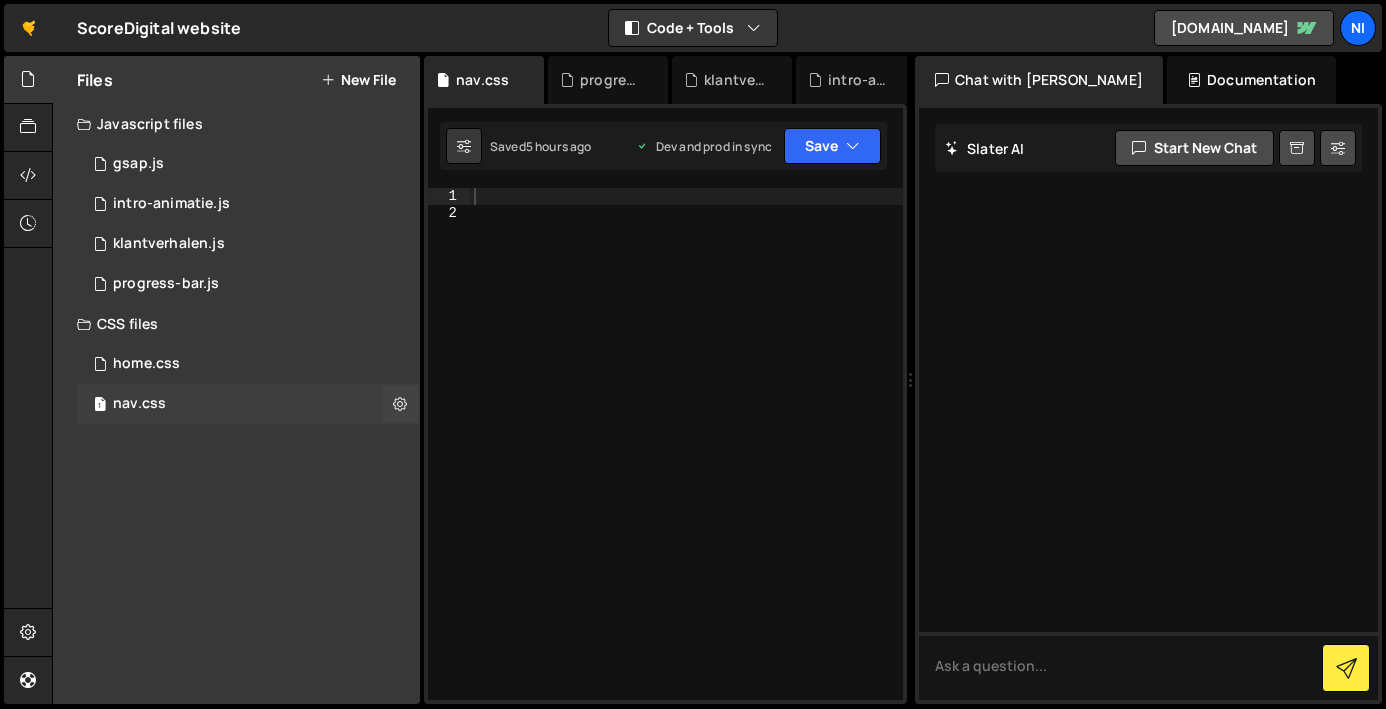 scroll, scrollTop: 0, scrollLeft: 0, axis: both 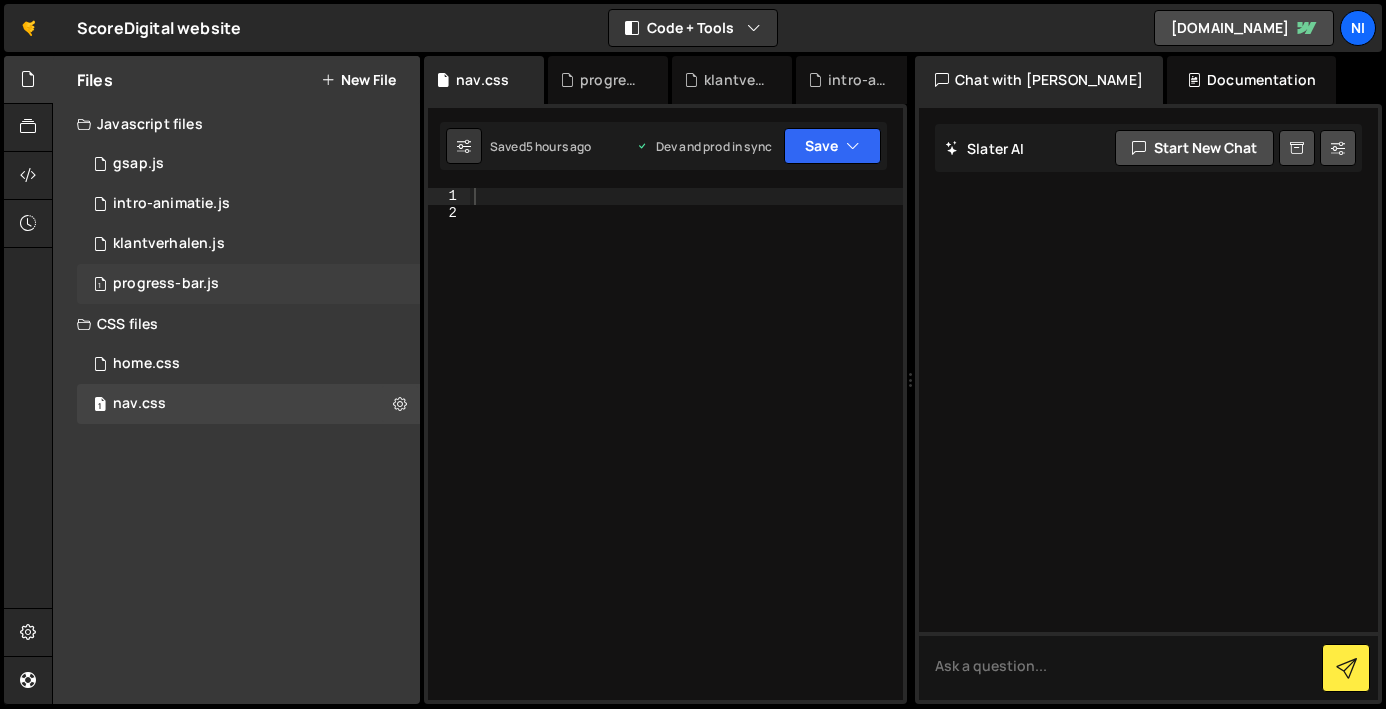 click on "1
progress-bar.js
0" at bounding box center (248, 284) 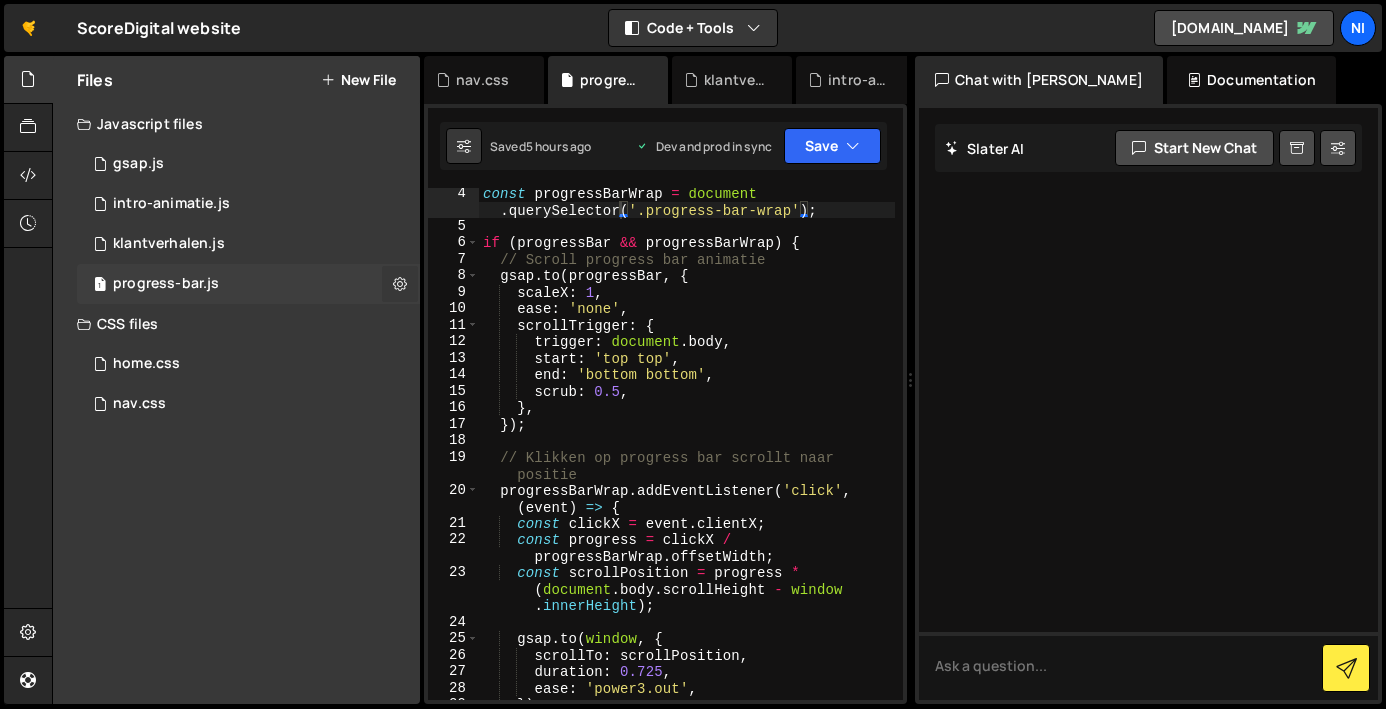 click at bounding box center [400, 283] 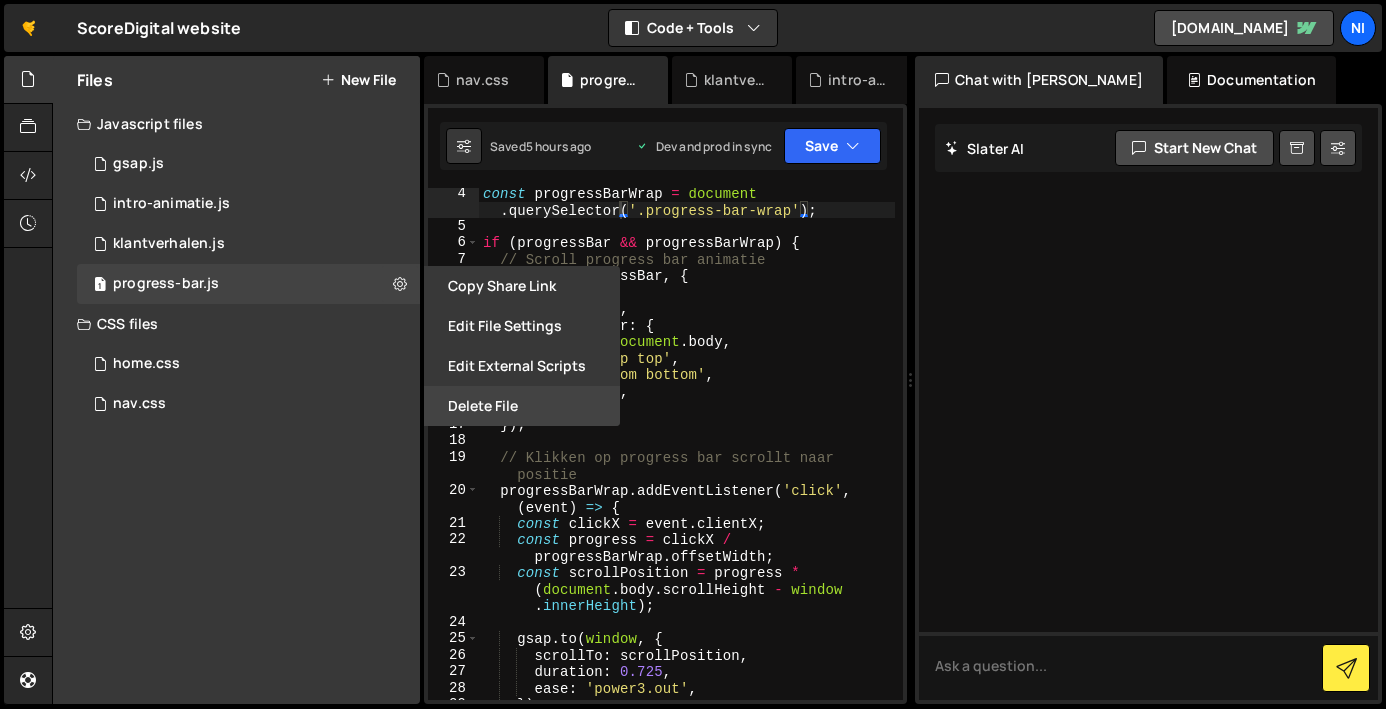 click on "Delete File" at bounding box center (522, 406) 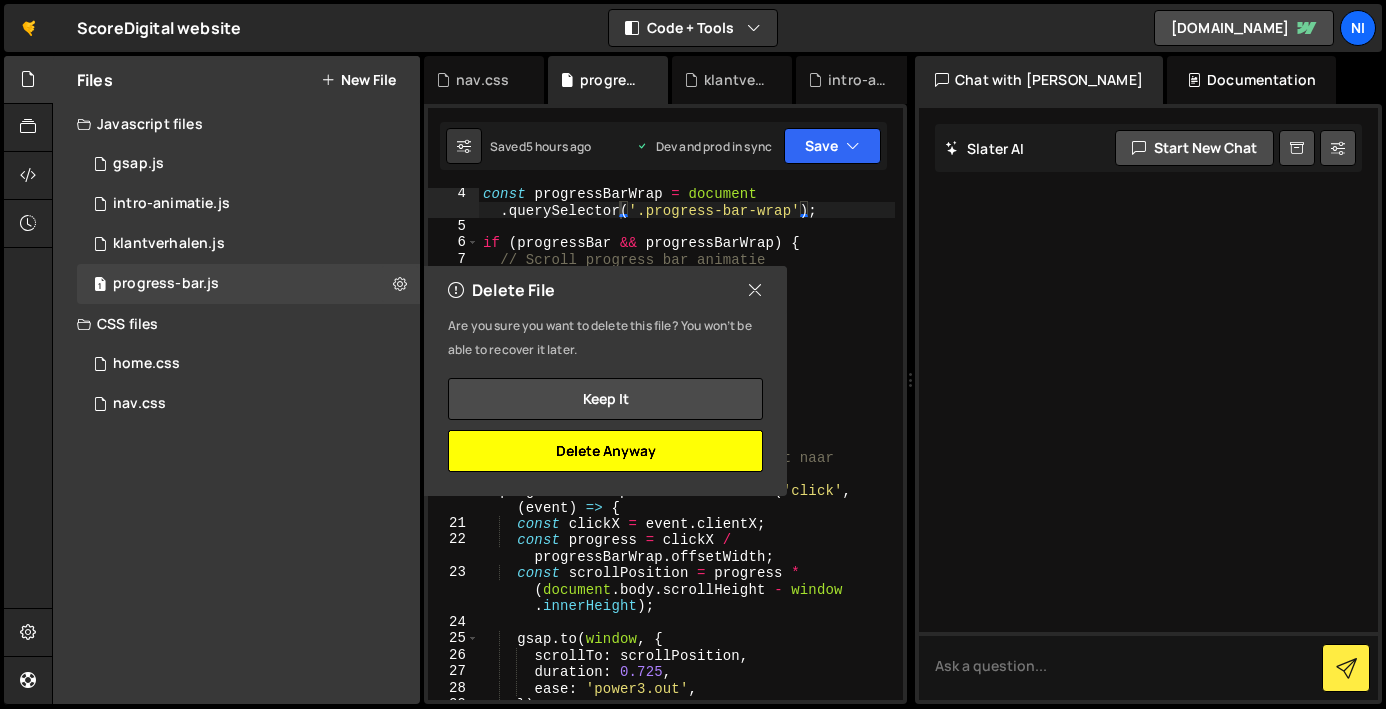 drag, startPoint x: 629, startPoint y: 445, endPoint x: 643, endPoint y: 434, distance: 17.804493 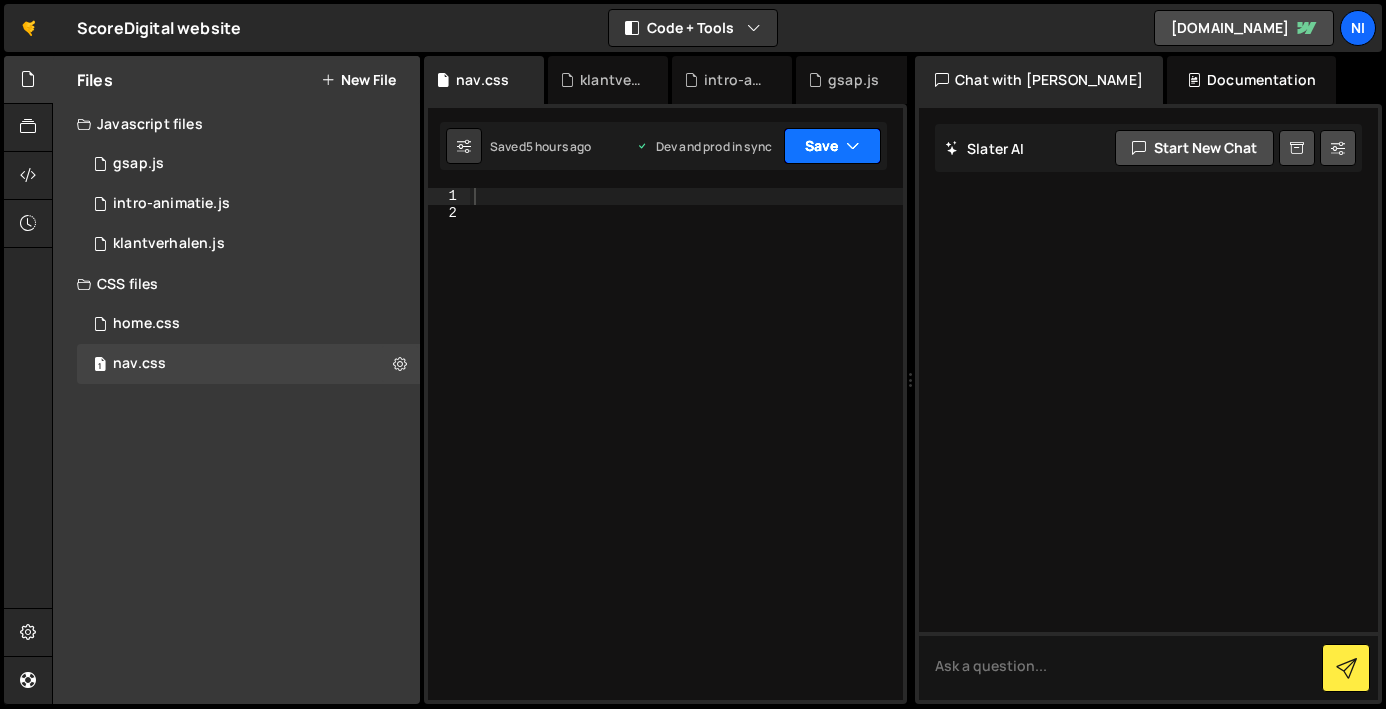 click on "Save" at bounding box center (832, 146) 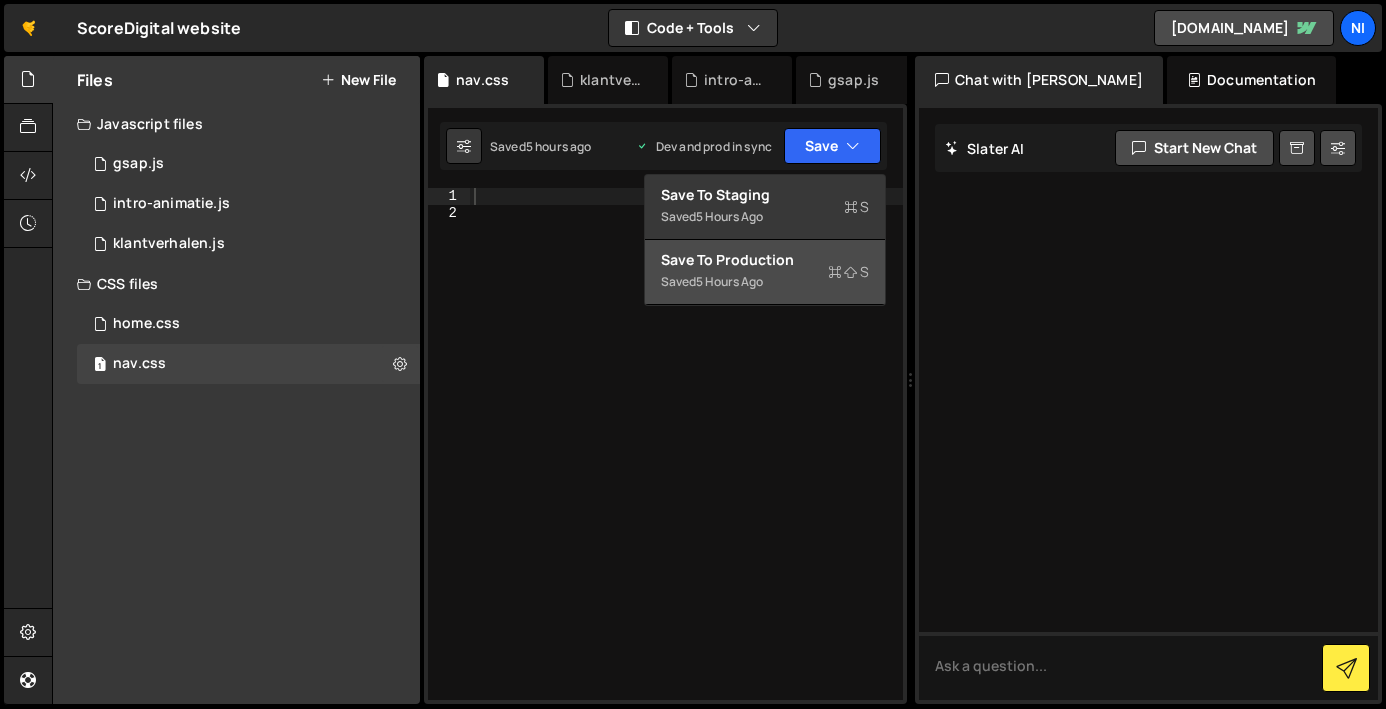 click on "Saved  5 hours ago" at bounding box center (765, 282) 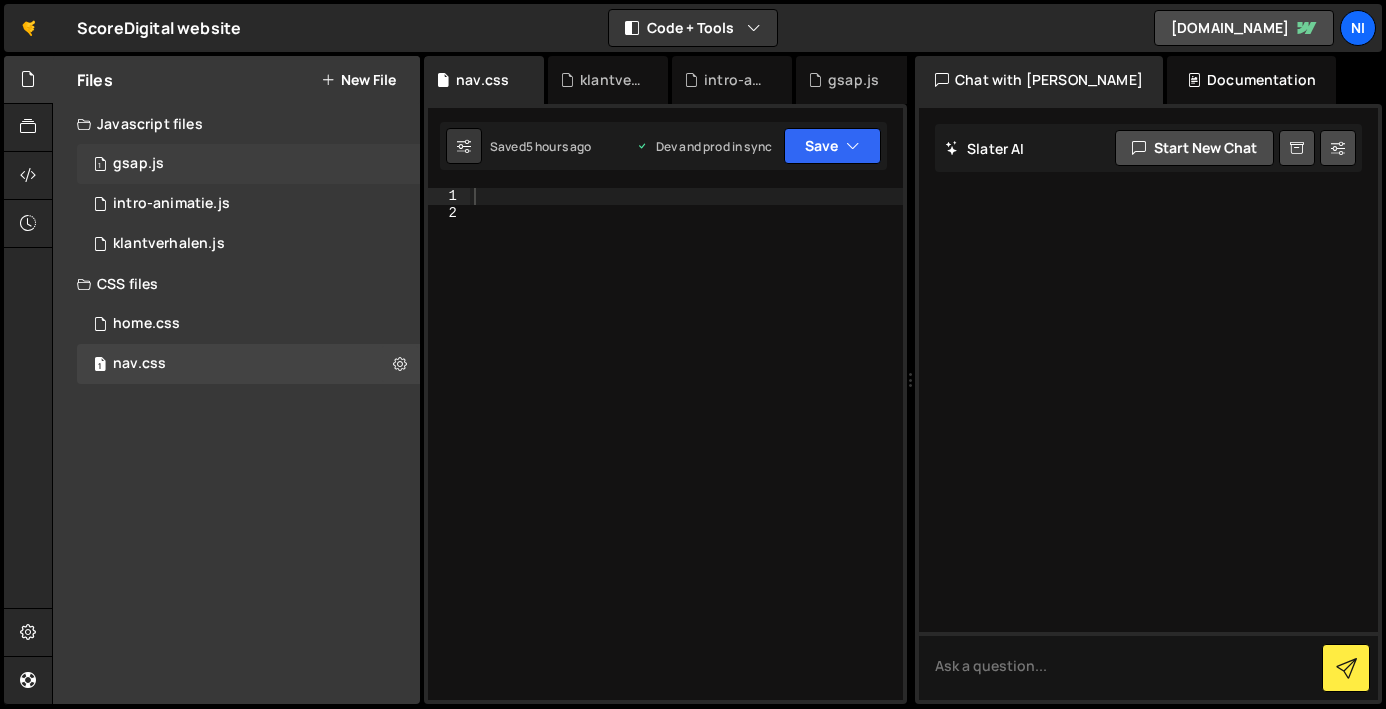 click on "gsap.js" at bounding box center (138, 164) 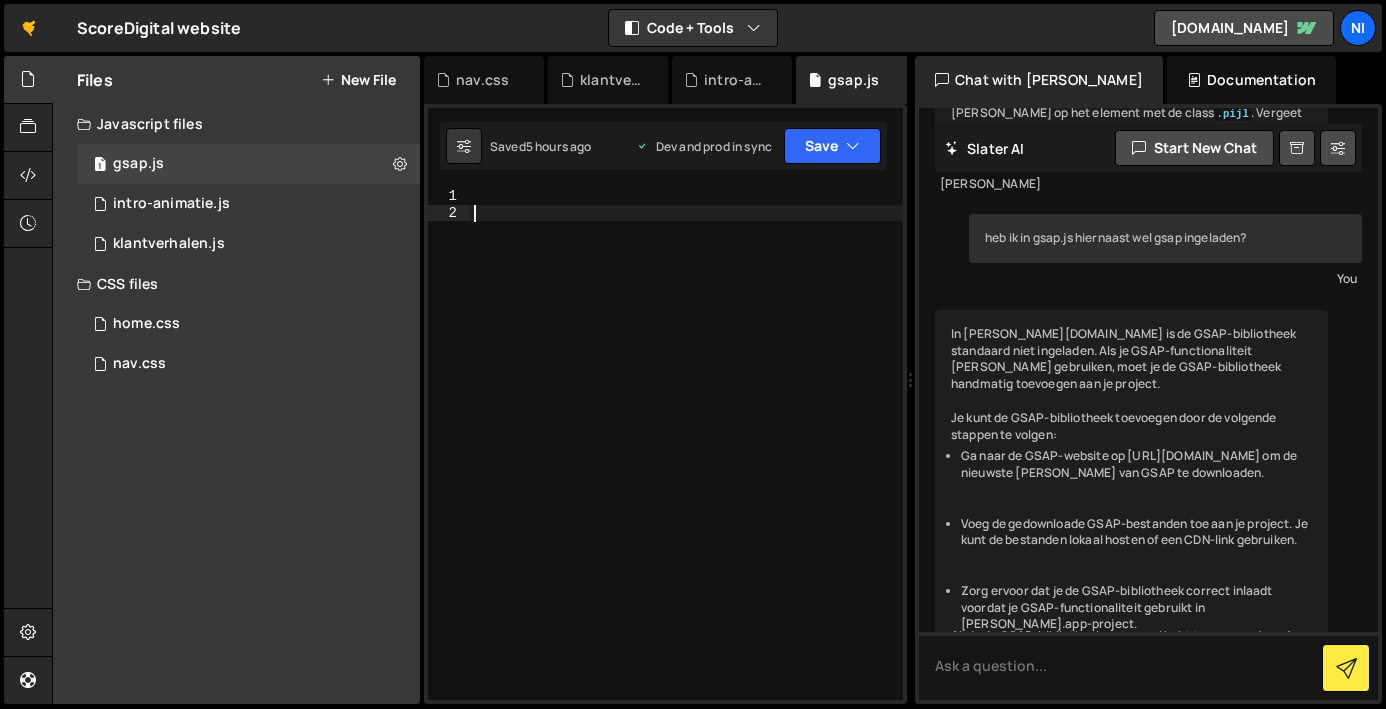 click at bounding box center [686, 460] 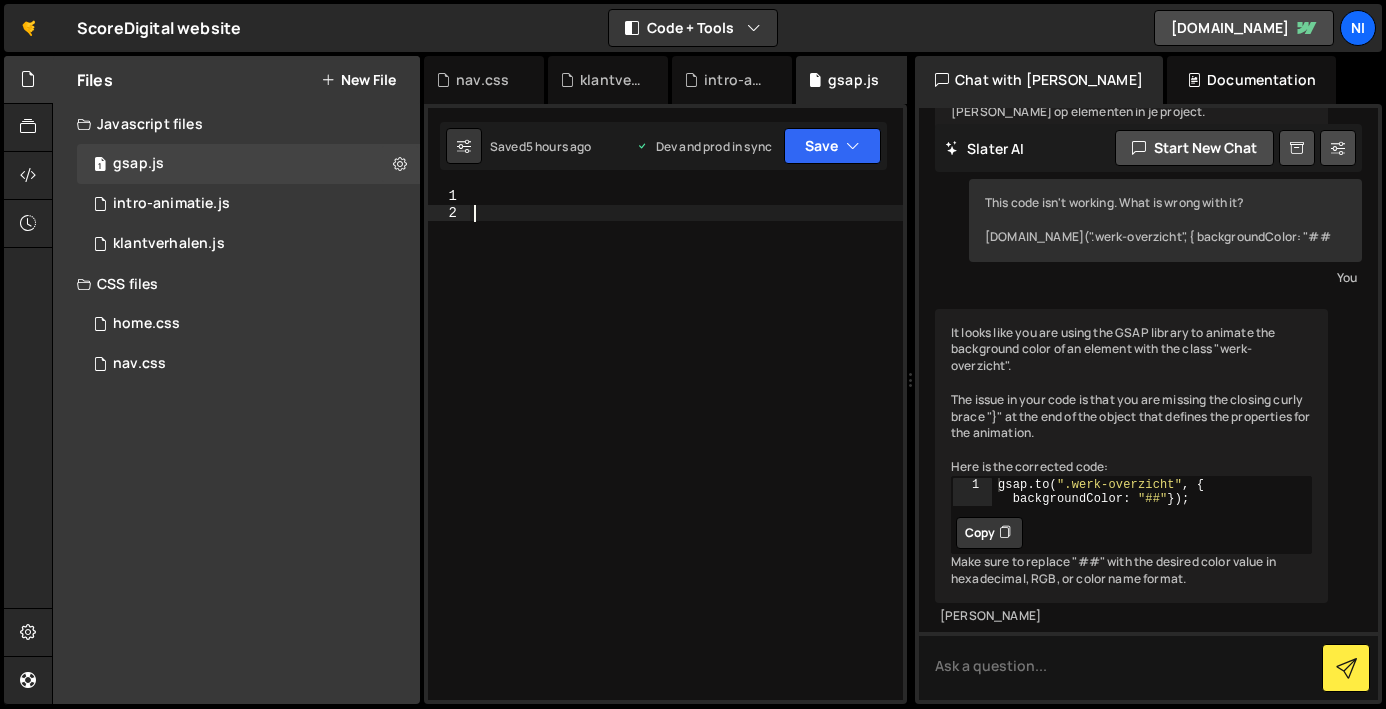 click at bounding box center [686, 460] 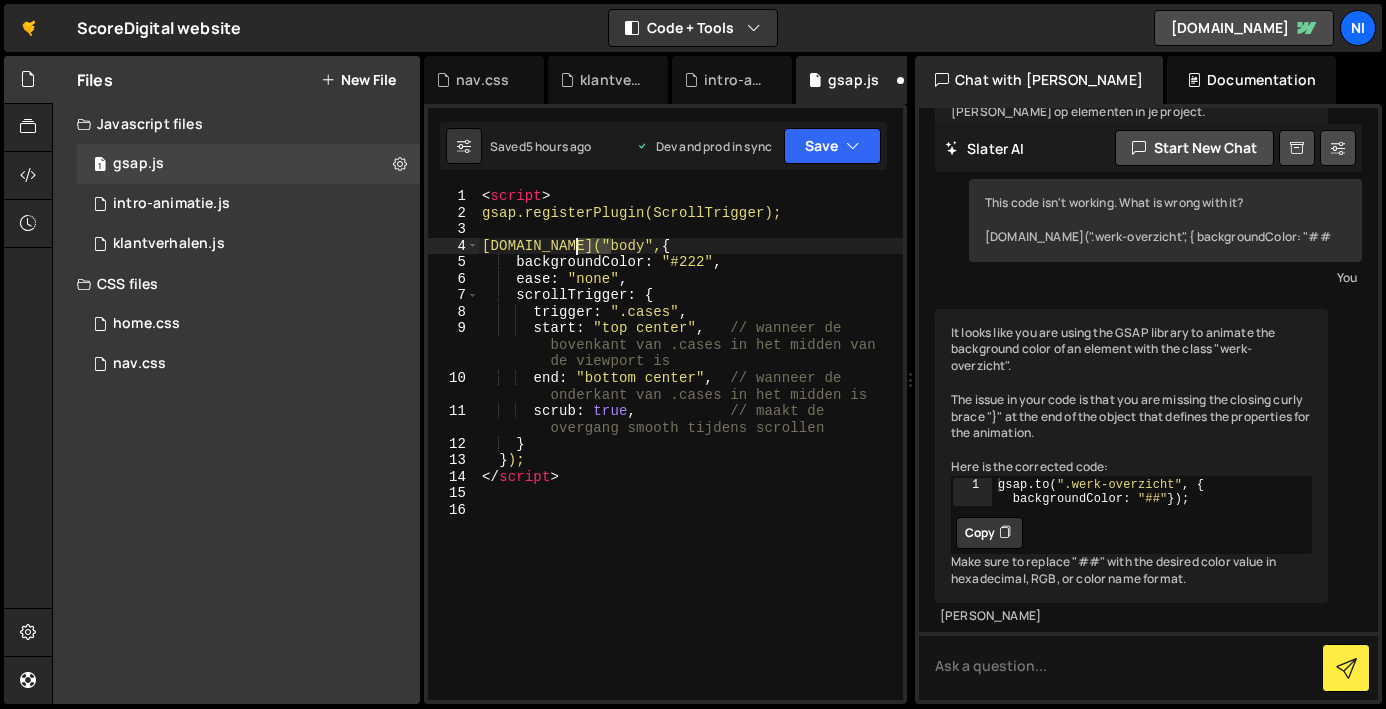 drag, startPoint x: 610, startPoint y: 248, endPoint x: 578, endPoint y: 249, distance: 32.01562 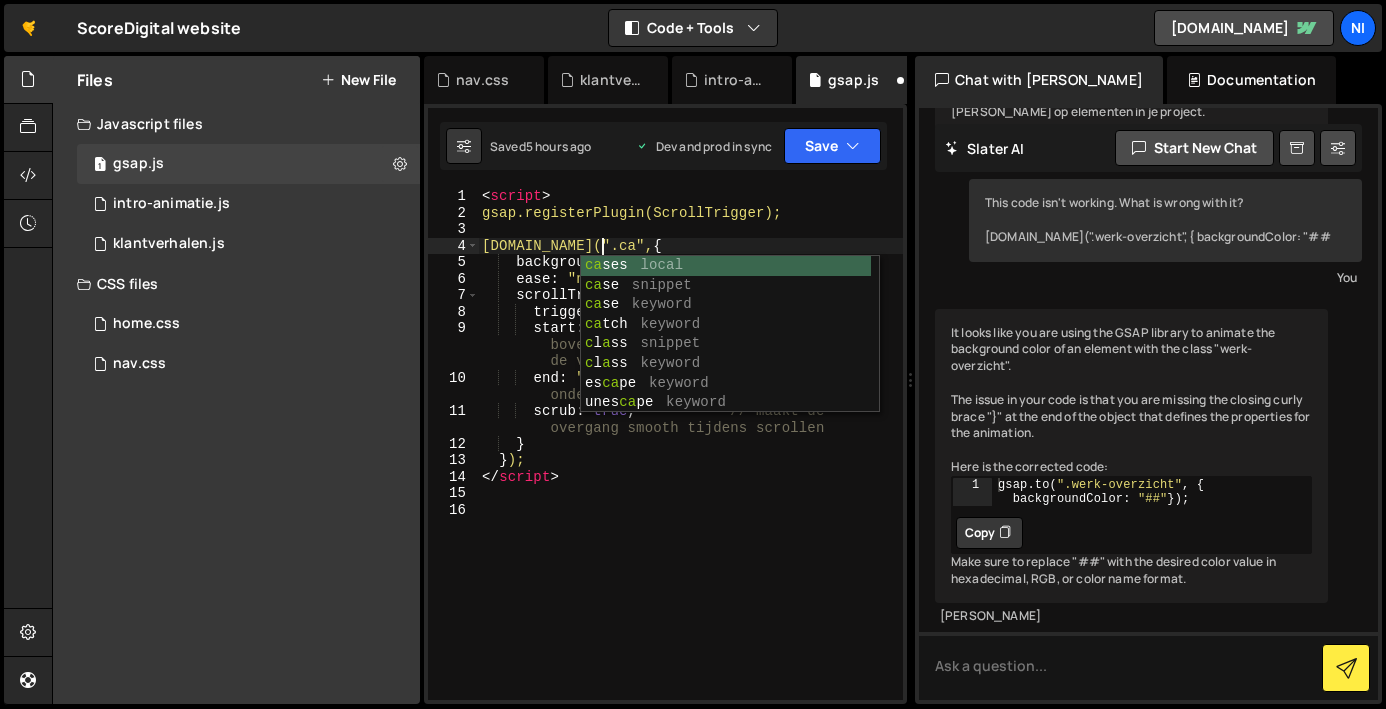type on "[DOMAIN_NAME](".cases", {" 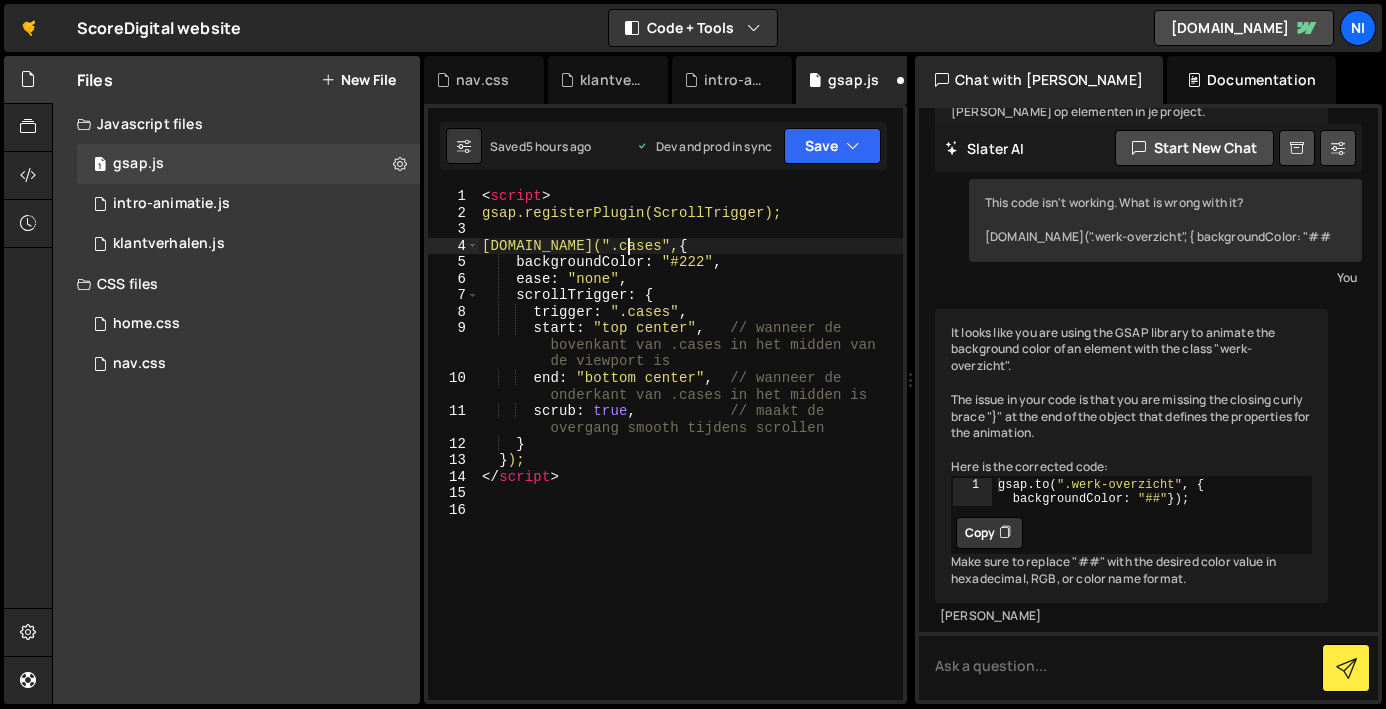 scroll, scrollTop: 0, scrollLeft: 9, axis: horizontal 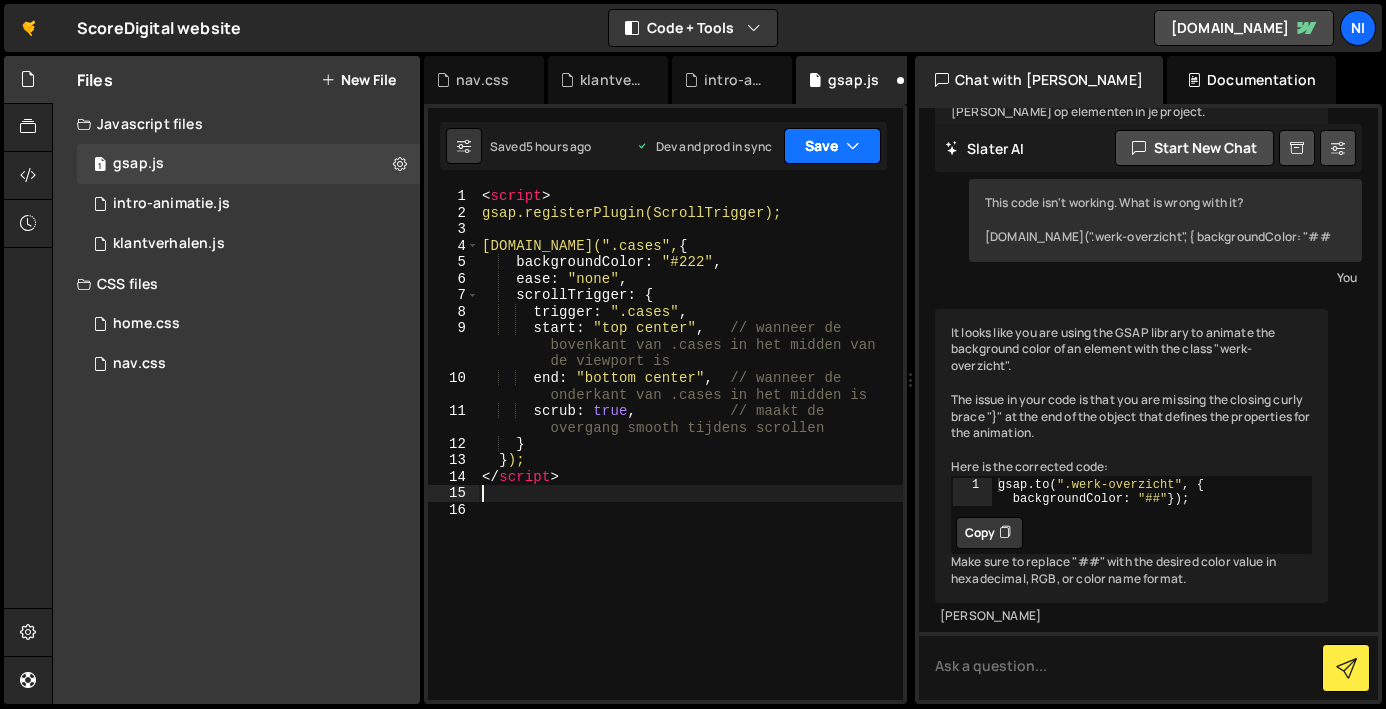 click on "Save" at bounding box center [832, 146] 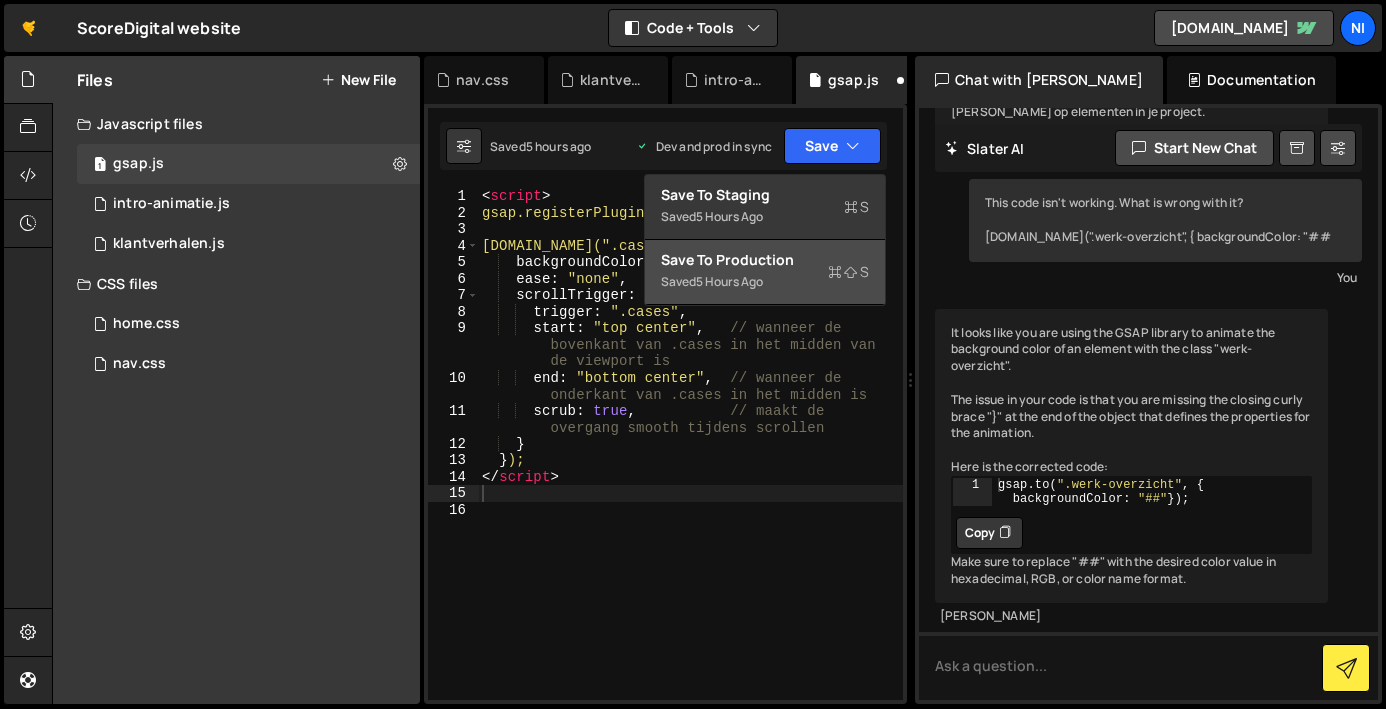 click on "Save to Production
S" at bounding box center [765, 260] 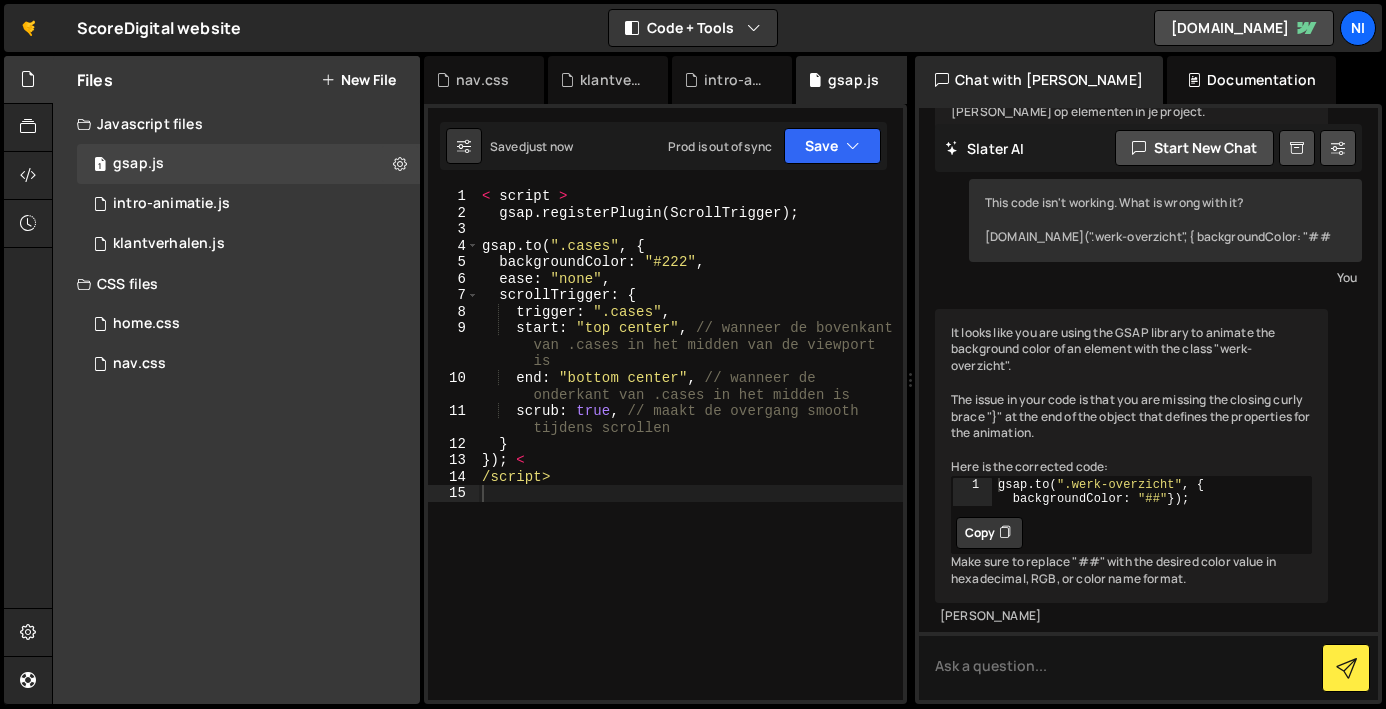 type on "< script >" 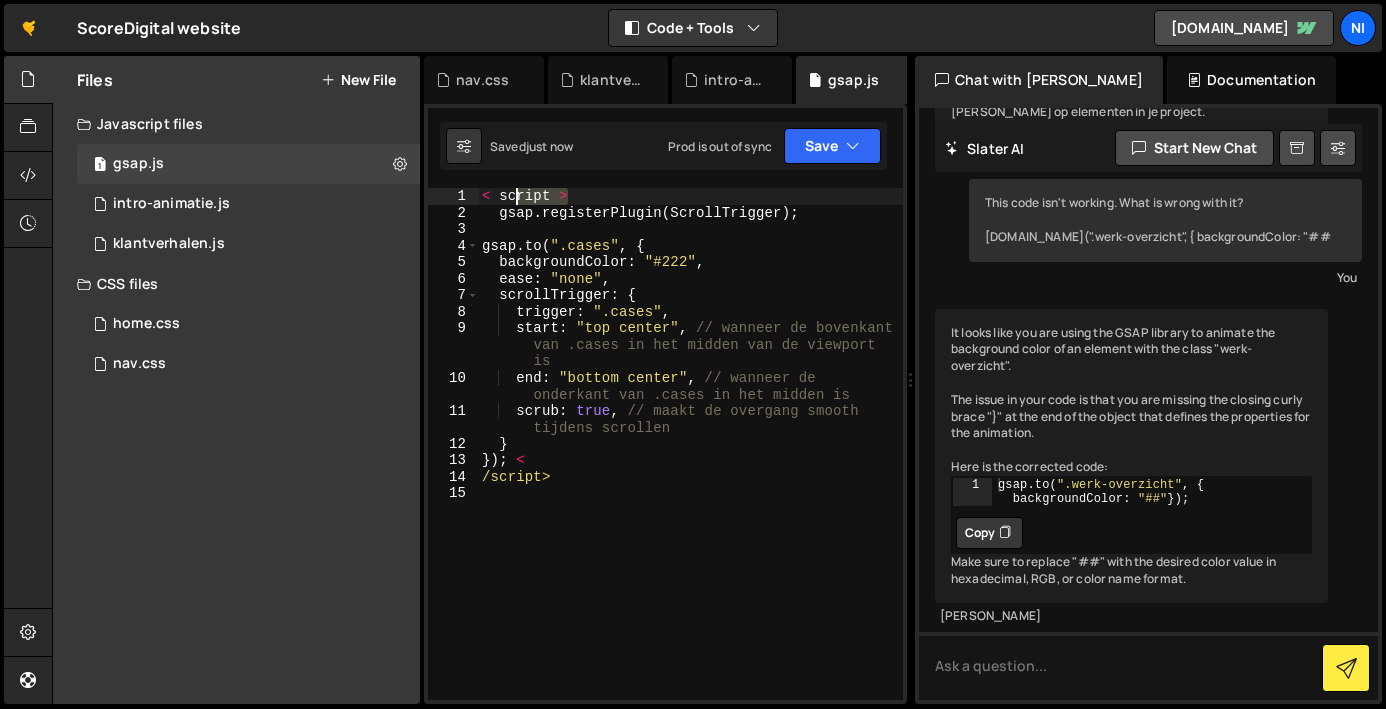 drag, startPoint x: 514, startPoint y: 201, endPoint x: 473, endPoint y: 198, distance: 41.109608 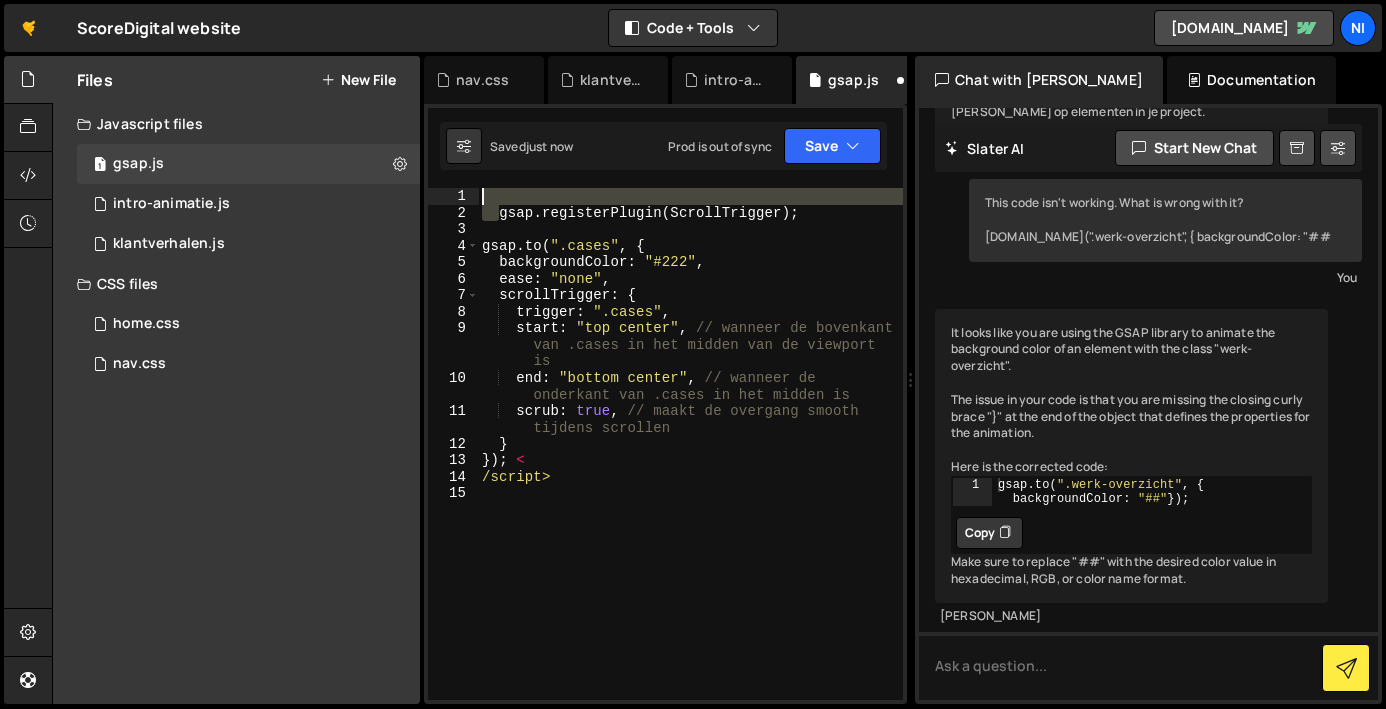 drag, startPoint x: 498, startPoint y: 213, endPoint x: 475, endPoint y: 188, distance: 33.970577 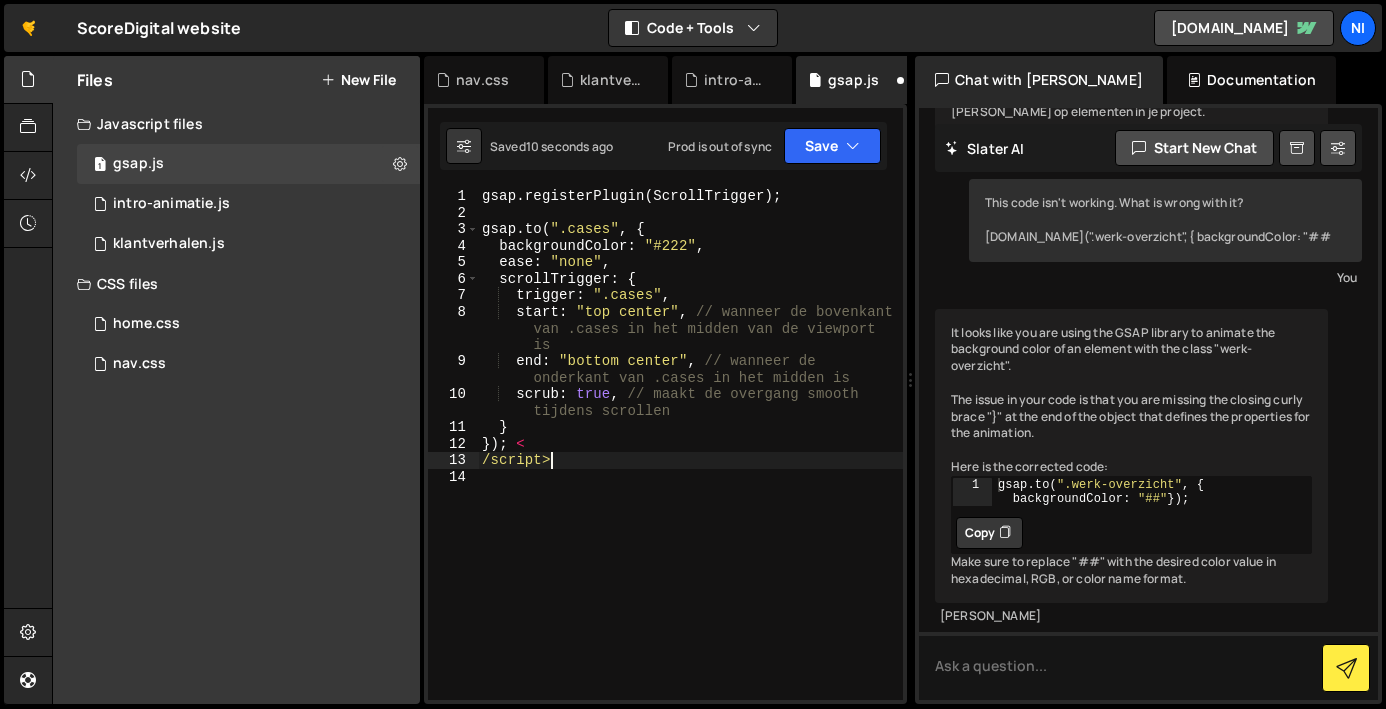 drag, startPoint x: 572, startPoint y: 468, endPoint x: 496, endPoint y: 467, distance: 76.00658 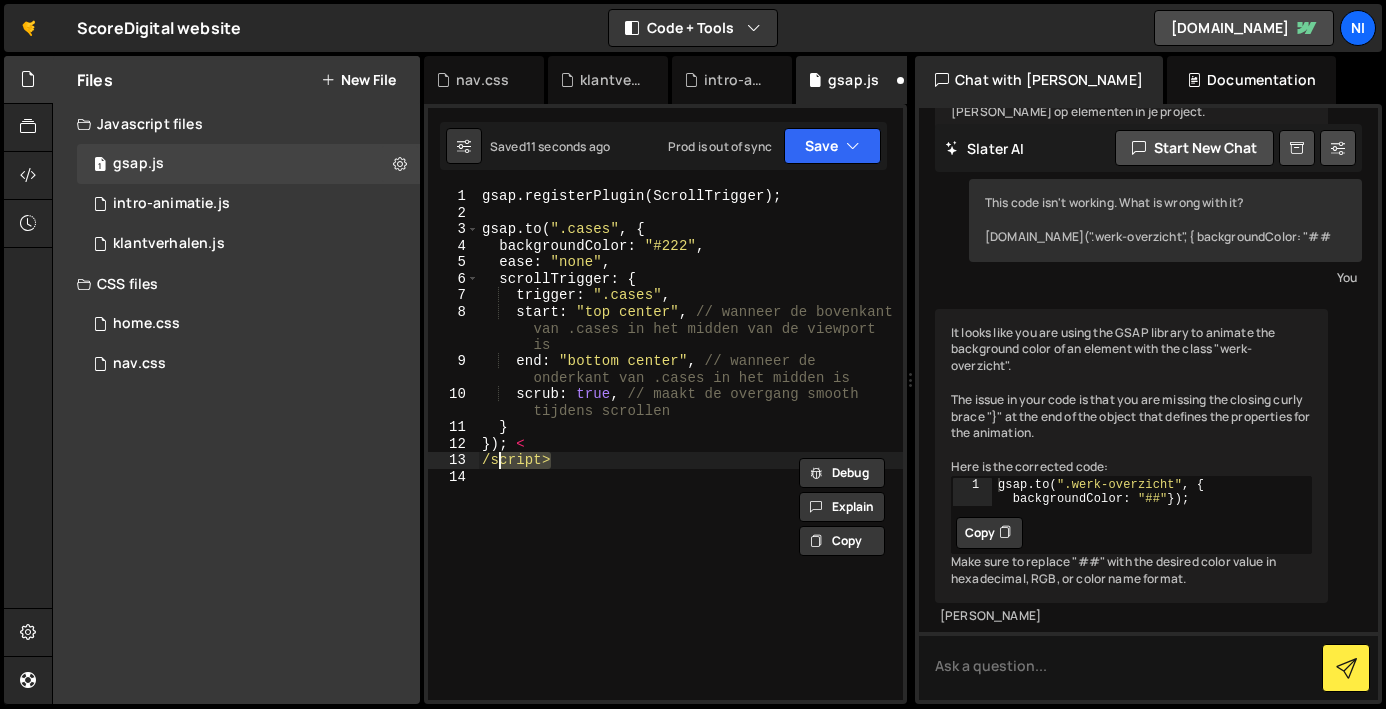 type on "/" 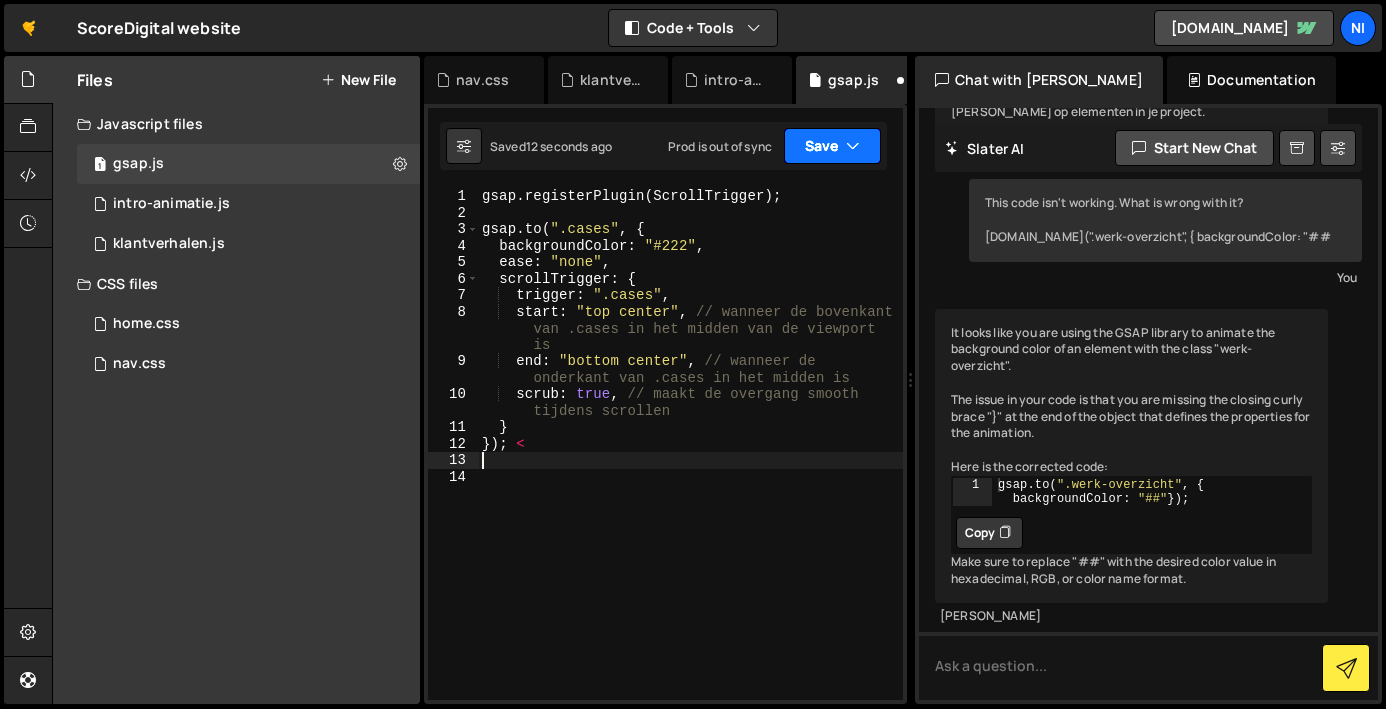 click on "Save" at bounding box center [832, 146] 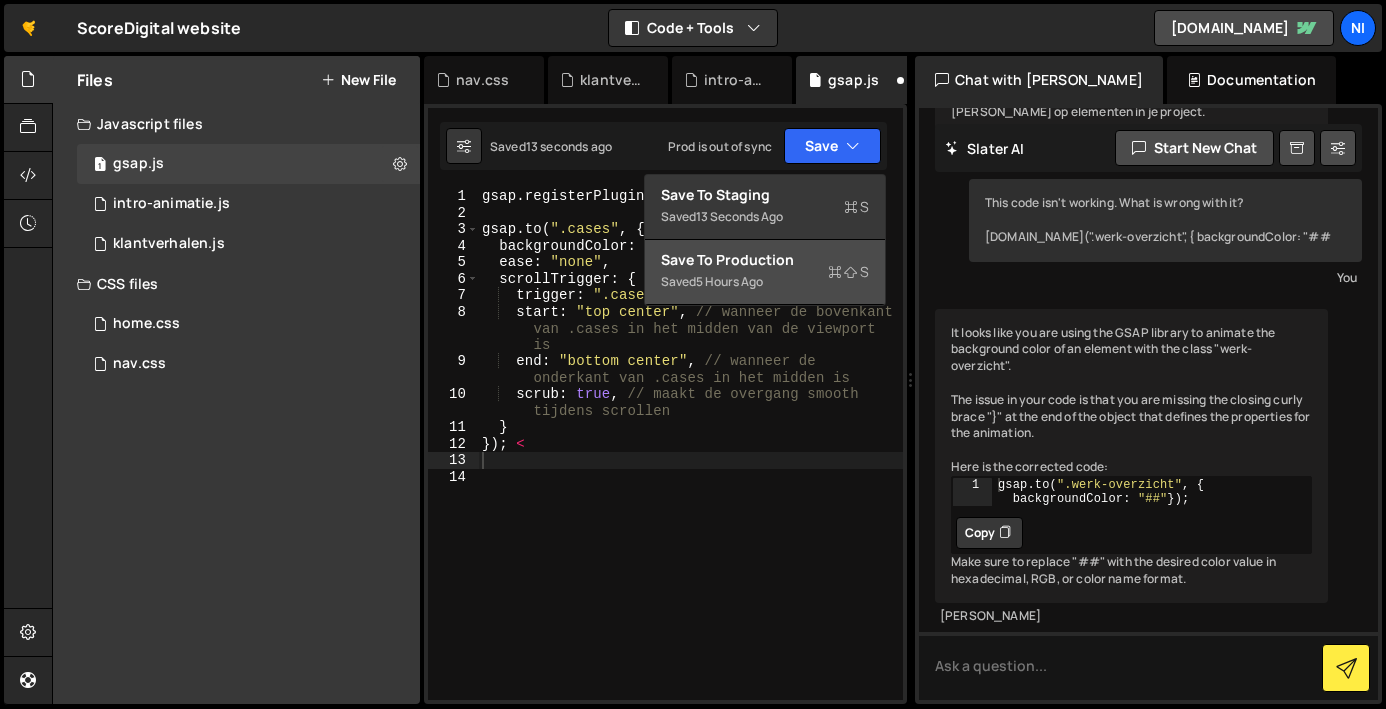 click on "Save to Production
S
Saved  5 hours ago" at bounding box center [765, 272] 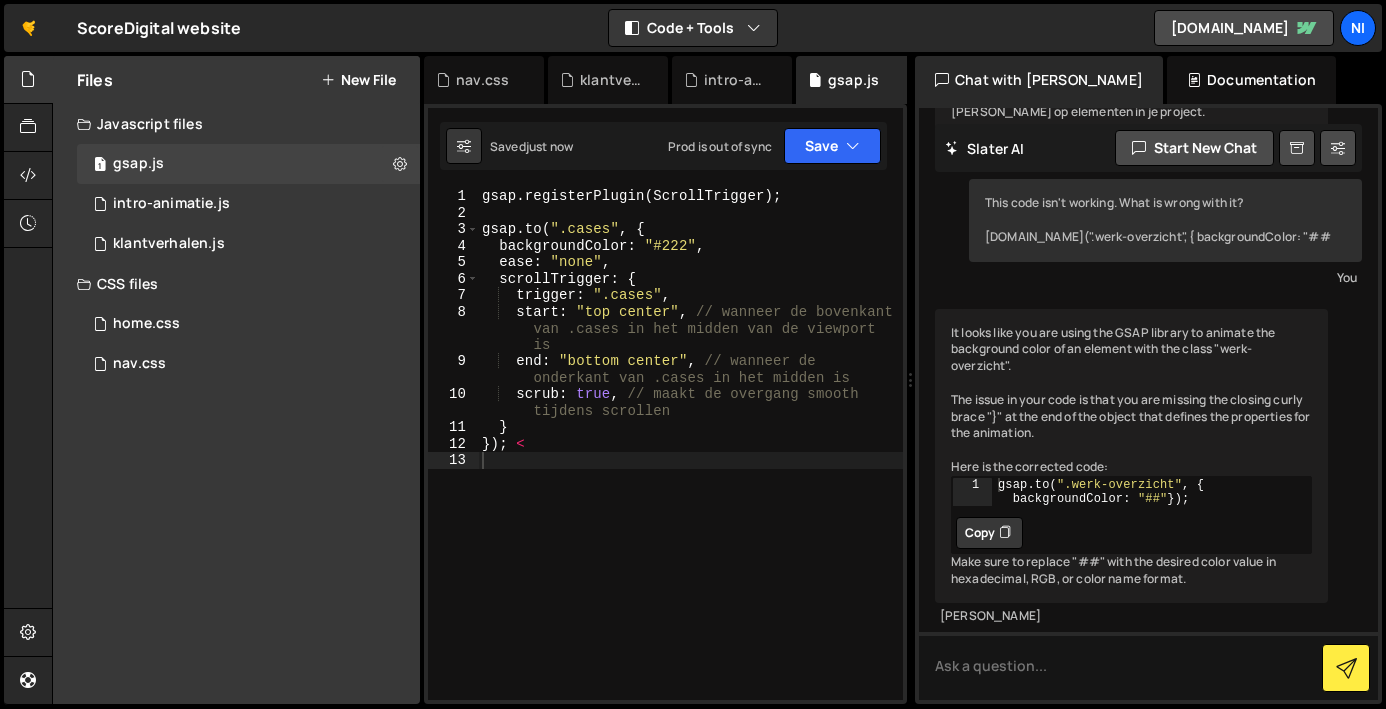 click on "gsap . registerPlugin ( ScrollTrigger ) ; gsap . to ( ".cases" ,   {    backgroundColor :   "#222" ,    ease :   "none" ,    scrollTrigger :   {       trigger :   ".cases" ,       start :   "top center" ,   // wanneer de bovenkant         van .cases in het midden van de viewport         is       end :   "bottom center" ,   // wanneer de         onderkant van .cases in het midden is       scrub :   true ,   // maakt de overgang smooth         tijdens scrollen    } }) ;   <" at bounding box center (690, 460) 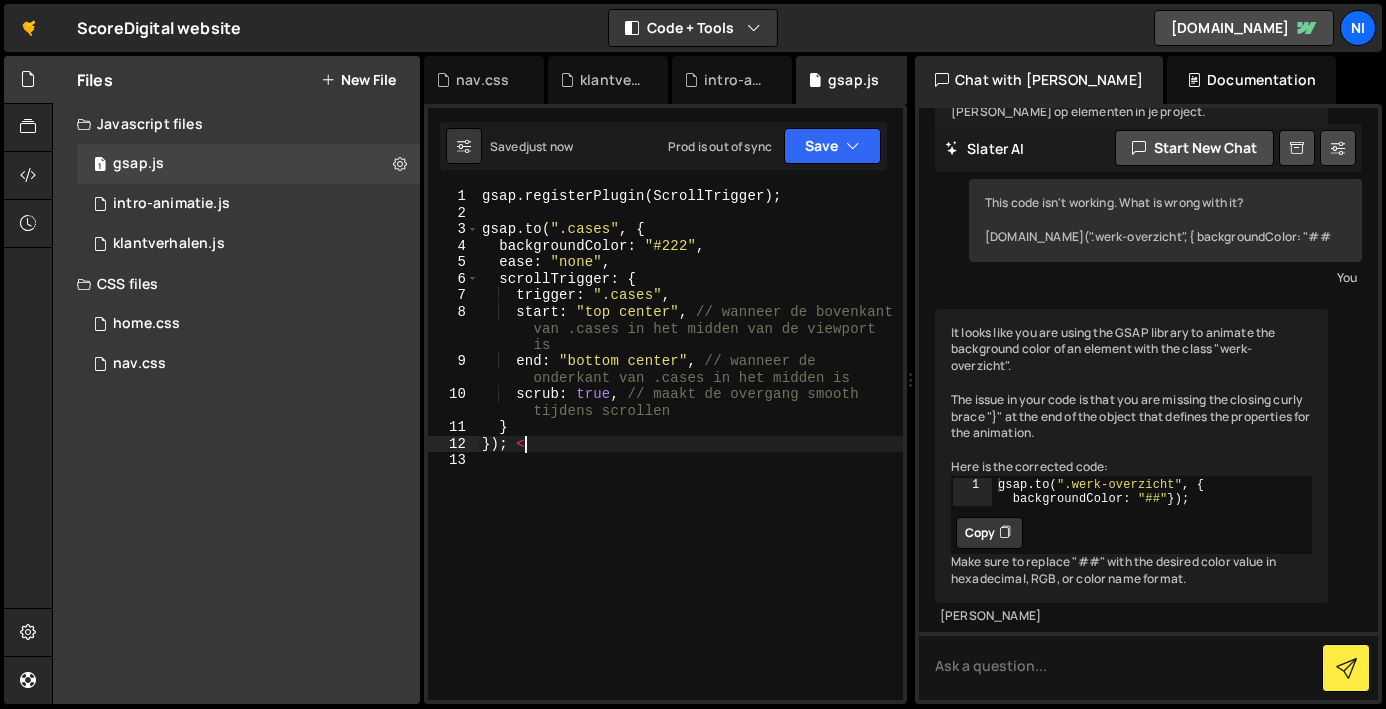 type on "});" 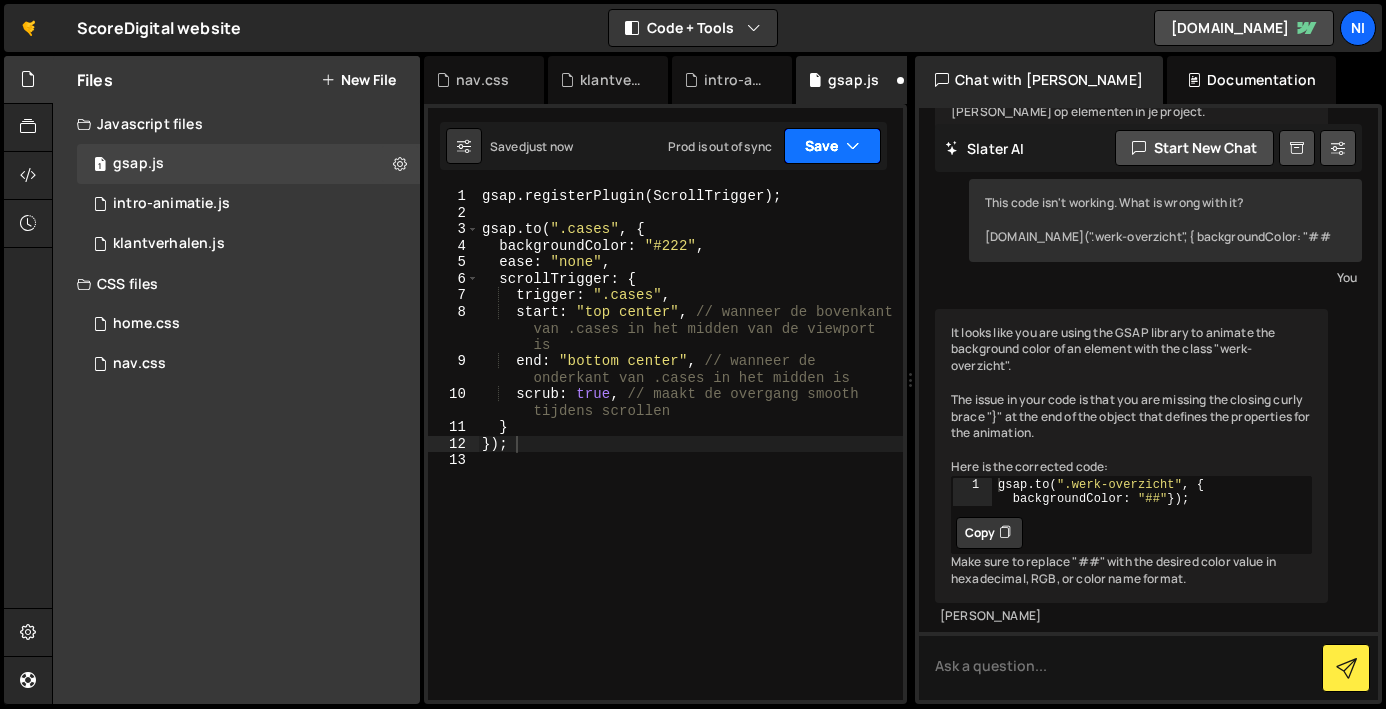 click on "Save" at bounding box center [832, 146] 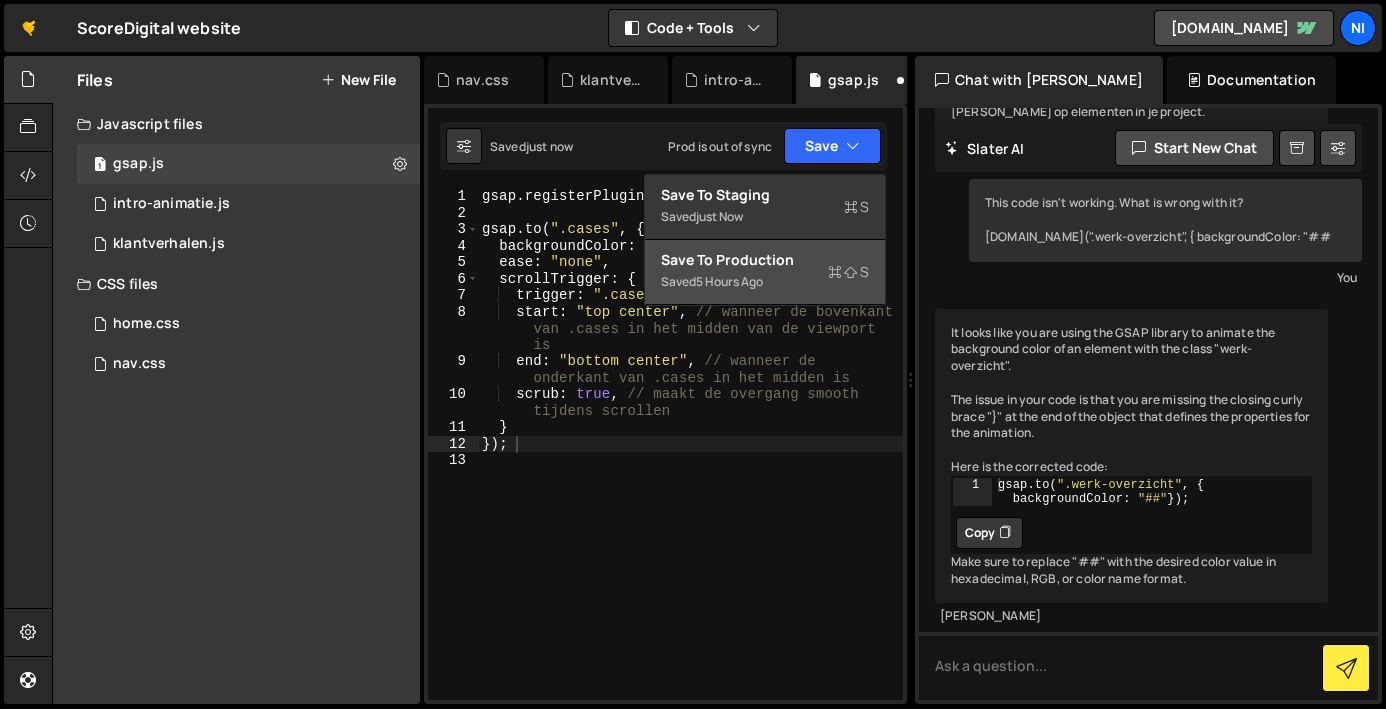 click on "Saved  5 hours ago" at bounding box center [765, 282] 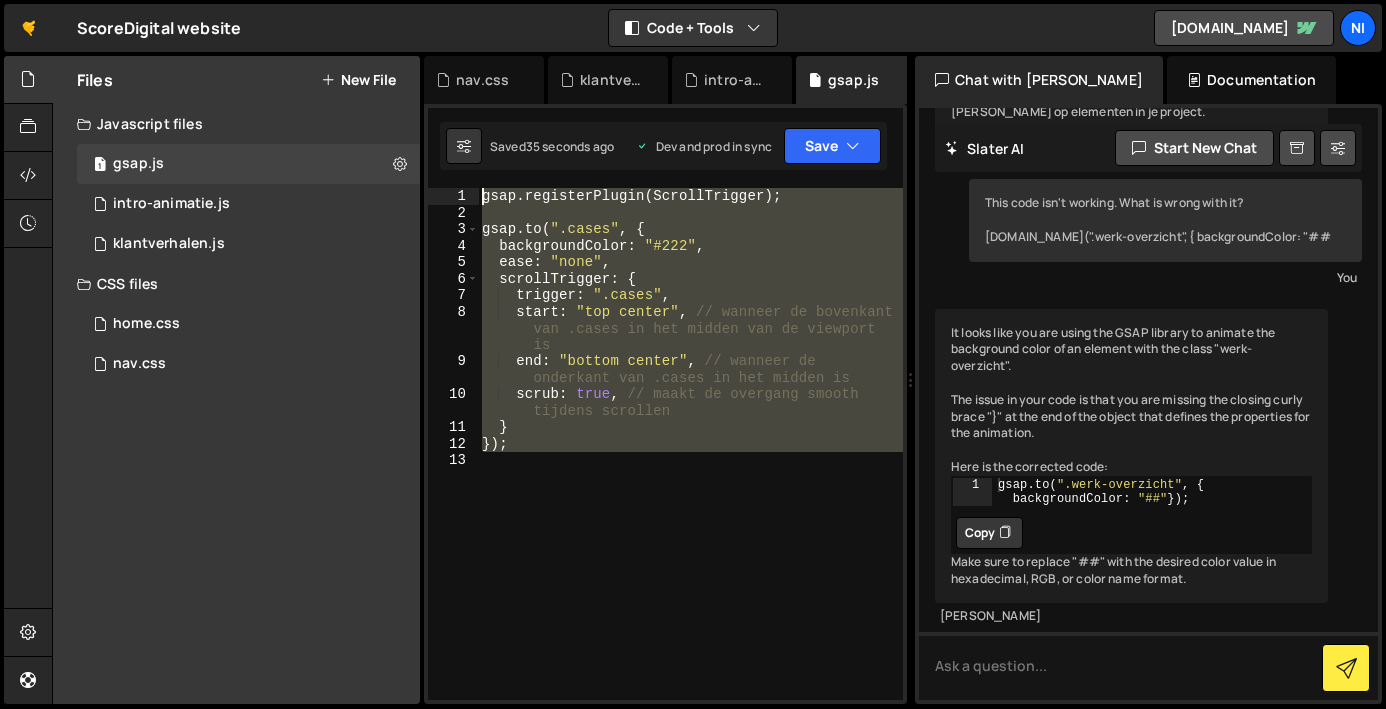 drag, startPoint x: 516, startPoint y: 435, endPoint x: 464, endPoint y: 184, distance: 256.32986 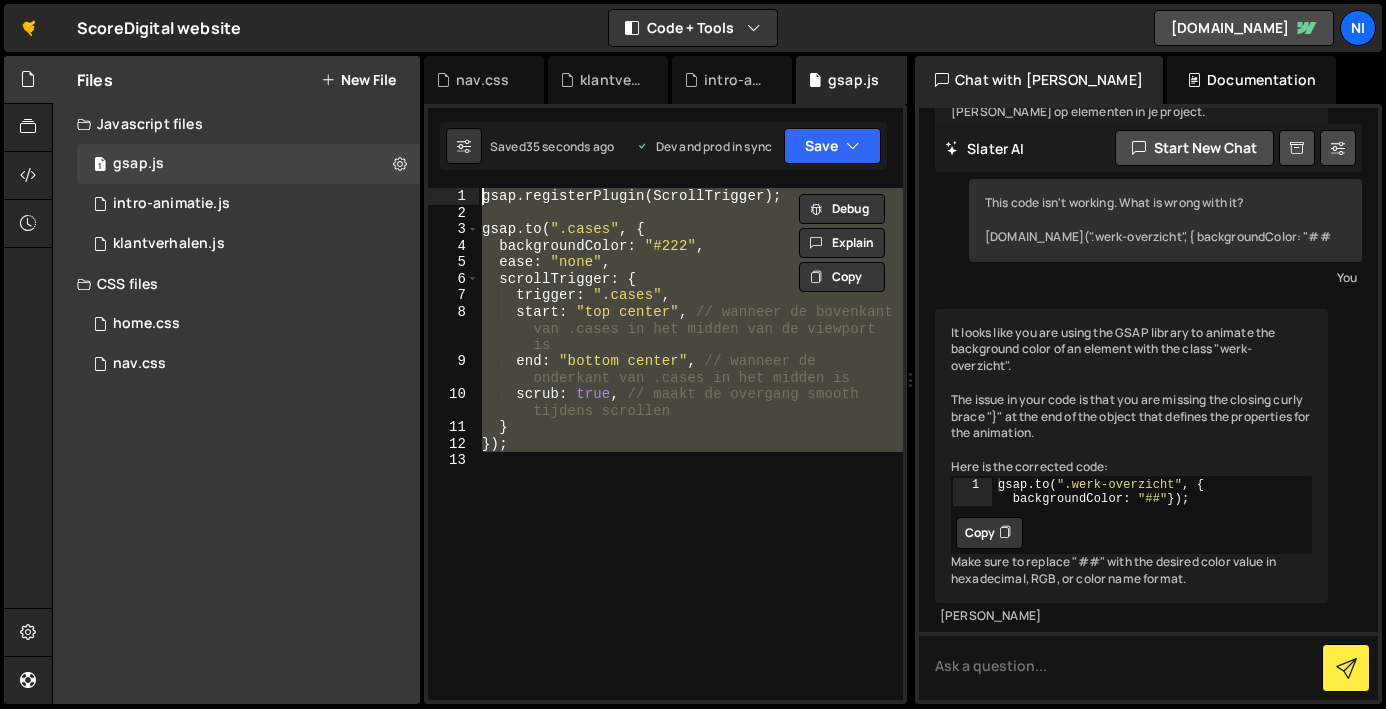 paste 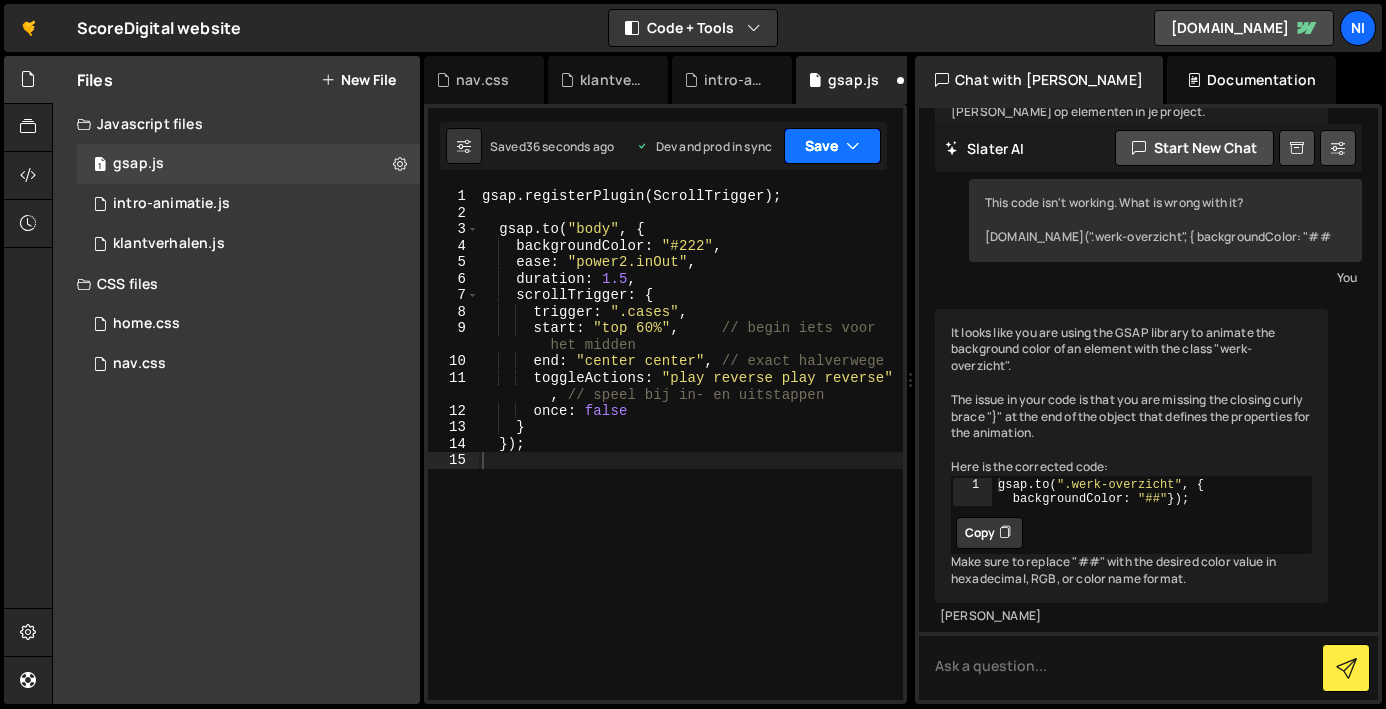 click on "Save" at bounding box center (832, 146) 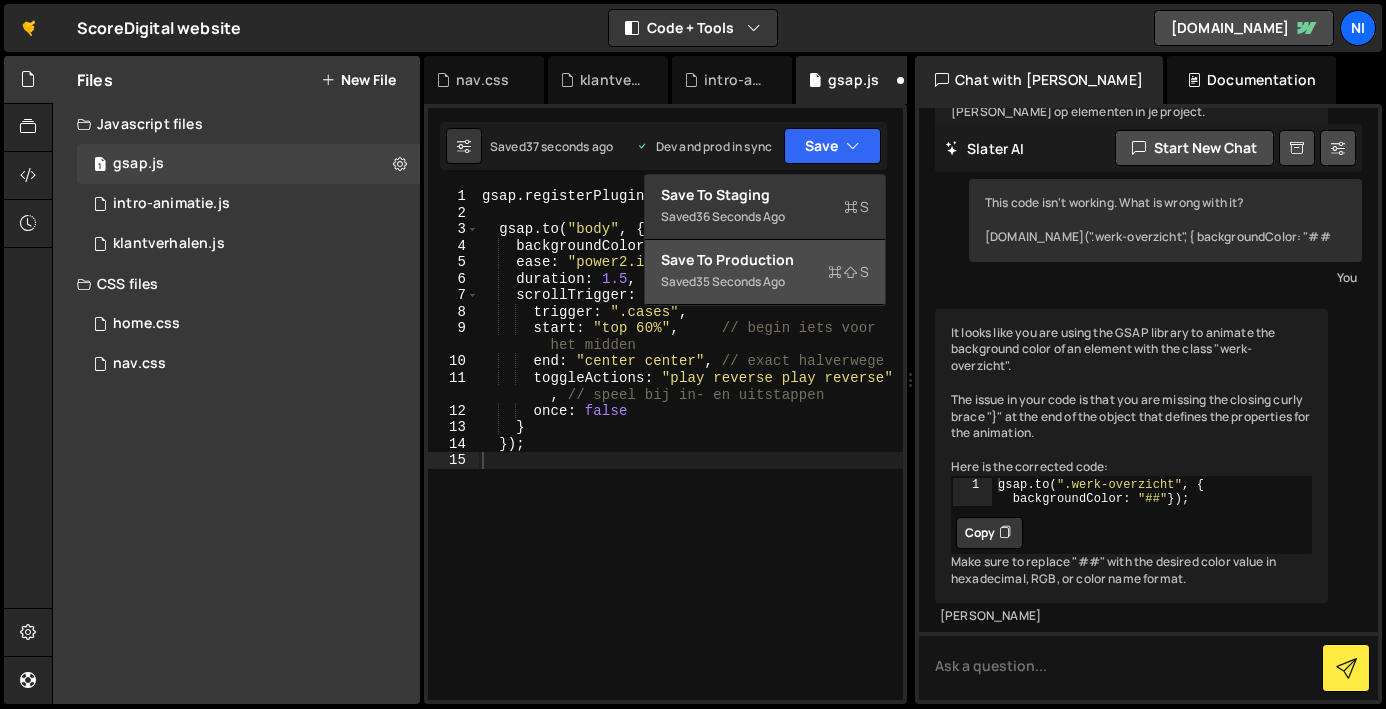click on "Saved  35 seconds ago" at bounding box center (765, 282) 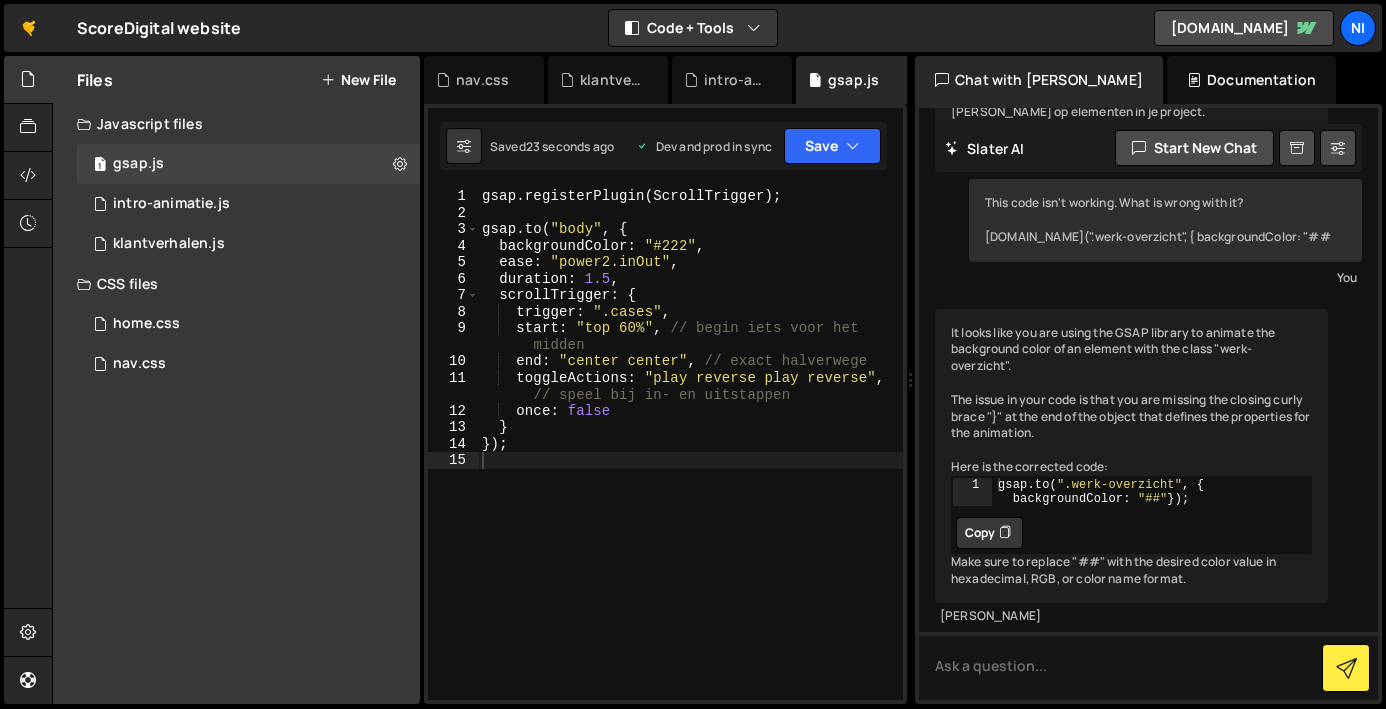 click on "gsap . registerPlugin ( ScrollTrigger ) ; gsap . to ( "body" ,   {    backgroundColor :   "#222" ,    ease :   "power2.inOut" ,    duration :   1.5 ,    scrollTrigger :   {       trigger :   ".cases" ,       start :   "top 60%" ,   // begin iets voor het         midden       end :   "center center" ,   // exact halverwege       toggleActions :   "play reverse play reverse" ,          // speel bij in- en uitstappen       once :   false    } }) ;" at bounding box center (690, 460) 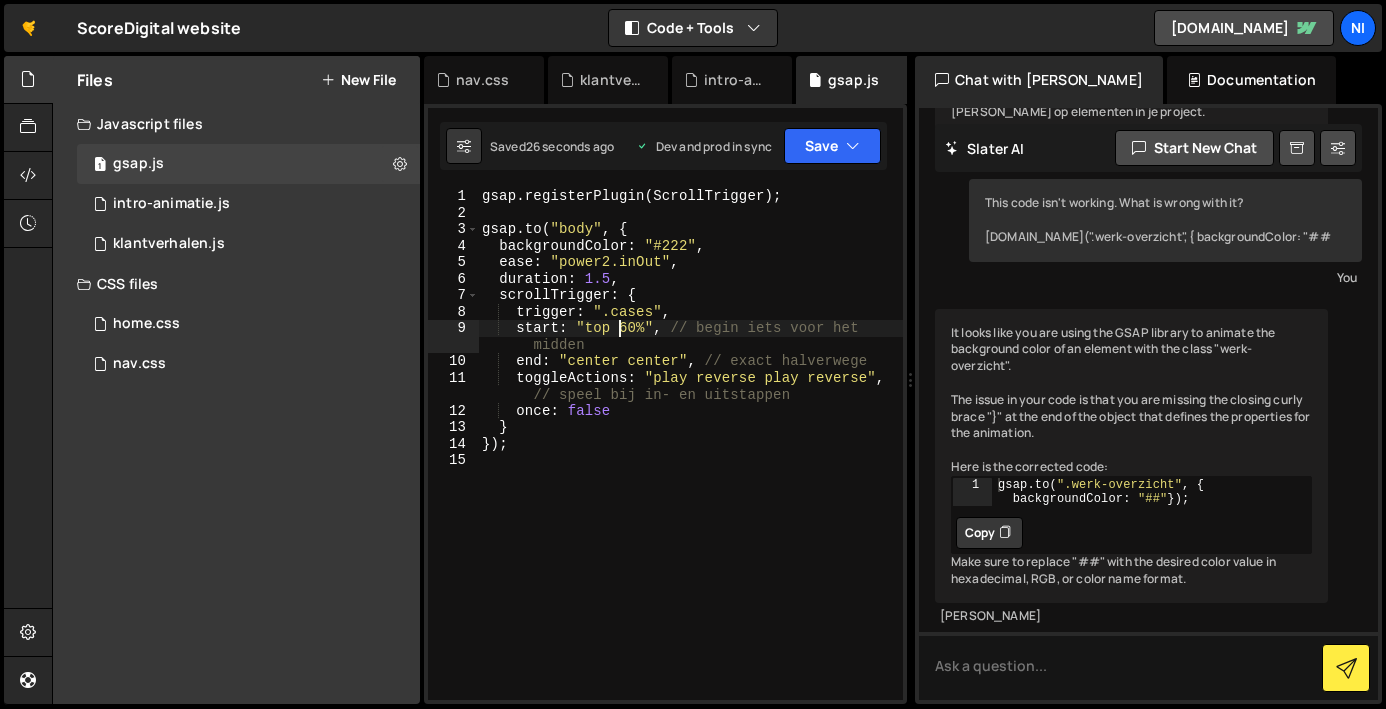click on "gsap . registerPlugin ( ScrollTrigger ) ; gsap . to ( "body" ,   {    backgroundColor :   "#222" ,    ease :   "power2.inOut" ,    duration :   1.5 ,    scrollTrigger :   {       trigger :   ".cases" ,       start :   "top 60%" ,   // begin iets voor het         midden       end :   "center center" ,   // exact halverwege       toggleActions :   "play reverse play reverse" ,          // speel bij in- en uitstappen       once :   false    } }) ;" at bounding box center [690, 460] 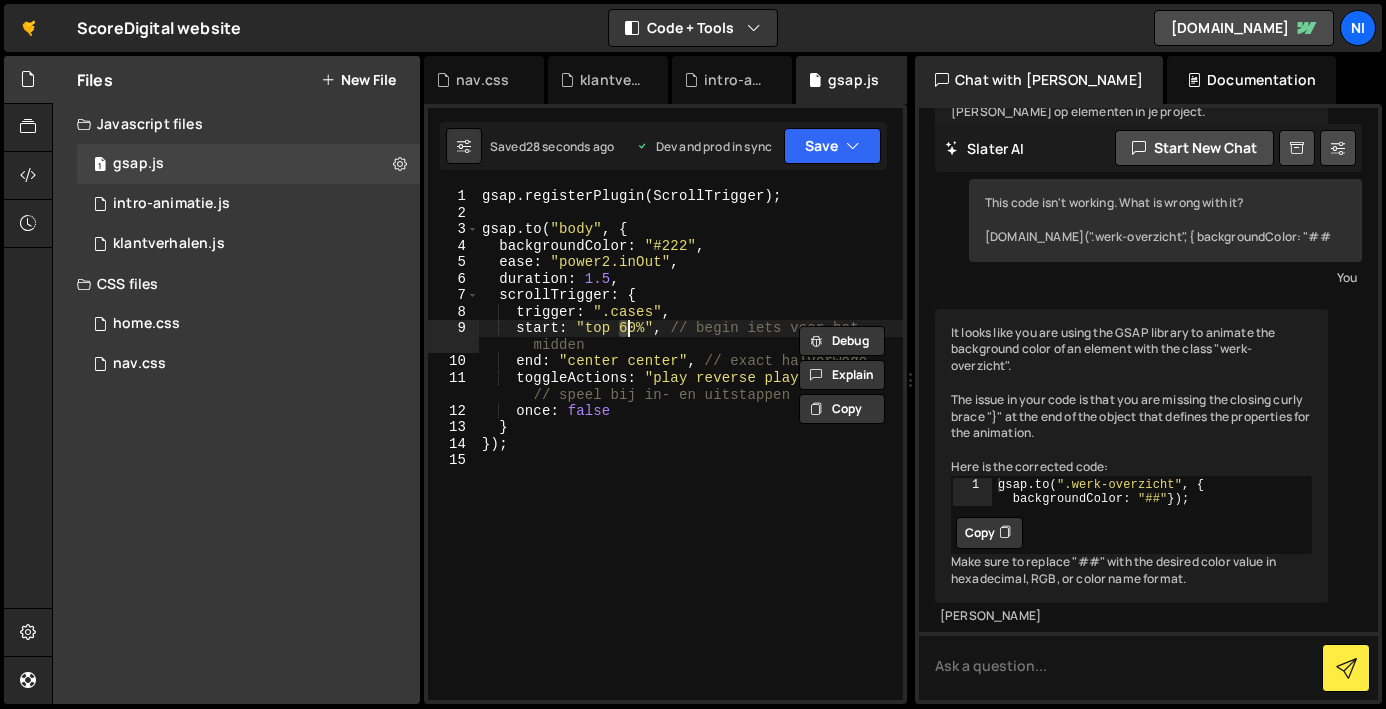 scroll, scrollTop: 0, scrollLeft: 9, axis: horizontal 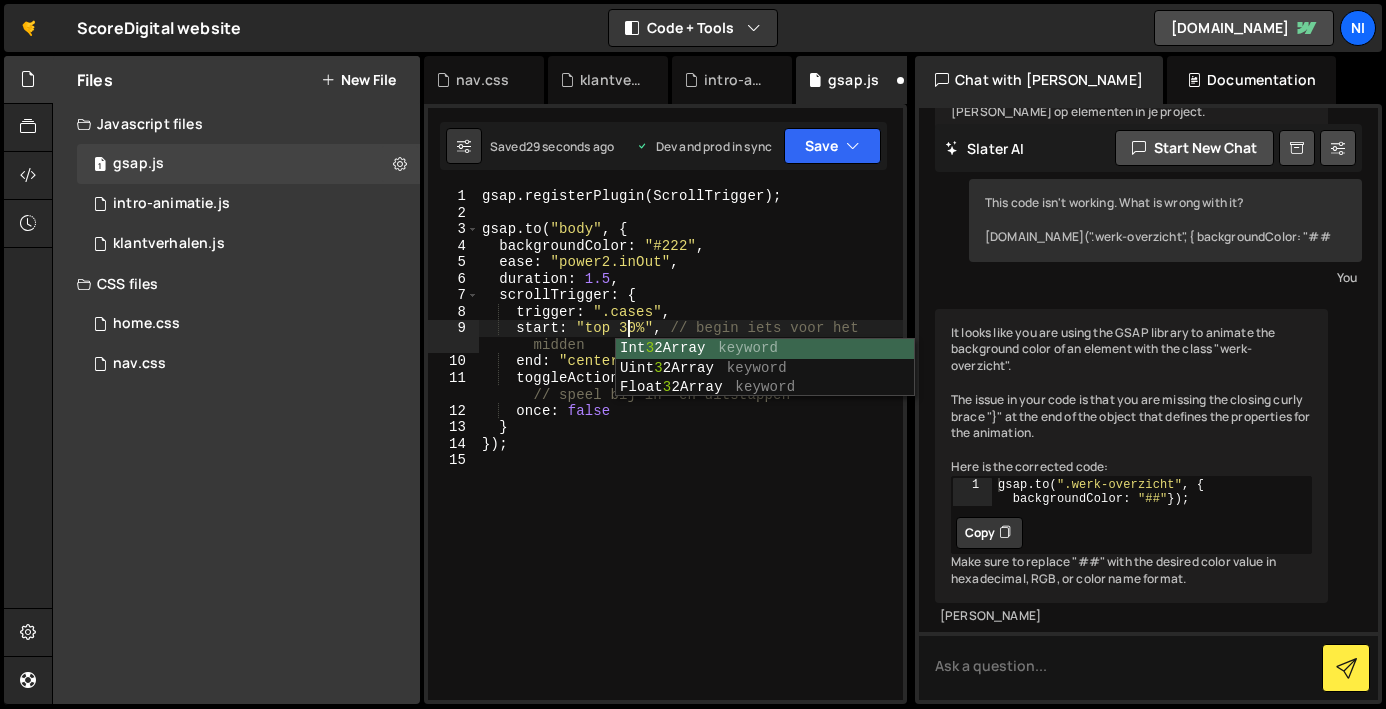 click on "gsap . registerPlugin ( ScrollTrigger ) ; gsap . to ( "body" ,   {    backgroundColor :   "#222" ,    ease :   "power2.inOut" ,    duration :   1.5 ,    scrollTrigger :   {       trigger :   ".cases" ,       start :   "top 30%" ,   // begin iets voor het         midden       end :   "center center" ,   // exact halverwege       toggleActions :   "play reverse play reverse" ,          // speel bij in- en uitstappen       once :   false    } }) ;" at bounding box center (690, 460) 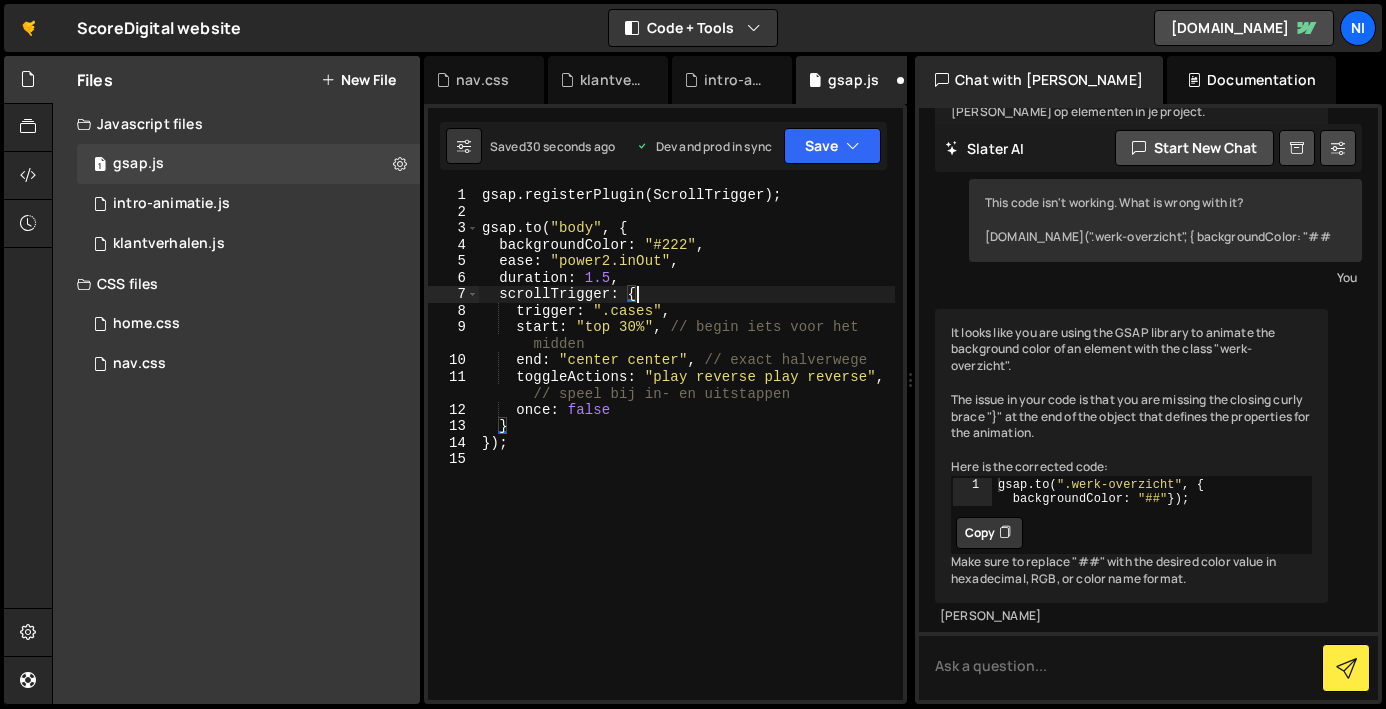 scroll, scrollTop: 2, scrollLeft: 0, axis: vertical 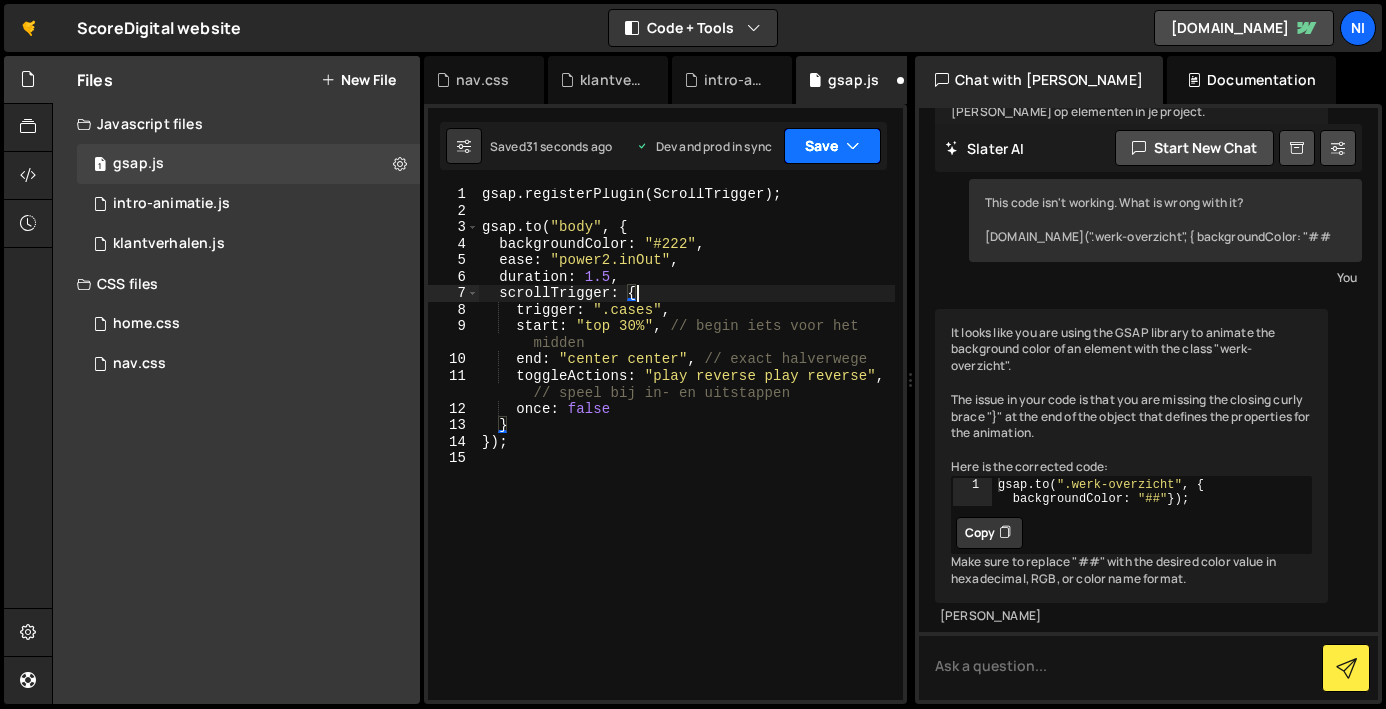 click on "Save" at bounding box center [832, 146] 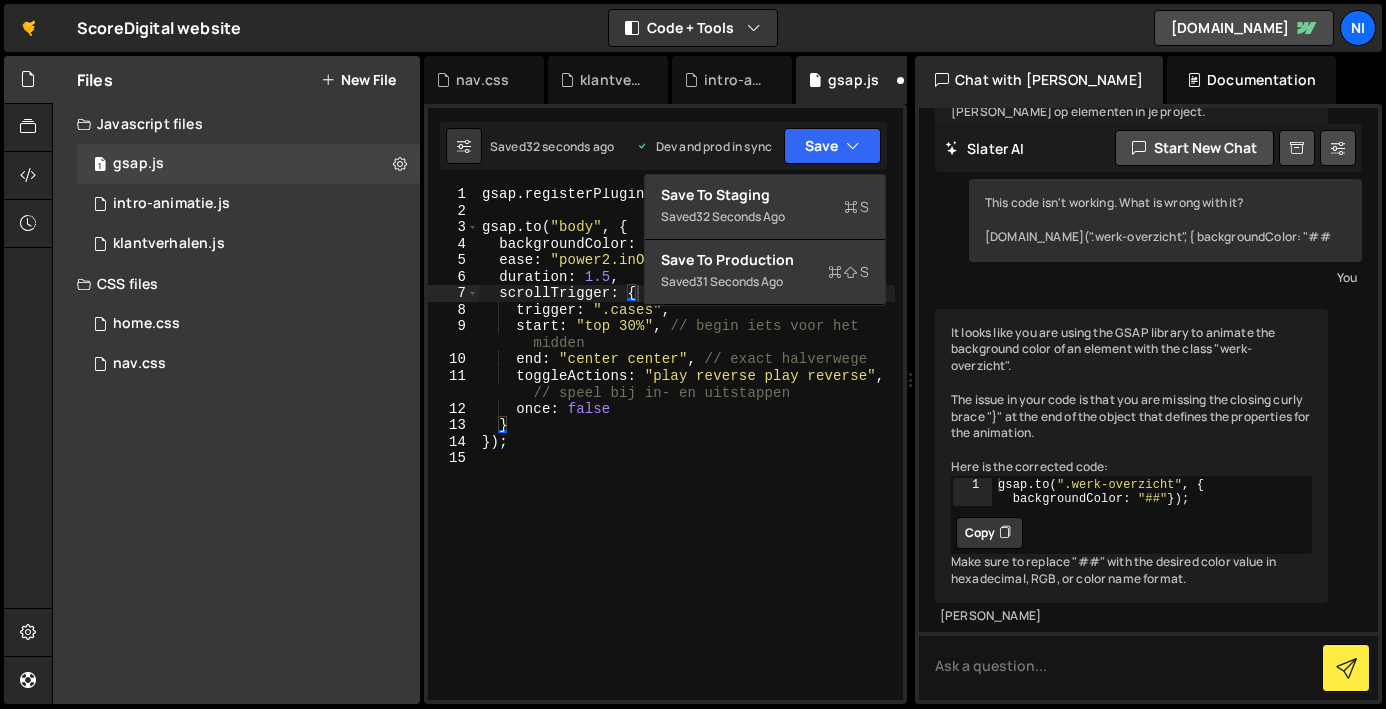 type on "toggleActions: "play reverse play reverse", // speel bij in- en uitstappen" 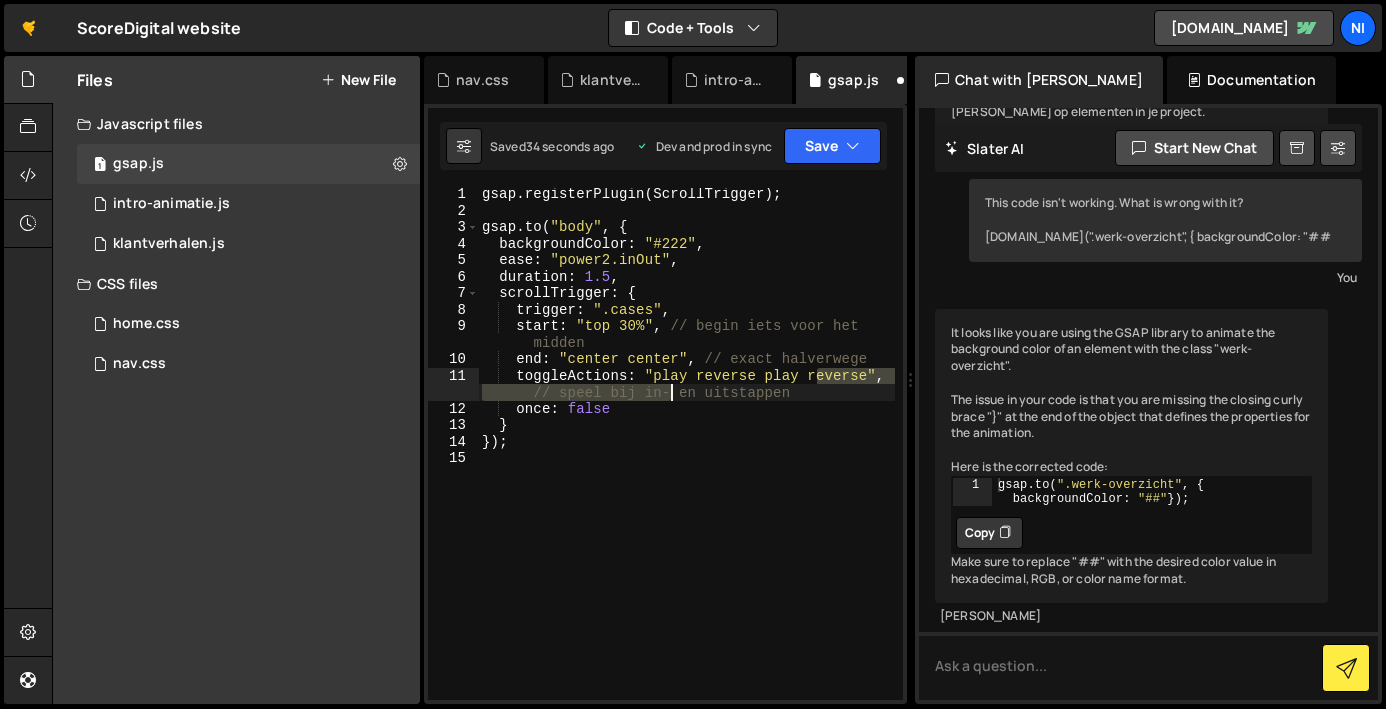 drag, startPoint x: 816, startPoint y: 384, endPoint x: 616, endPoint y: 391, distance: 200.12247 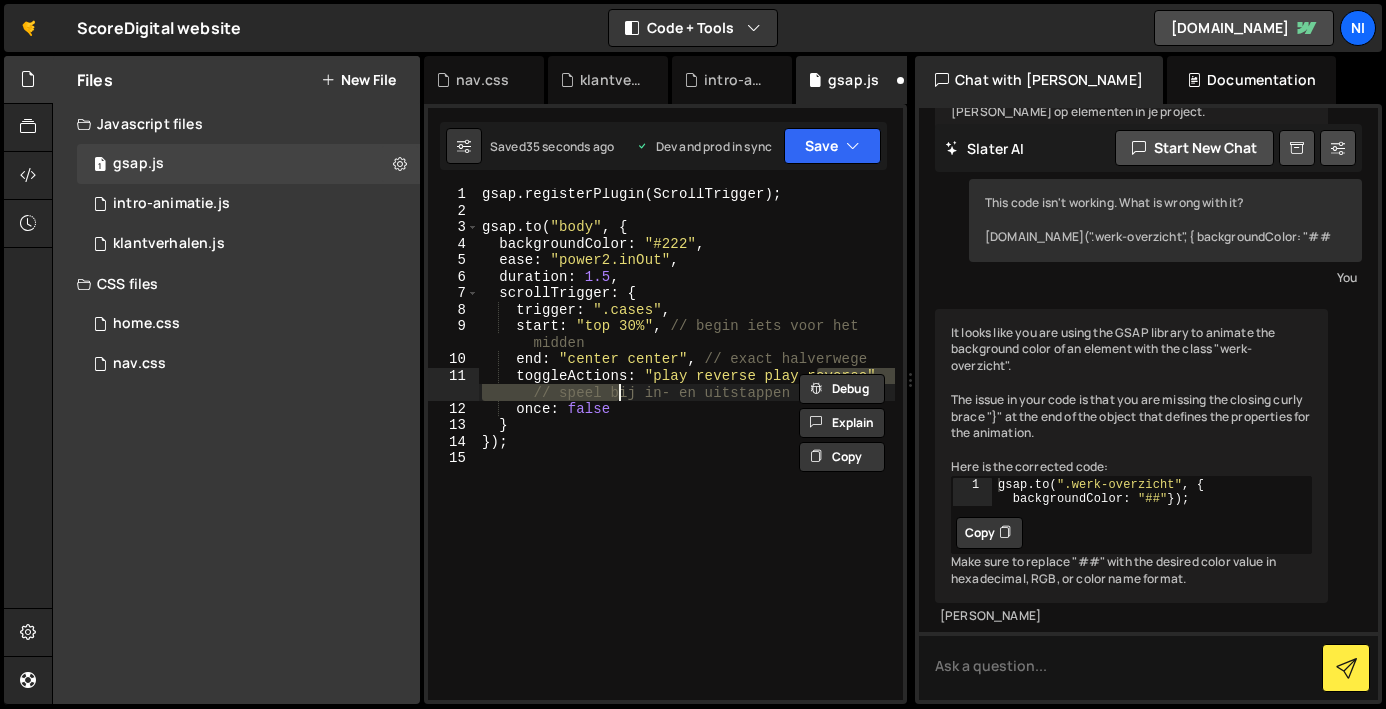 drag, startPoint x: 613, startPoint y: 390, endPoint x: 688, endPoint y: 385, distance: 75.16648 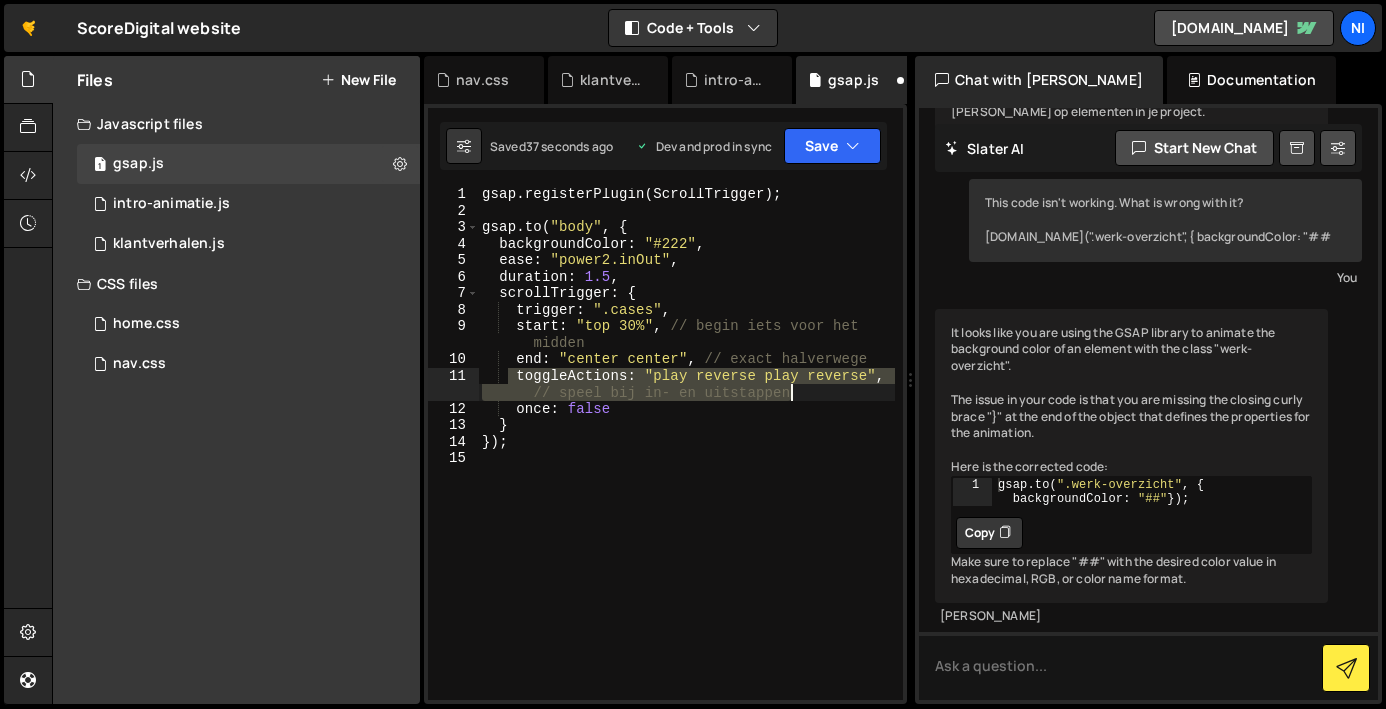 drag, startPoint x: 507, startPoint y: 375, endPoint x: 801, endPoint y: 388, distance: 294.28726 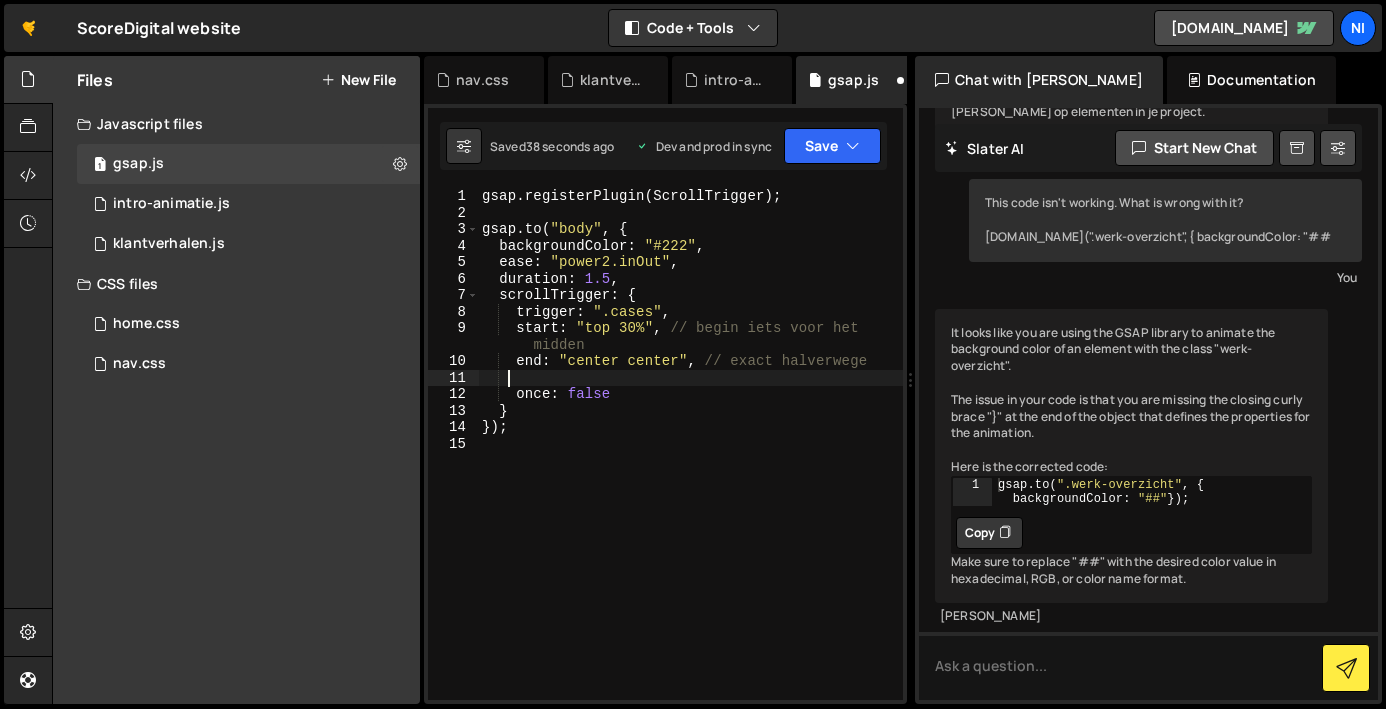 scroll, scrollTop: 0, scrollLeft: 1, axis: horizontal 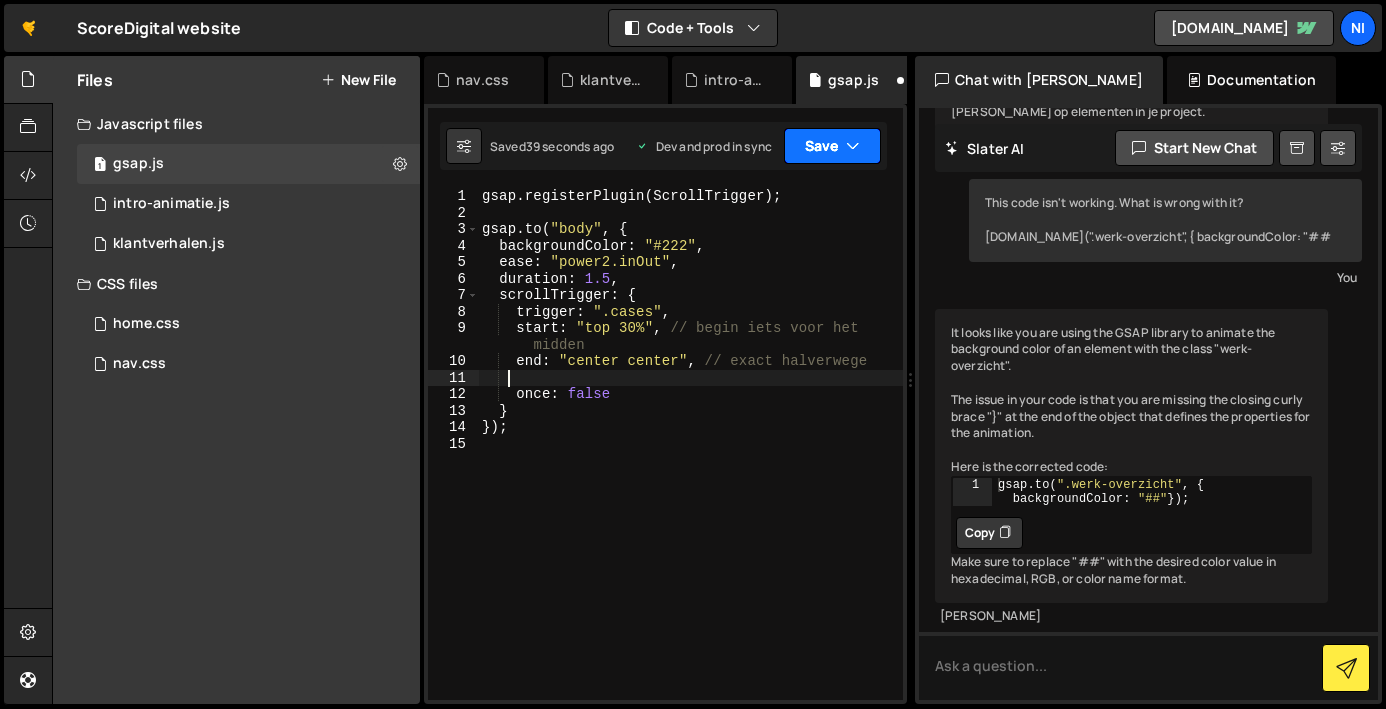 click on "Save" at bounding box center [832, 146] 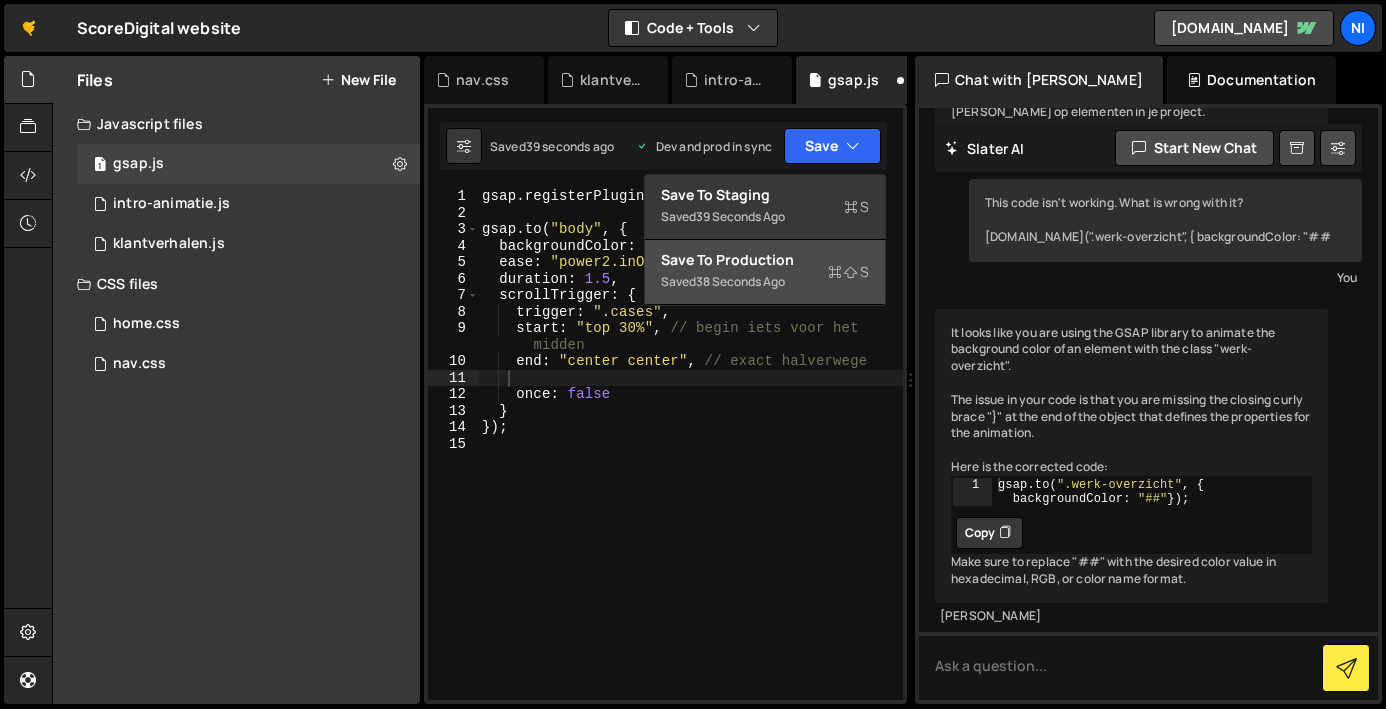 click on "Saved  38 seconds ago" at bounding box center [765, 282] 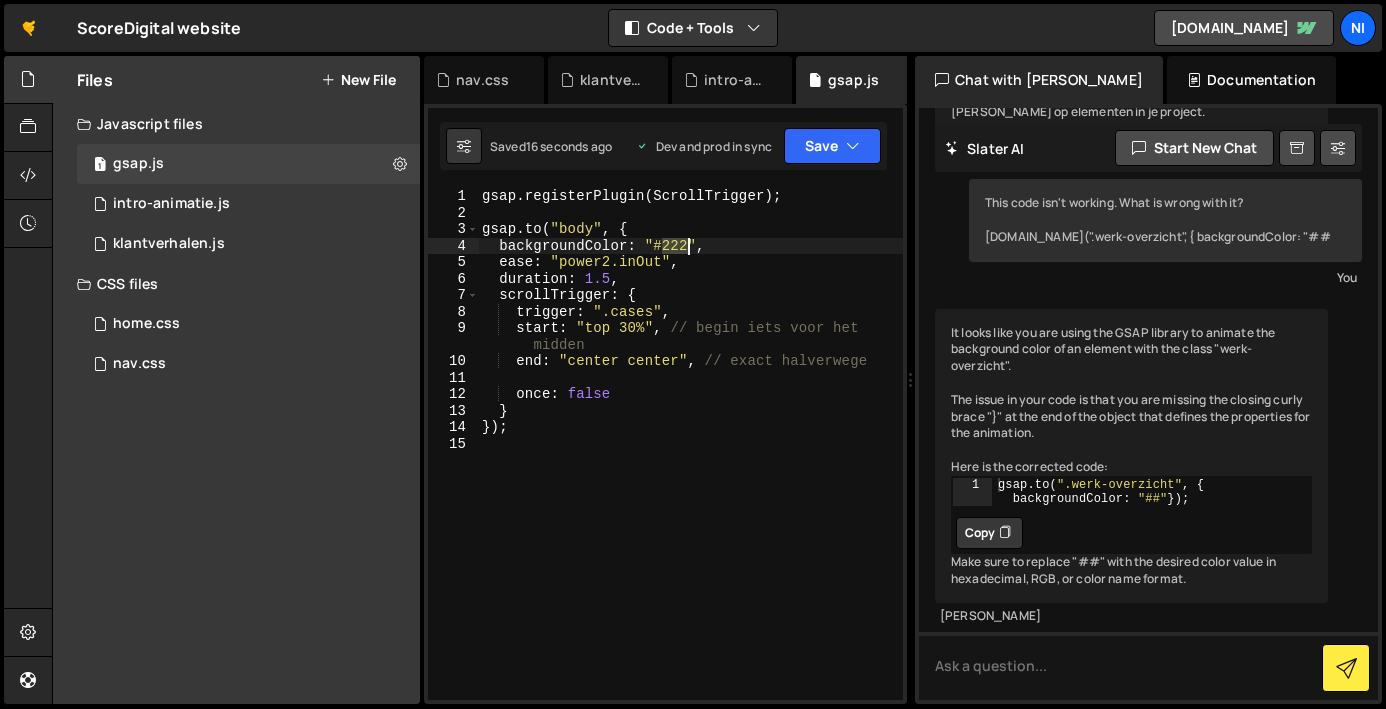 drag, startPoint x: 672, startPoint y: 245, endPoint x: 685, endPoint y: 240, distance: 13.928389 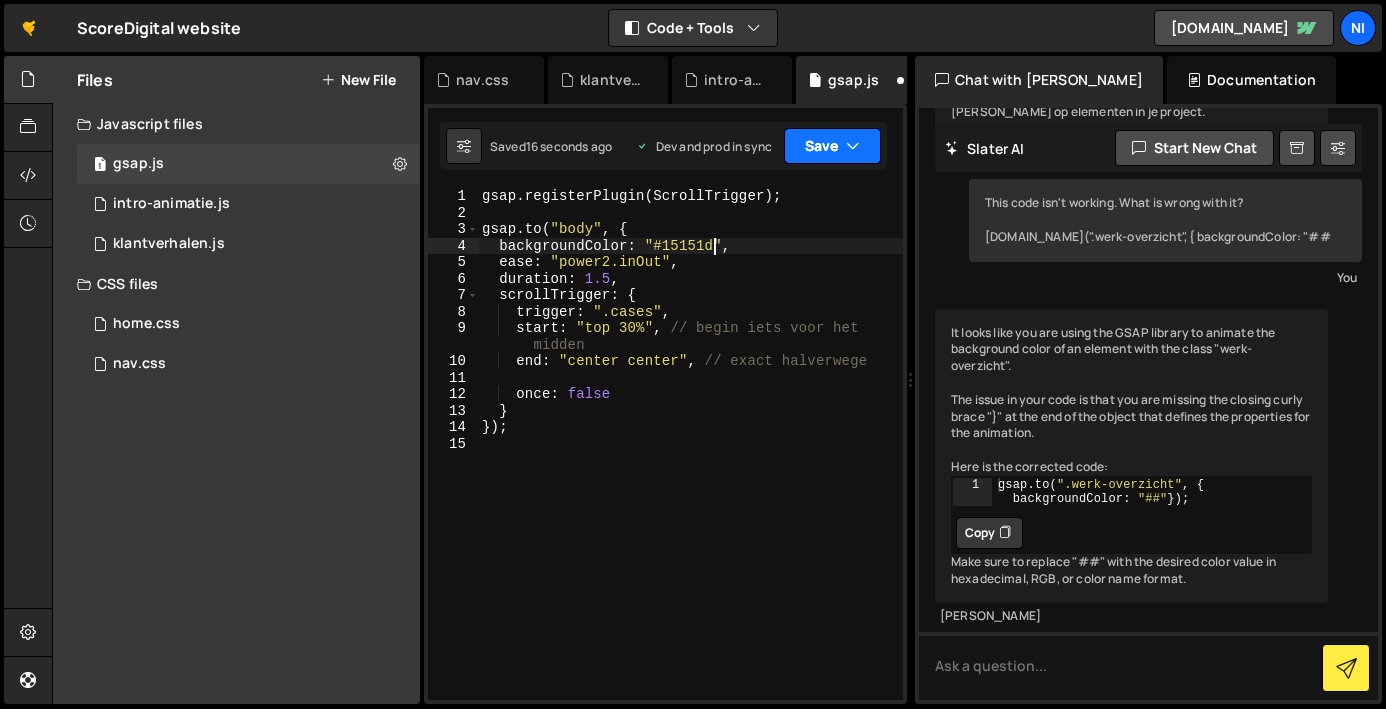 click on "Save" at bounding box center (832, 146) 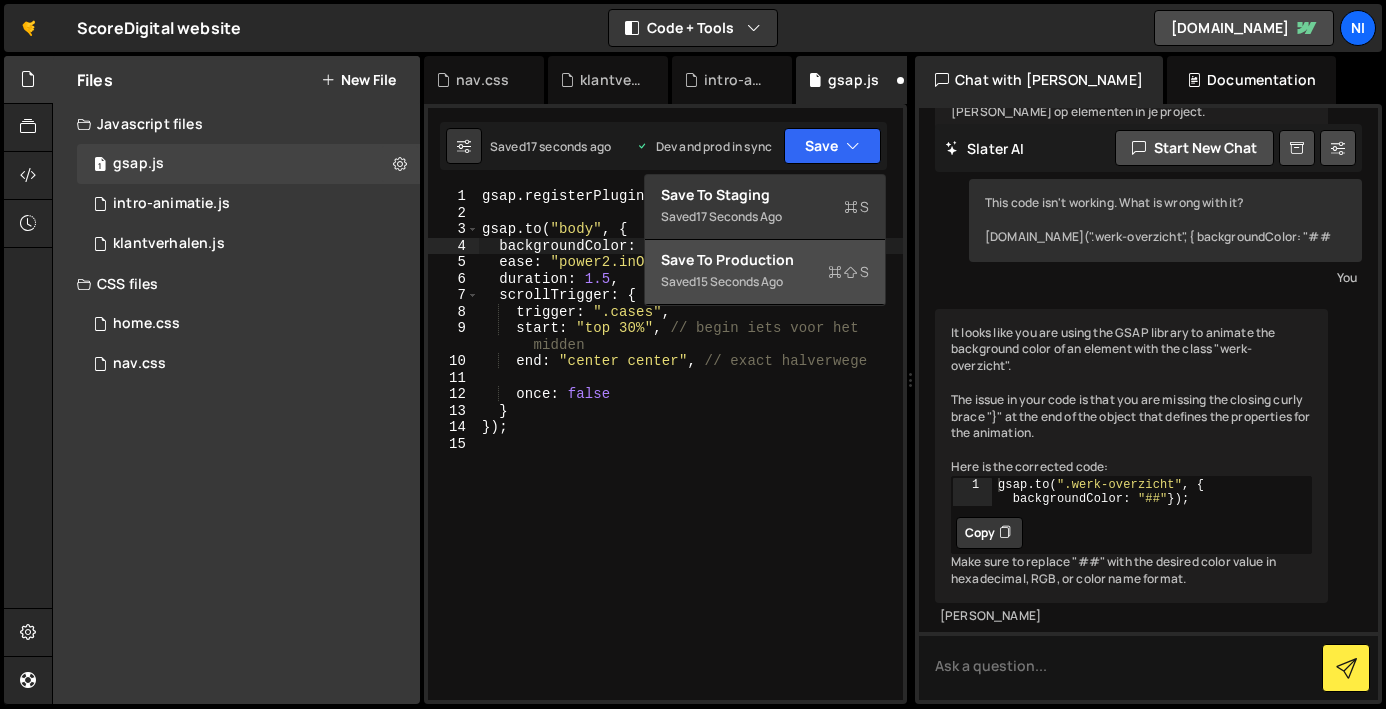 click on "Saved  15 seconds ago" at bounding box center (765, 282) 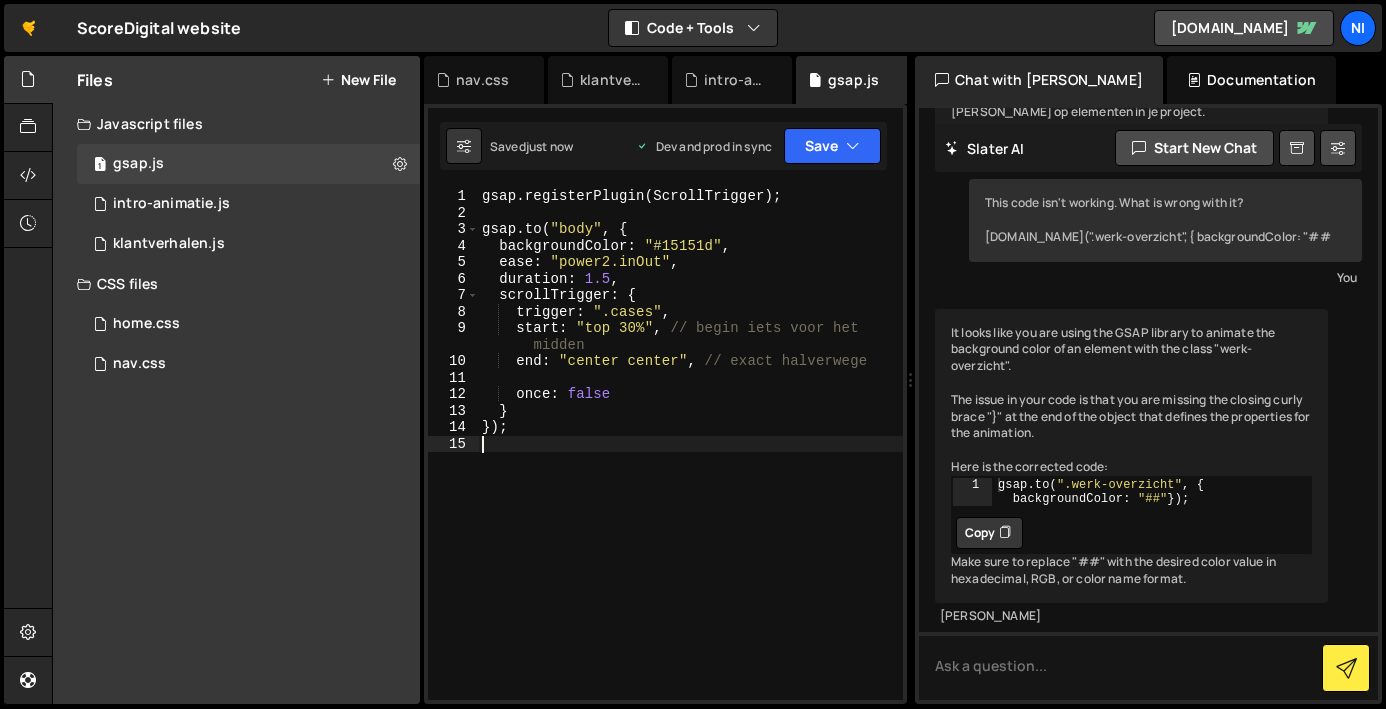 scroll, scrollTop: 0, scrollLeft: 0, axis: both 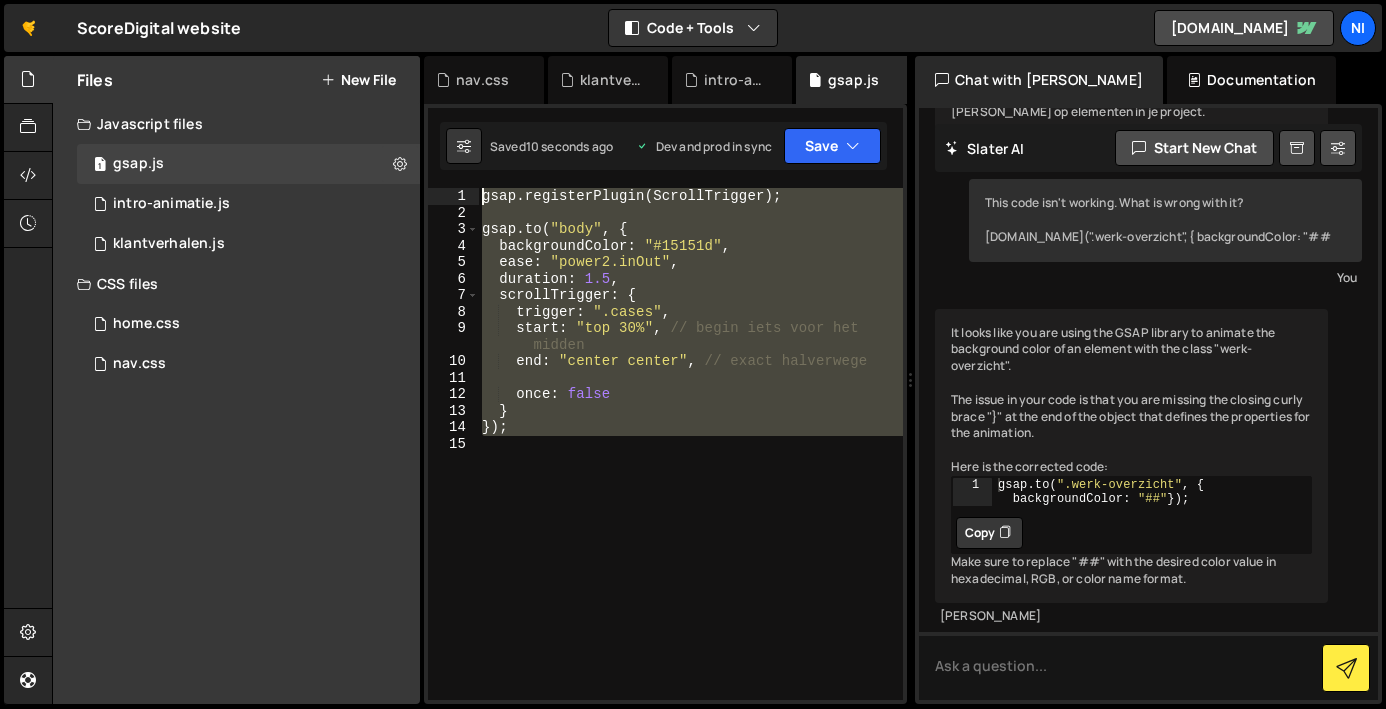 drag, startPoint x: 532, startPoint y: 444, endPoint x: 451, endPoint y: 171, distance: 284.76306 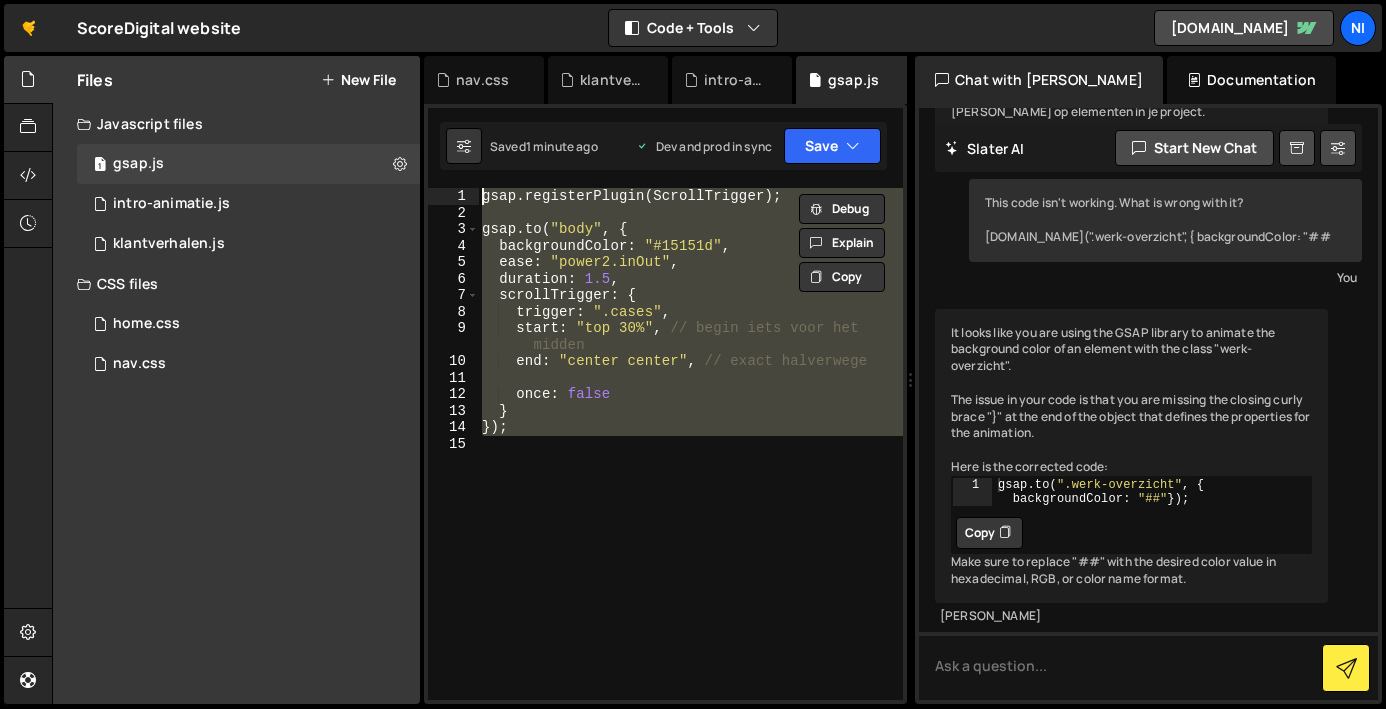 click on "gsap . registerPlugin ( ScrollTrigger ) ; gsap . to ( "body" ,   {    backgroundColor :   "#15151d" ,    ease :   "power2.inOut" ,    duration :   1.5 ,    scrollTrigger :   {       trigger :   ".cases" ,       start :   "top 30%" ,   // begin iets voor het         midden       end :   "center center" ,   // exact halverwege       once :   false    } }) ;" at bounding box center [690, 444] 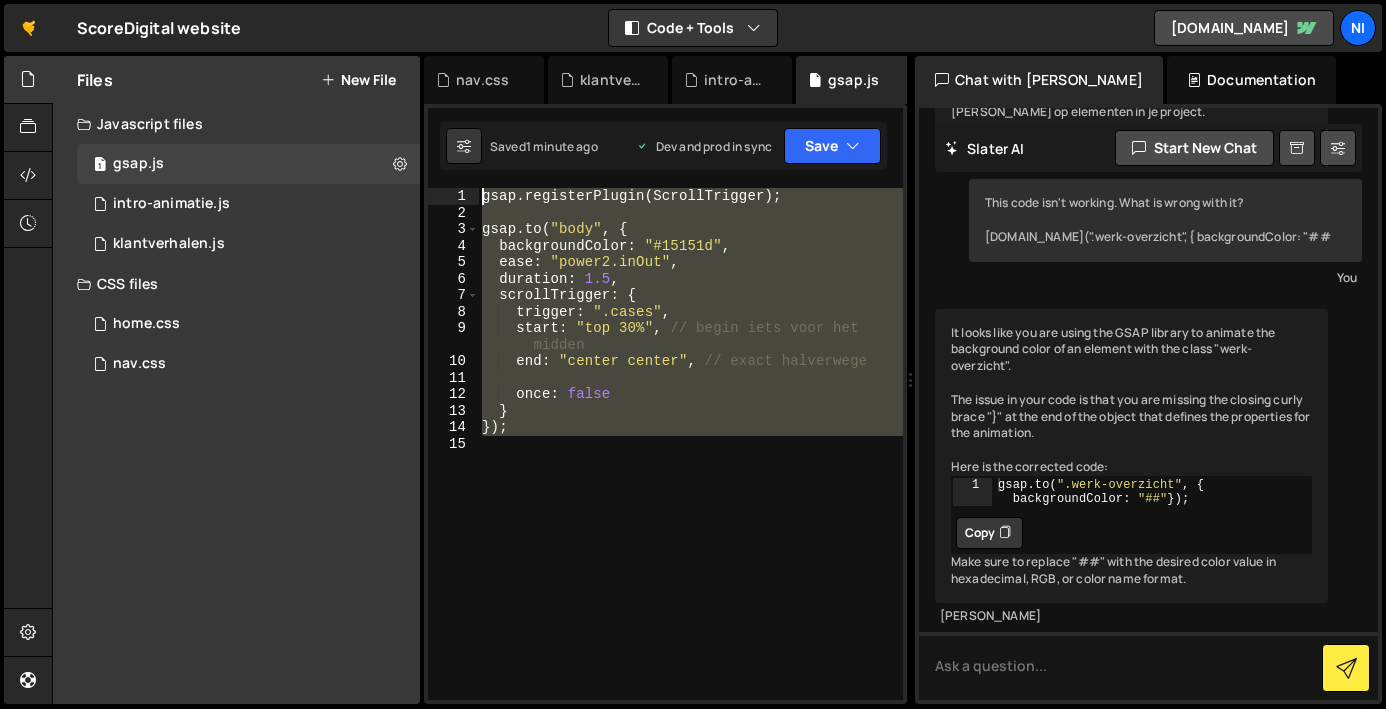 drag, startPoint x: 587, startPoint y: 466, endPoint x: 438, endPoint y: 163, distance: 337.65366 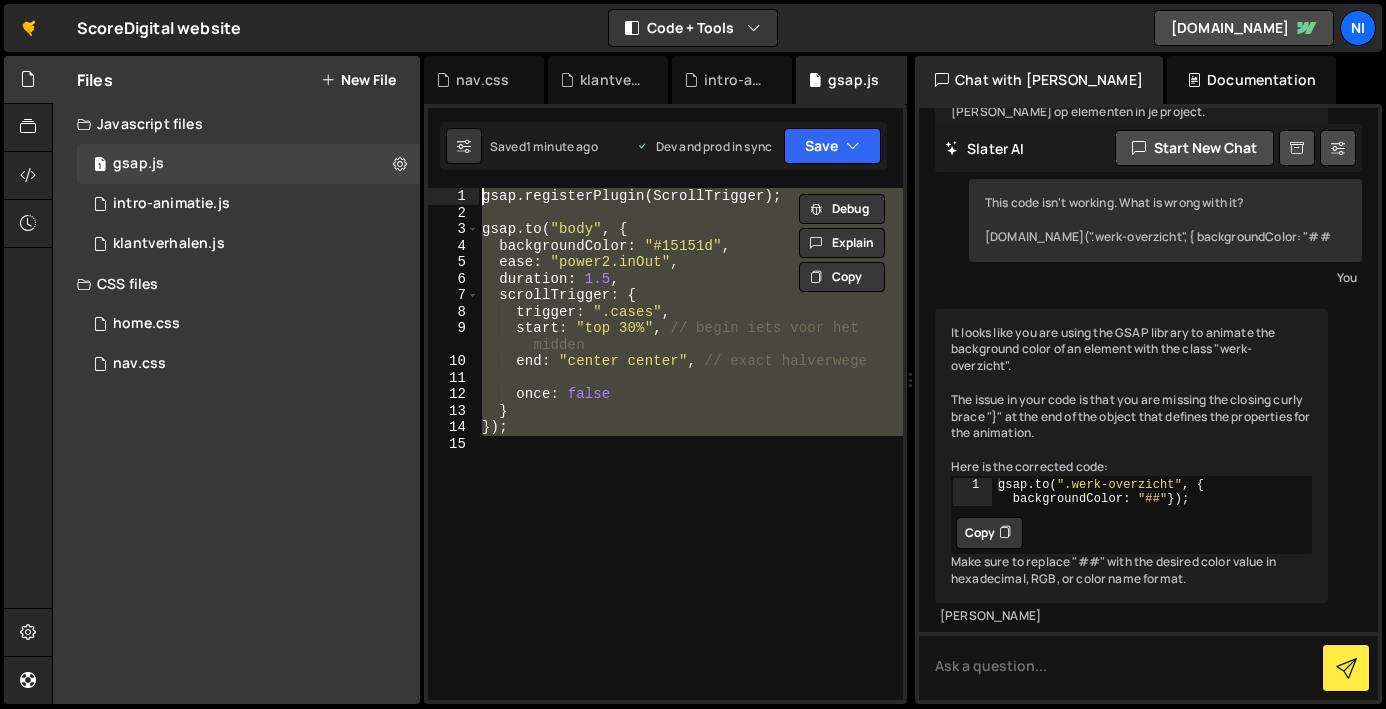 paste 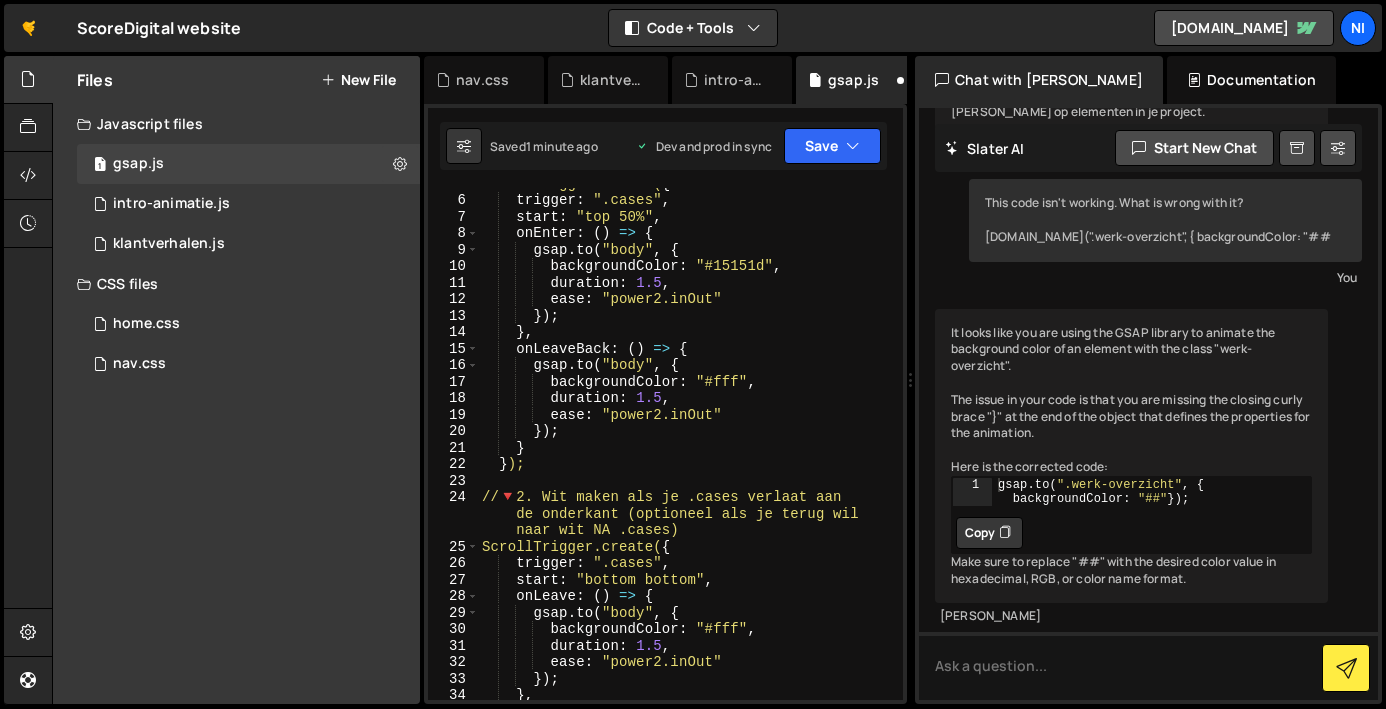 scroll, scrollTop: 0, scrollLeft: 0, axis: both 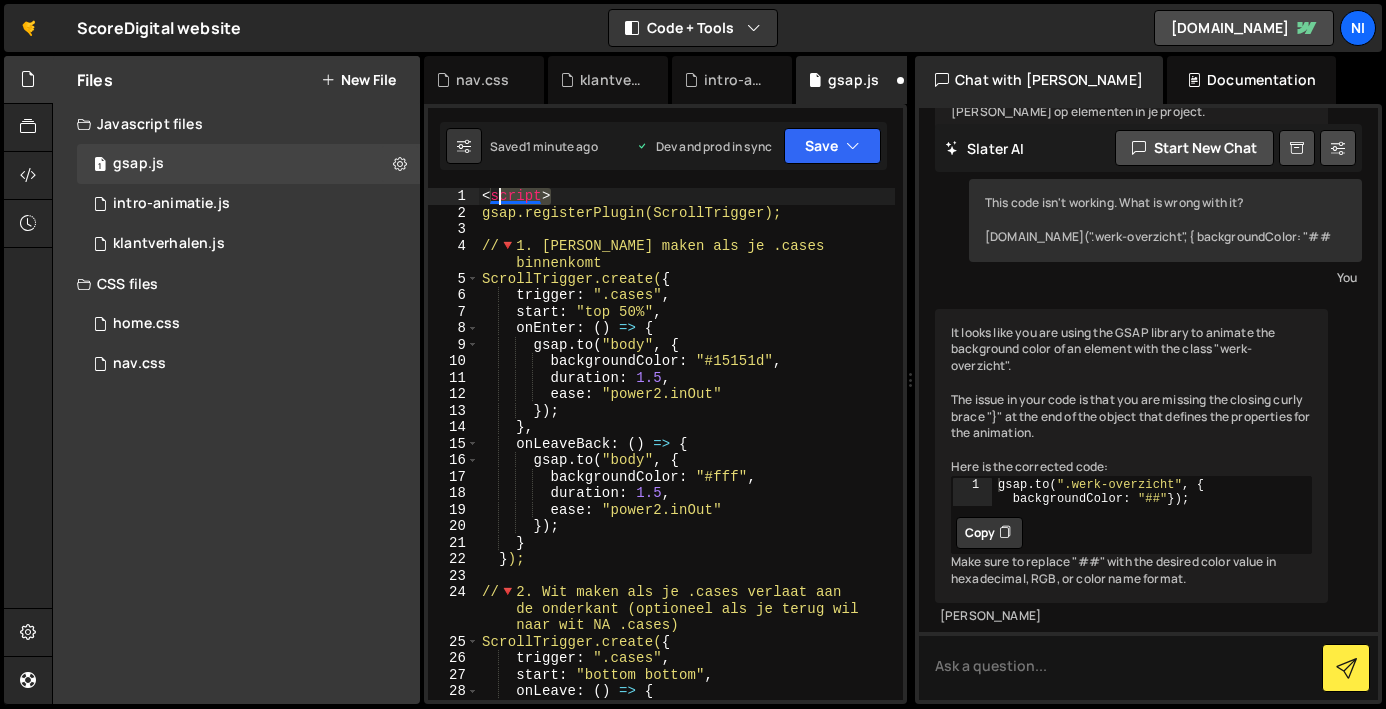 drag, startPoint x: 583, startPoint y: 192, endPoint x: 486, endPoint y: 190, distance: 97.020615 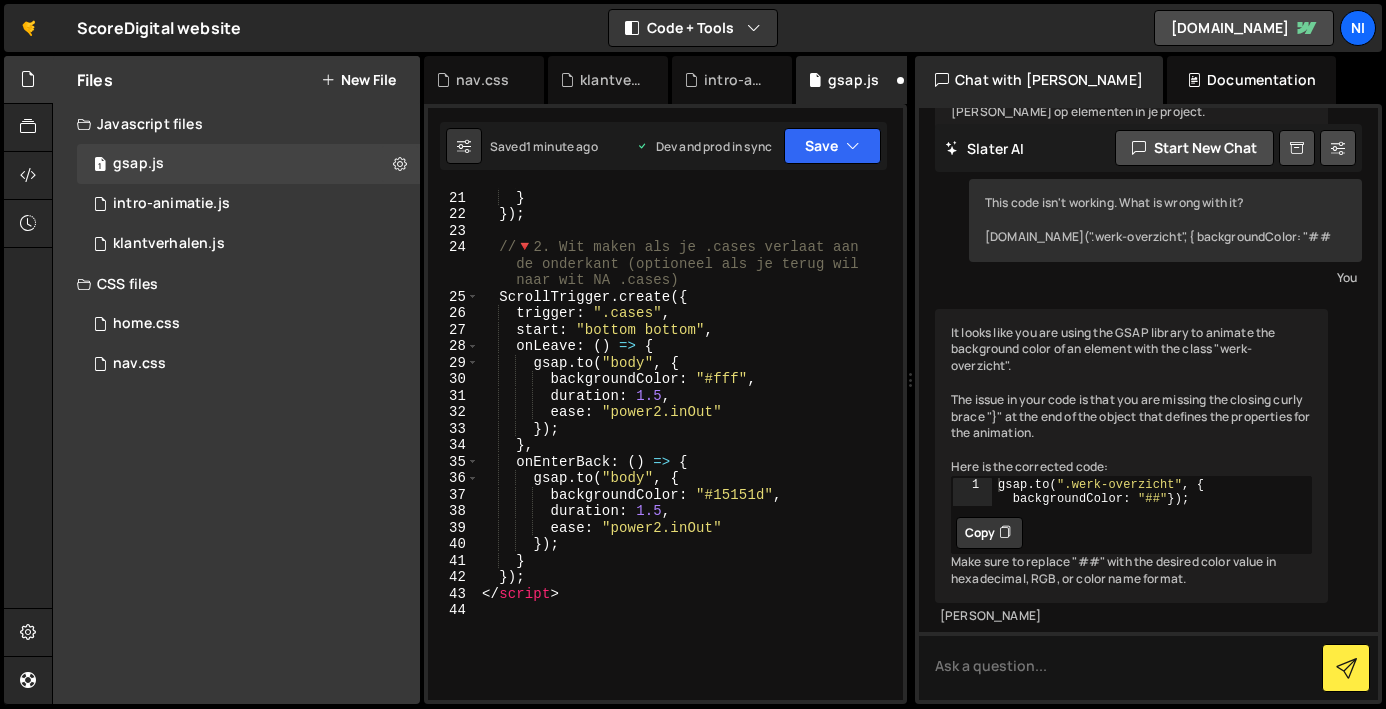 scroll, scrollTop: 394, scrollLeft: 0, axis: vertical 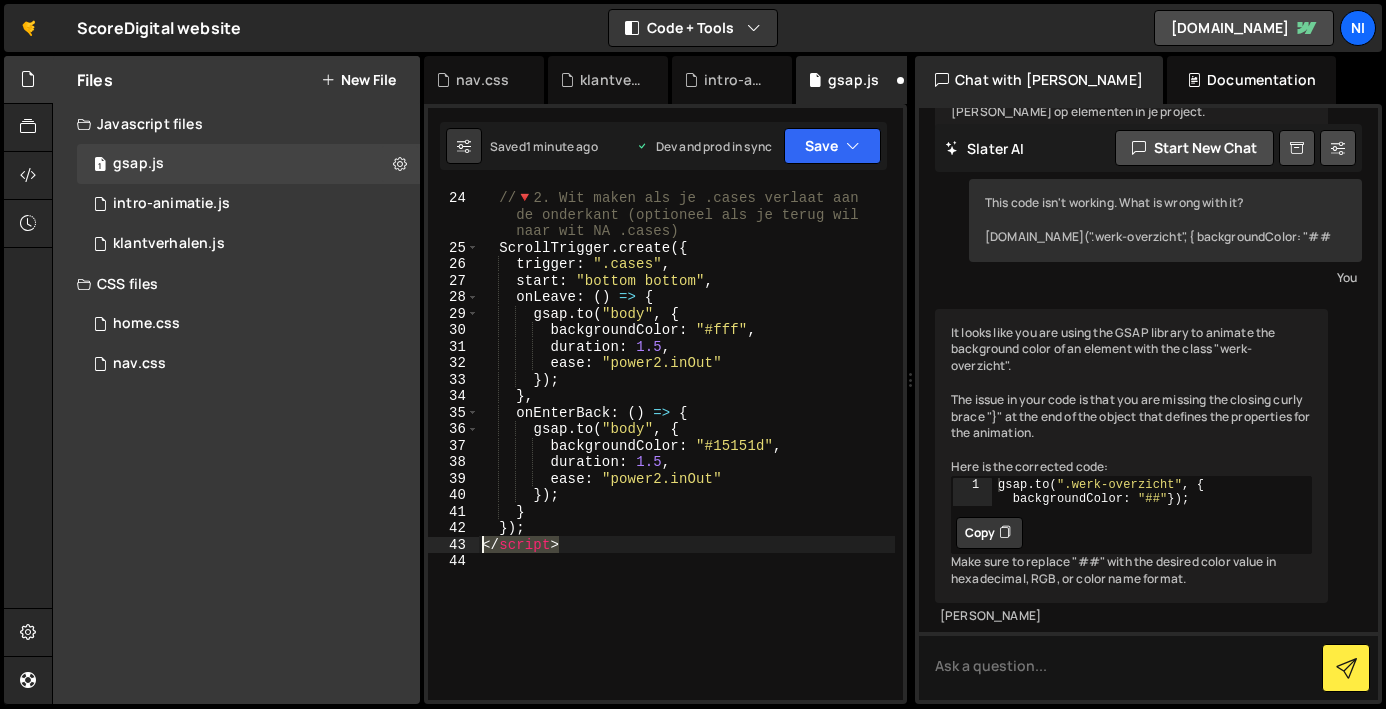 drag, startPoint x: 583, startPoint y: 540, endPoint x: 470, endPoint y: 547, distance: 113.216606 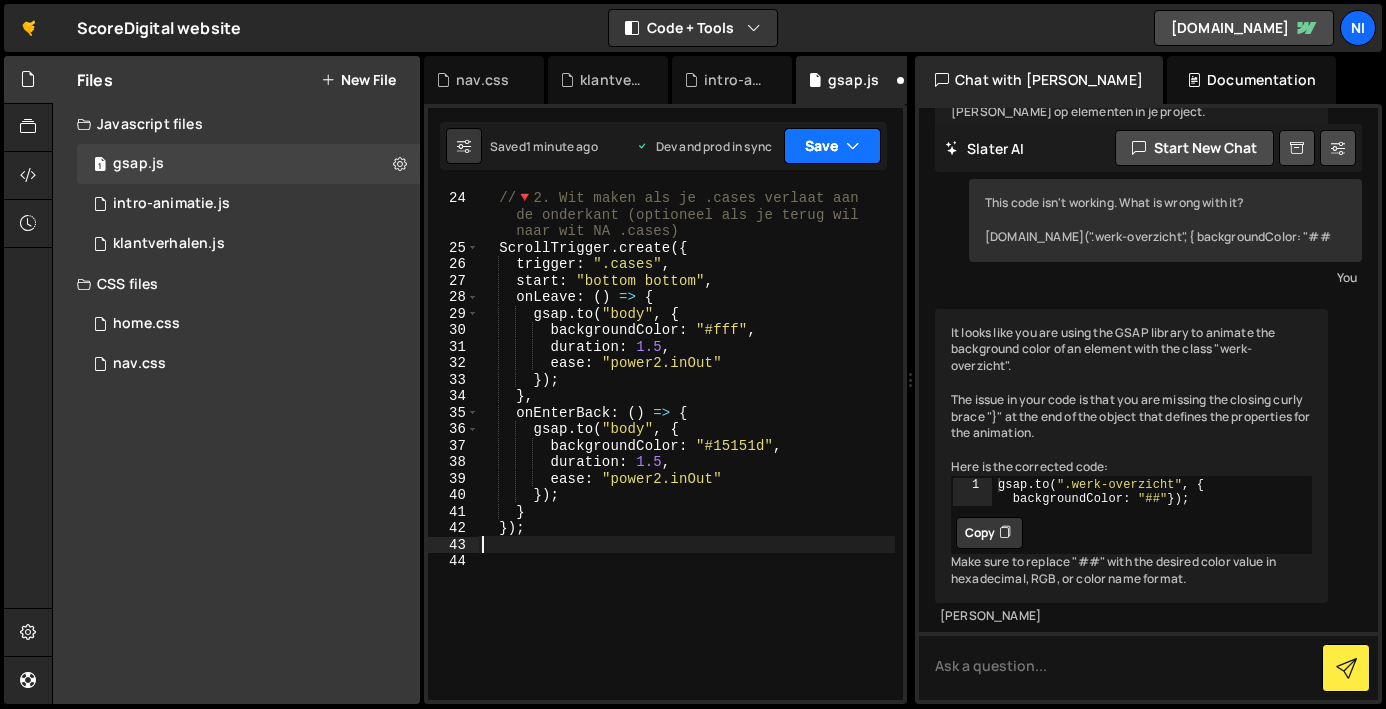 drag, startPoint x: 824, startPoint y: 140, endPoint x: 806, endPoint y: 187, distance: 50.32892 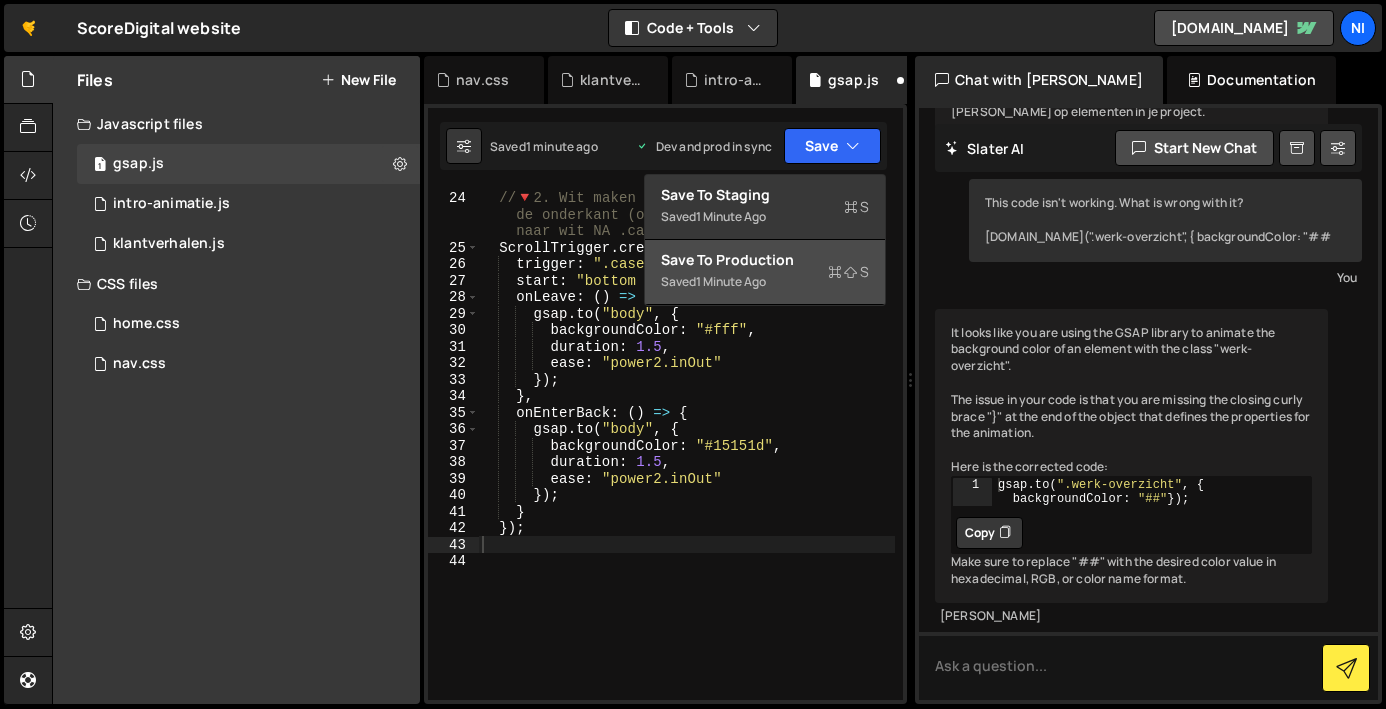 click on "Save to Production
S" at bounding box center [765, 260] 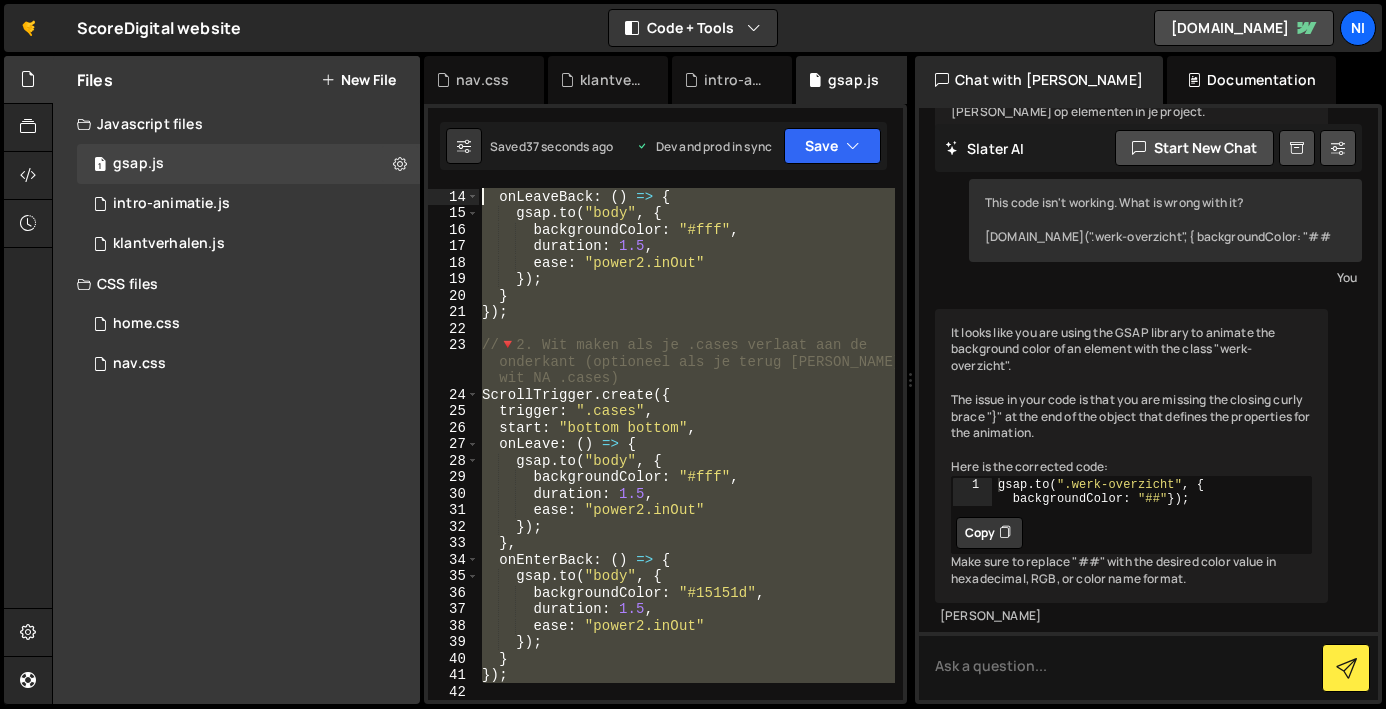scroll, scrollTop: 0, scrollLeft: 0, axis: both 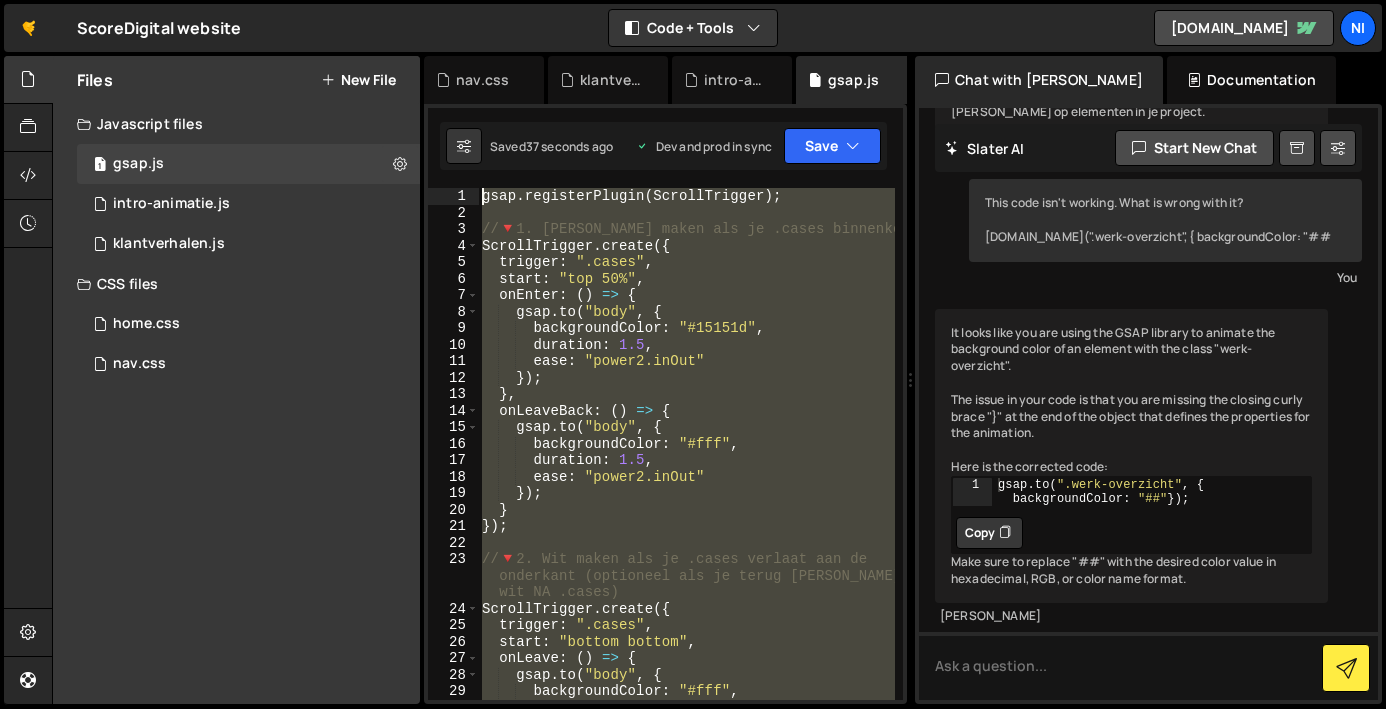 drag, startPoint x: 498, startPoint y: 430, endPoint x: 407, endPoint y: 94, distance: 348.10486 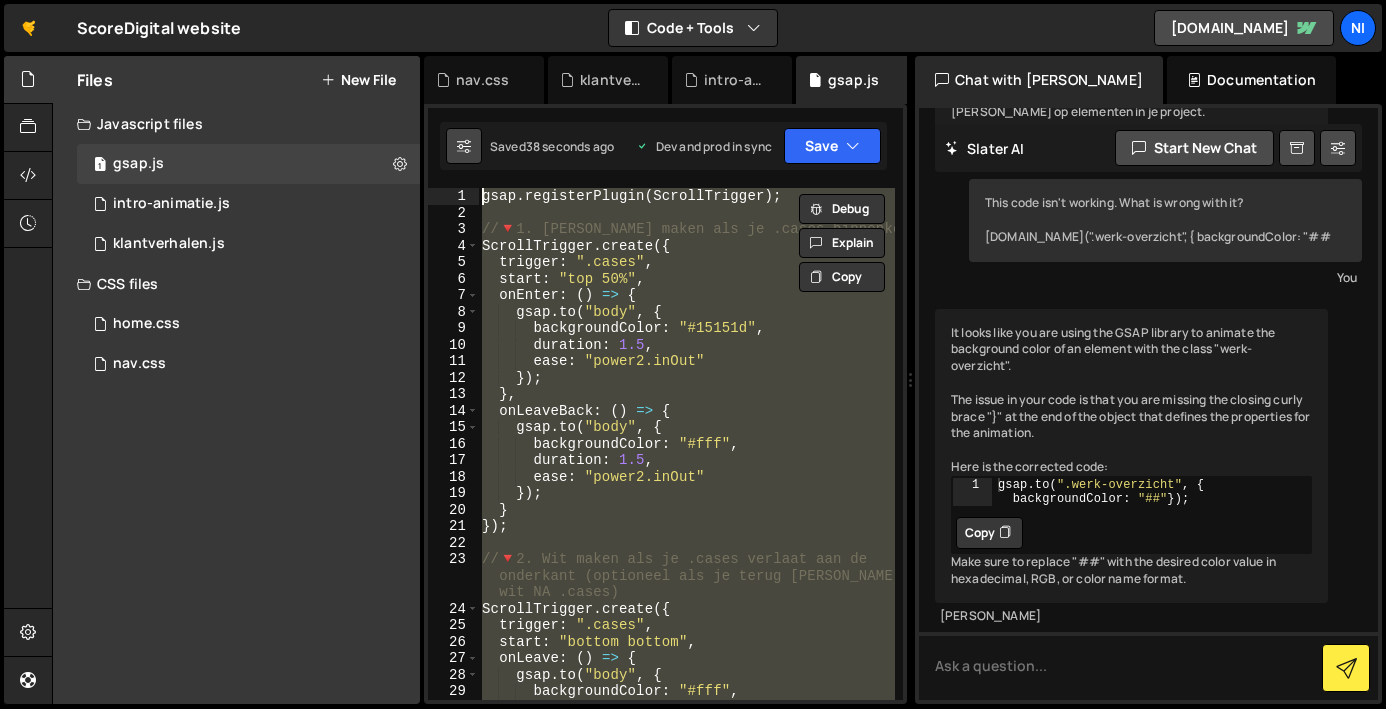 paste 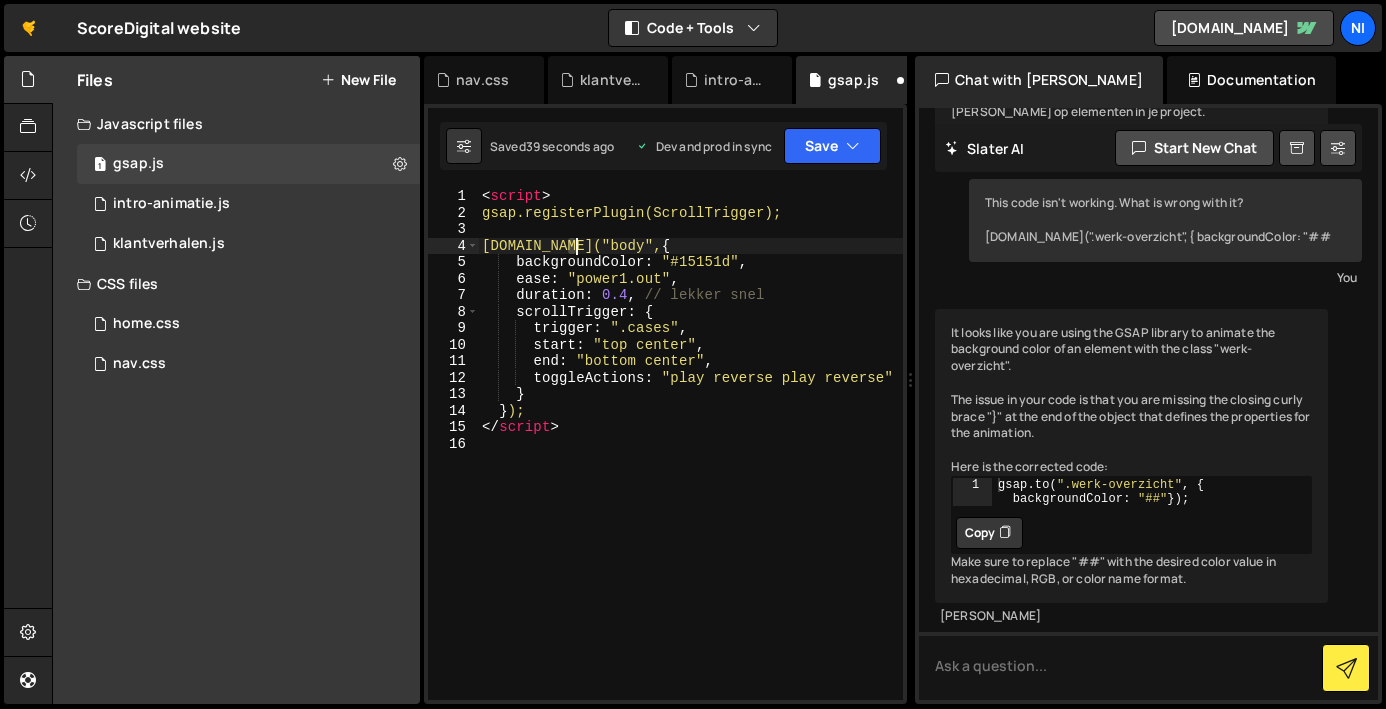 drag, startPoint x: 571, startPoint y: 244, endPoint x: 594, endPoint y: 242, distance: 23.086792 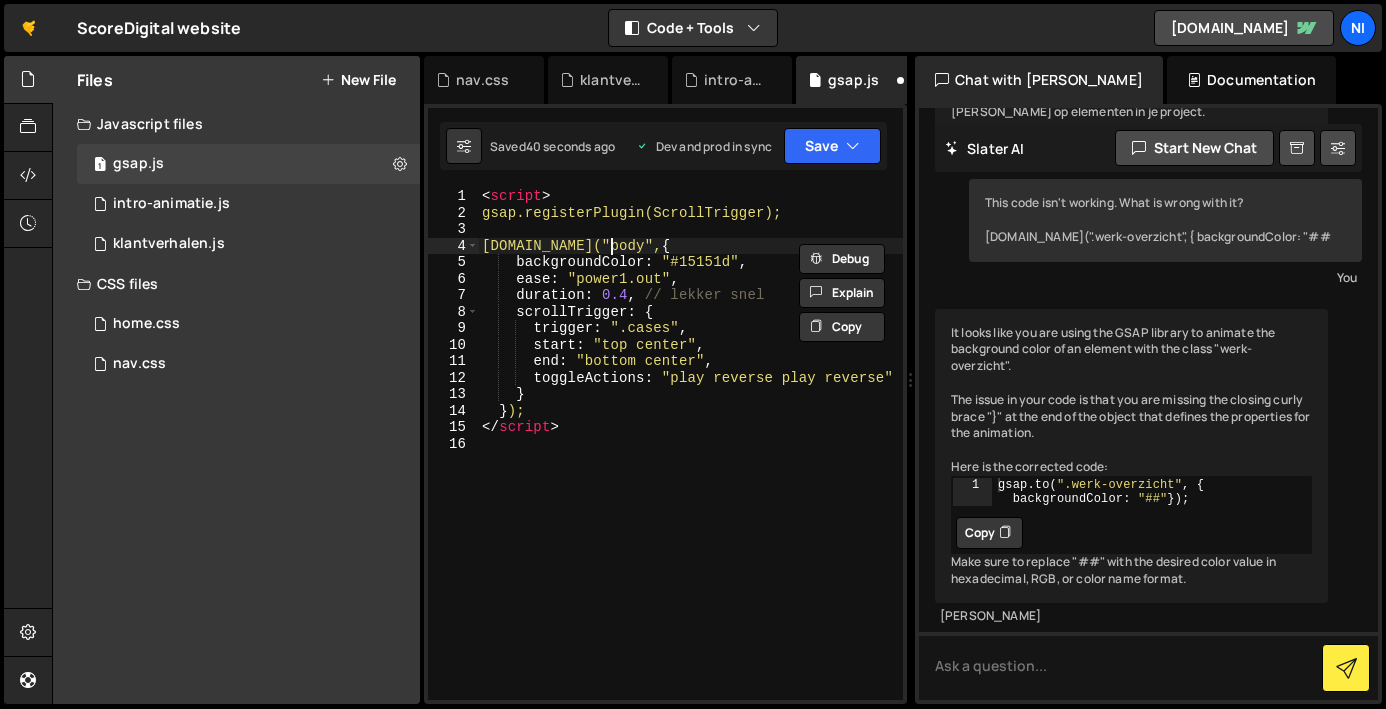 click on "< script >   gsap.registerPlugin(ScrollTrigger);   [DOMAIN_NAME]("body",  {       backgroundColor :   "#15151d" ,       ease :   "power1.out" ,       duration :   0.4 ,   // lekker snel       scrollTrigger :   {          trigger :   ".cases" ,          start :   "top center" ,          end :   "bottom center" ,          toggleActions :   "play reverse play reverse"       }    } ); </ script >" at bounding box center [690, 460] 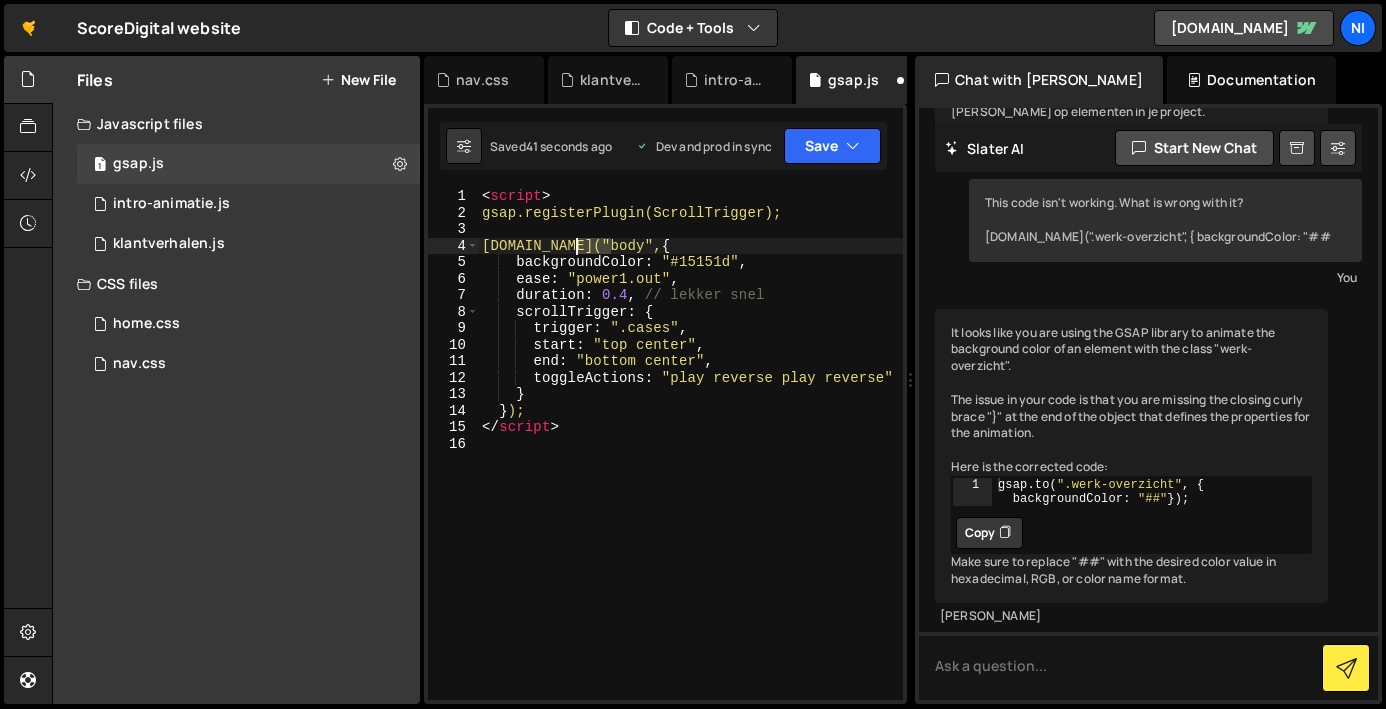 drag, startPoint x: 614, startPoint y: 243, endPoint x: 591, endPoint y: 245, distance: 23.086792 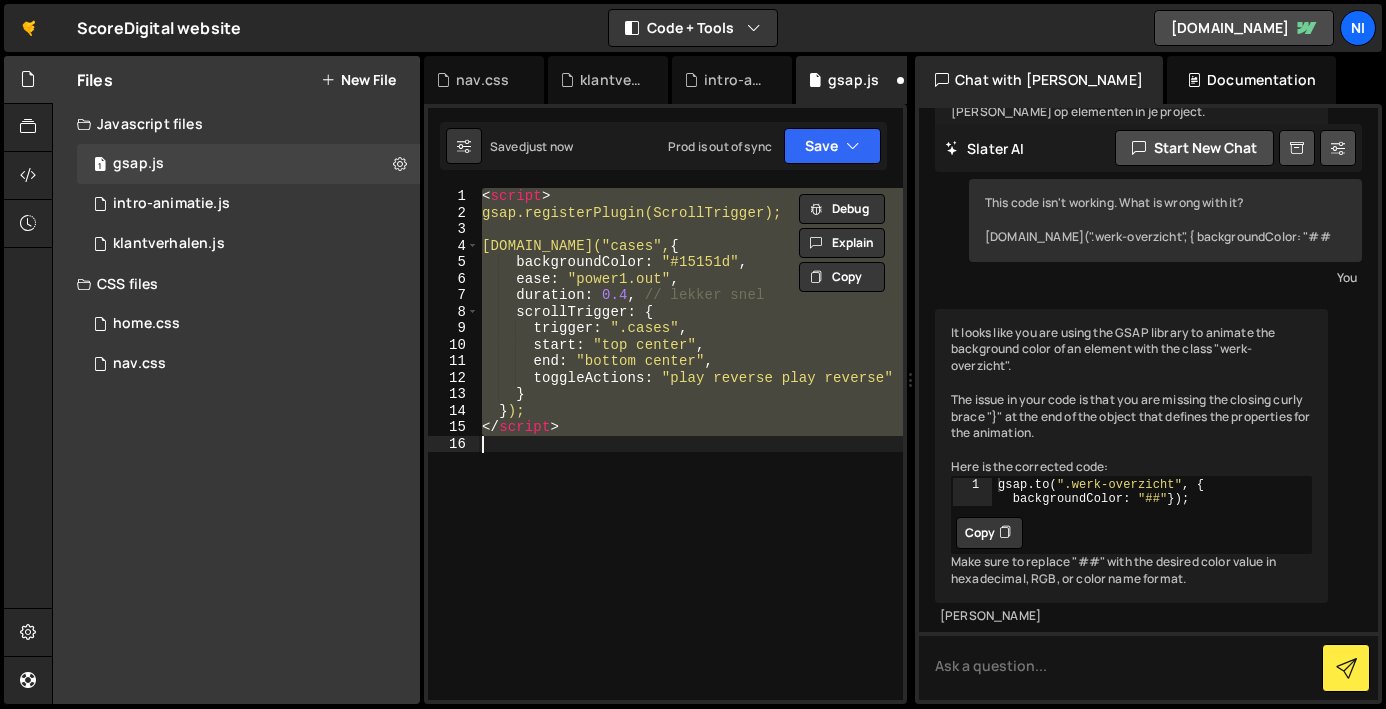scroll, scrollTop: 0, scrollLeft: 4, axis: horizontal 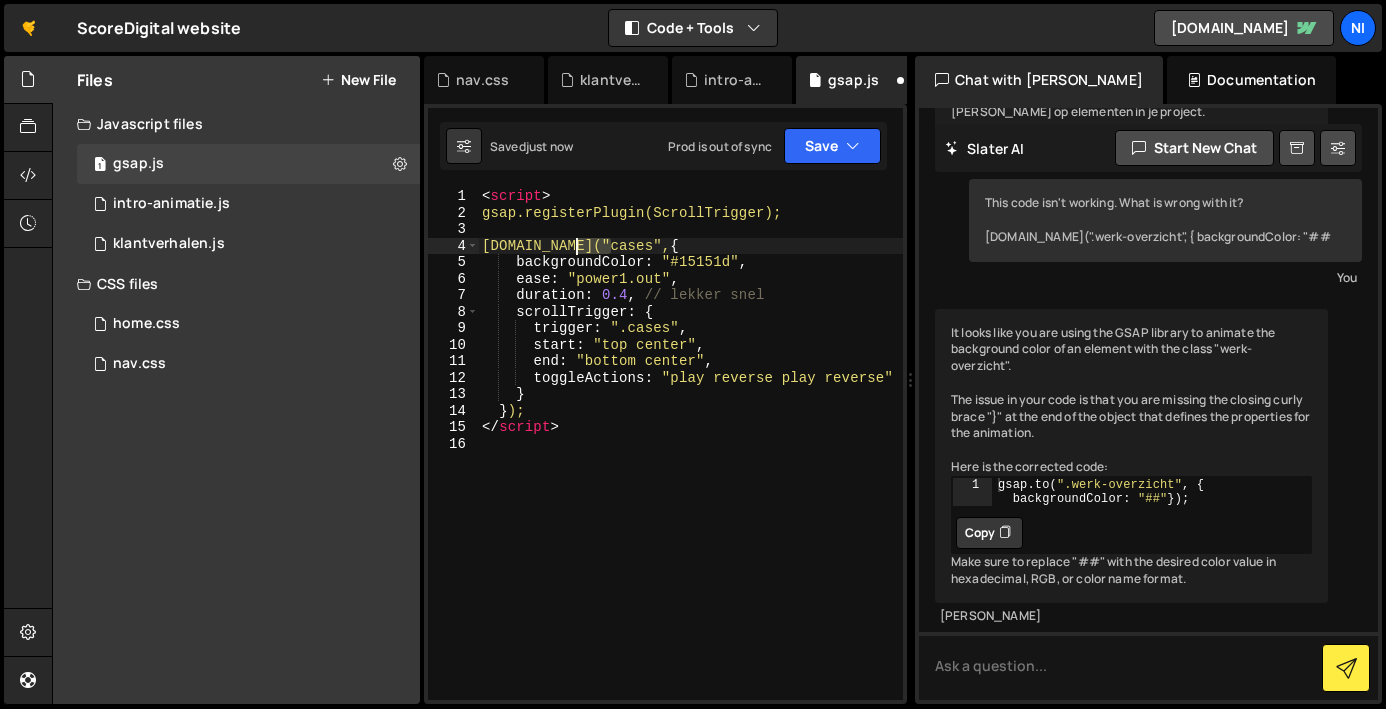 drag, startPoint x: 615, startPoint y: 248, endPoint x: 579, endPoint y: 248, distance: 36 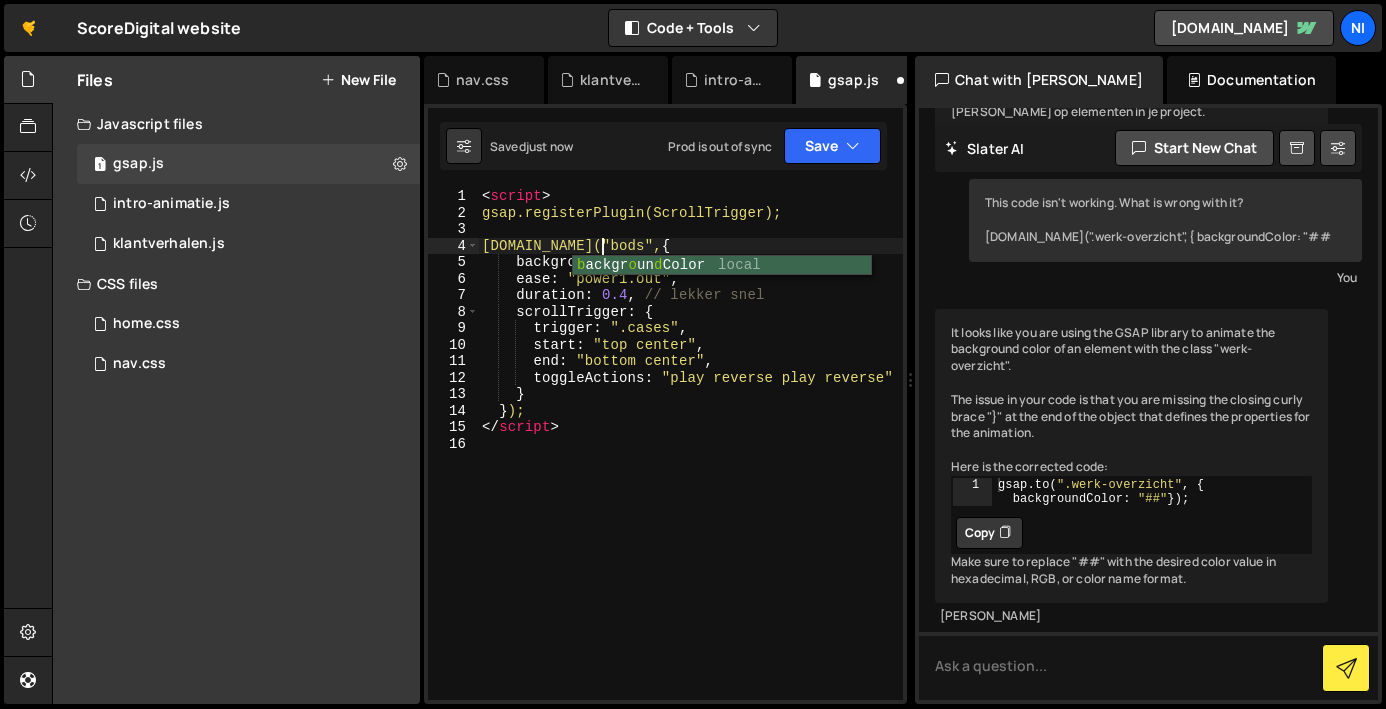 scroll, scrollTop: 0, scrollLeft: 8, axis: horizontal 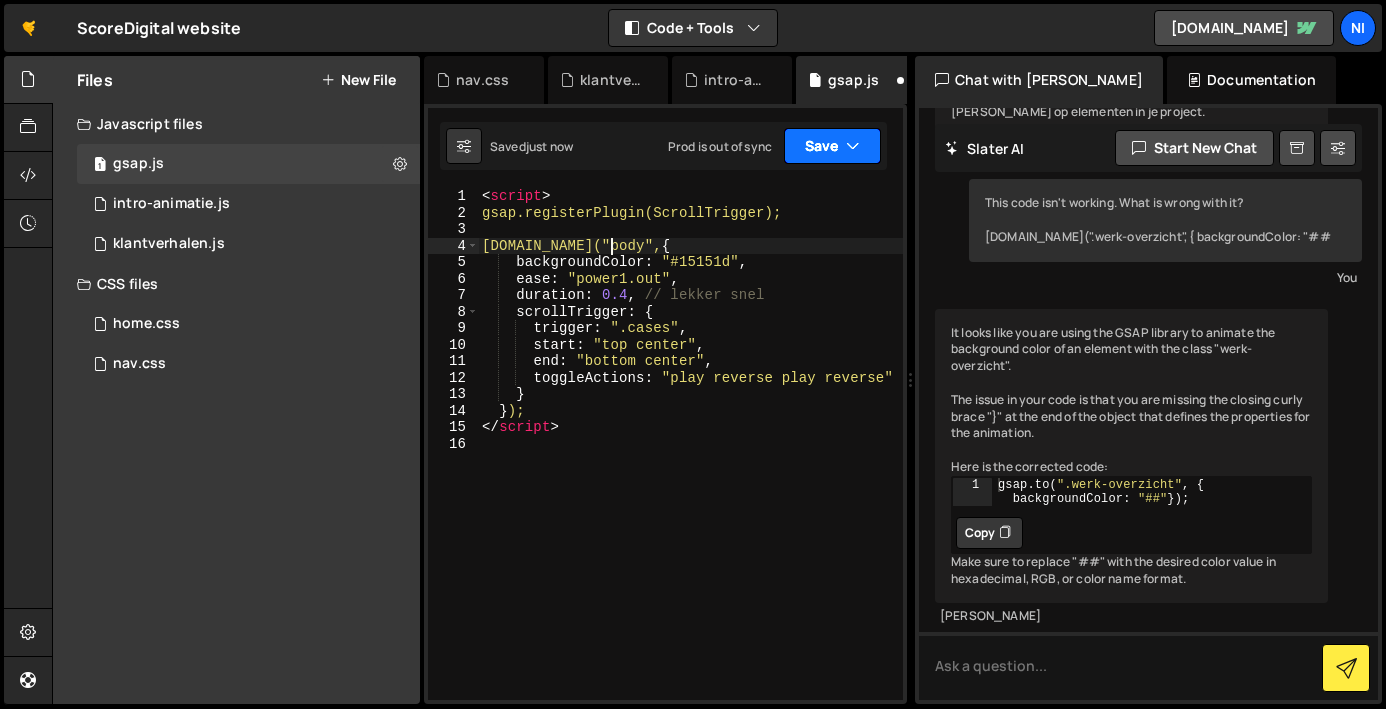 click on "Save" at bounding box center [832, 146] 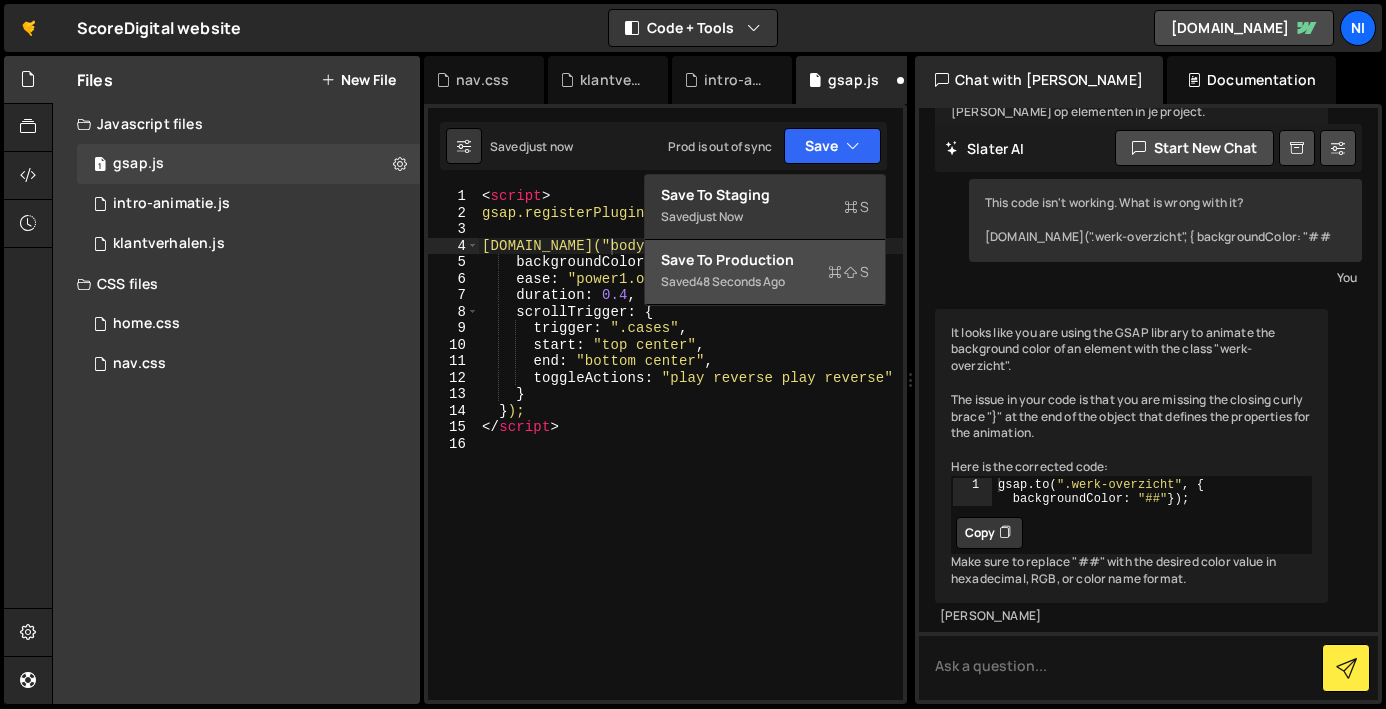 click on "Saved  48 seconds ago" at bounding box center [765, 282] 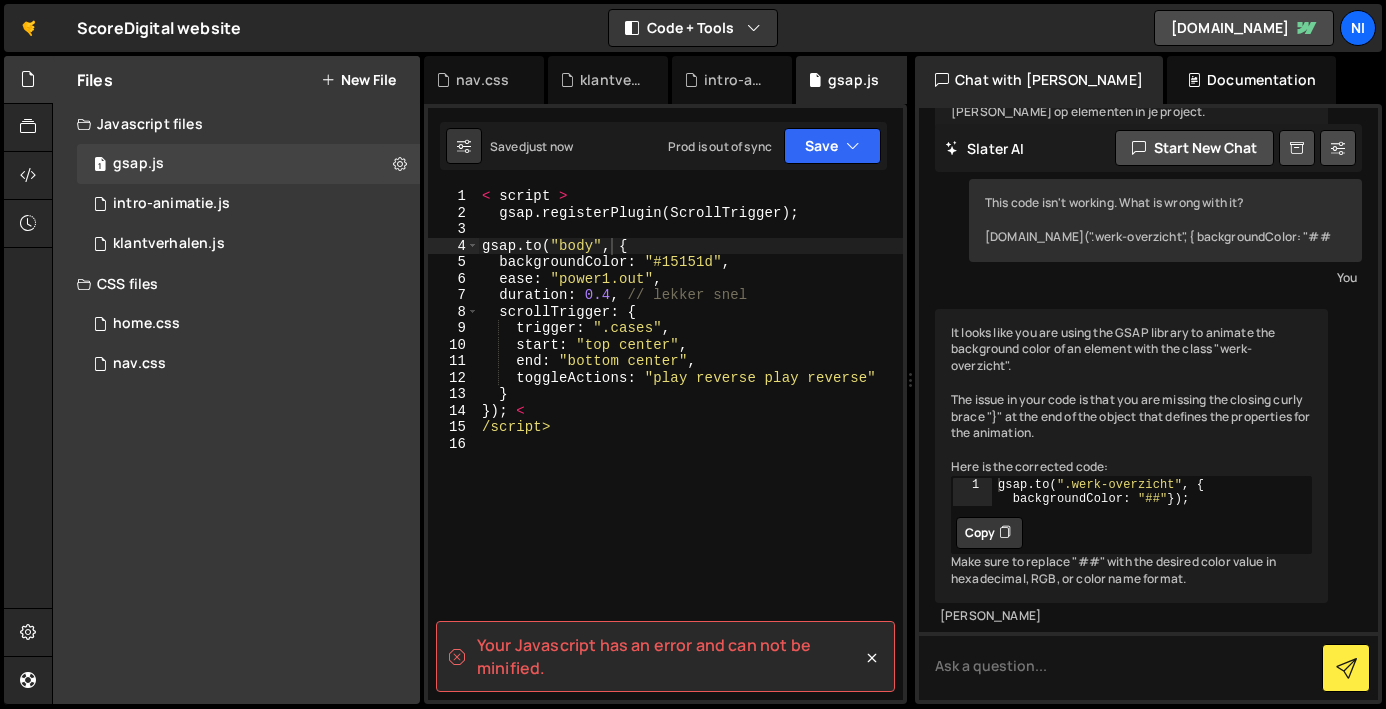 type on "/script>" 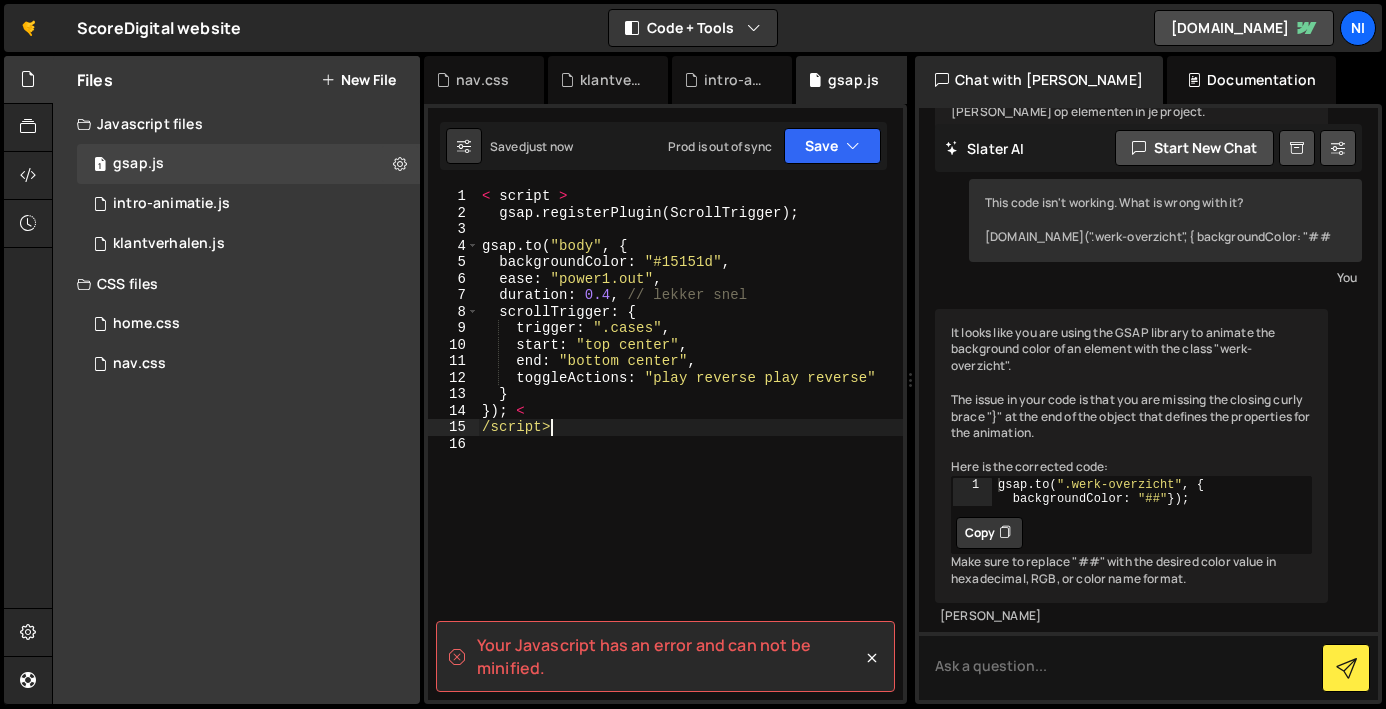 scroll, scrollTop: 0, scrollLeft: 4, axis: horizontal 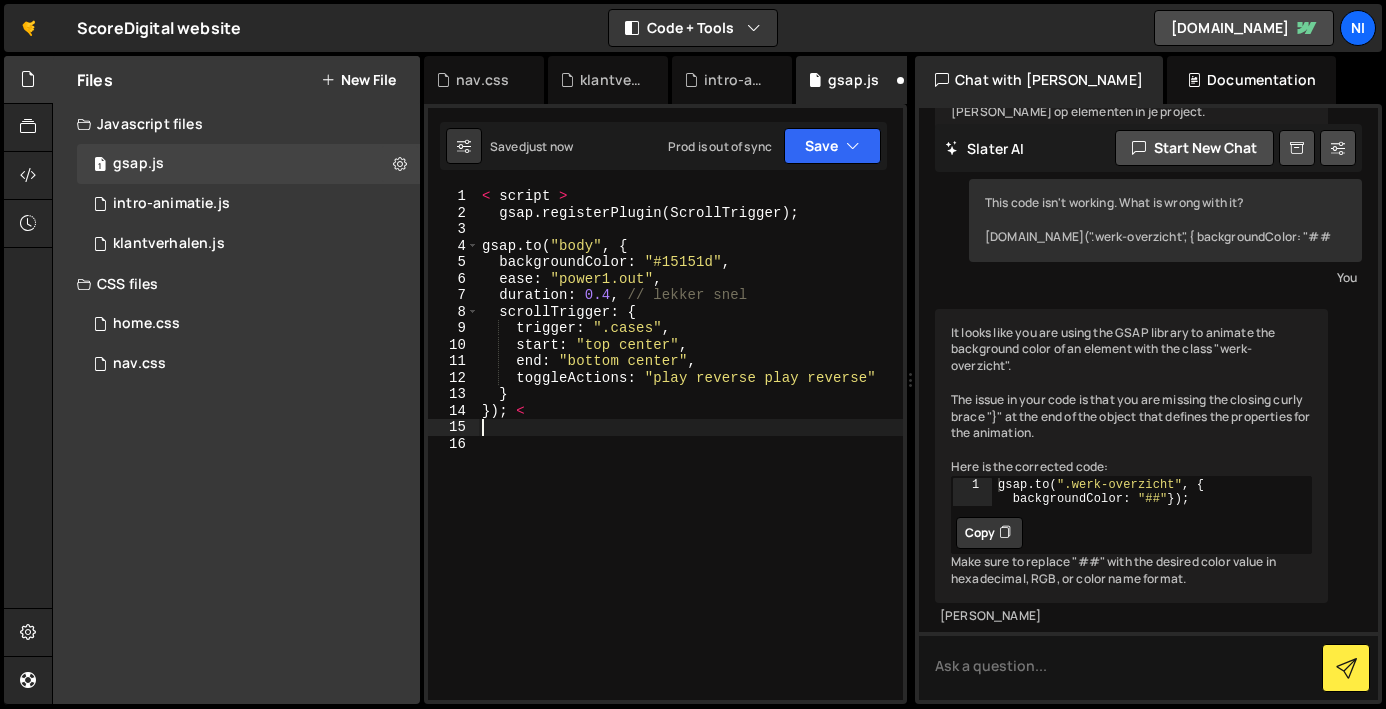 click on "<   script   >    gsap . registerPlugin ( ScrollTrigger ) ; gsap . to ( "body" ,   {    backgroundColor :   "#15151d" ,    ease :   "power1.out" ,    duration :   0.4 ,   // lekker snel    scrollTrigger :   {       trigger :   ".cases" ,       start :   "top center" ,       end :   "bottom center" ,       toggleActions :   "play reverse play reverse"    } }) ;   <" at bounding box center [690, 460] 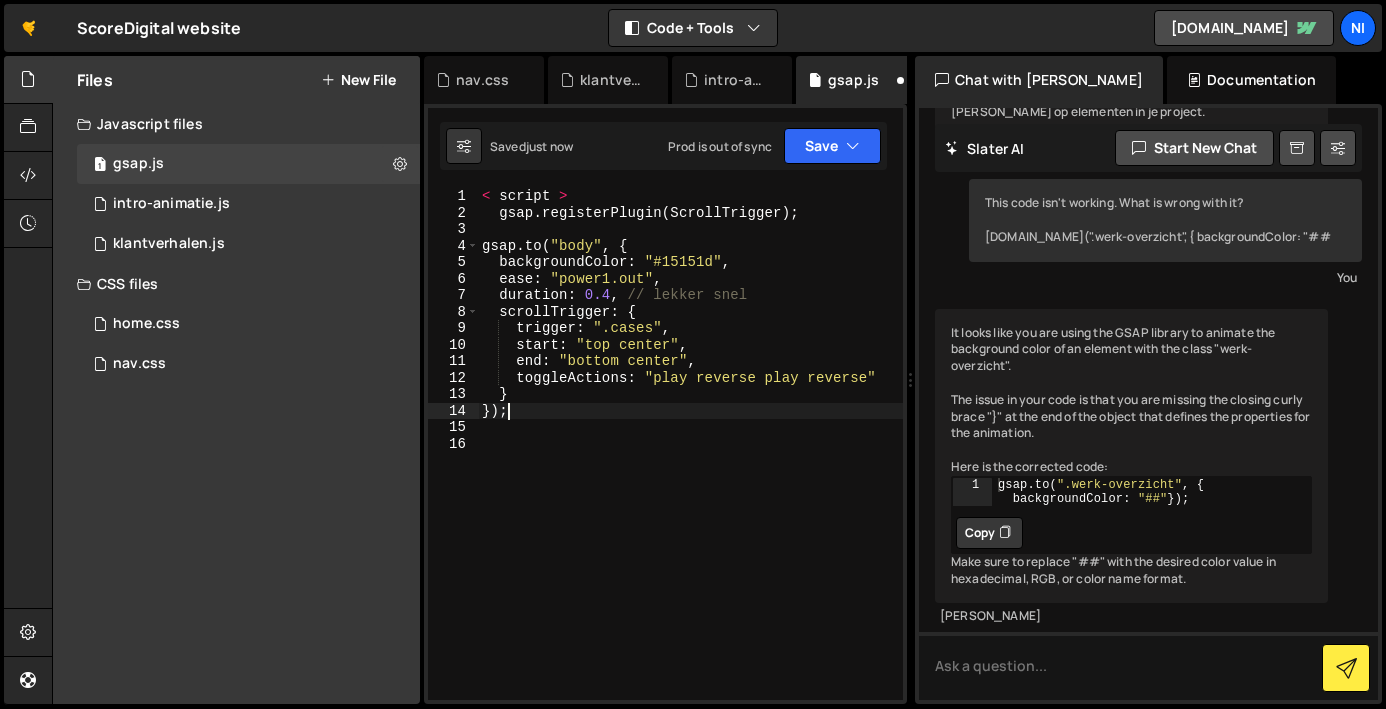 drag, startPoint x: 577, startPoint y: 193, endPoint x: 460, endPoint y: 189, distance: 117.06836 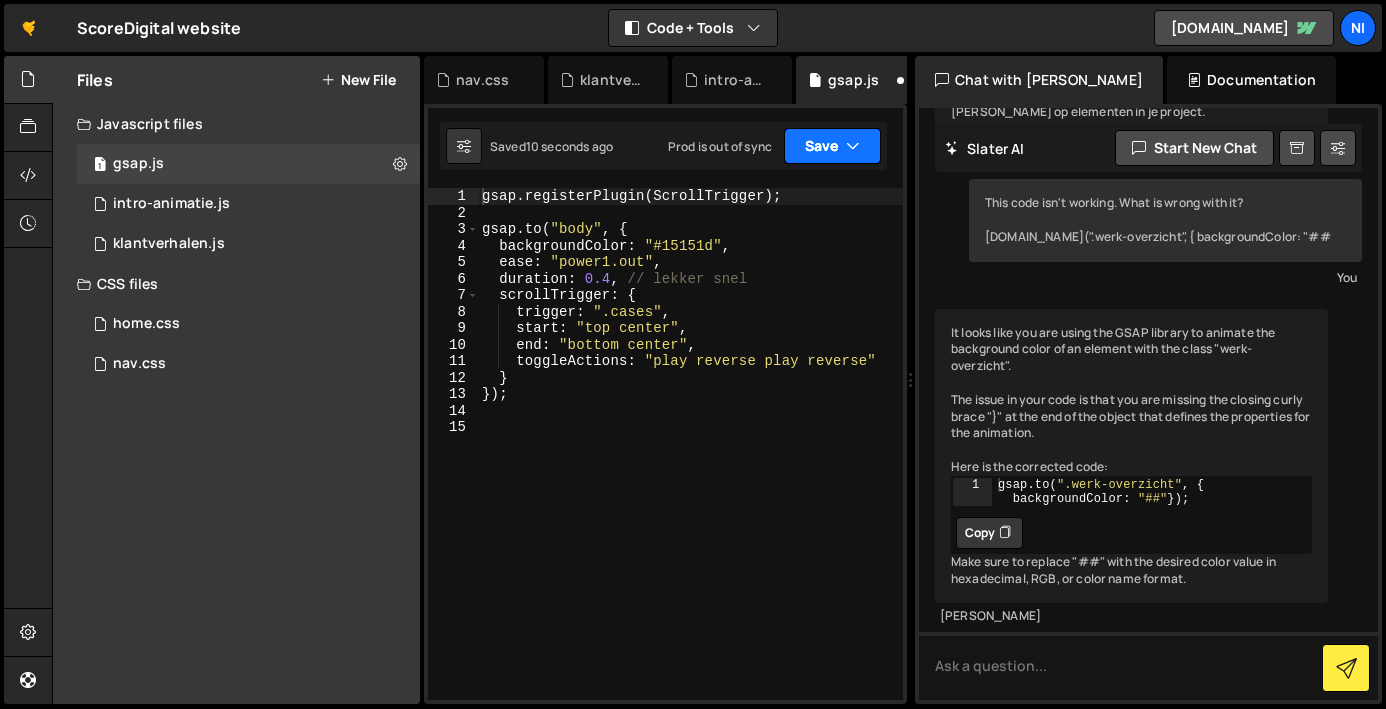 click on "Save" at bounding box center (832, 146) 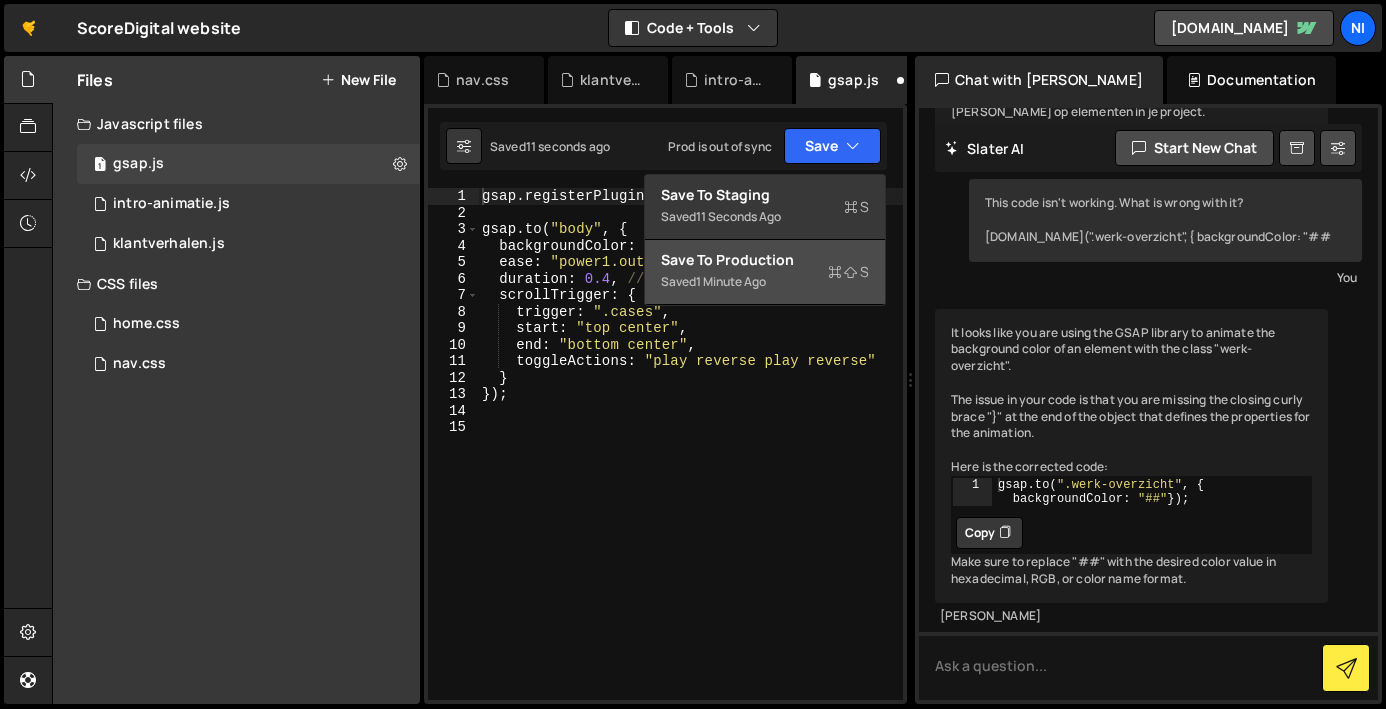 click on "Save to Production
S" at bounding box center [765, 260] 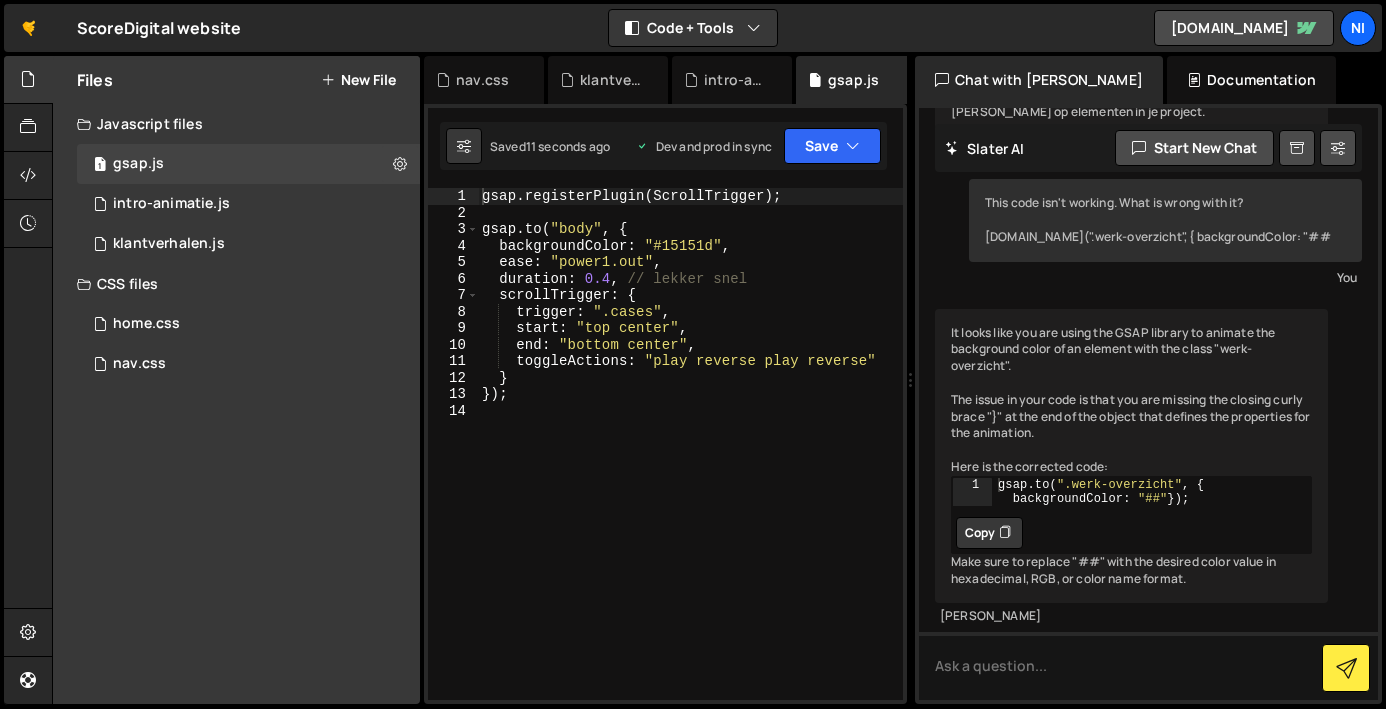 click on "gsap . registerPlugin ( ScrollTrigger ) ; gsap . to ( "body" ,   {    backgroundColor :   "#15151d" ,    ease :   "power1.out" ,    duration :   0.4 ,   // lekker snel    scrollTrigger :   {       trigger :   ".cases" ,       start :   "top center" ,       end :   "bottom center" ,       toggleActions :   "play reverse play reverse"    } }) ;" at bounding box center (690, 460) 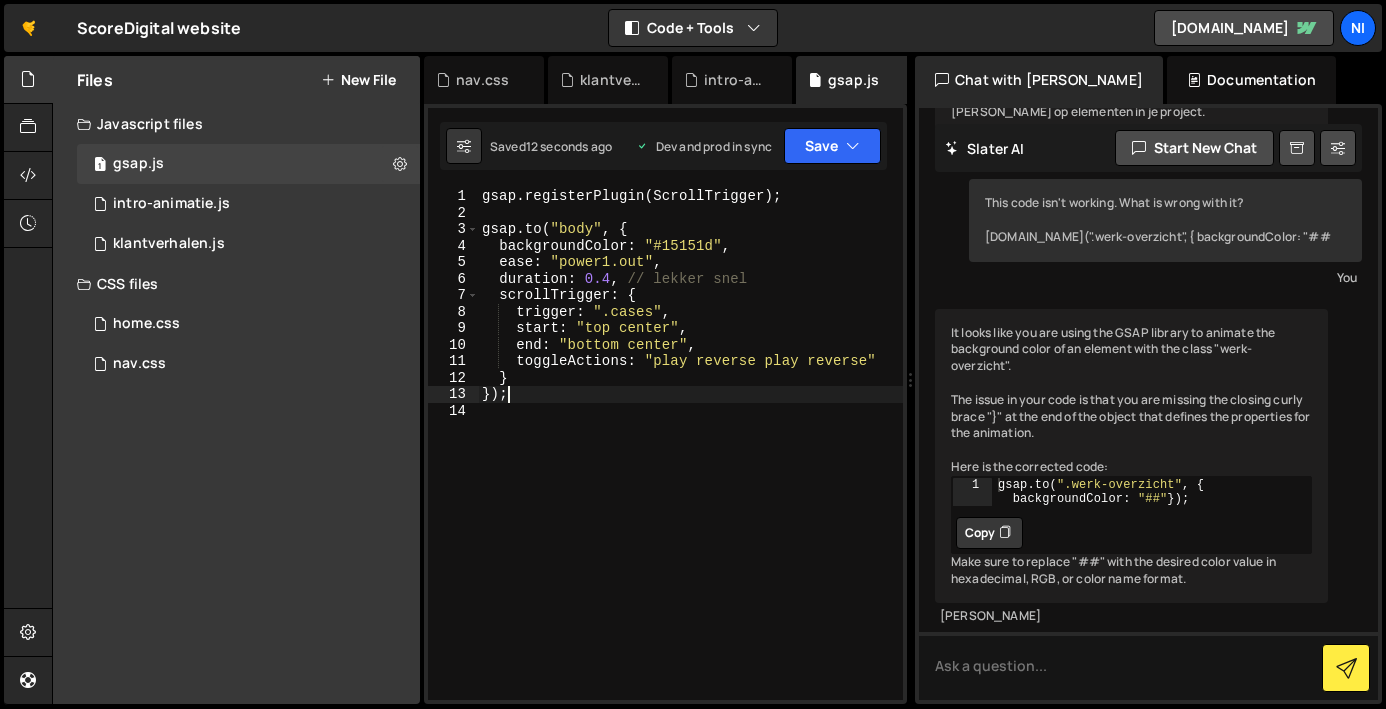 click on "gsap . registerPlugin ( ScrollTrigger ) ; gsap . to ( "body" ,   {    backgroundColor :   "#15151d" ,    ease :   "power1.out" ,    duration :   0.4 ,   // lekker snel    scrollTrigger :   {       trigger :   ".cases" ,       start :   "top center" ,       end :   "bottom center" ,       toggleActions :   "play reverse play reverse"    } }) ;" at bounding box center [690, 460] 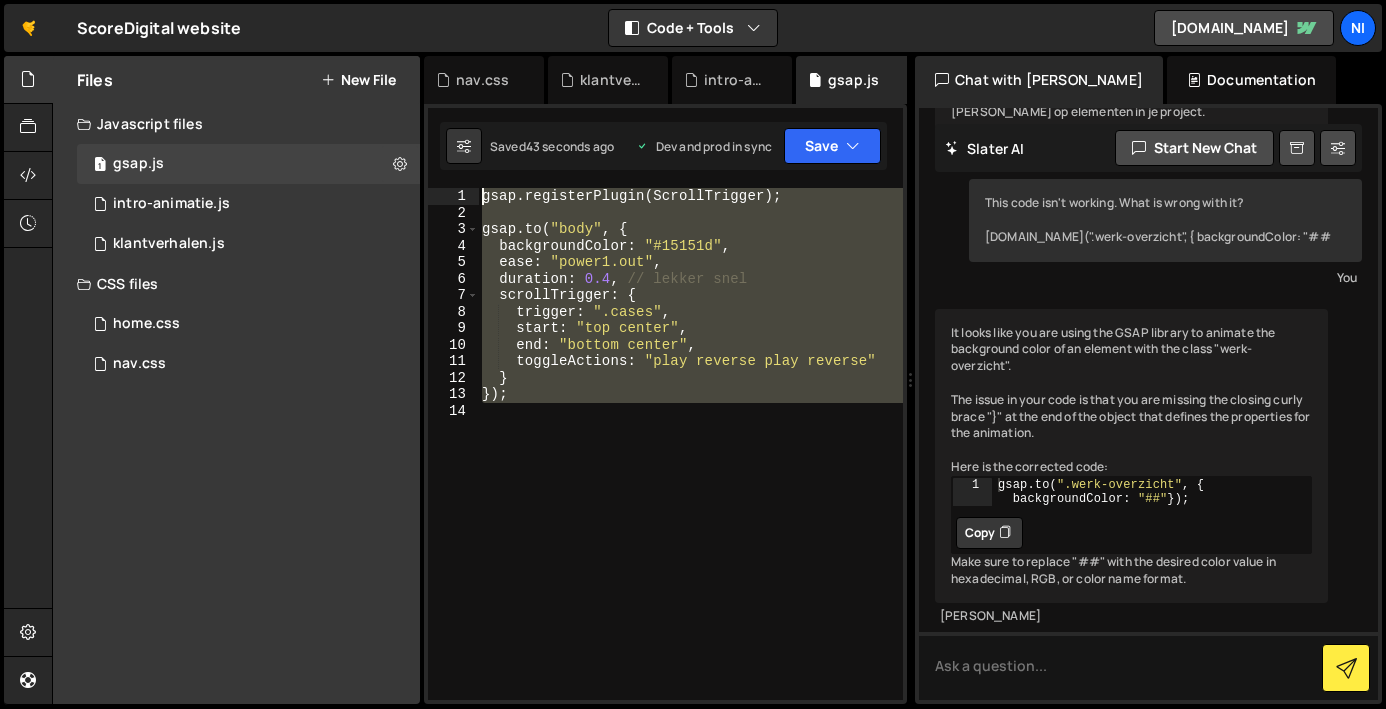 drag, startPoint x: 560, startPoint y: 397, endPoint x: 582, endPoint y: 136, distance: 261.92557 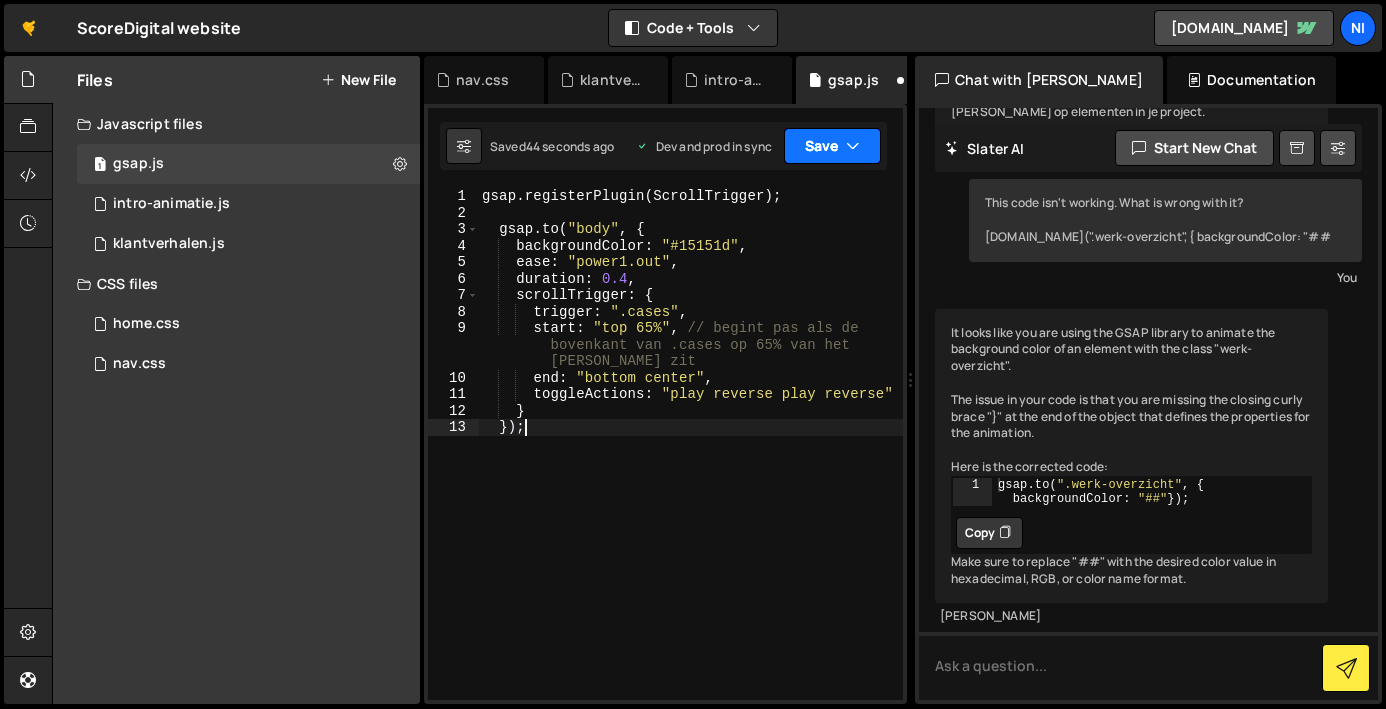 click on "Save" at bounding box center (832, 146) 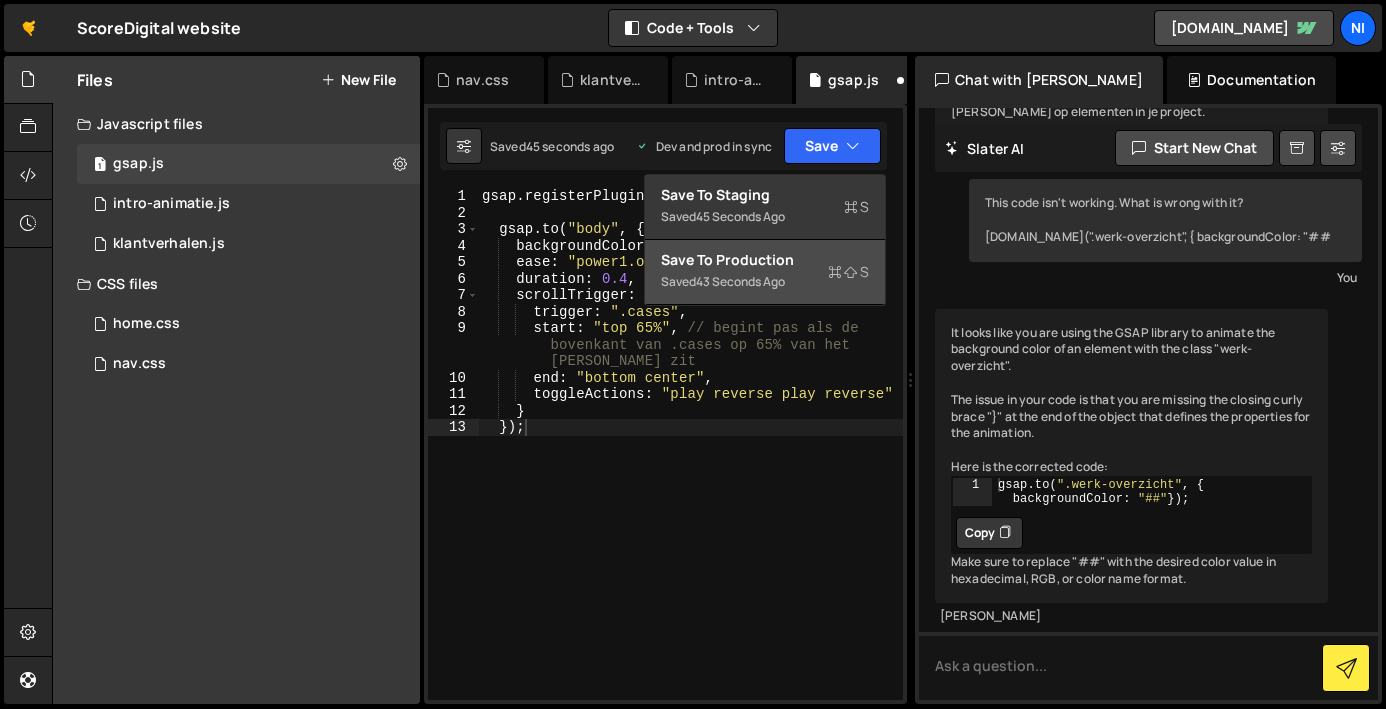 click on "43 seconds ago" at bounding box center [740, 281] 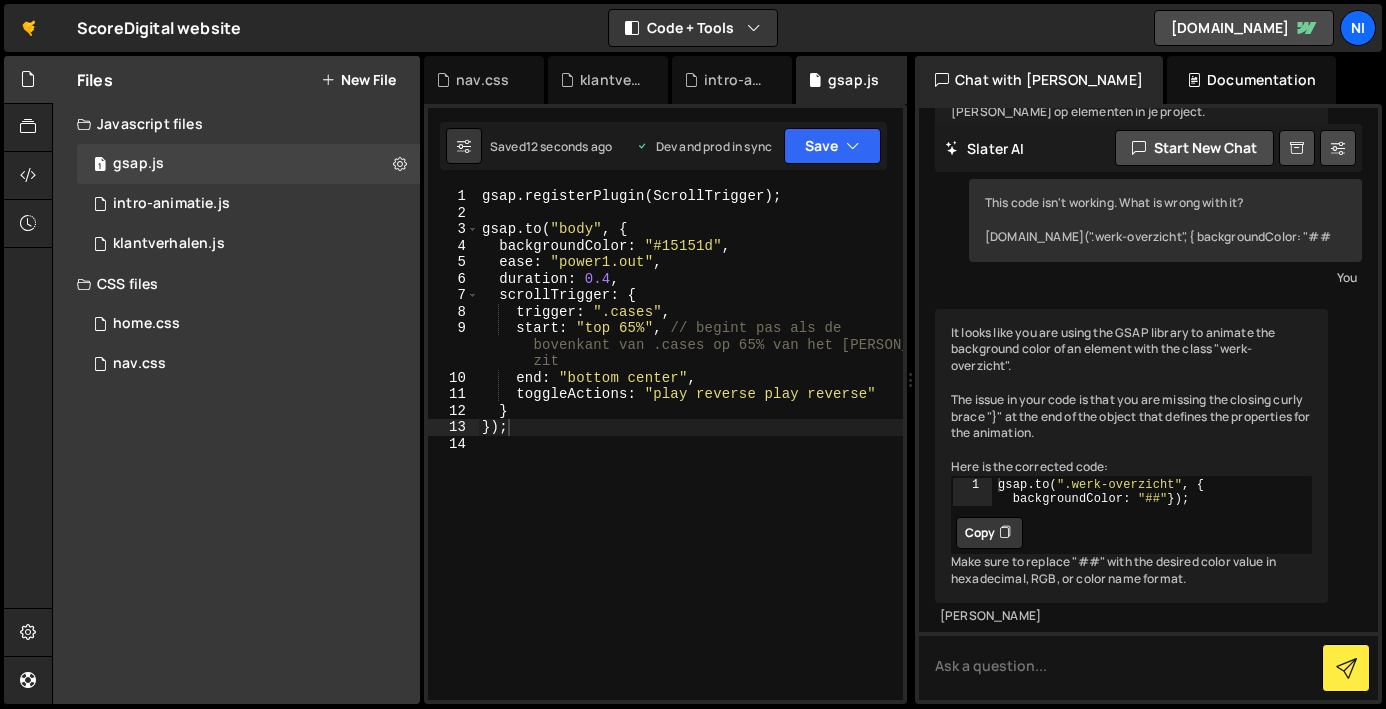 click on "gsap . registerPlugin ( ScrollTrigger ) ; gsap . to ( "body" ,   {    backgroundColor :   "#15151d" ,    ease :   "power1.out" ,    duration :   0.4 ,    scrollTrigger :   {       trigger :   ".cases" ,       start :   "top 65%" ,   // begint pas als de         bovenkant van .cases op 65% van het [PERSON_NAME]         zit       end :   "bottom center" ,       toggleActions :   "play reverse play reverse"    } }) ;" at bounding box center [690, 460] 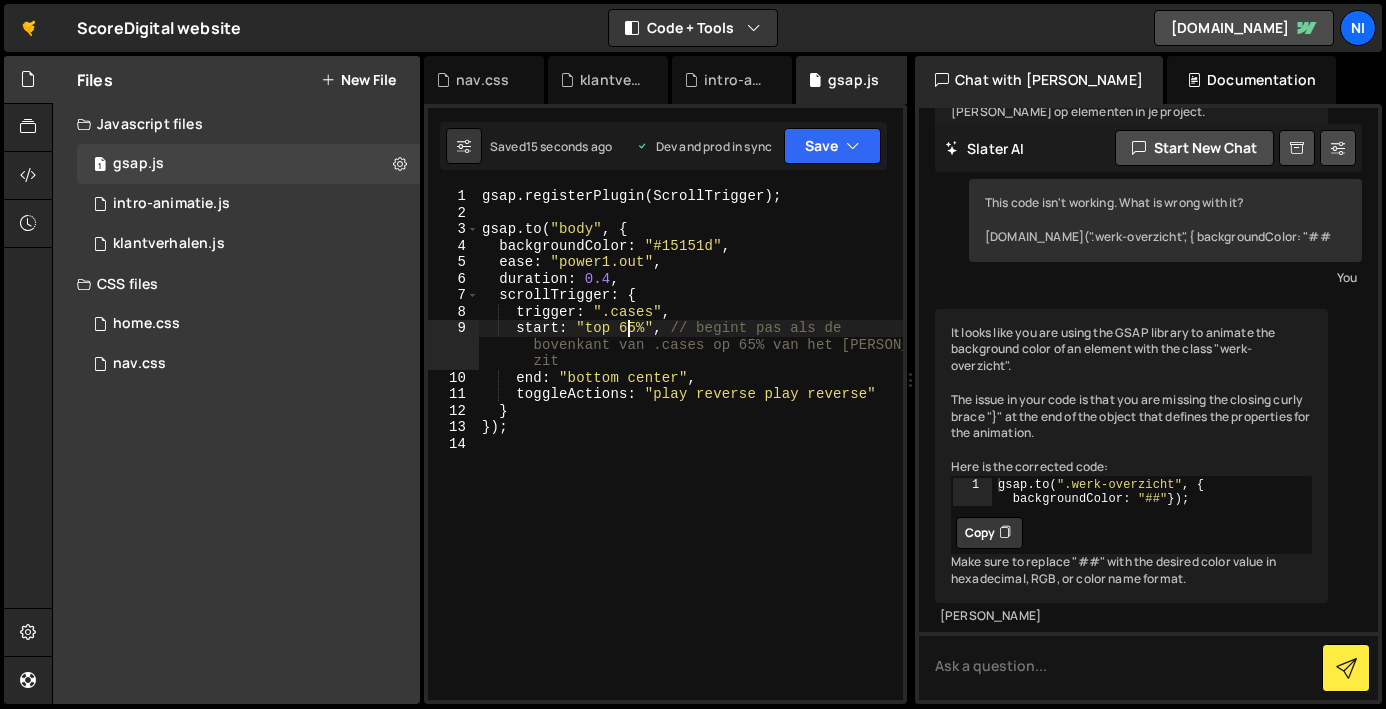 scroll, scrollTop: 0, scrollLeft: 9, axis: horizontal 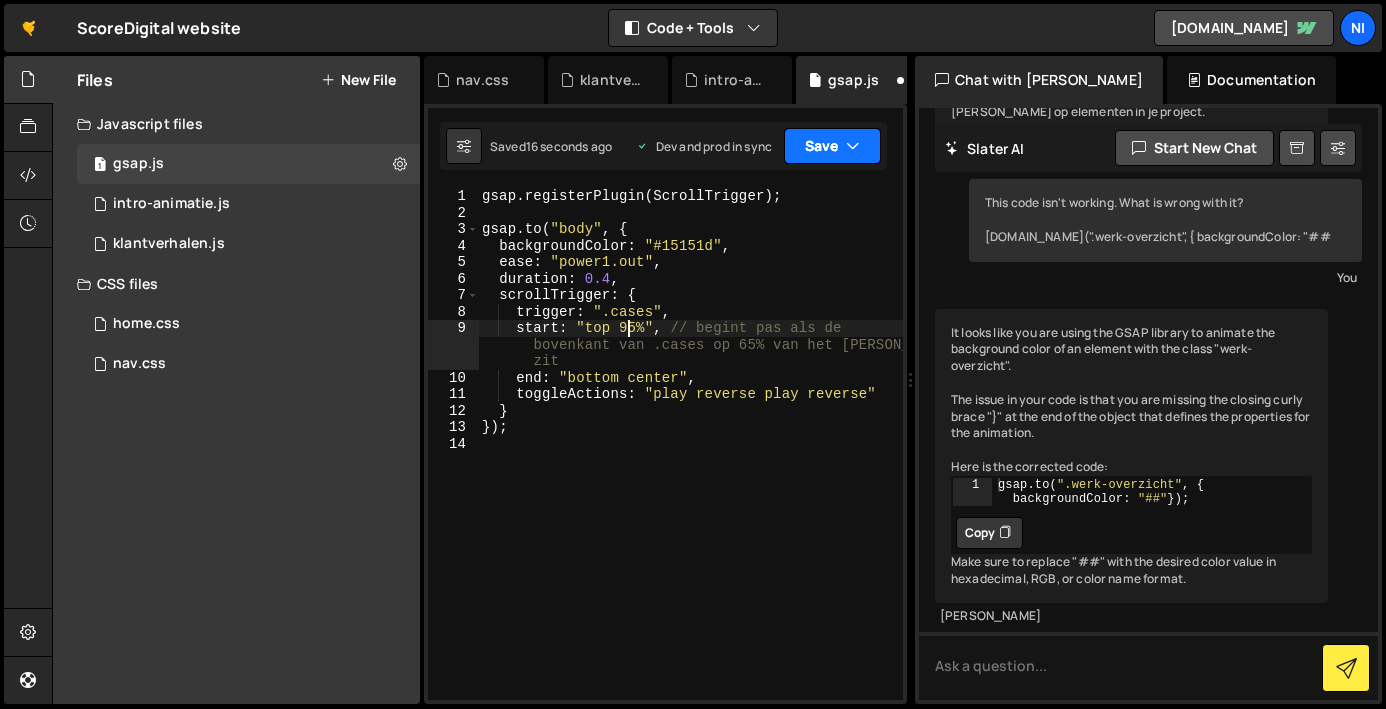 click on "Save" at bounding box center [832, 146] 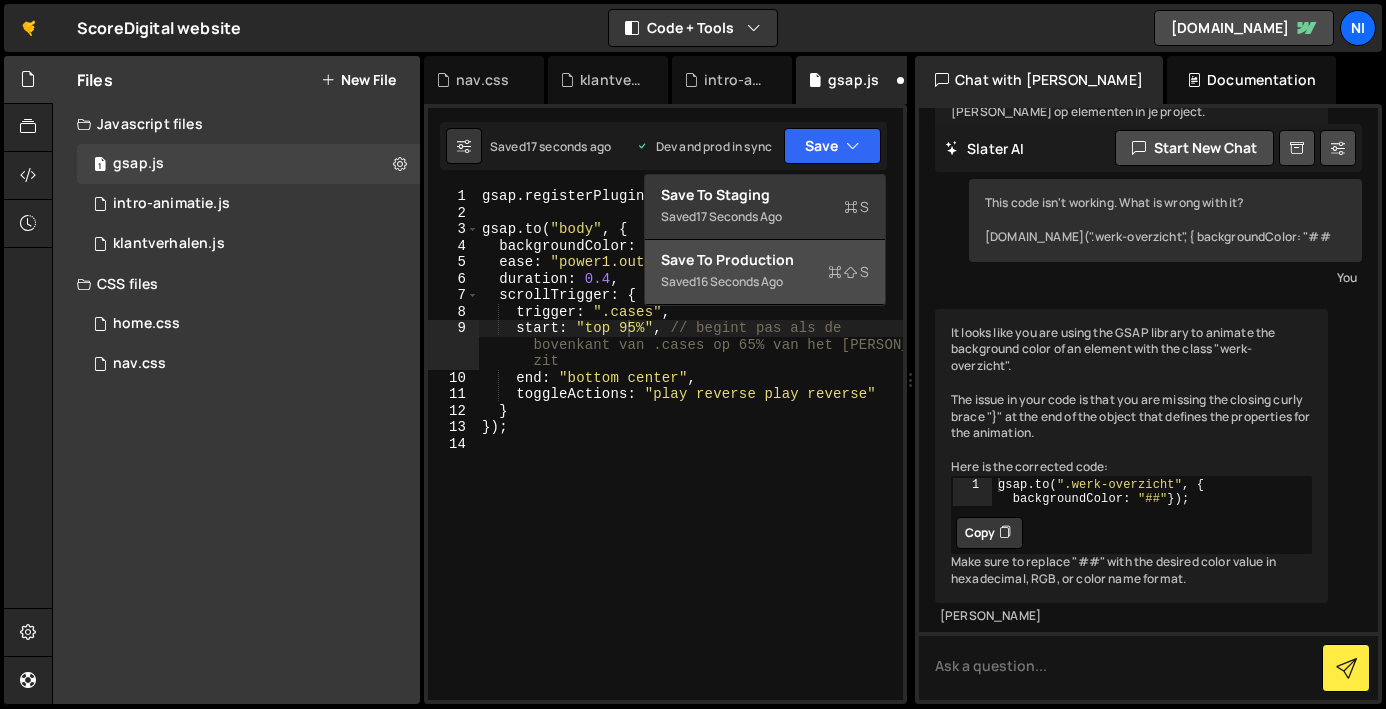 click on "Saved  16 seconds ago" at bounding box center [765, 282] 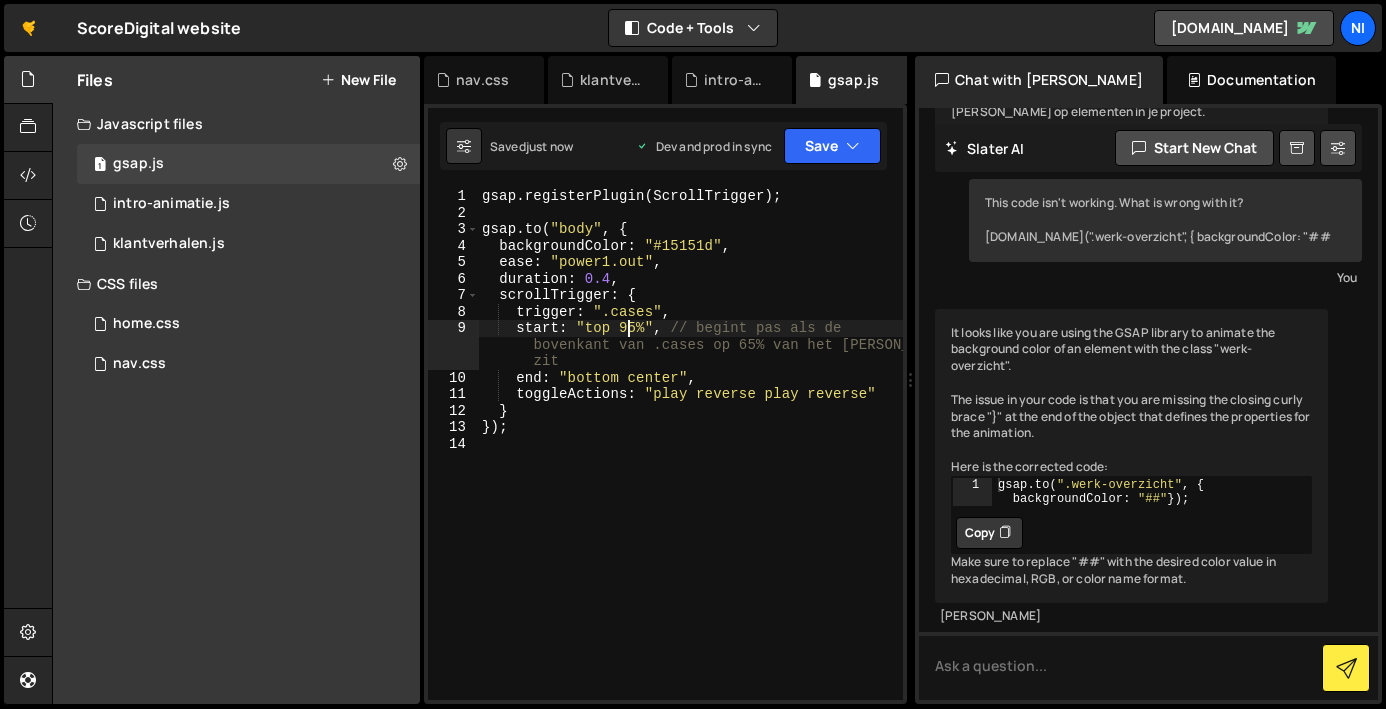 click on "gsap . registerPlugin ( ScrollTrigger ) ; gsap . to ( "body" ,   {    backgroundColor :   "#15151d" ,    ease :   "power1.out" ,    duration :   0.4 ,    scrollTrigger :   {       trigger :   ".cases" ,       start :   "top 95%" ,   // begint pas als de         bovenkant van .cases op 65% van het [PERSON_NAME]         zit       end :   "bottom center" ,       toggleActions :   "play reverse play reverse"    } }) ;" at bounding box center [690, 460] 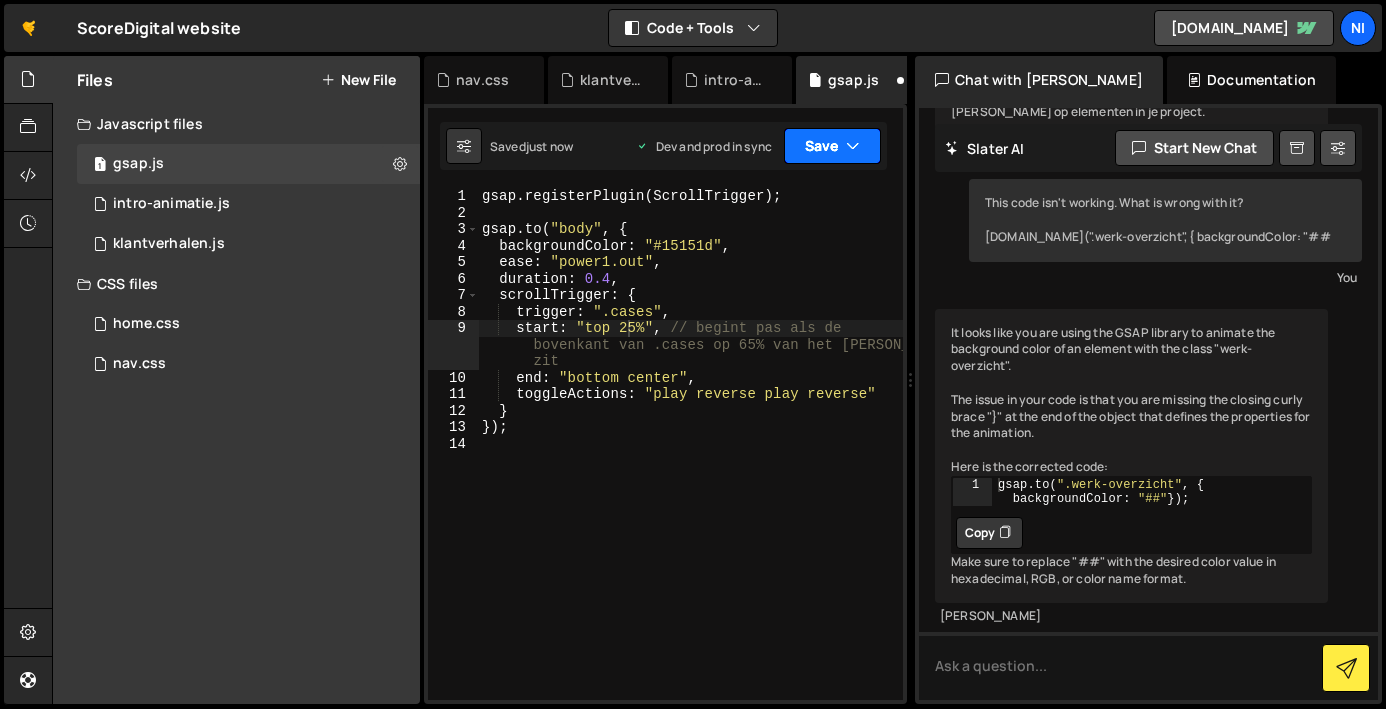 click on "Save" at bounding box center [832, 146] 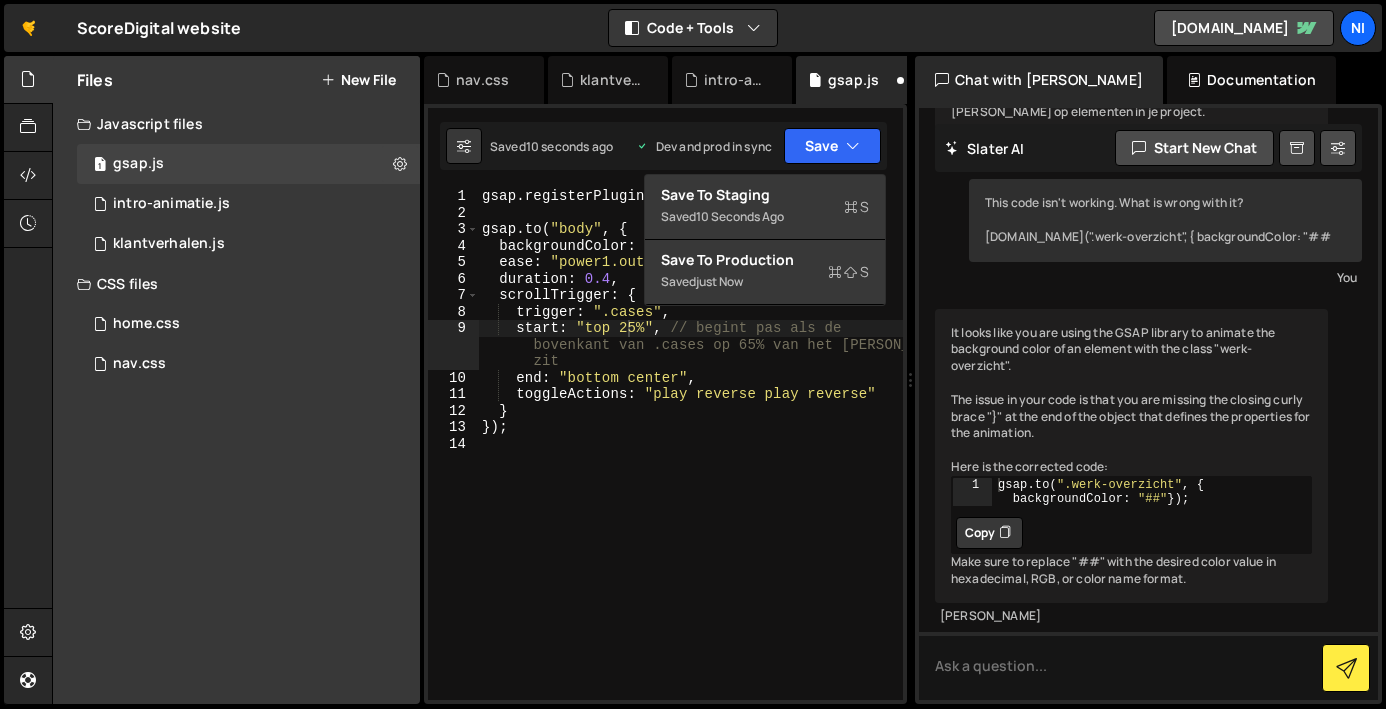 click on "gsap . registerPlugin ( ScrollTrigger ) ; gsap . to ( "body" ,   {    backgroundColor :   "#15151d" ,    ease :   "power1.out" ,    duration :   0.4 ,    scrollTrigger :   {       trigger :   ".cases" ,       start :   "top 25%" ,   // begint pas als de         bovenkant van .cases op 65% van het [PERSON_NAME]         zit       end :   "bottom center" ,       toggleActions :   "play reverse play reverse"    } }) ;" at bounding box center [690, 460] 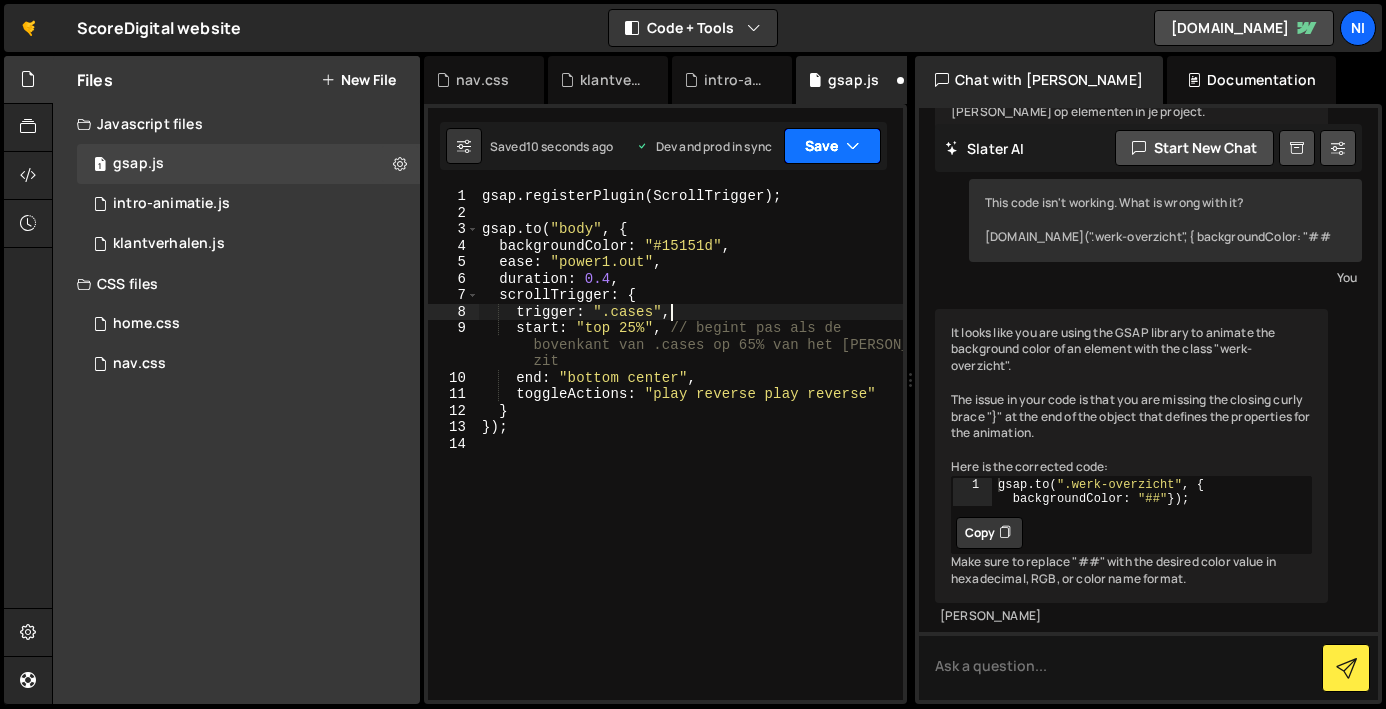 click on "Save" at bounding box center (832, 146) 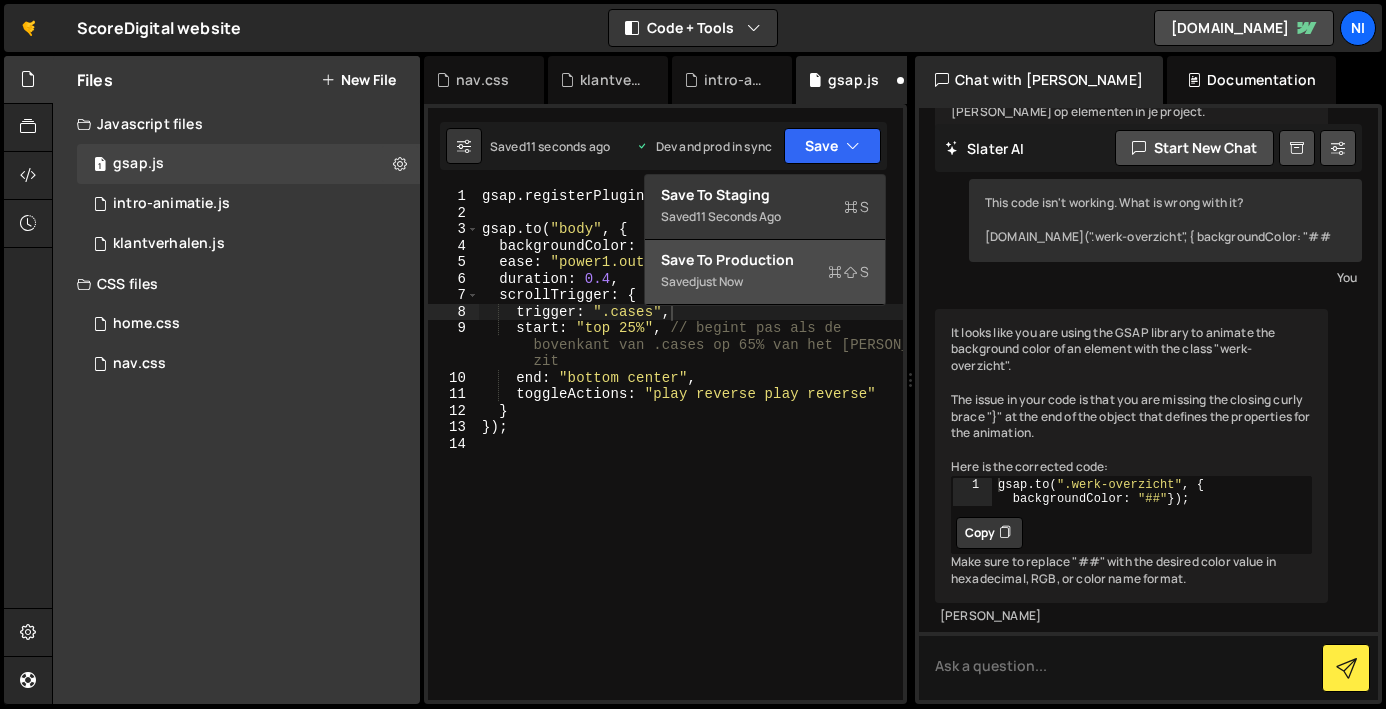 click on "Save to Production
S" at bounding box center [765, 260] 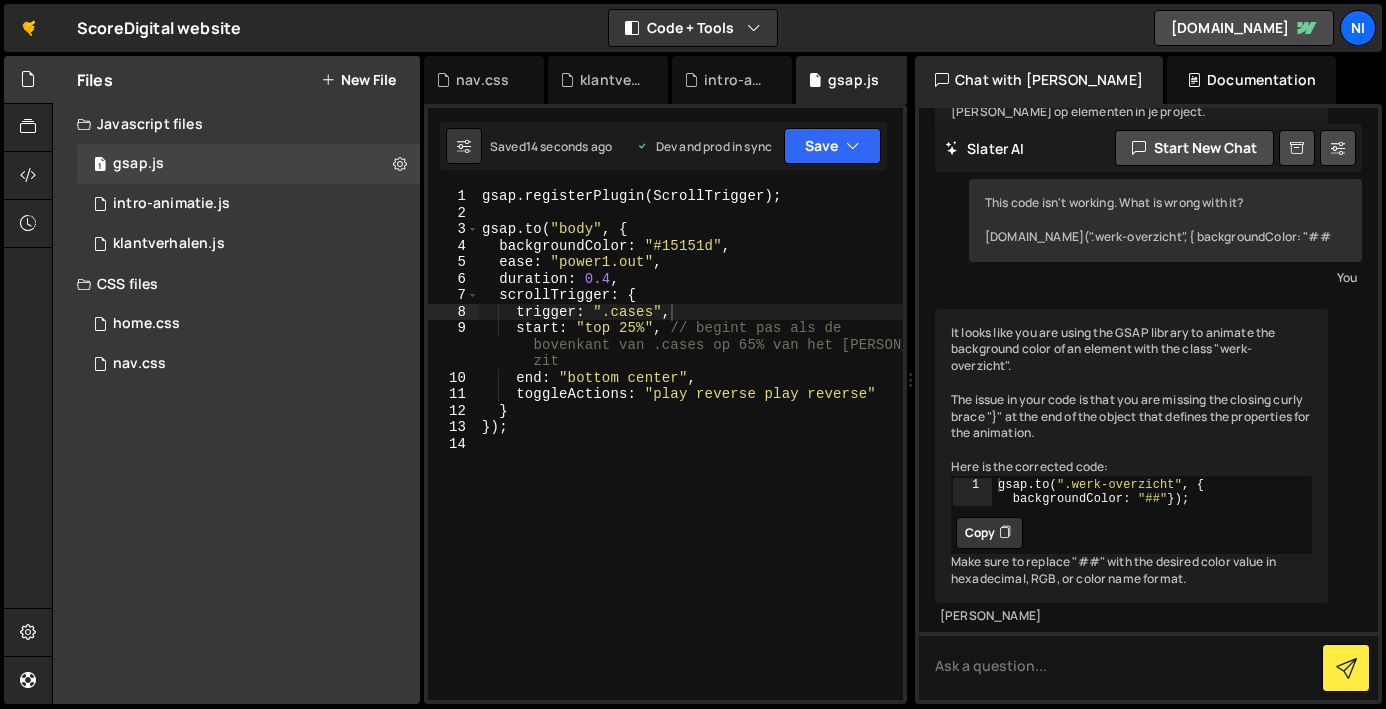 click on "gsap . registerPlugin ( ScrollTrigger ) ; gsap . to ( "body" ,   {    backgroundColor :   "#15151d" ,    ease :   "power1.out" ,    duration :   0.4 ,    scrollTrigger :   {       trigger :   ".cases" ,       start :   "top 25%" ,   // begint pas als de         bovenkant van .cases op 65% van het [PERSON_NAME]         zit       end :   "bottom center" ,       toggleActions :   "play reverse play reverse"    } }) ;" at bounding box center (690, 460) 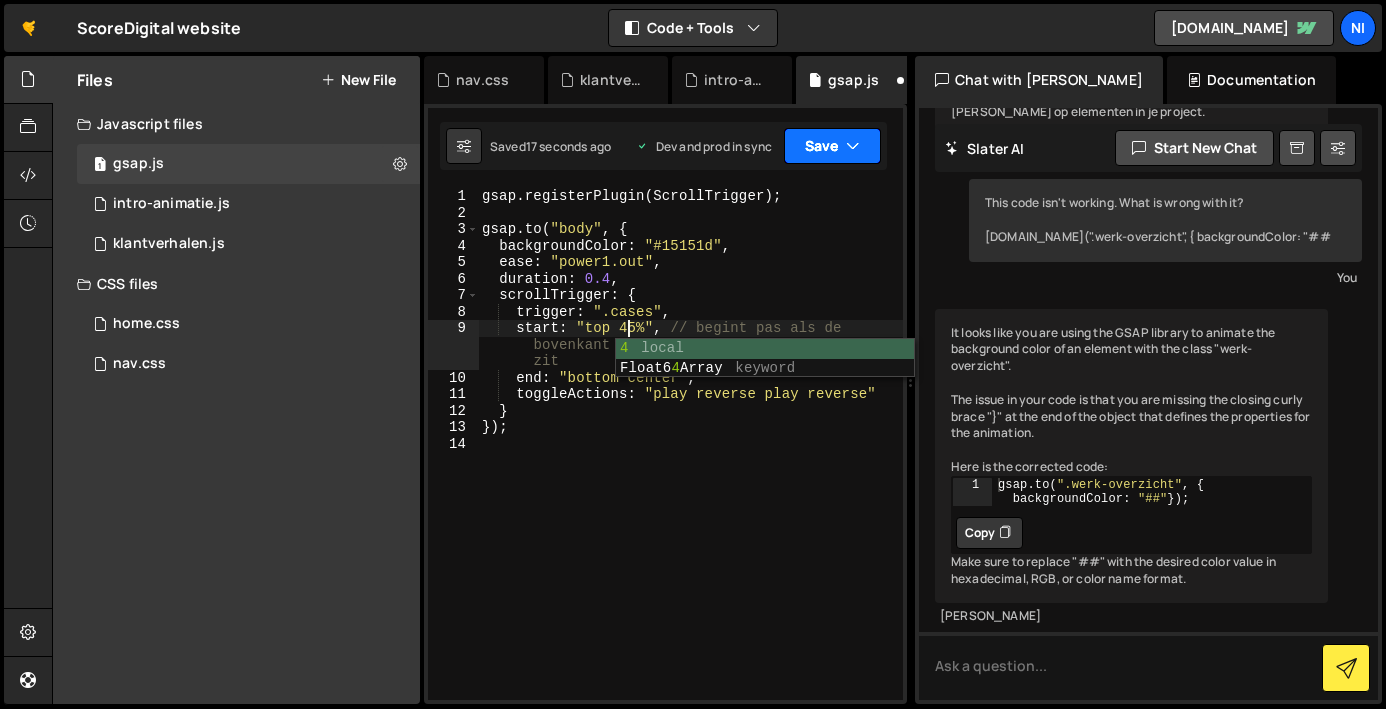 click on "Save" at bounding box center [832, 146] 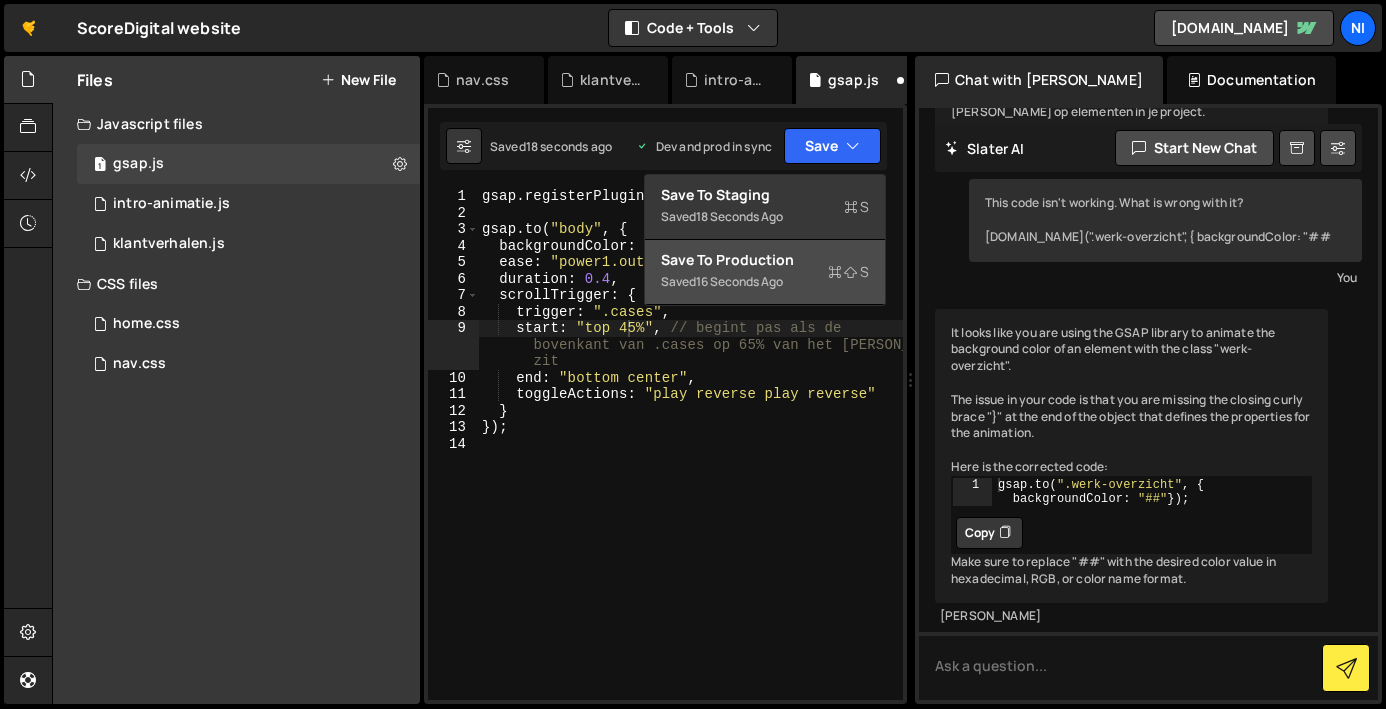 click on "Saved  16 seconds ago" at bounding box center [765, 282] 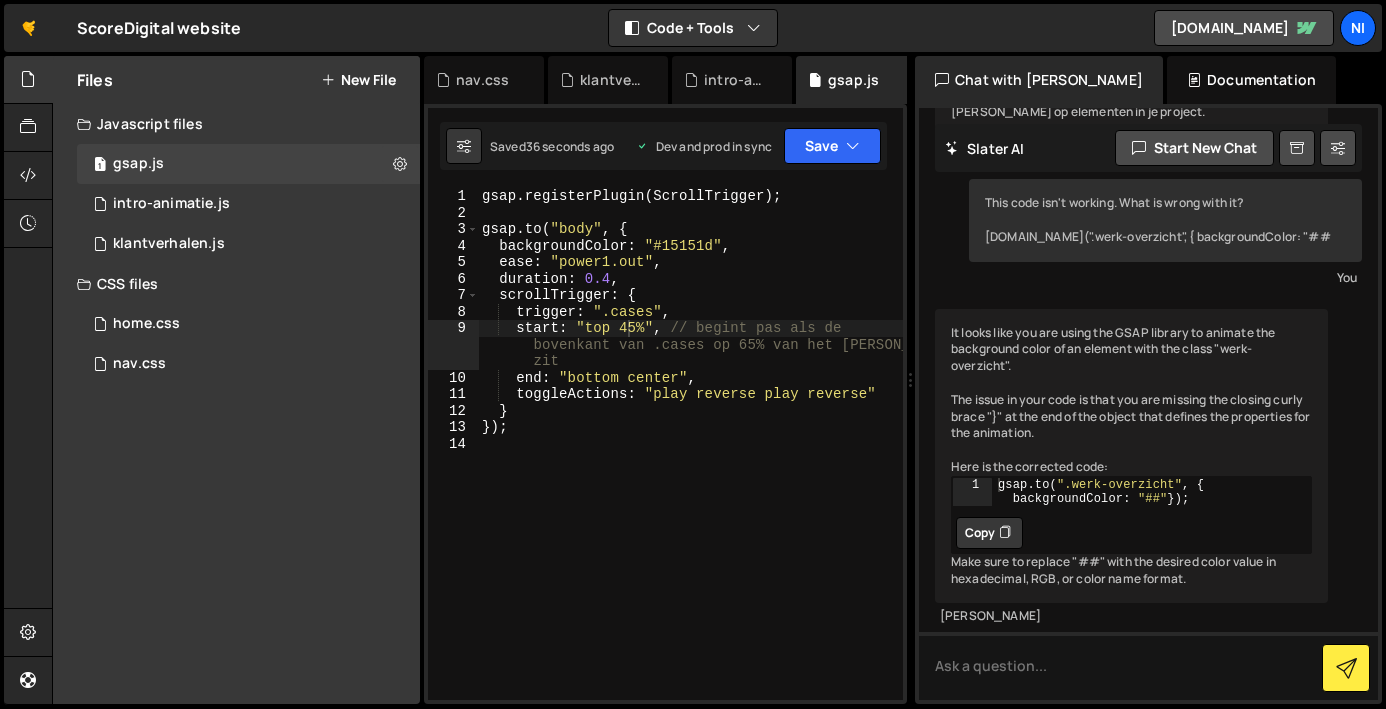 drag, startPoint x: 621, startPoint y: 285, endPoint x: 624, endPoint y: 320, distance: 35.128338 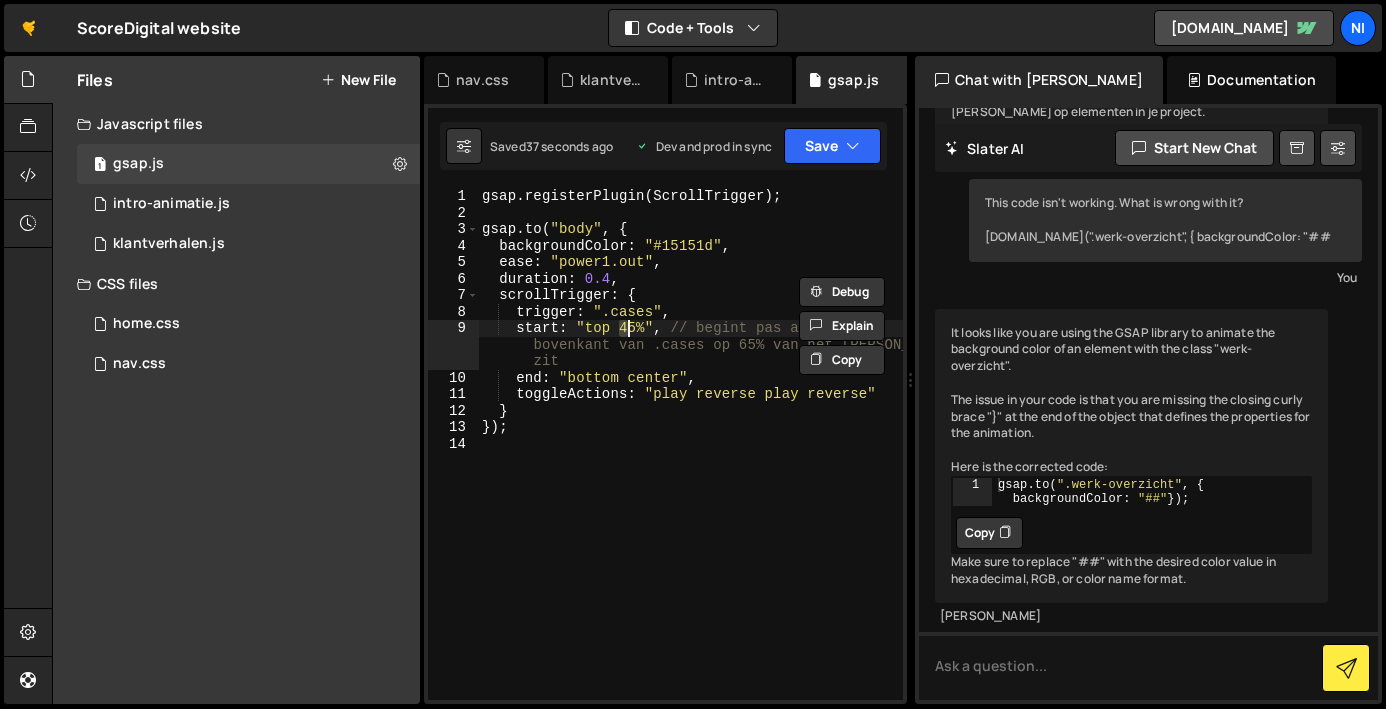click on "gsap . registerPlugin ( ScrollTrigger ) ; gsap . to ( "body" ,   {    backgroundColor :   "#15151d" ,    ease :   "power1.out" ,    duration :   0.4 ,    scrollTrigger :   {       trigger :   ".cases" ,       start :   "top 45%" ,   // begint pas als de         bovenkant van .cases op 65% van het [PERSON_NAME]         zit       end :   "bottom center" ,       toggleActions :   "play reverse play reverse"    } }) ;" at bounding box center (690, 460) 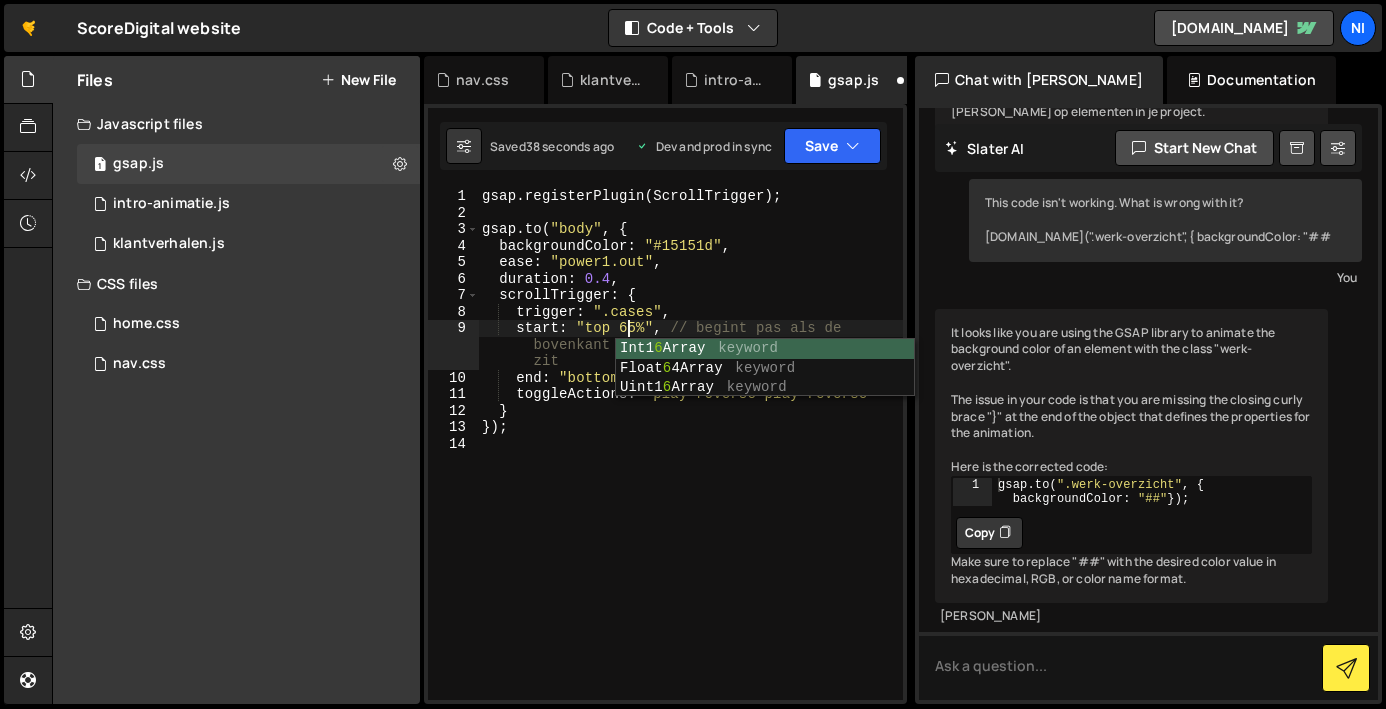 scroll, scrollTop: 0, scrollLeft: 9, axis: horizontal 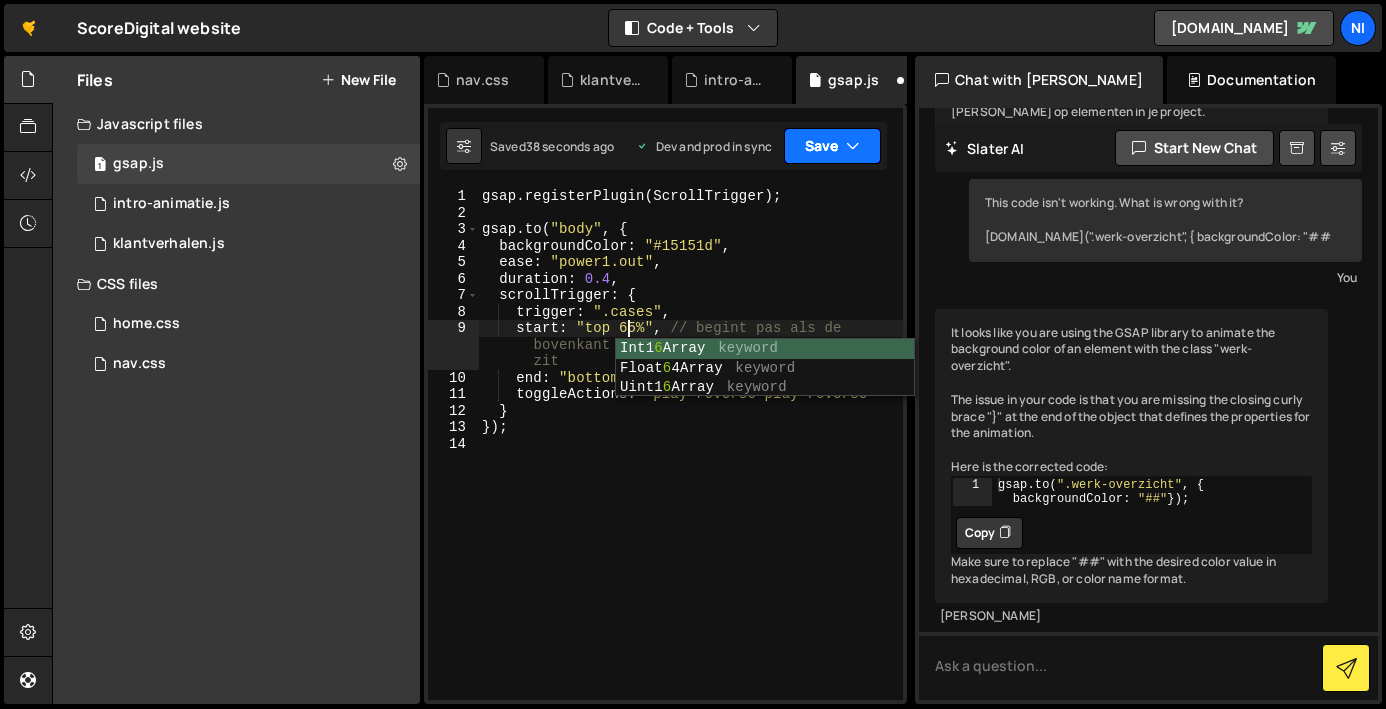 drag, startPoint x: 804, startPoint y: 149, endPoint x: 804, endPoint y: 165, distance: 16 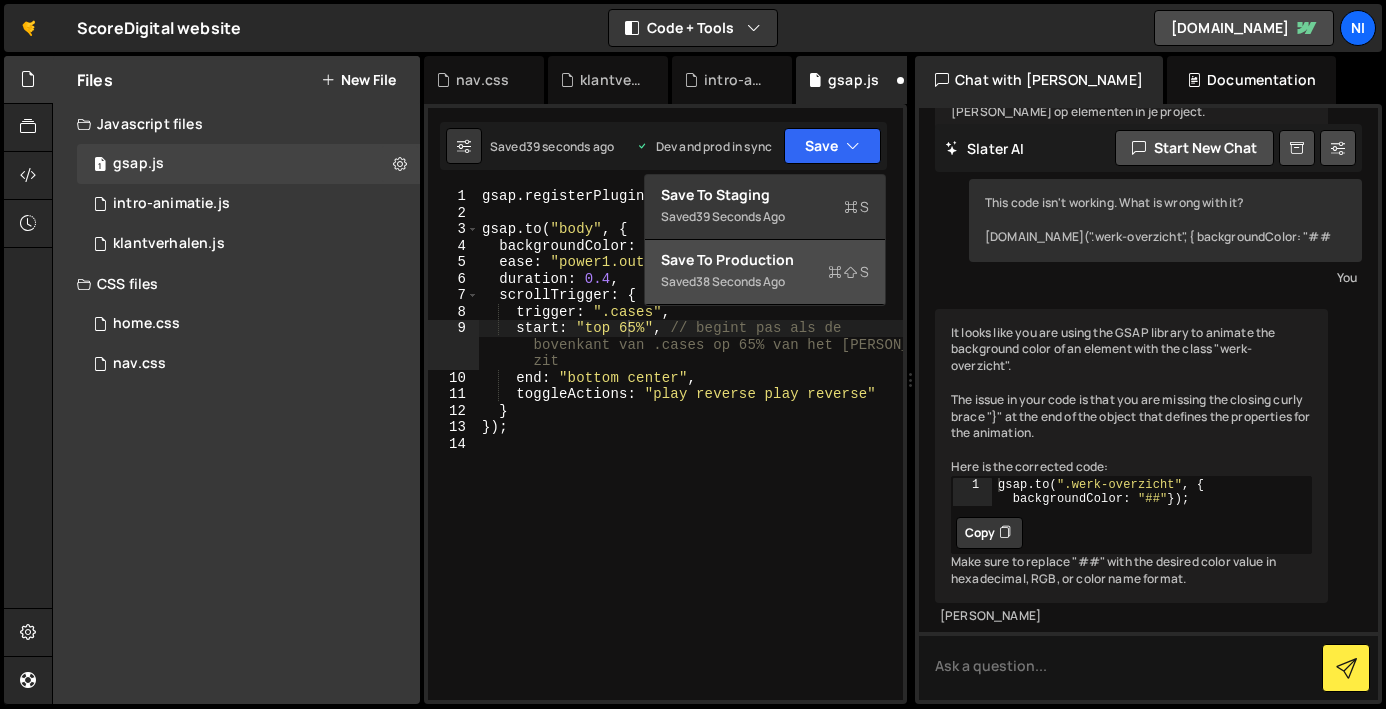 click on "Save to Production
S" at bounding box center (765, 260) 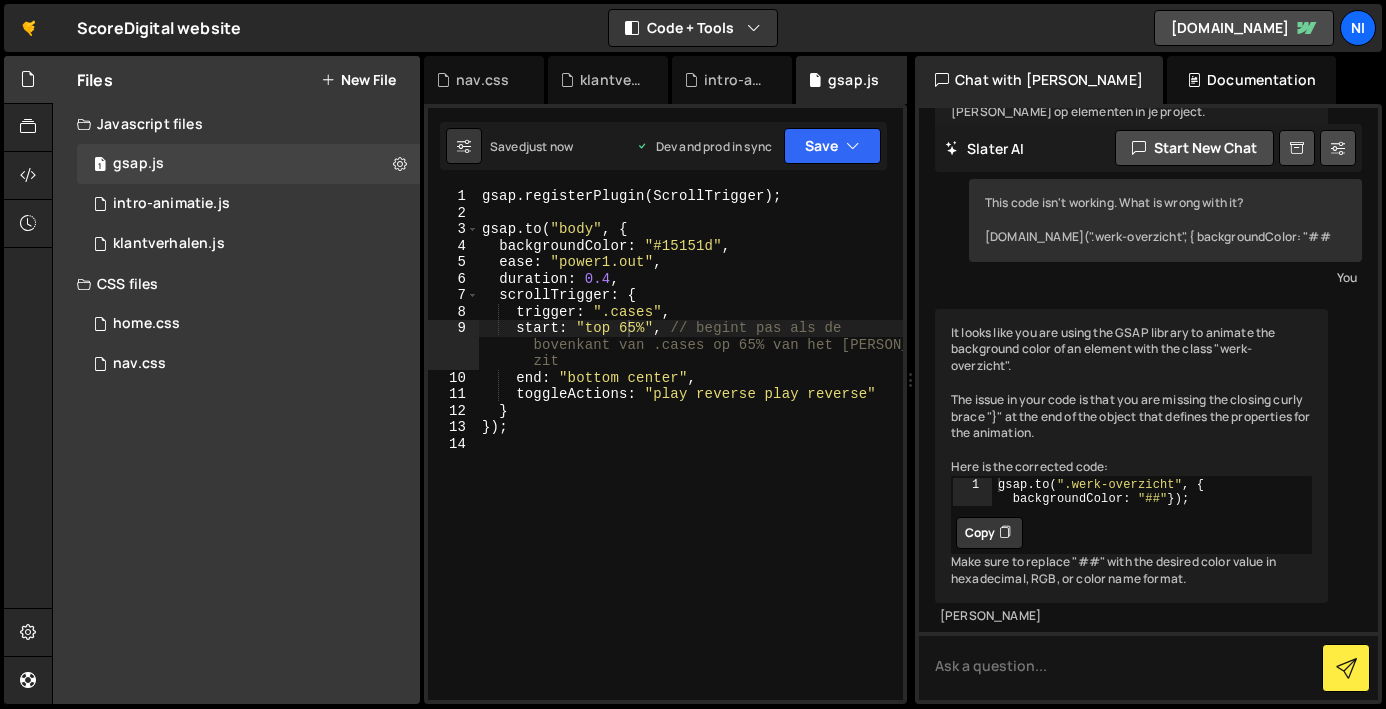 click on "gsap . registerPlugin ( ScrollTrigger ) ; gsap . to ( "body" ,   {    backgroundColor :   "#15151d" ,    ease :   "power1.out" ,    duration :   0.4 ,    scrollTrigger :   {       trigger :   ".cases" ,       start :   "top 65%" ,   // begint pas als de         bovenkant van .cases op 65% van het [PERSON_NAME]         zit       end :   "bottom center" ,       toggleActions :   "play reverse play reverse"    } }) ;" at bounding box center (690, 460) 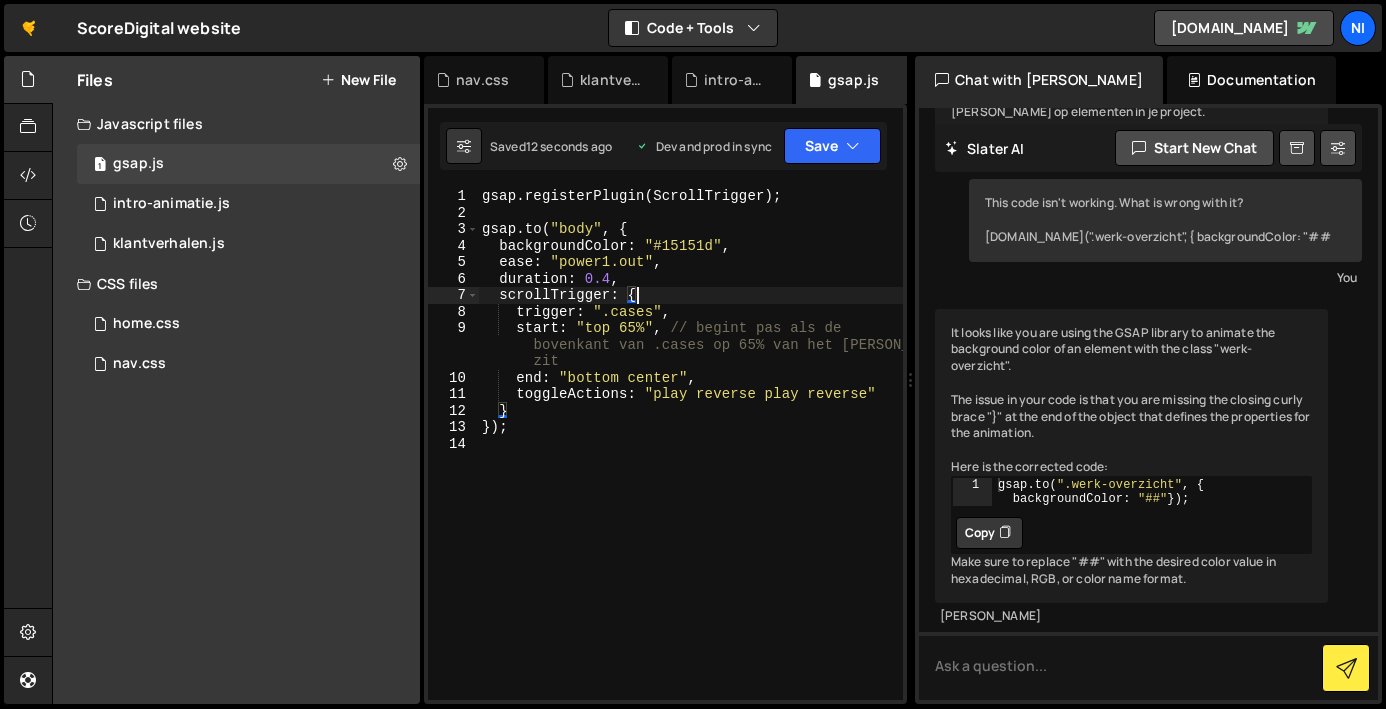click on "gsap . registerPlugin ( ScrollTrigger ) ; gsap . to ( "body" ,   {    backgroundColor :   "#15151d" ,    ease :   "power1.out" ,    duration :   0.4 ,    scrollTrigger :   {       trigger :   ".cases" ,       start :   "top 65%" ,   // begint pas als de         bovenkant van .cases op 65% van het [PERSON_NAME]         zit       end :   "bottom center" ,       toggleActions :   "play reverse play reverse"    } }) ;" at bounding box center (690, 460) 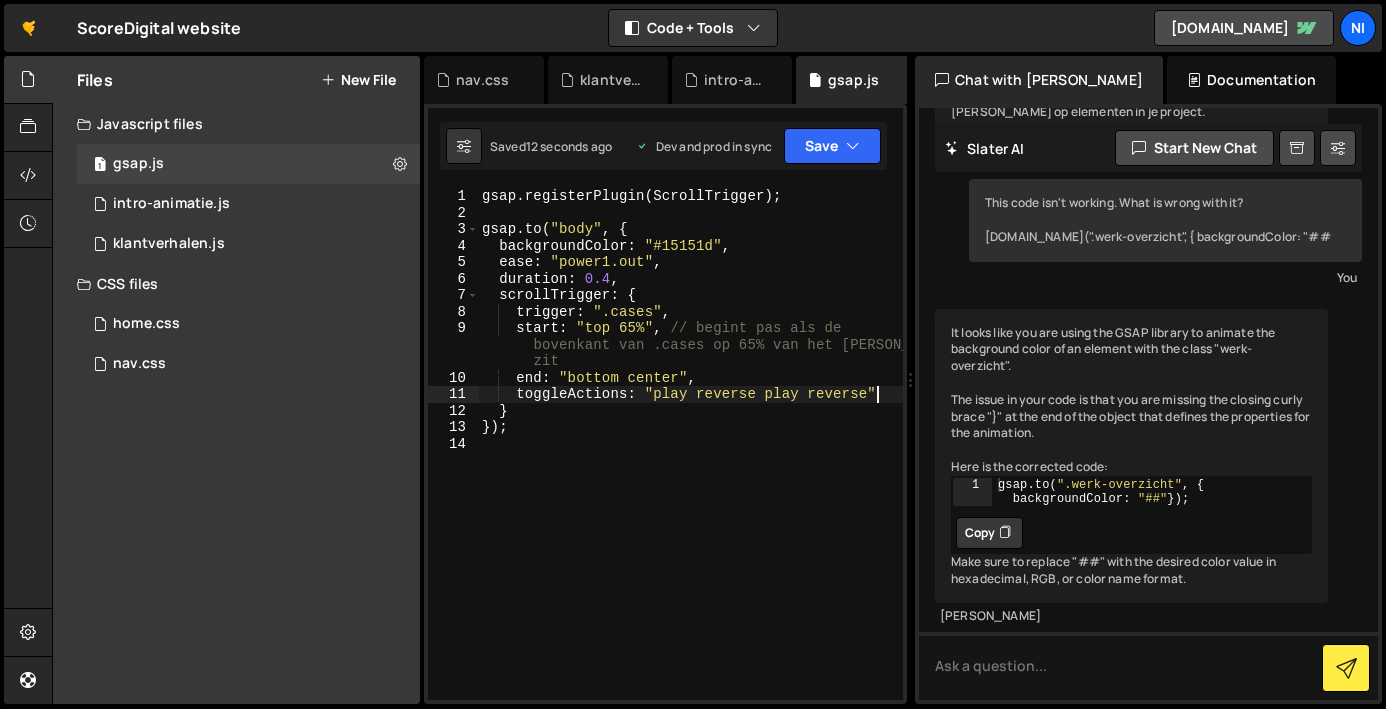 click on "gsap . registerPlugin ( ScrollTrigger ) ; gsap . to ( "body" ,   {    backgroundColor :   "#15151d" ,    ease :   "power1.out" ,    duration :   0.4 ,    scrollTrigger :   {       trigger :   ".cases" ,       start :   "top 65%" ,   // begint pas als de         bovenkant van .cases op 65% van het [PERSON_NAME]         zit       end :   "bottom center" ,       toggleActions :   "play reverse play reverse"    } }) ;" at bounding box center [690, 460] 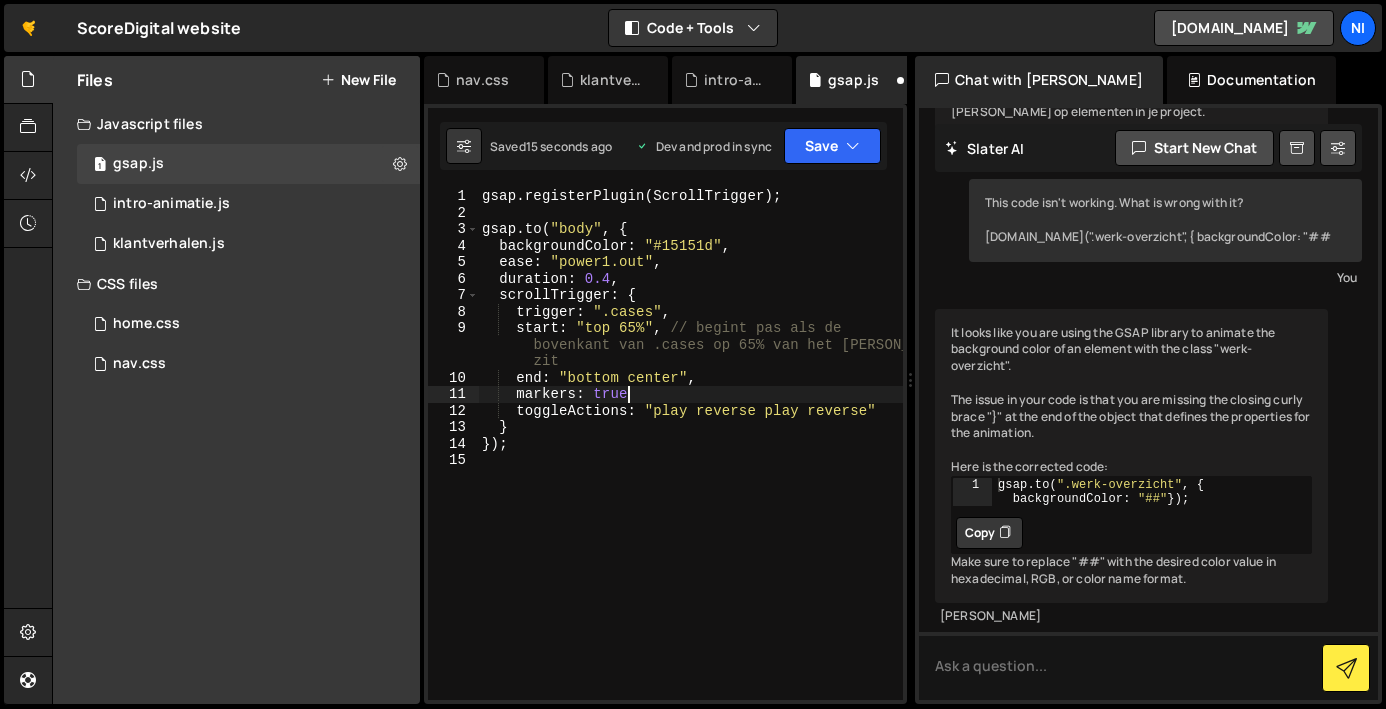 scroll, scrollTop: 0, scrollLeft: 9, axis: horizontal 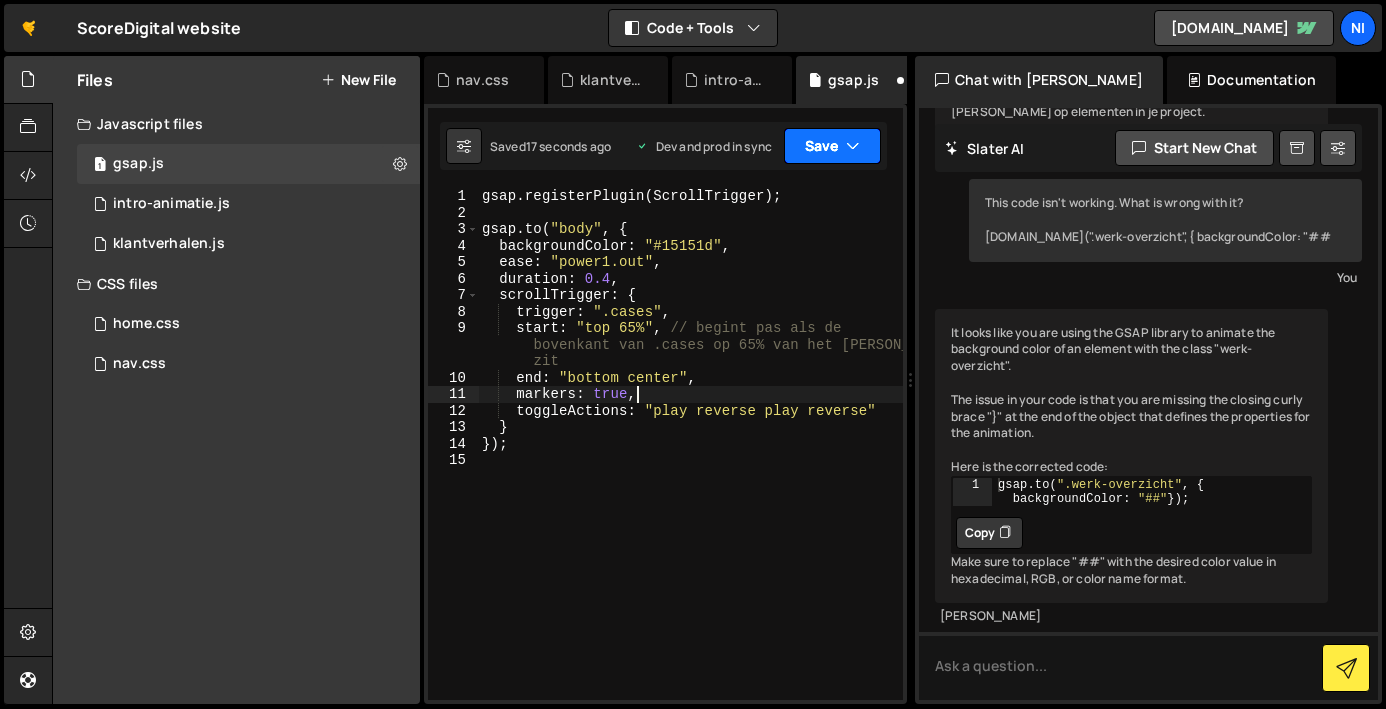 click on "Save" at bounding box center [832, 146] 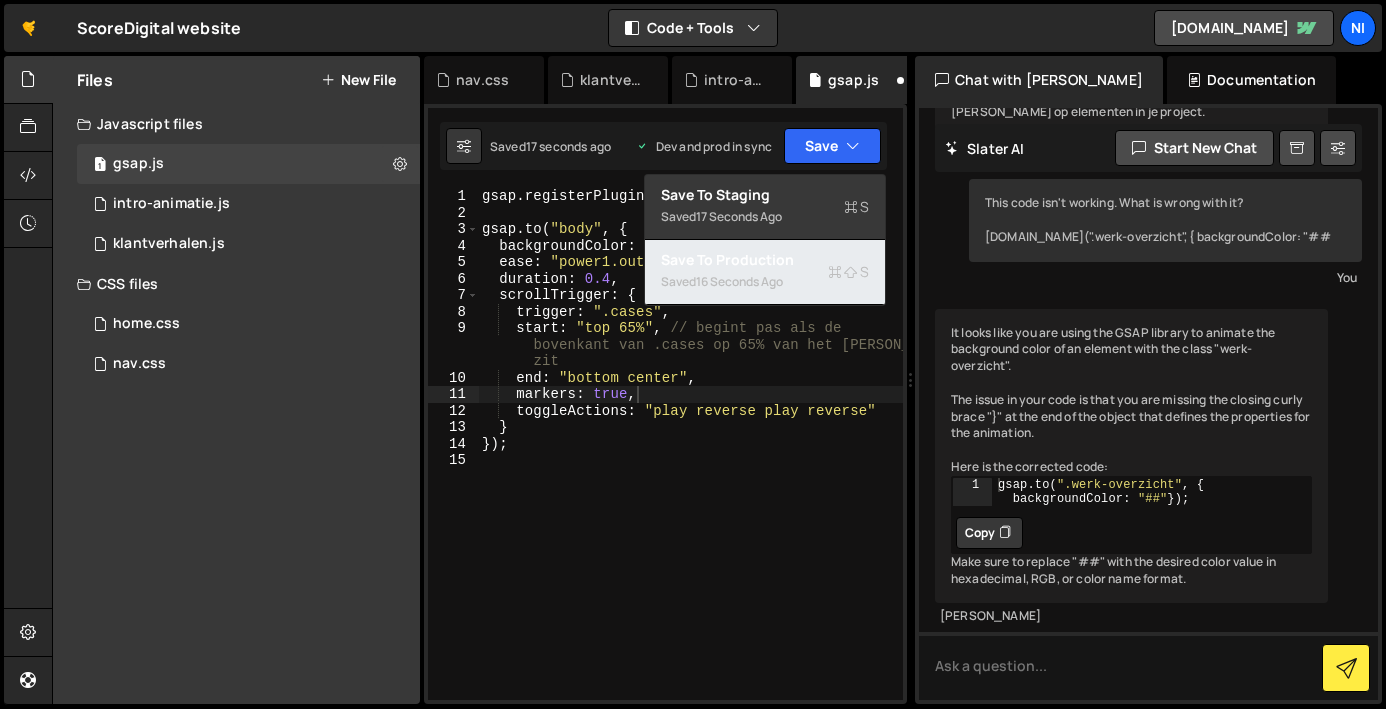 drag, startPoint x: 789, startPoint y: 254, endPoint x: 769, endPoint y: 215, distance: 43.829212 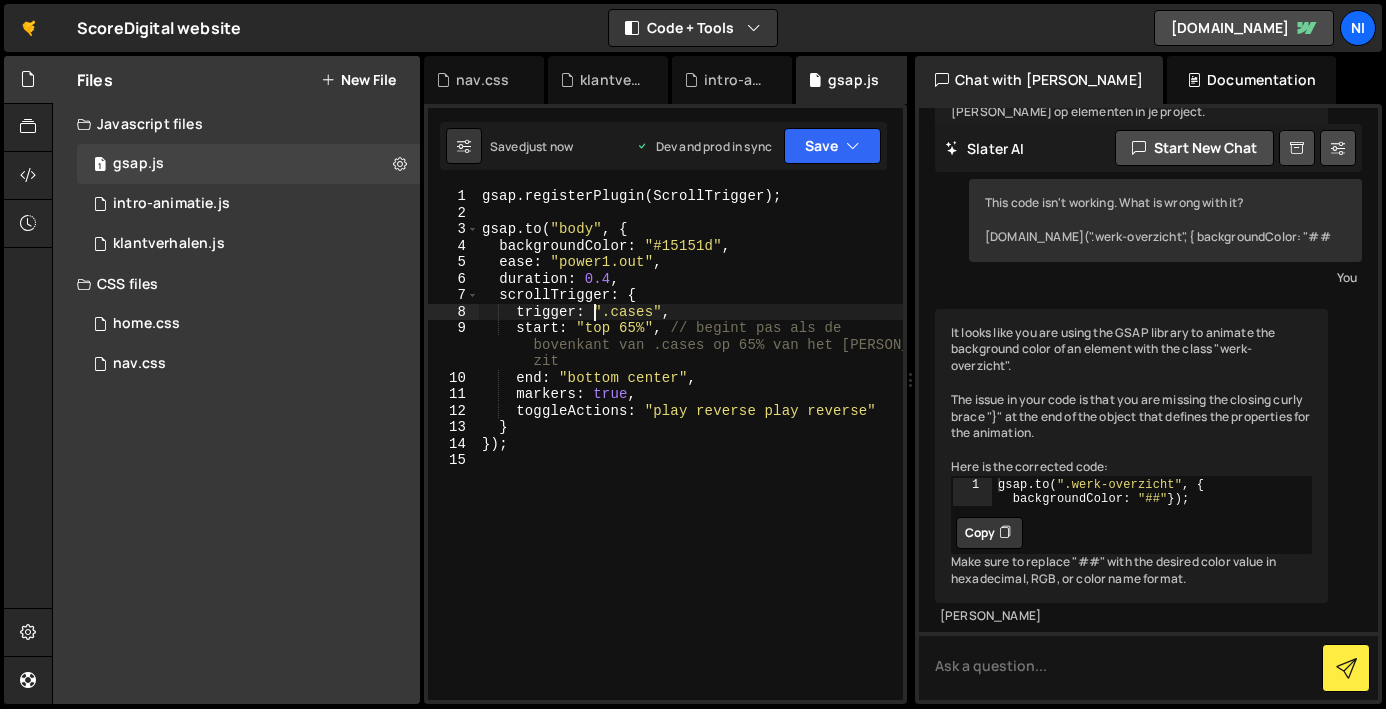 drag, startPoint x: 594, startPoint y: 305, endPoint x: 614, endPoint y: 317, distance: 23.323807 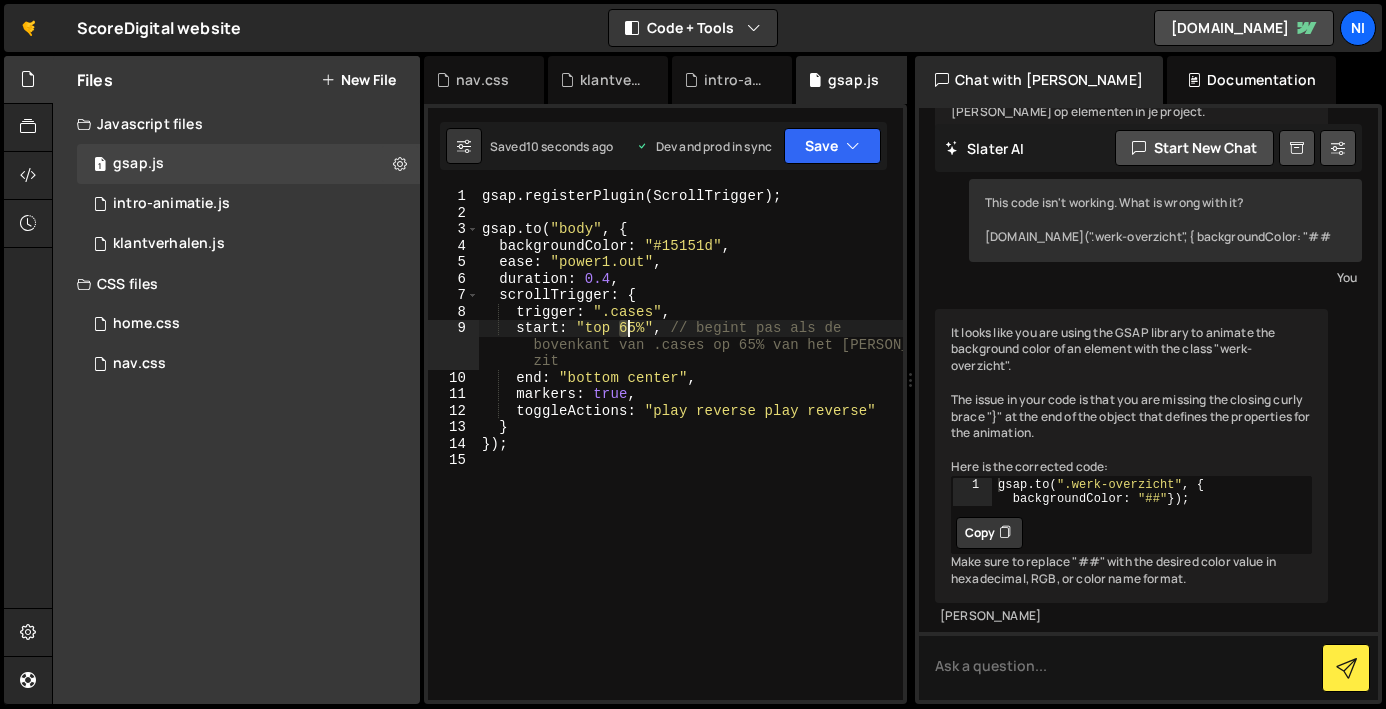 click on "gsap . registerPlugin ( ScrollTrigger ) ; gsap . to ( "body" ,   {    backgroundColor :   "#15151d" ,    ease :   "power1.out" ,    duration :   0.4 ,    scrollTrigger :   {       trigger :   ".cases" ,       start :   "top 65%" ,   // begint pas als de         bovenkant van .cases op 65% van het [PERSON_NAME]         zit       end :   "bottom center" ,       markers :   true ,       toggleActions :   "play reverse play reverse"    } }) ;" at bounding box center (690, 460) 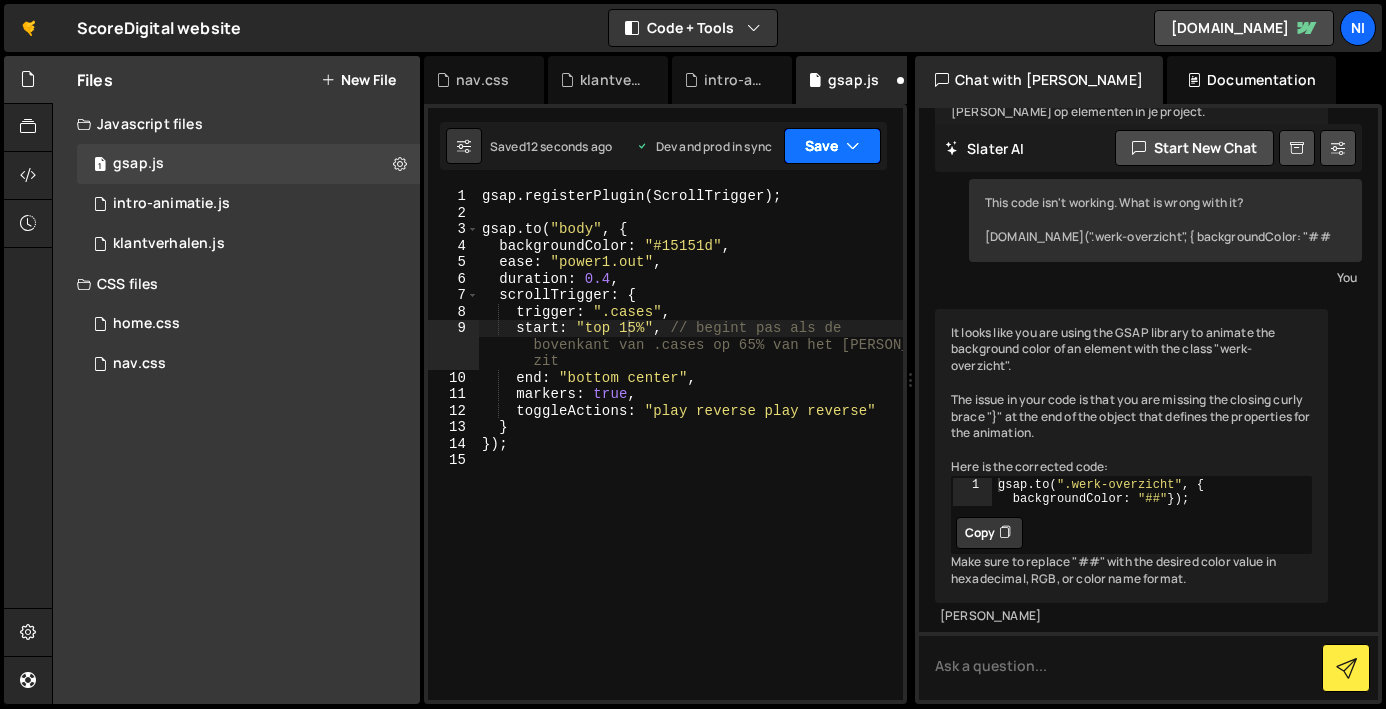 click on "Save" at bounding box center [832, 146] 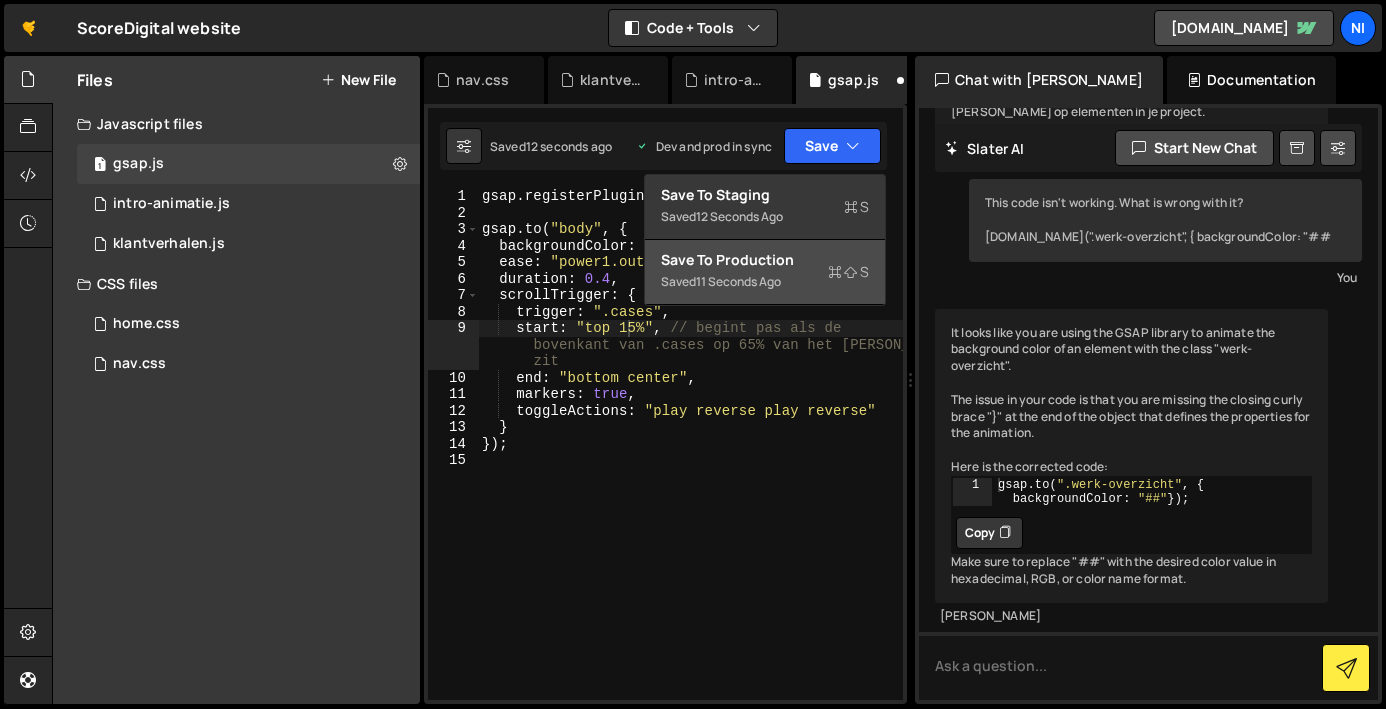 click on "Saved  11 seconds ago" at bounding box center [765, 282] 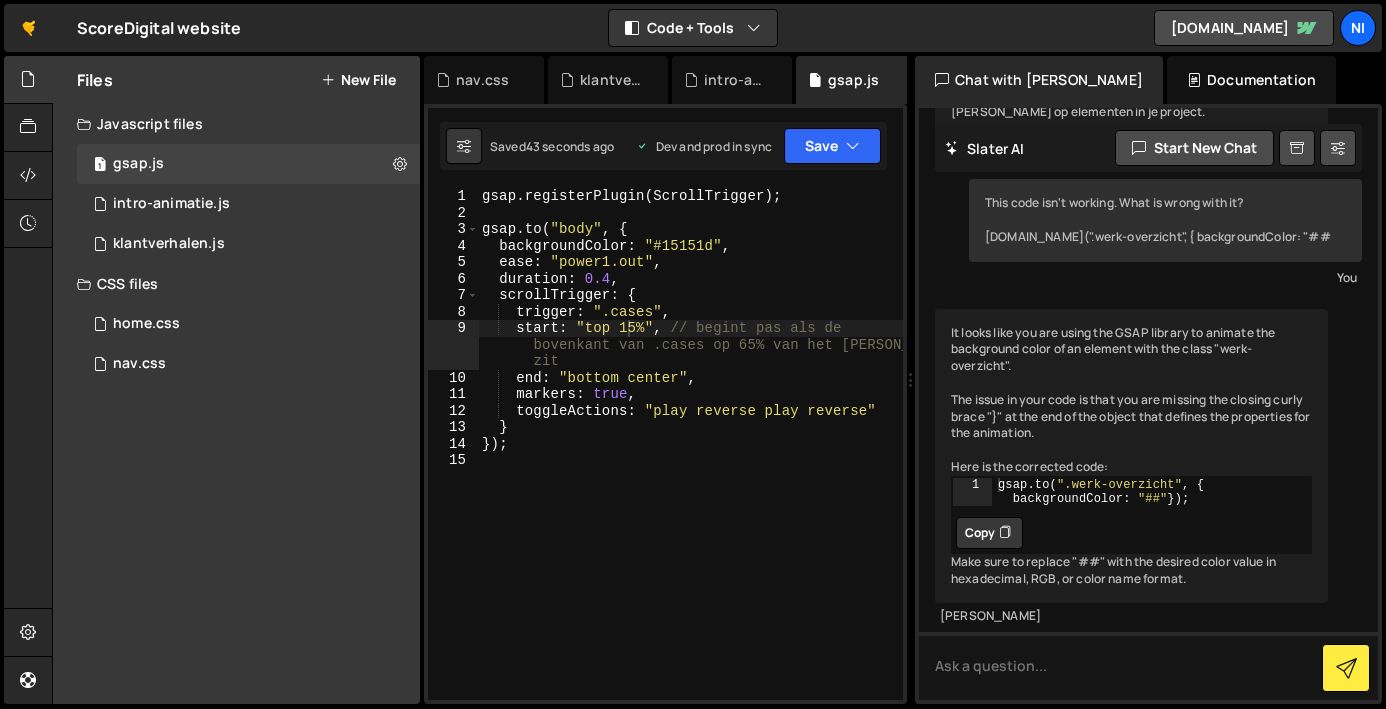 click on "gsap . registerPlugin ( ScrollTrigger ) ; gsap . to ( "body" ,   {    backgroundColor :   "#15151d" ,    ease :   "power1.out" ,    duration :   0.4 ,    scrollTrigger :   {       trigger :   ".cases" ,       start :   "top 15%" ,   // begint pas als de         bovenkant van .cases op 65% van het [PERSON_NAME]         zit       end :   "bottom center" ,       markers :   true ,       toggleActions :   "play reverse play reverse"    } }) ;" at bounding box center [690, 460] 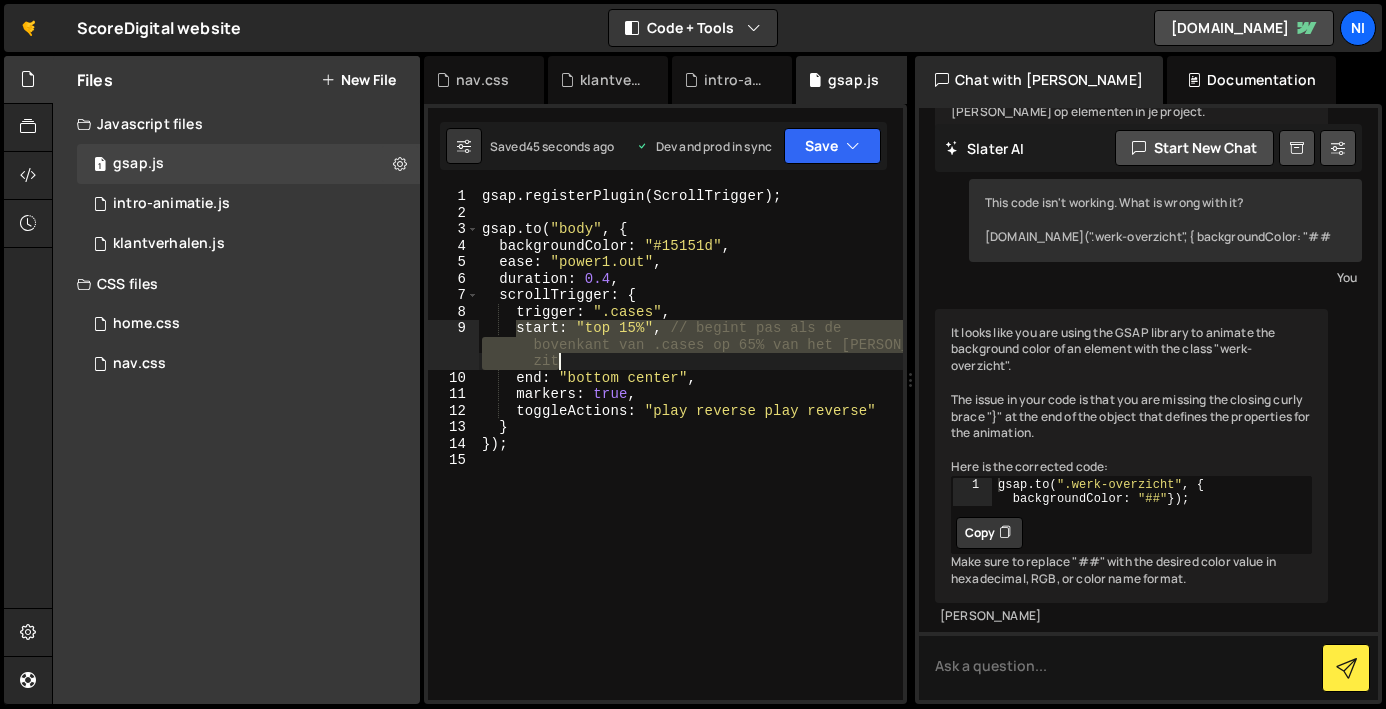 drag, startPoint x: 513, startPoint y: 330, endPoint x: 588, endPoint y: 358, distance: 80.05623 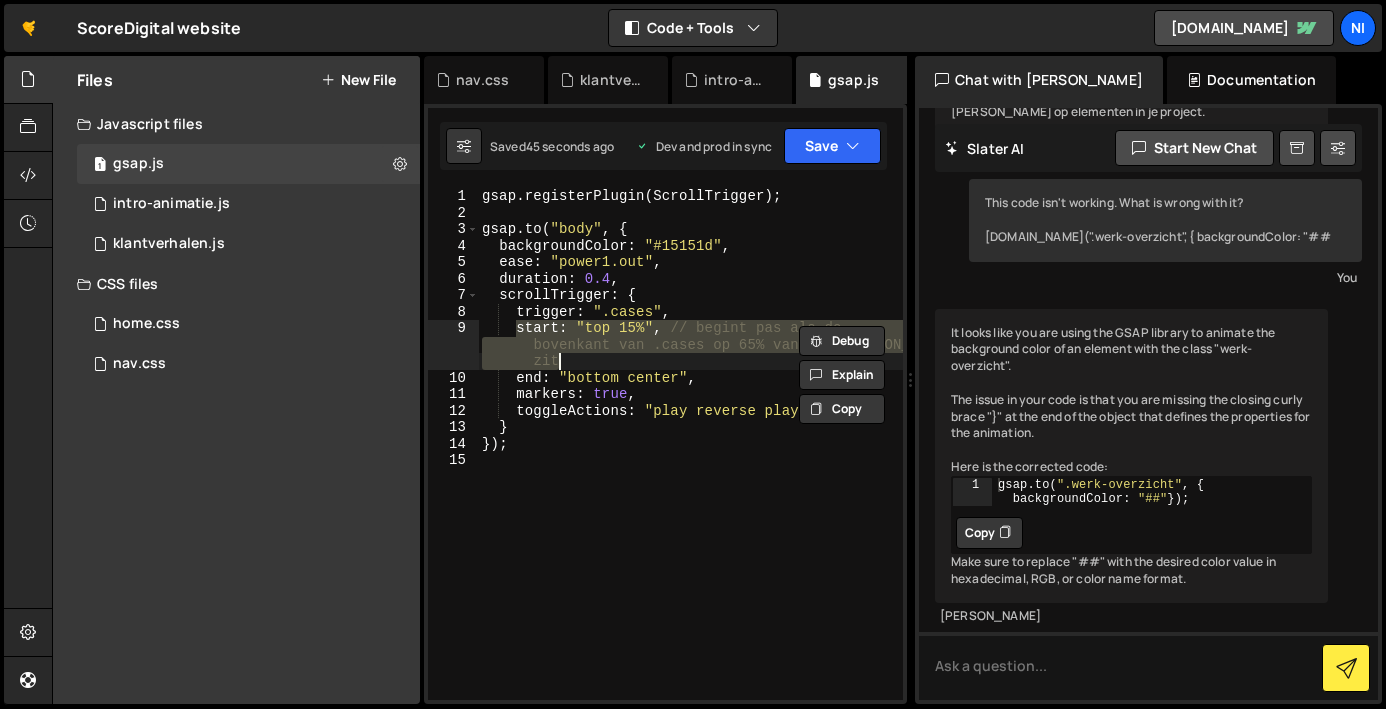 paste on "90%"" 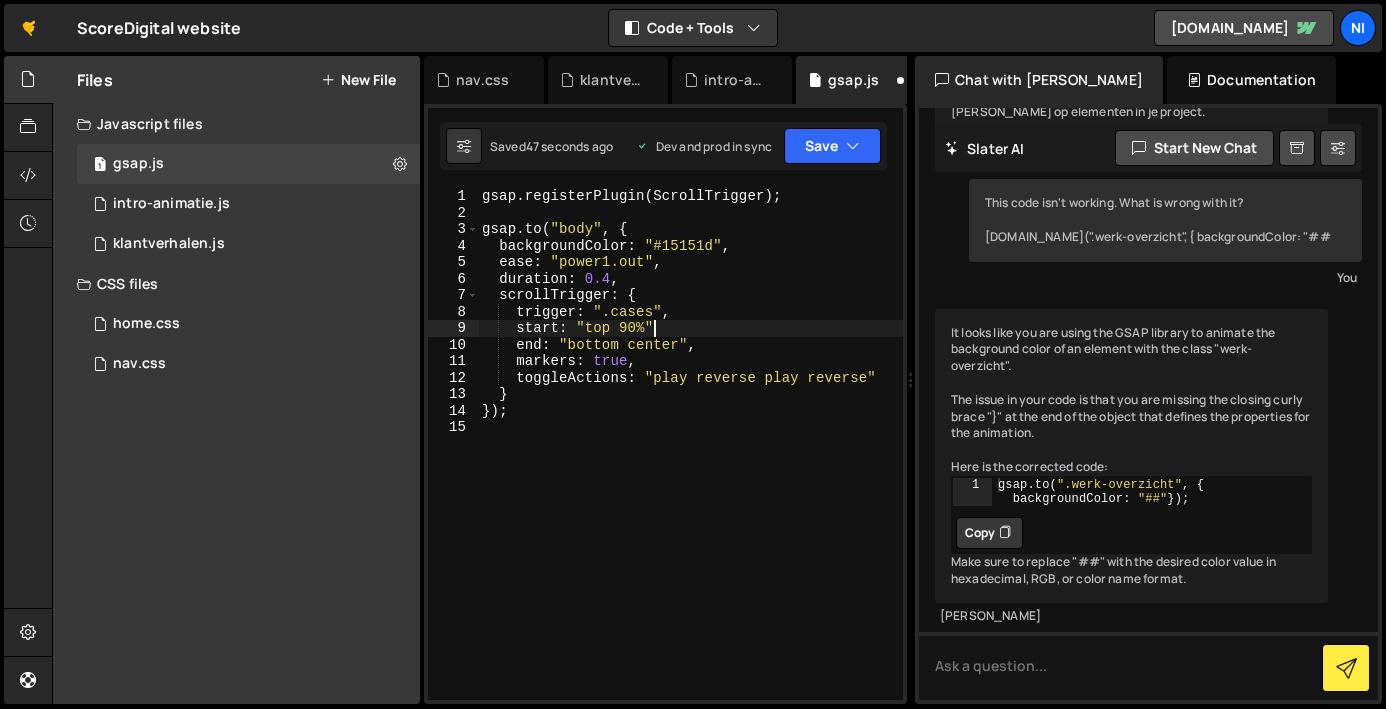 scroll, scrollTop: 0, scrollLeft: 11, axis: horizontal 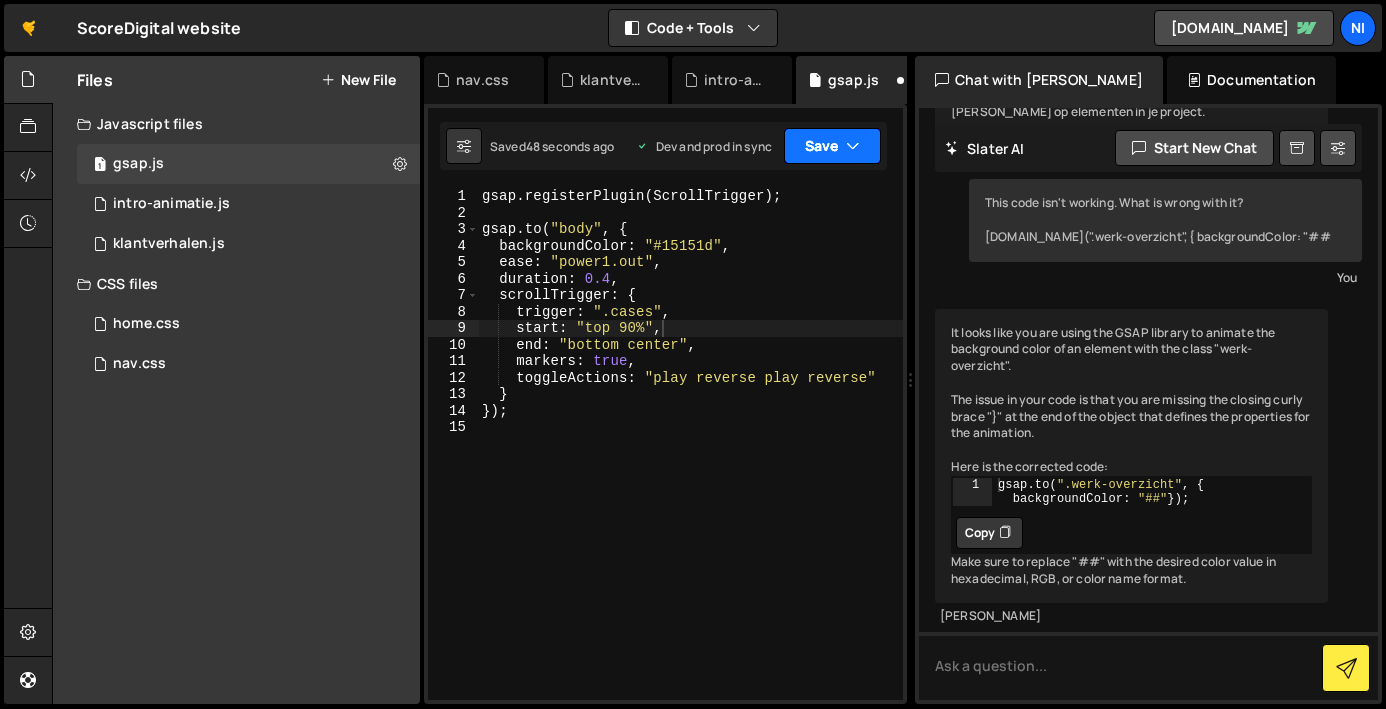 click on "Save" at bounding box center (832, 146) 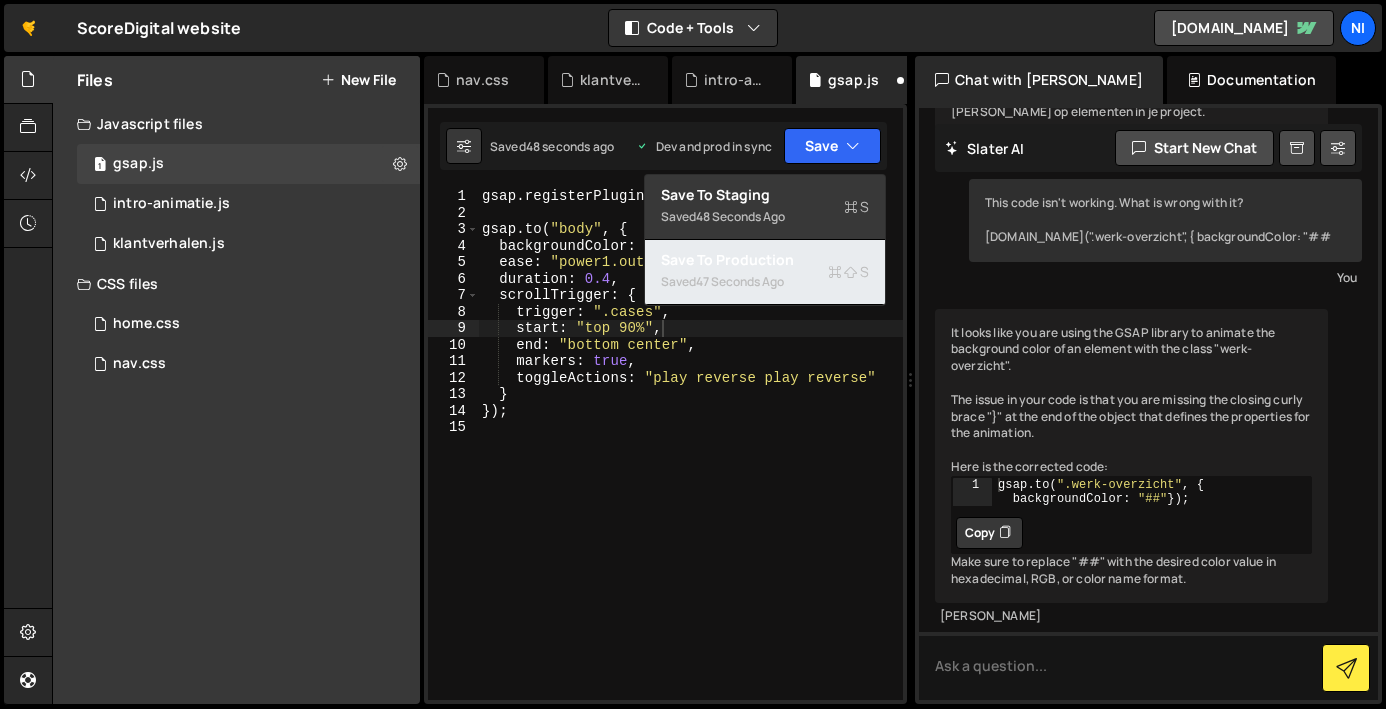 drag, startPoint x: 746, startPoint y: 264, endPoint x: 745, endPoint y: 104, distance: 160.00313 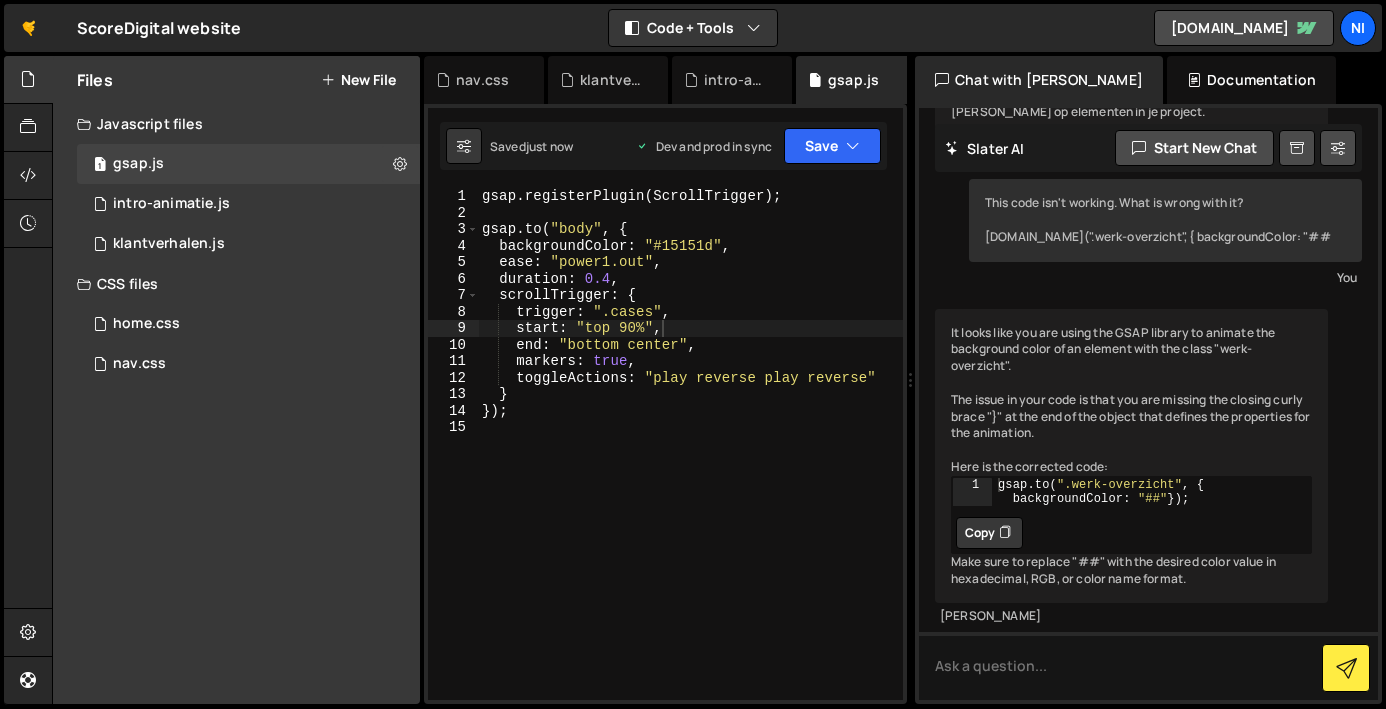click on "gsap . registerPlugin ( ScrollTrigger ) ; gsap . to ( "body" ,   {    backgroundColor :   "#15151d" ,    ease :   "power1.out" ,    duration :   0.4 ,    scrollTrigger :   {       trigger :   ".cases" ,       start :   "top 90%" ,       end :   "bottom center" ,       markers :   true ,       toggleActions :   "play reverse play reverse"    } }) ;" at bounding box center [690, 460] 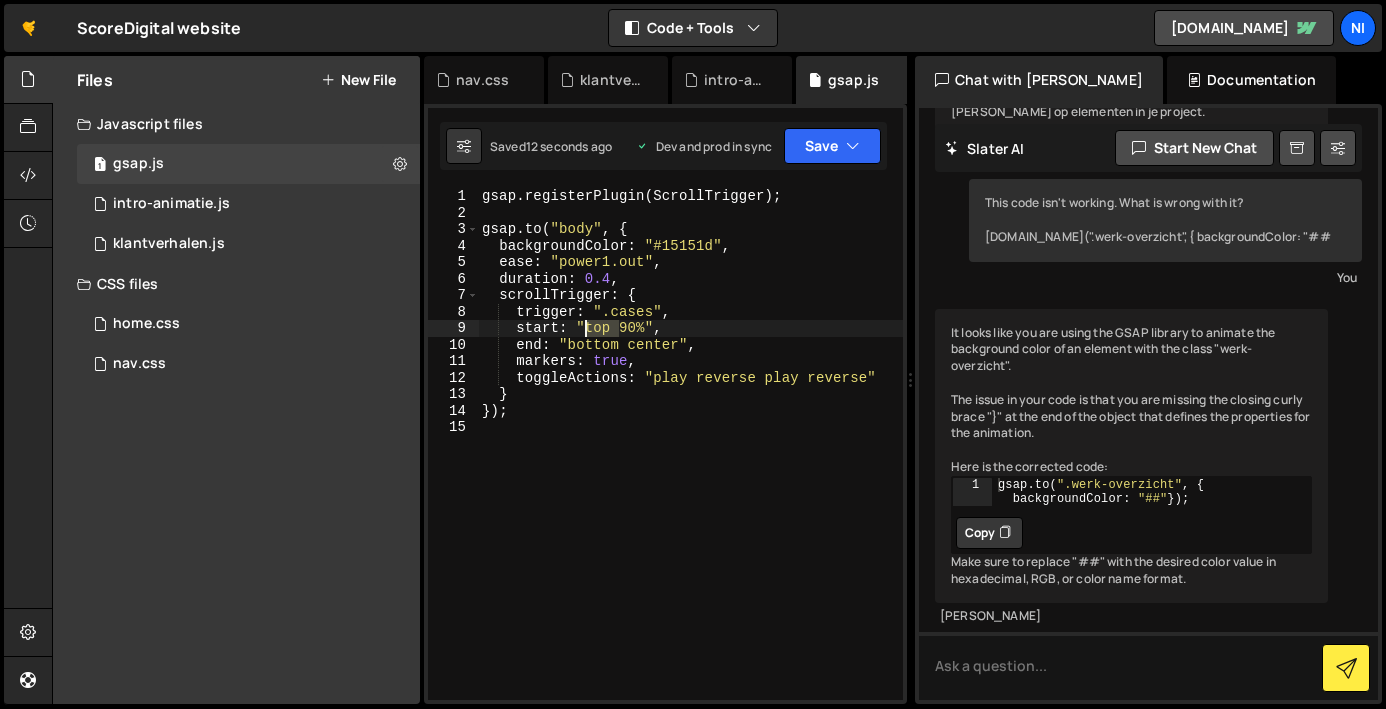 click on "gsap . registerPlugin ( ScrollTrigger ) ; gsap . to ( "body" ,   {    backgroundColor :   "#15151d" ,    ease :   "power1.out" ,    duration :   0.4 ,    scrollTrigger :   {       trigger :   ".cases" ,       start :   "top 90%" ,       end :   "bottom center" ,       markers :   true ,       toggleActions :   "play reverse play reverse"    } }) ;" at bounding box center [690, 460] 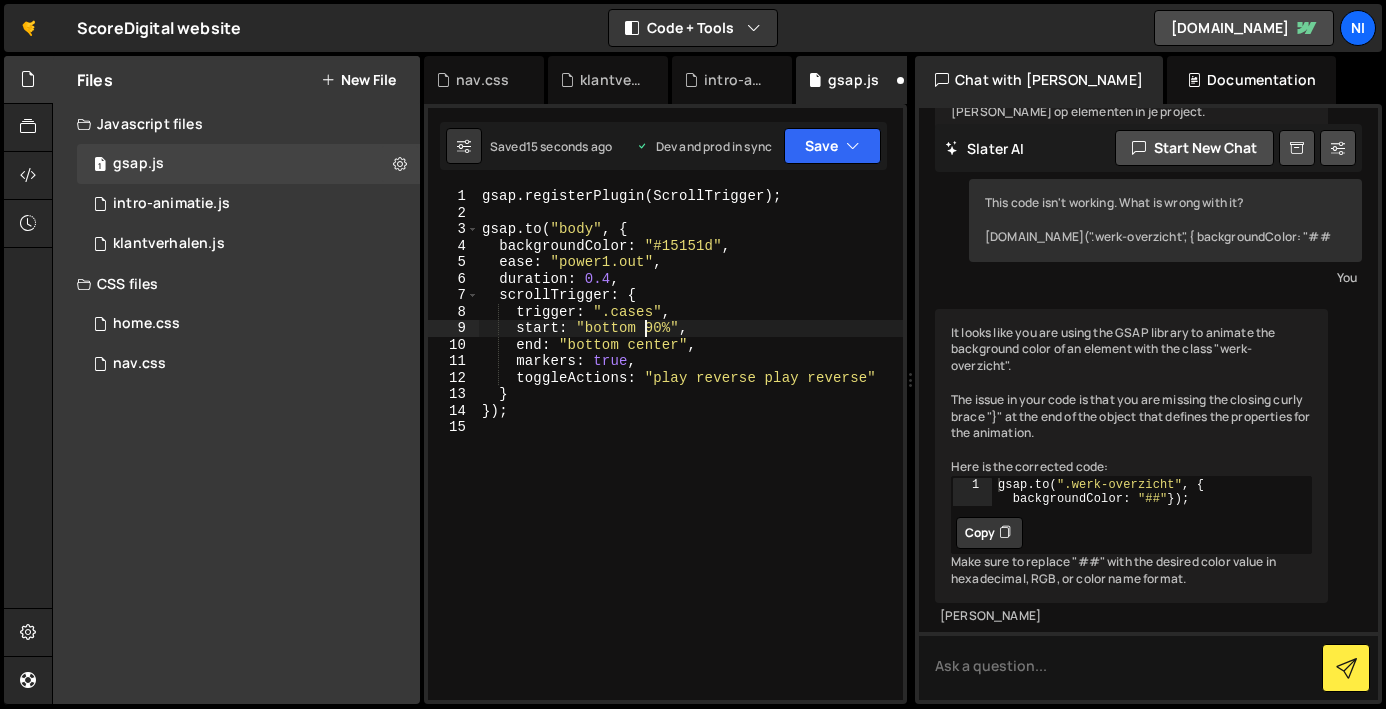 scroll, scrollTop: 0, scrollLeft: 11, axis: horizontal 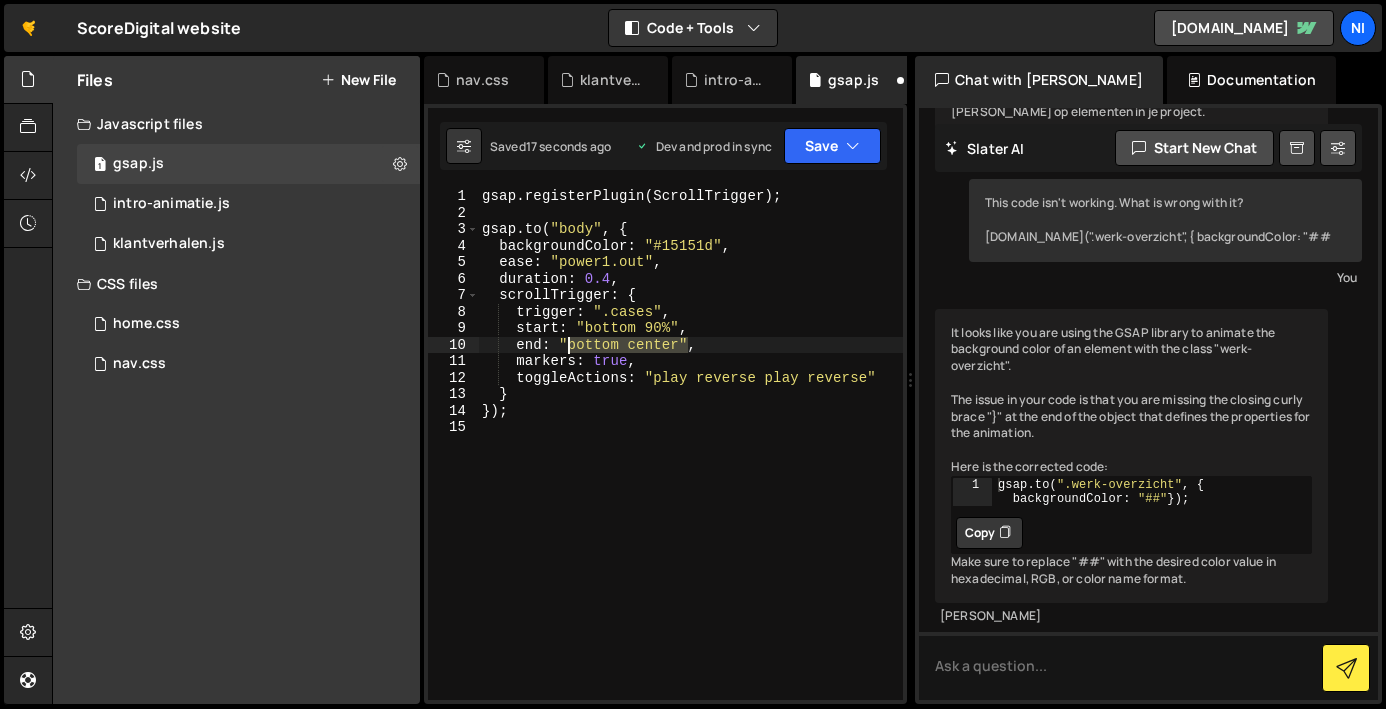 drag, startPoint x: 690, startPoint y: 345, endPoint x: 568, endPoint y: 345, distance: 122 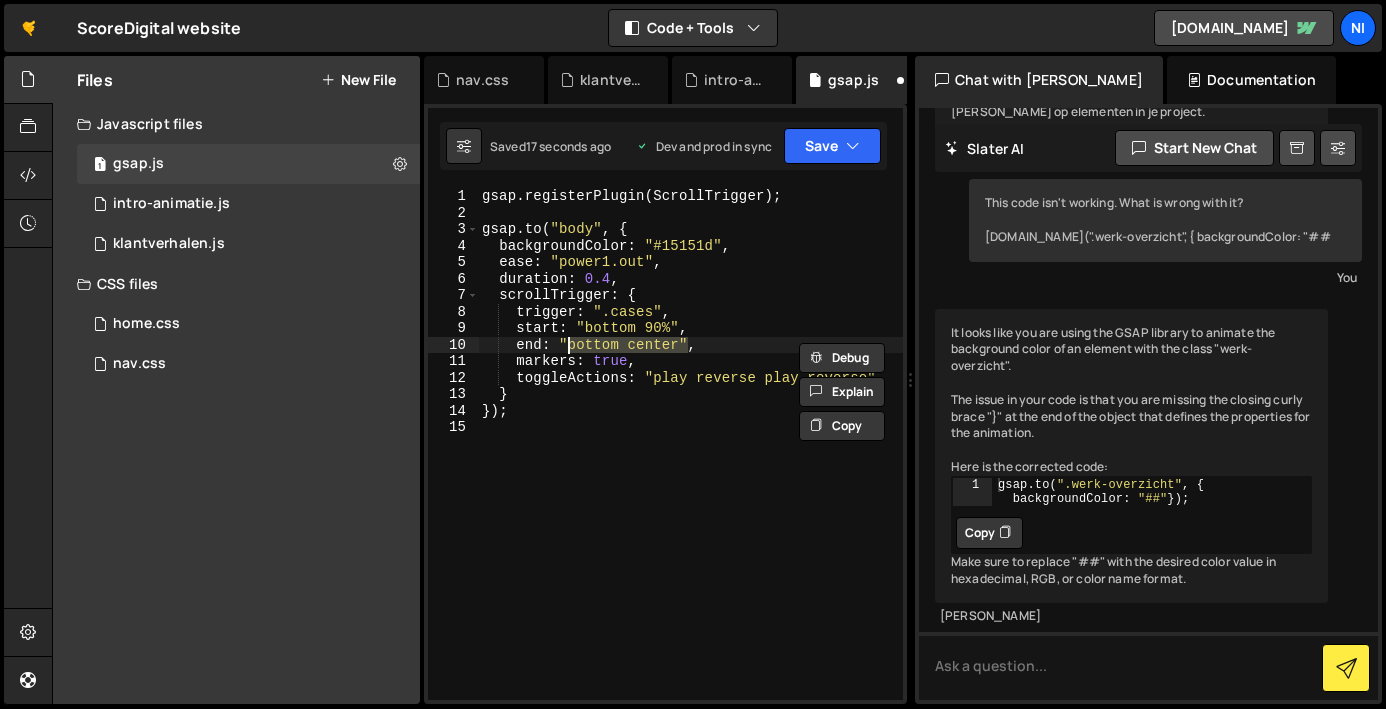 type on "end: "bottom center"," 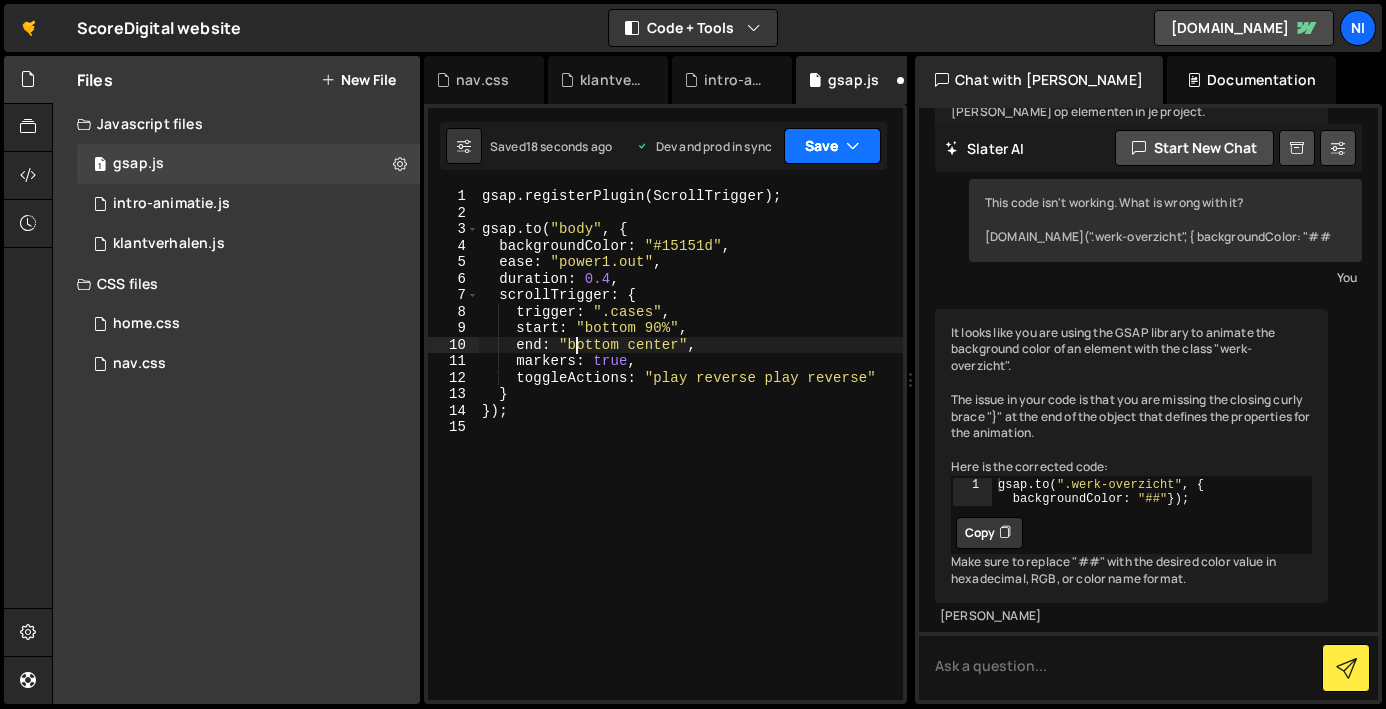 click on "Save" at bounding box center [832, 146] 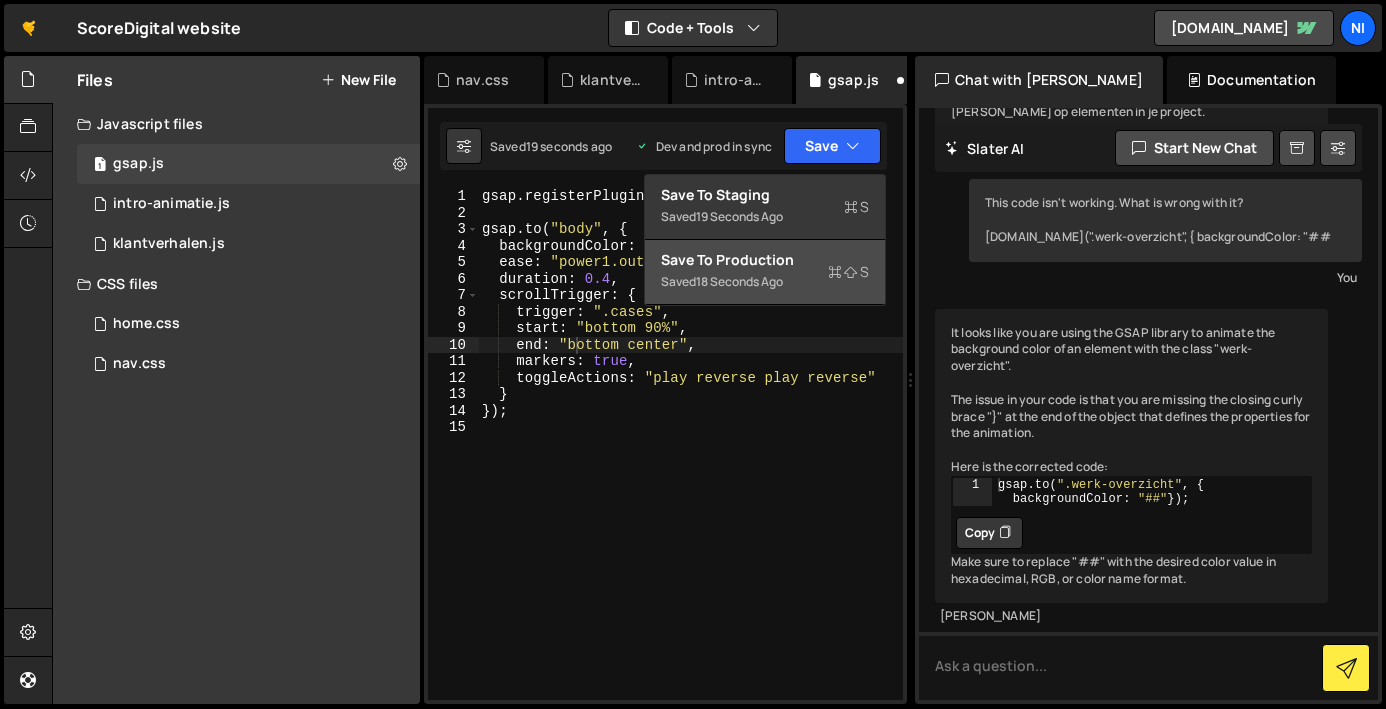 click on "18 seconds ago" at bounding box center (739, 281) 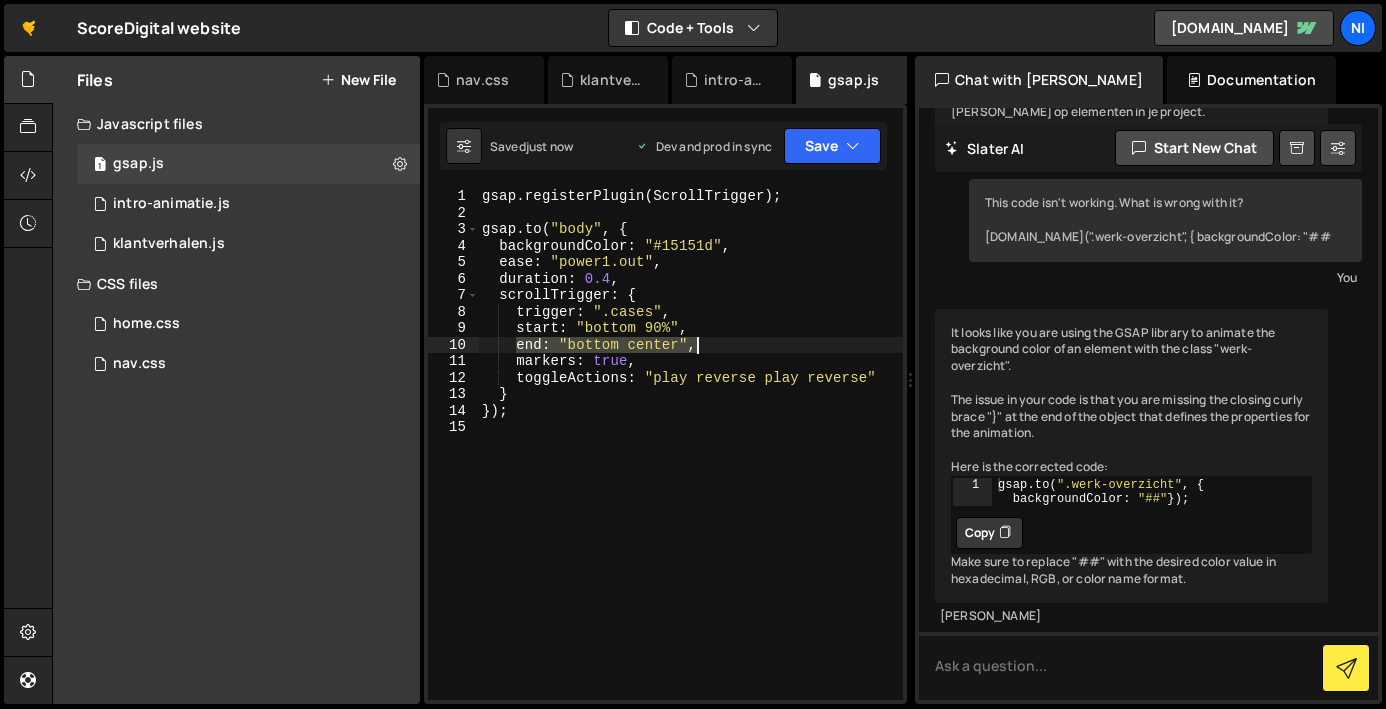 drag, startPoint x: 542, startPoint y: 343, endPoint x: 760, endPoint y: 341, distance: 218.00917 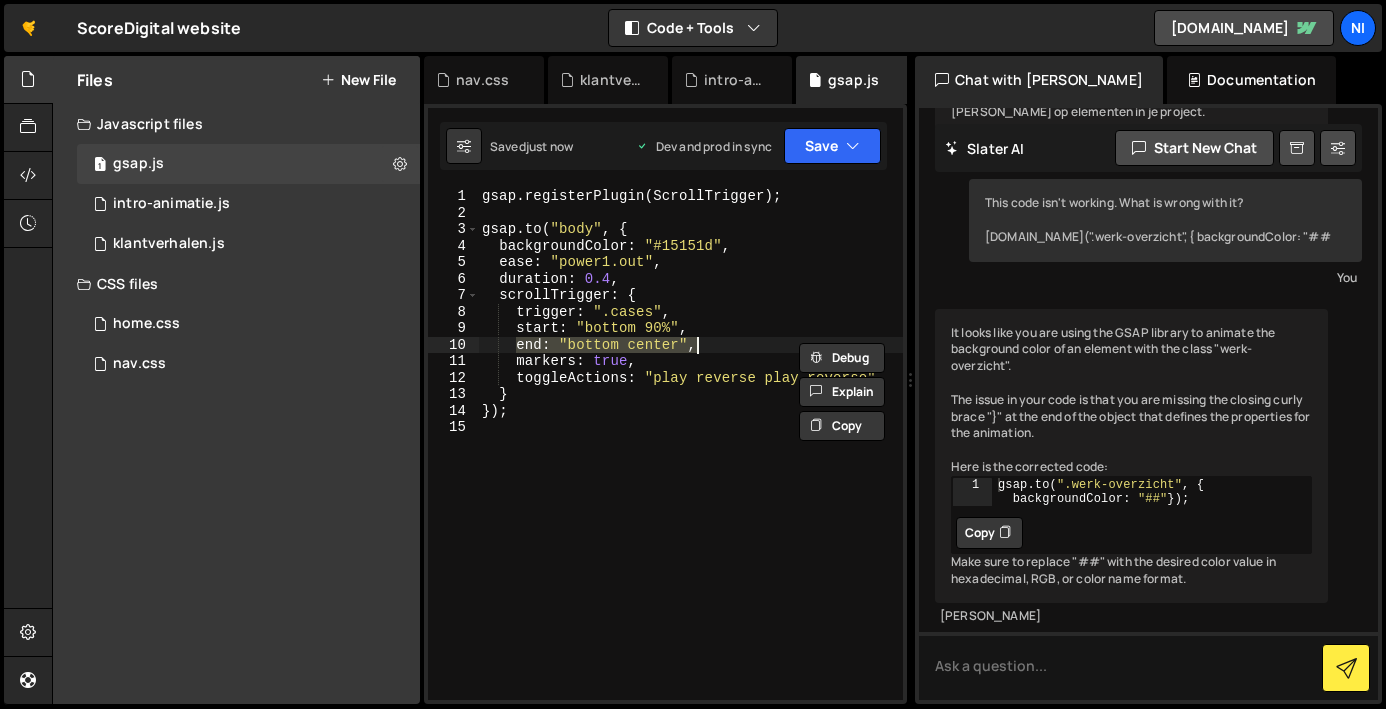 scroll, scrollTop: 0, scrollLeft: 0, axis: both 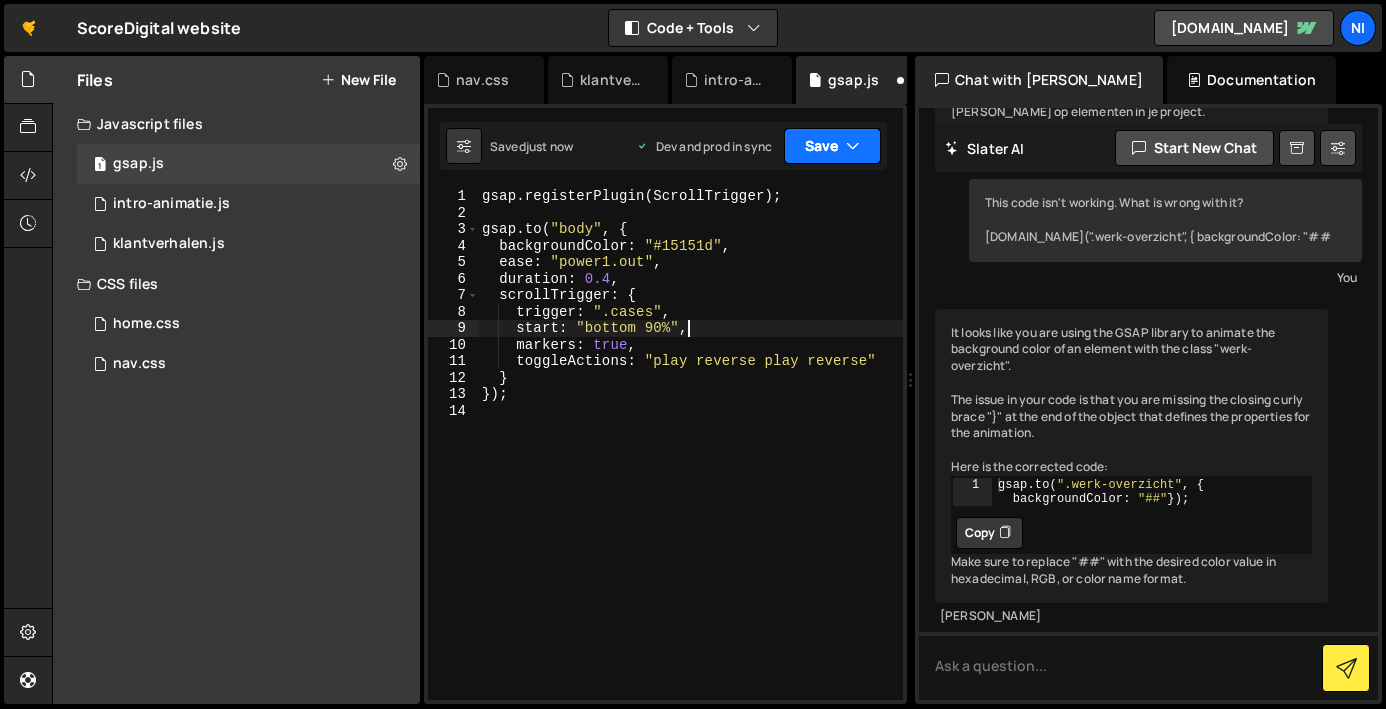 click on "Save" at bounding box center (832, 146) 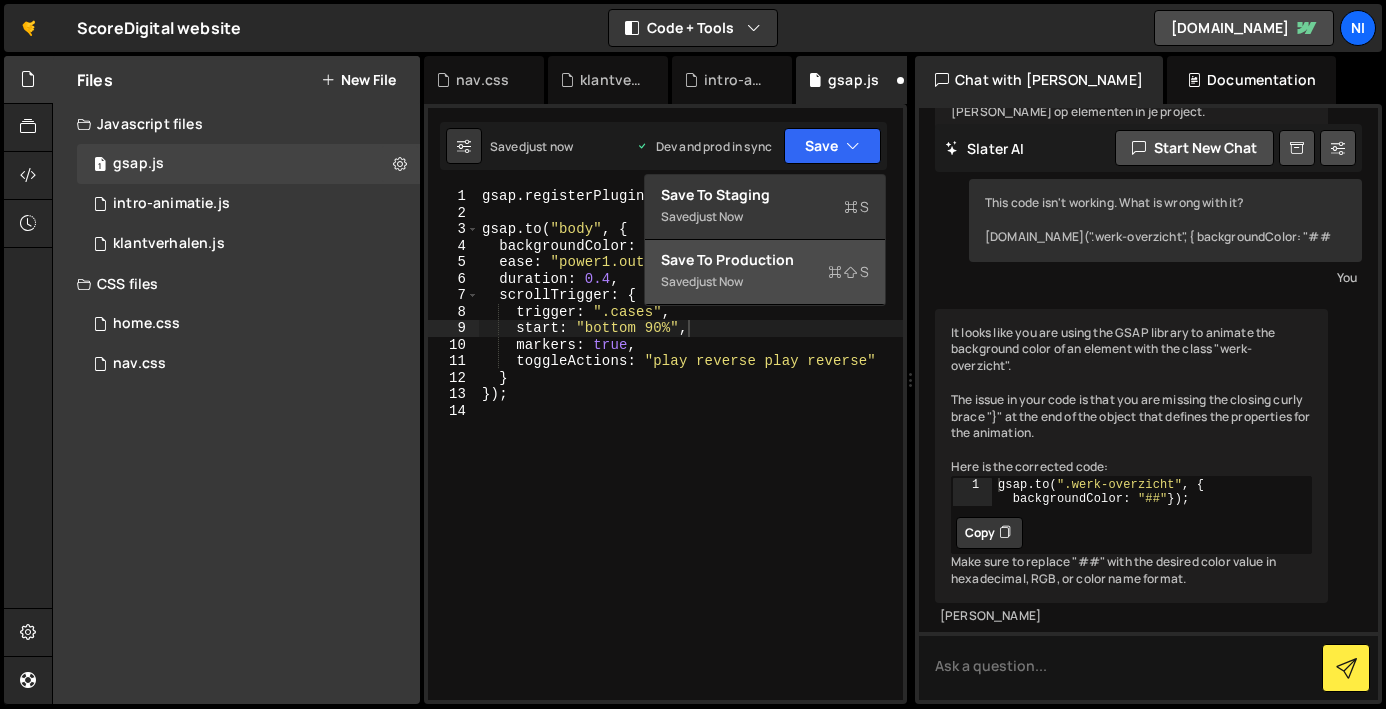 click on "Save to Production
S" at bounding box center [765, 260] 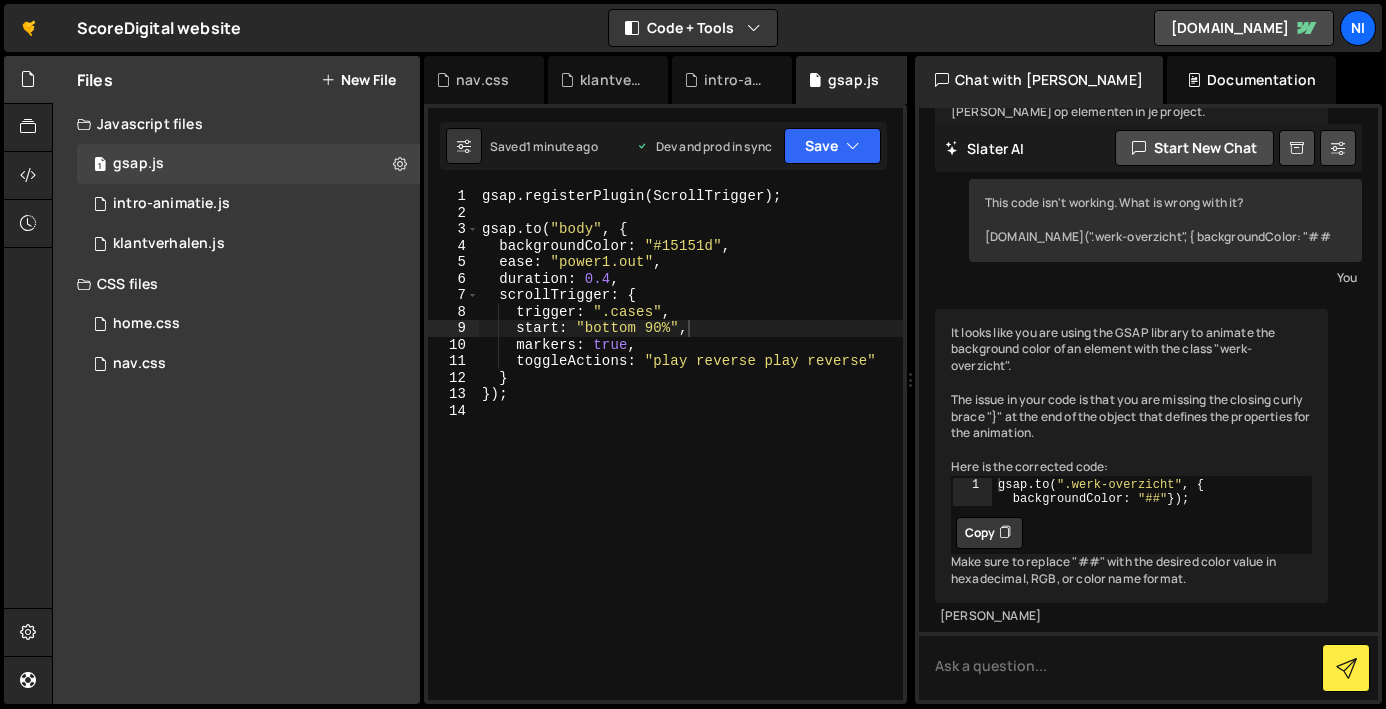 click on "gsap . registerPlugin ( ScrollTrigger ) ; gsap . to ( "body" ,   {    backgroundColor :   "#15151d" ,    ease :   "power1.out" ,    duration :   0.4 ,    scrollTrigger :   {       trigger :   ".cases" ,       start :   "bottom 90%" ,       markers :   true ,       toggleActions :   "play reverse play reverse"    } }) ;" at bounding box center [690, 460] 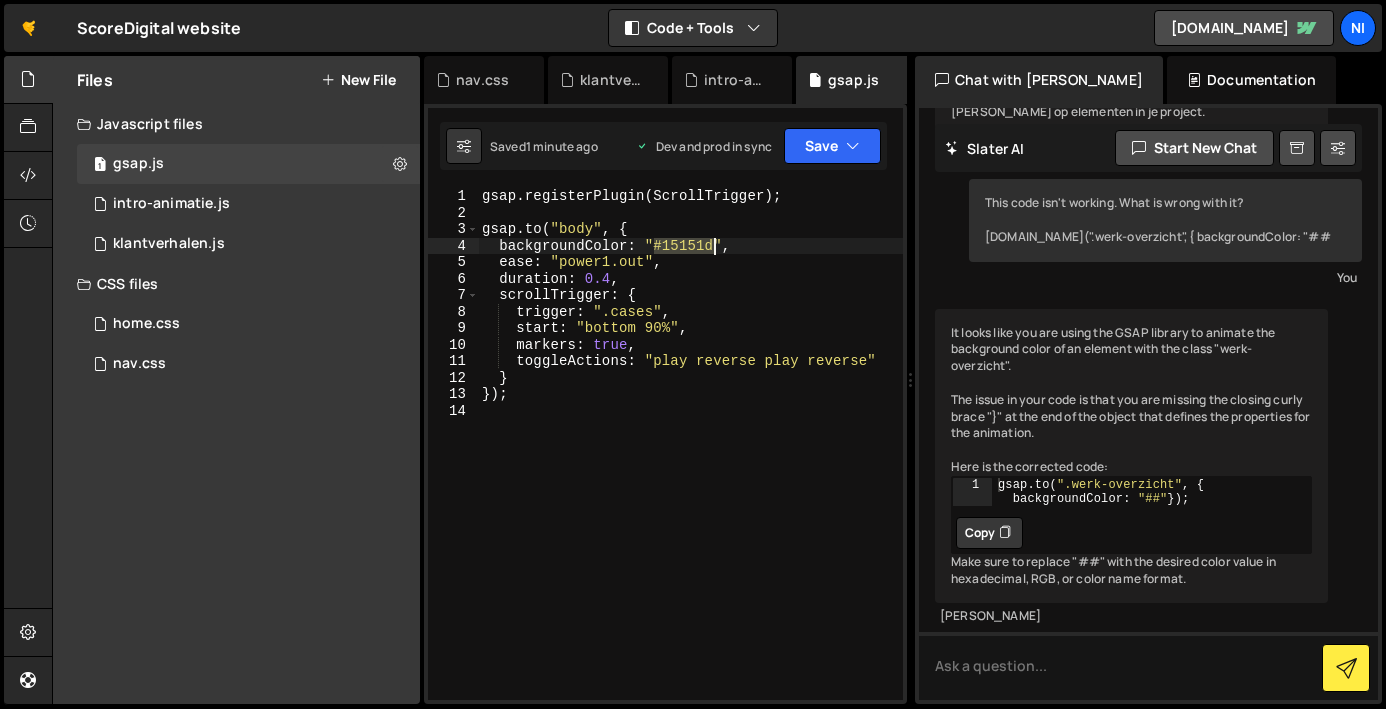 drag, startPoint x: 696, startPoint y: 245, endPoint x: 711, endPoint y: 243, distance: 15.132746 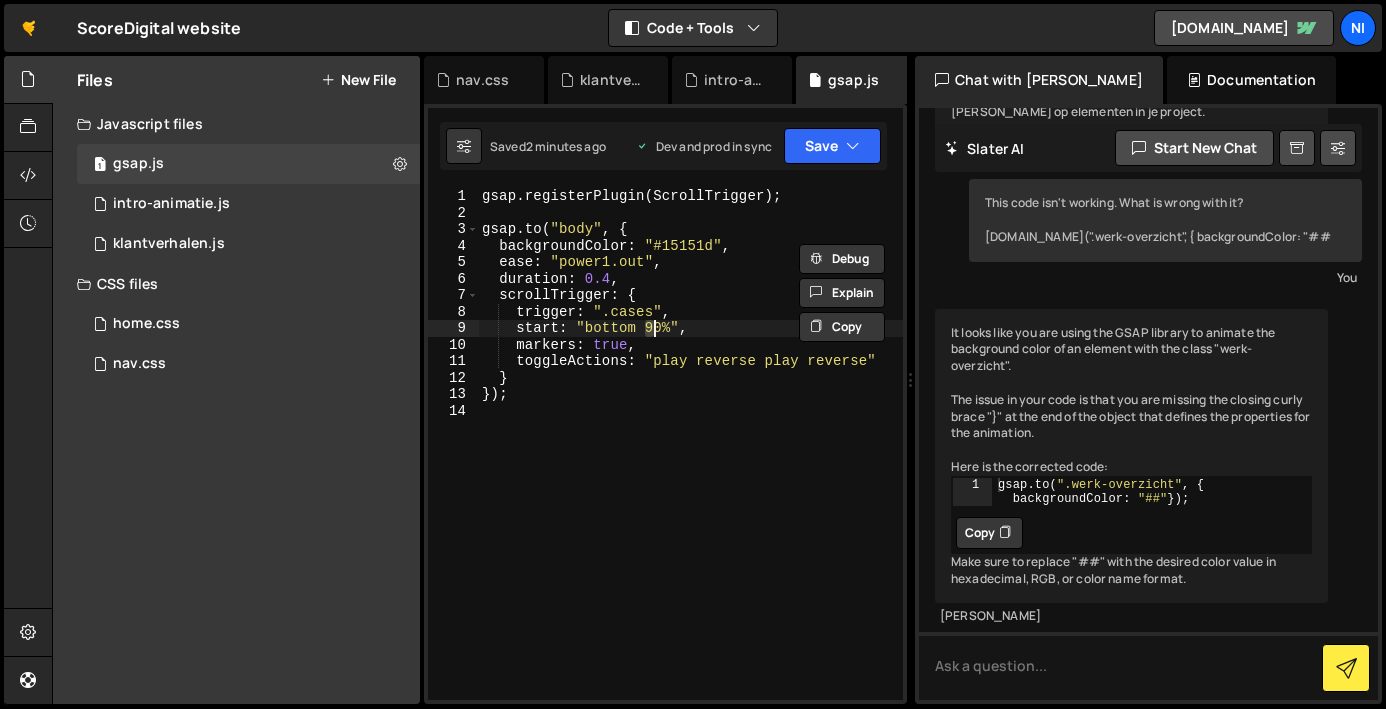 click on "gsap . registerPlugin ( ScrollTrigger ) ; gsap . to ( "body" ,   {    backgroundColor :   "#15151d" ,    ease :   "power1.out" ,    duration :   0.4 ,    scrollTrigger :   {       trigger :   ".cases" ,       start :   "bottom 90%" ,       markers :   true ,       toggleActions :   "play reverse play reverse"    } }) ;" at bounding box center (690, 460) 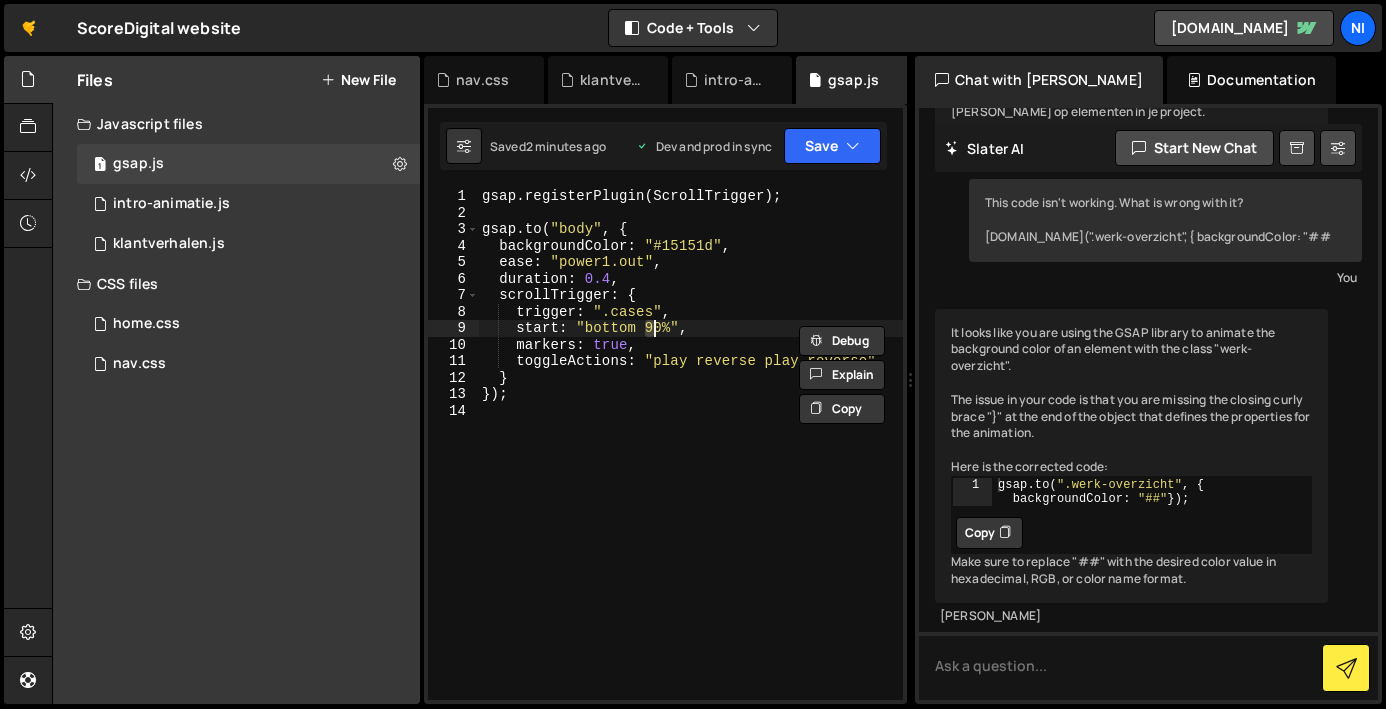 scroll, scrollTop: 0, scrollLeft: 11, axis: horizontal 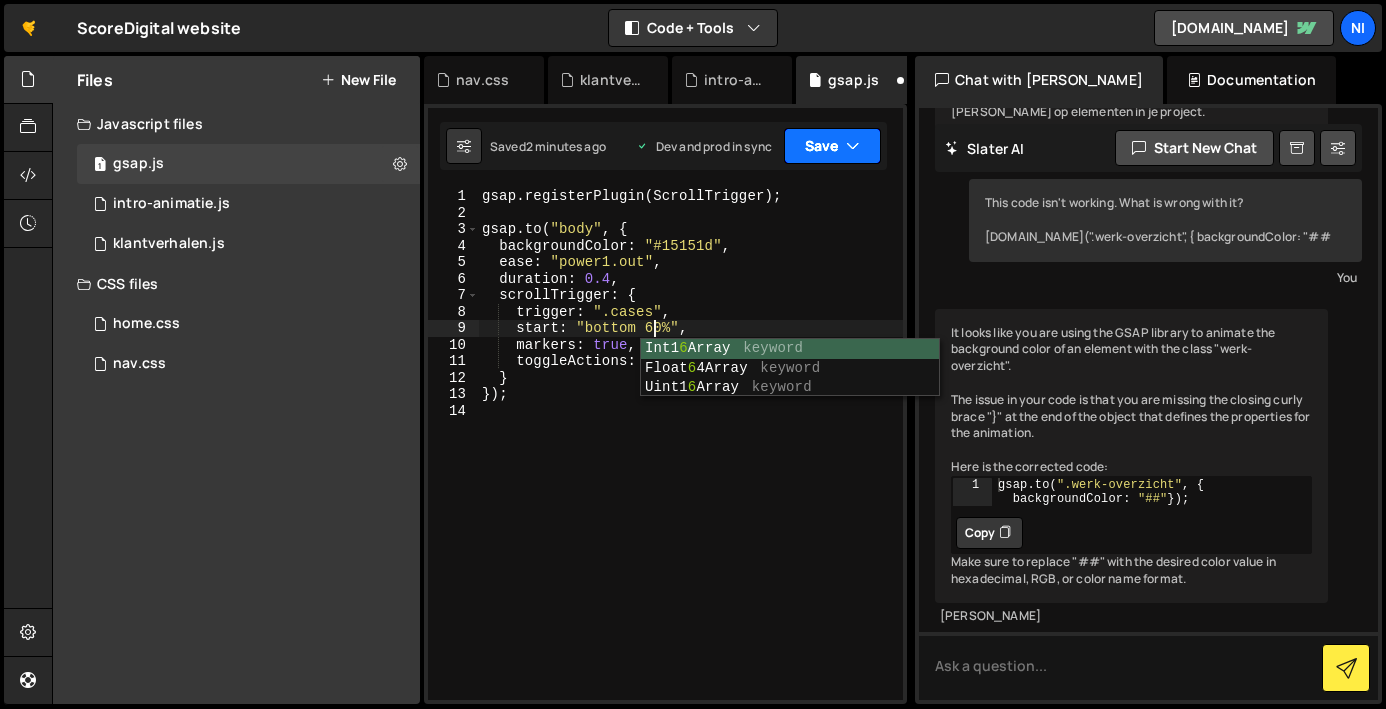 click on "Save" at bounding box center (832, 146) 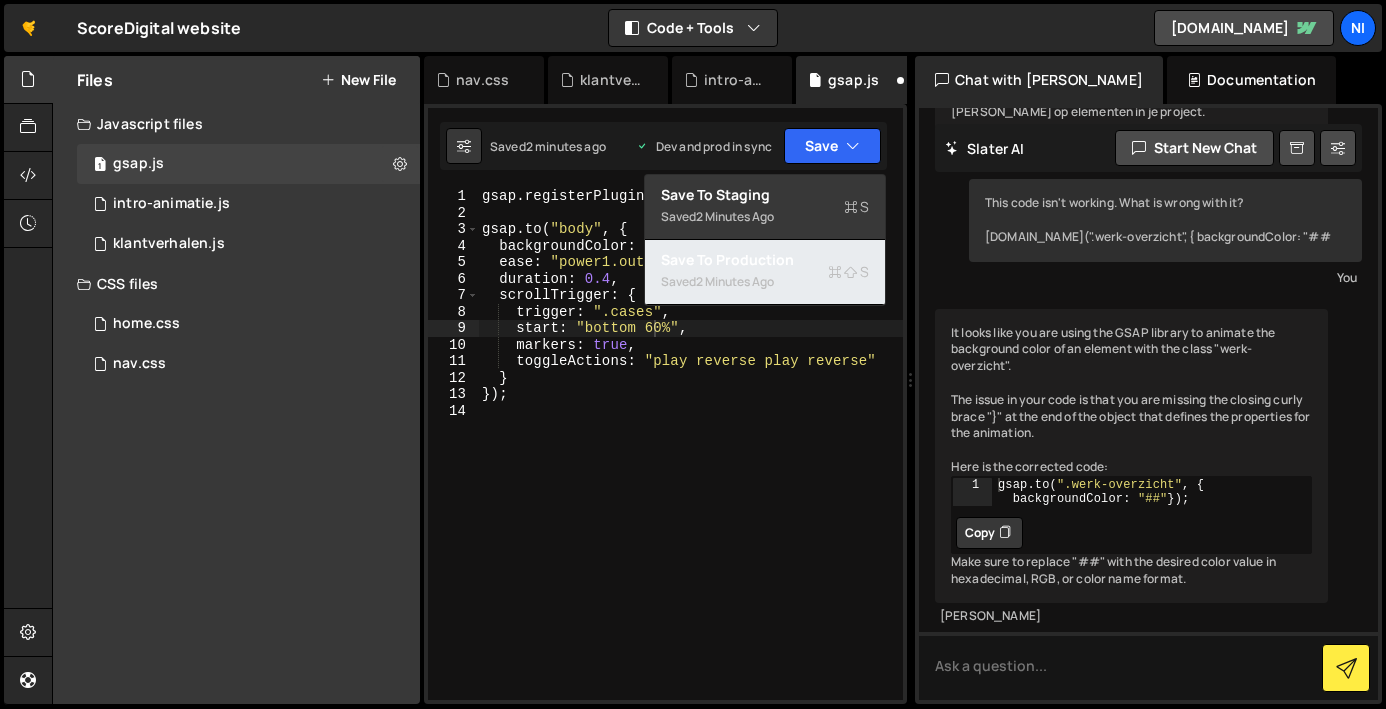 click on "2 minutes ago" at bounding box center [735, 281] 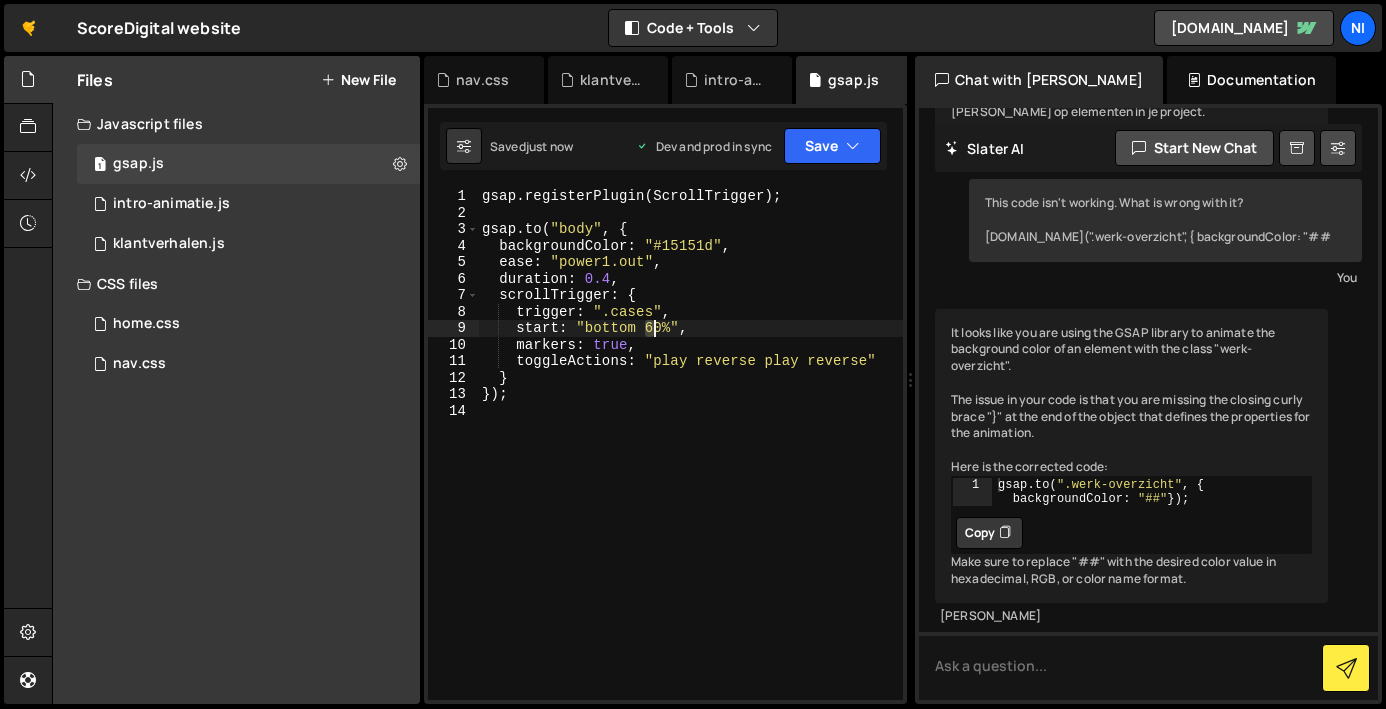 click on "gsap . registerPlugin ( ScrollTrigger ) ; gsap . to ( "body" ,   {    backgroundColor :   "#15151d" ,    ease :   "power1.out" ,    duration :   0.4 ,    scrollTrigger :   {       trigger :   ".cases" ,       start :   "bottom 60%" ,       markers :   true ,       toggleActions :   "play reverse play reverse"    } }) ;" at bounding box center [690, 460] 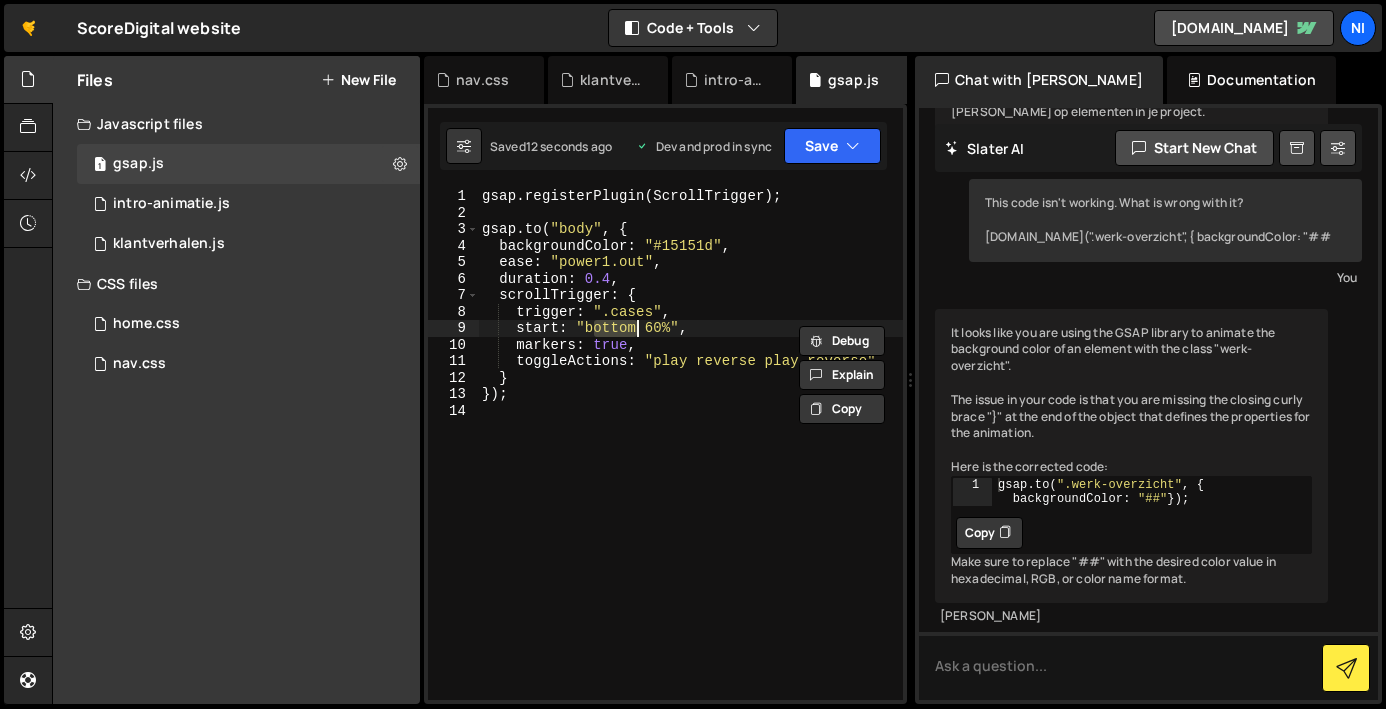 drag, startPoint x: 590, startPoint y: 328, endPoint x: 637, endPoint y: 326, distance: 47.042534 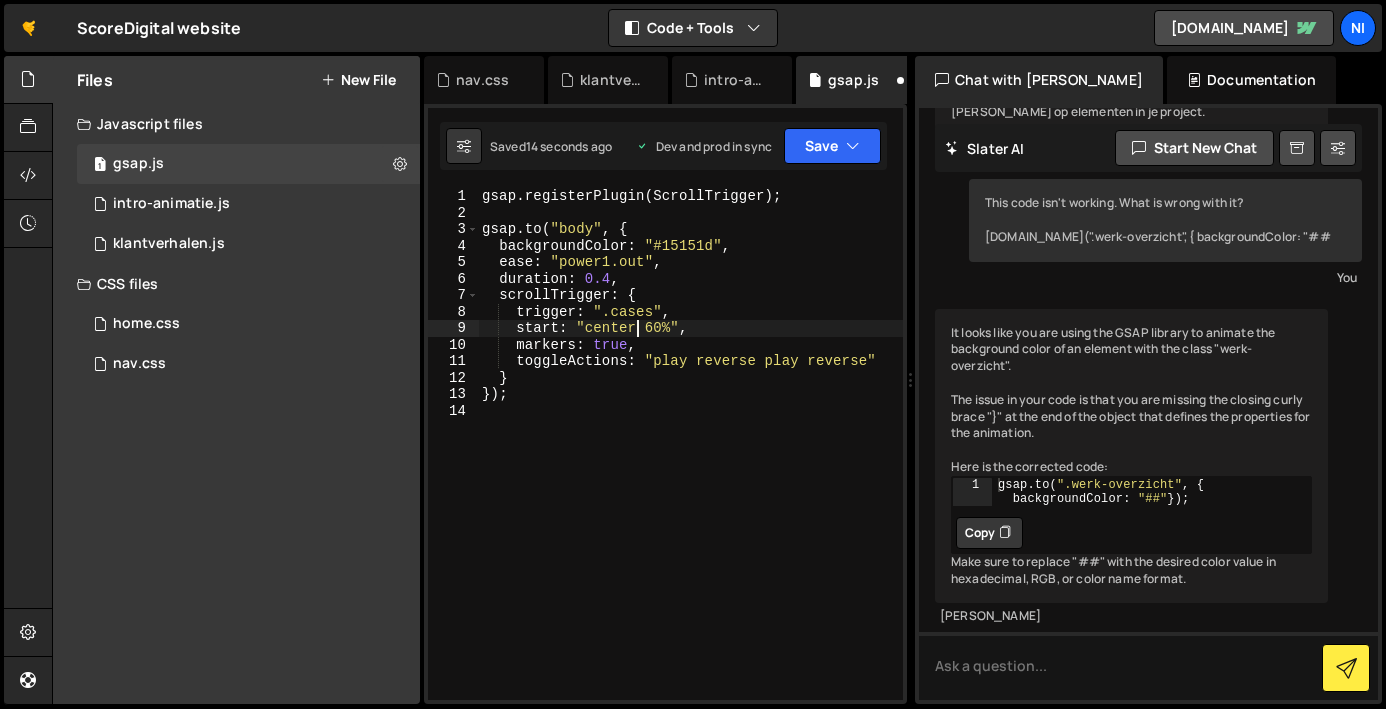 scroll, scrollTop: 0, scrollLeft: 10, axis: horizontal 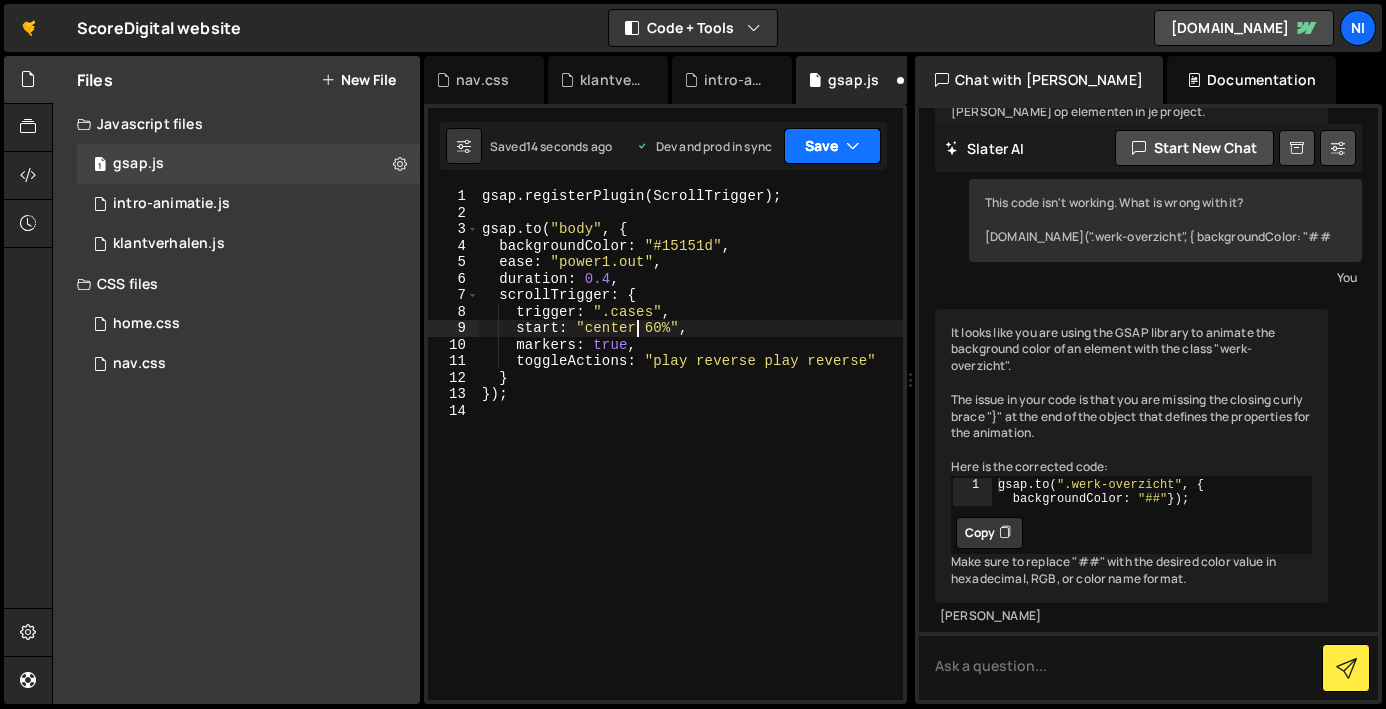 click on "Save" at bounding box center (832, 146) 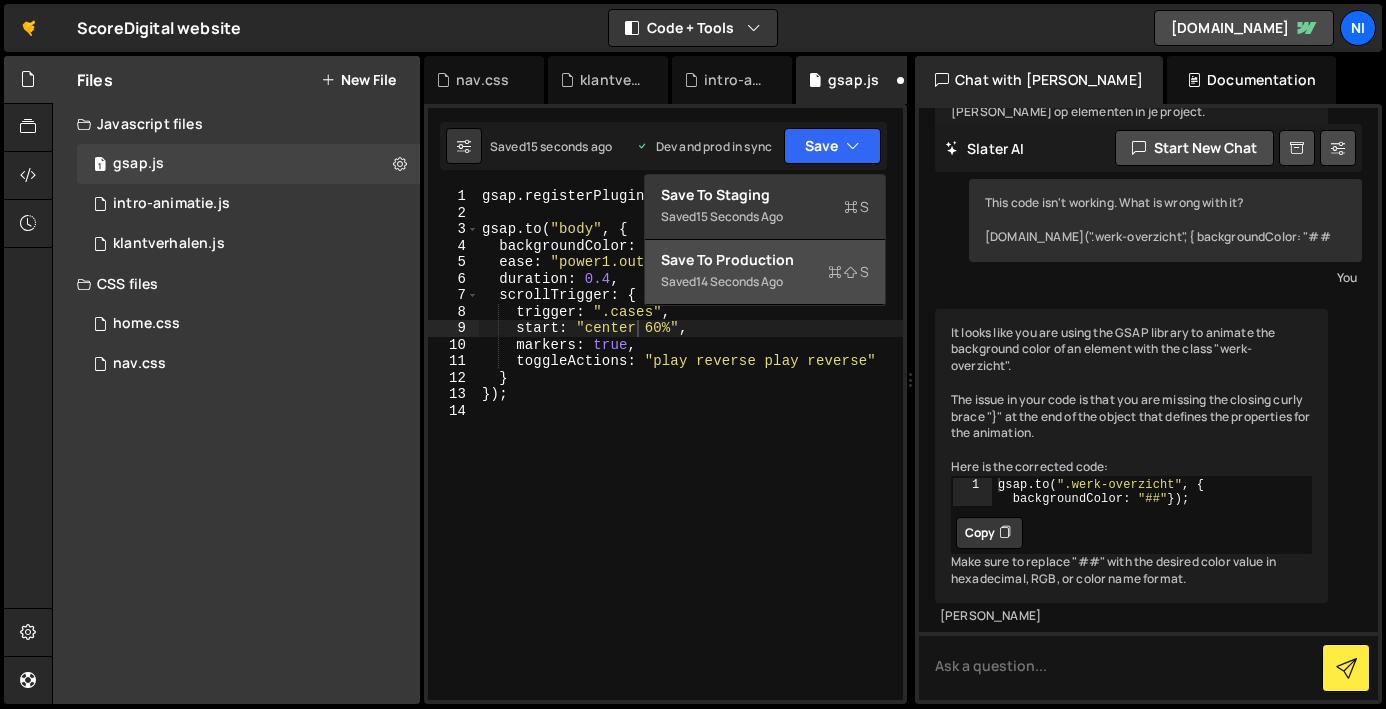 click on "Save to Production
S" at bounding box center [765, 260] 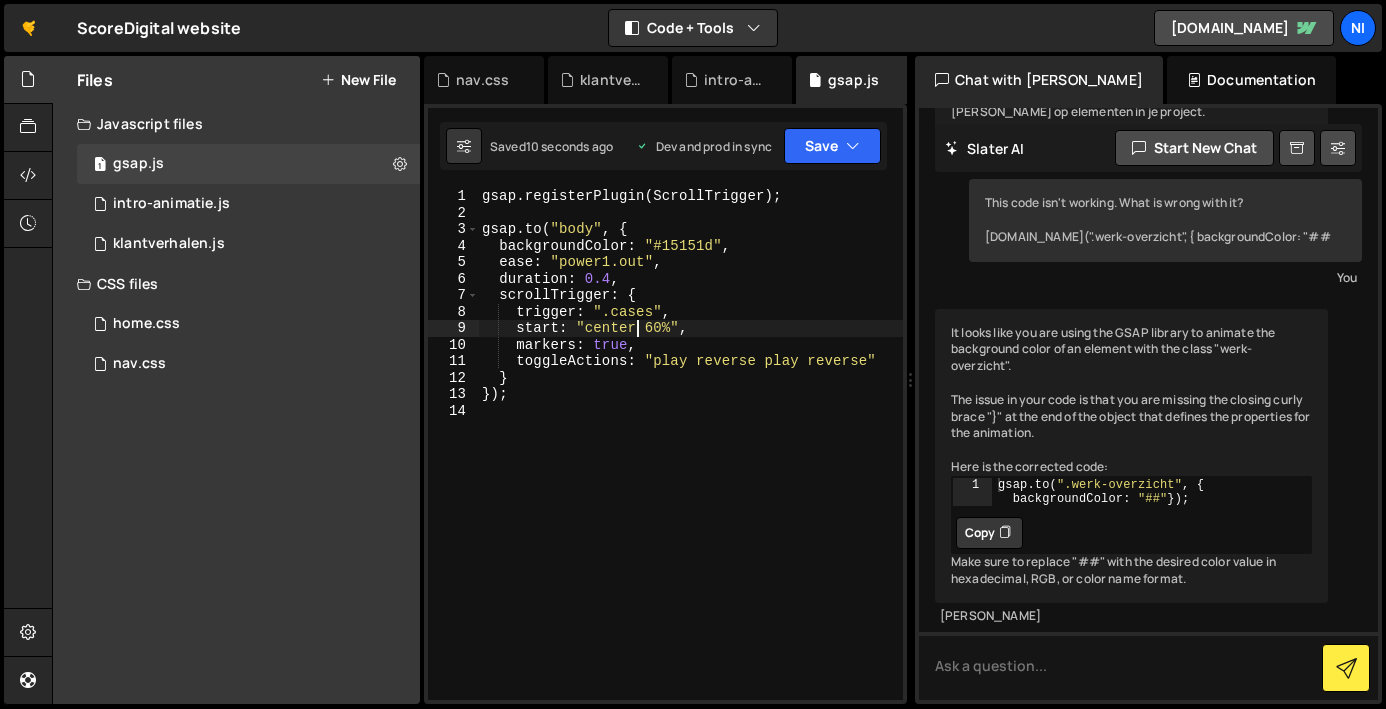 drag, startPoint x: 640, startPoint y: 323, endPoint x: 651, endPoint y: 325, distance: 11.18034 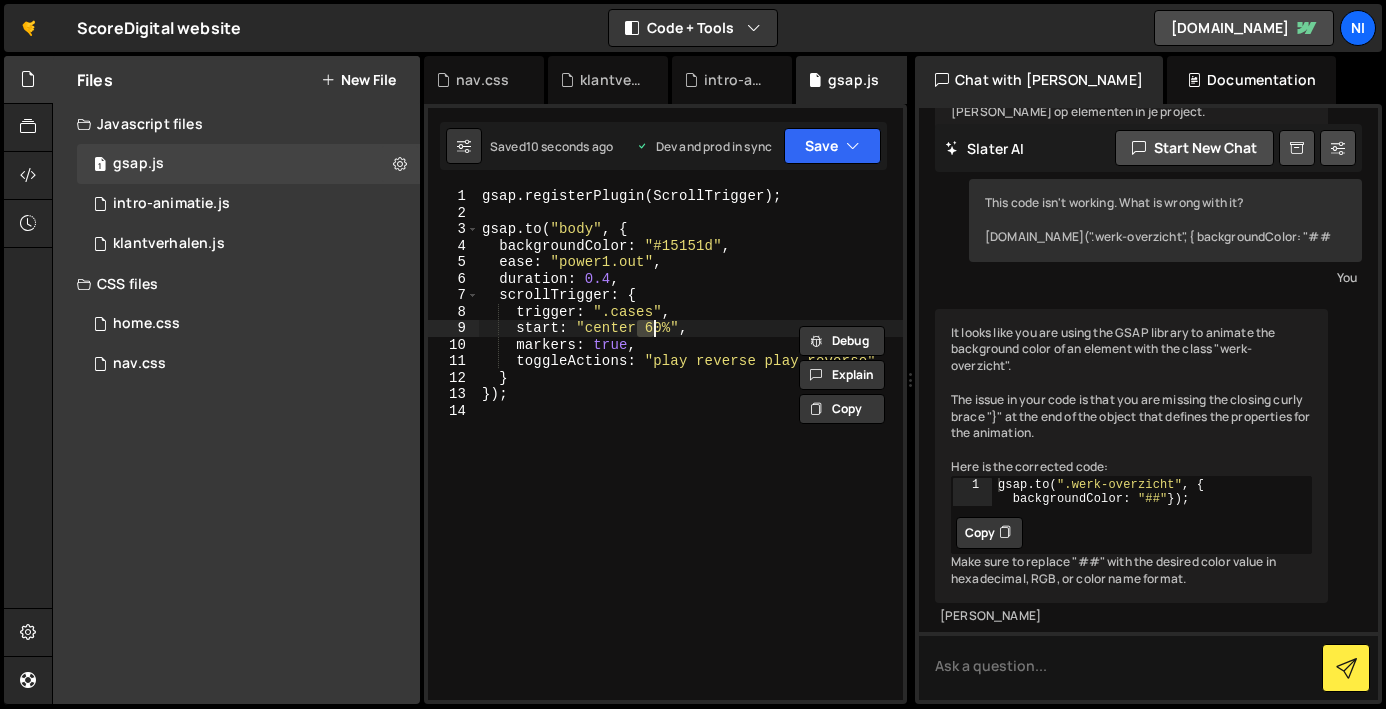 click on "gsap . registerPlugin ( ScrollTrigger ) ; gsap . to ( "body" ,   {    backgroundColor :   "#15151d" ,    ease :   "power1.out" ,    duration :   0.4 ,    scrollTrigger :   {       trigger :   ".cases" ,       start :   "center 60%" ,       markers :   true ,       toggleActions :   "play reverse play reverse"    } }) ;" at bounding box center [690, 444] 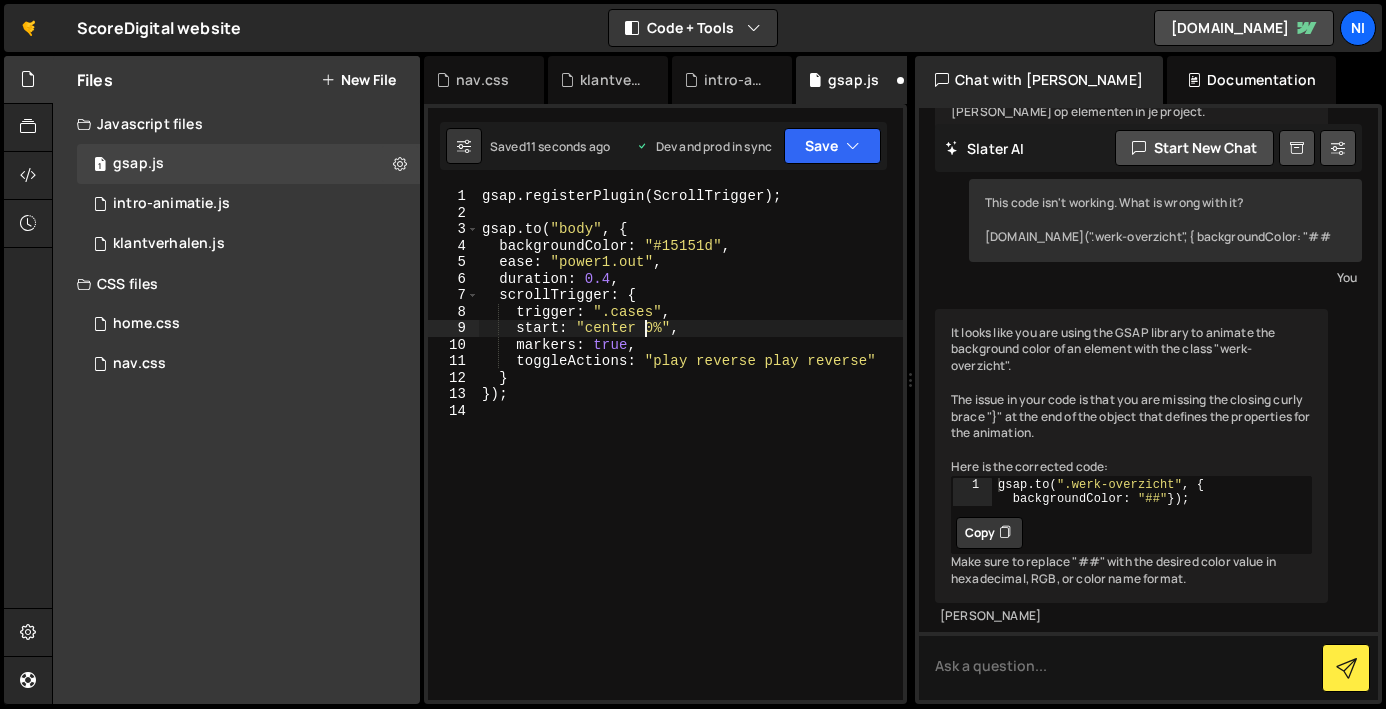 scroll, scrollTop: 0, scrollLeft: 11, axis: horizontal 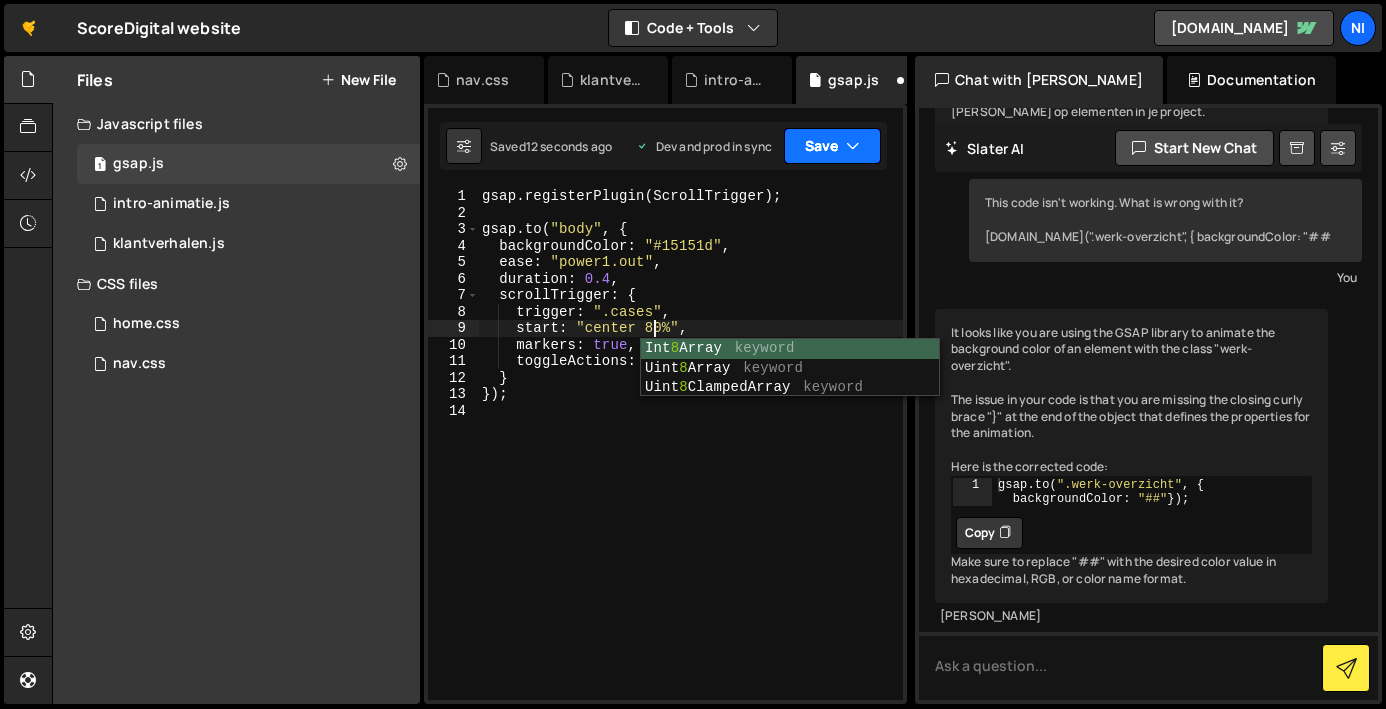 click on "Save" at bounding box center (832, 146) 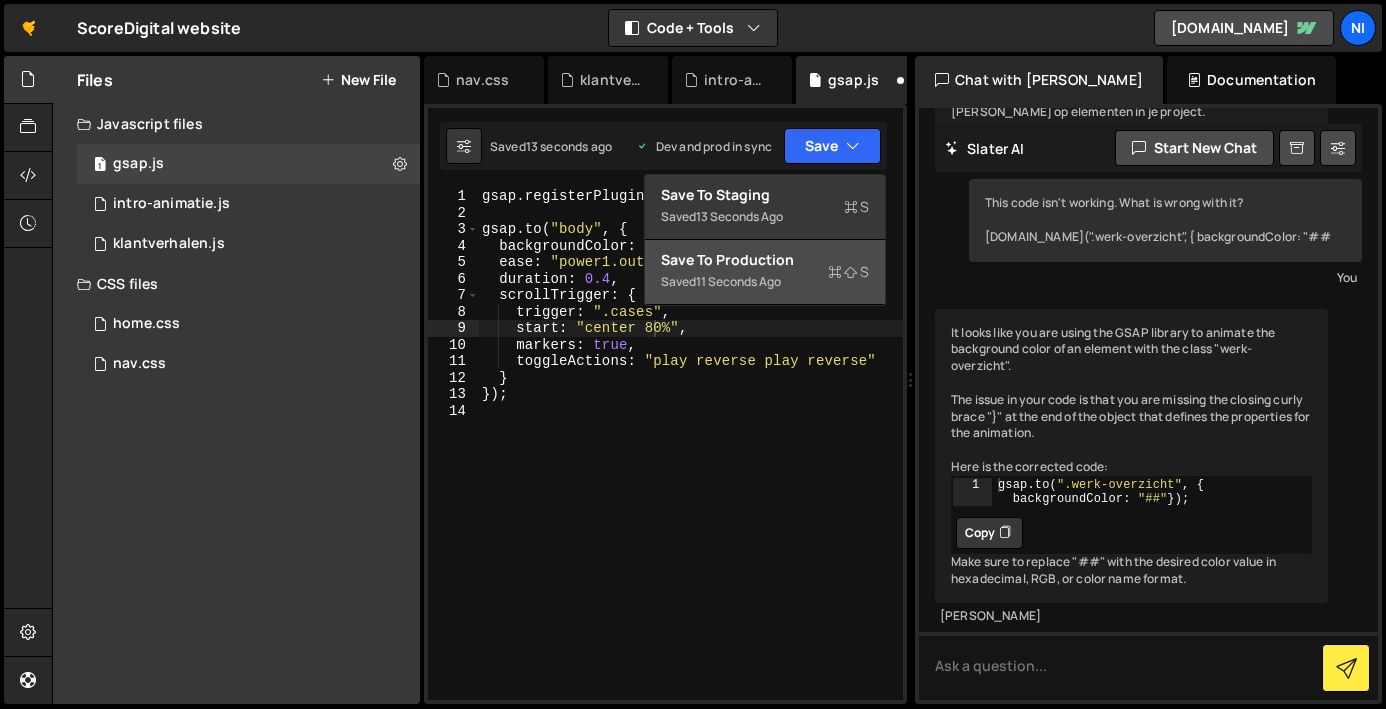 click on "Save to Production
S" at bounding box center (765, 260) 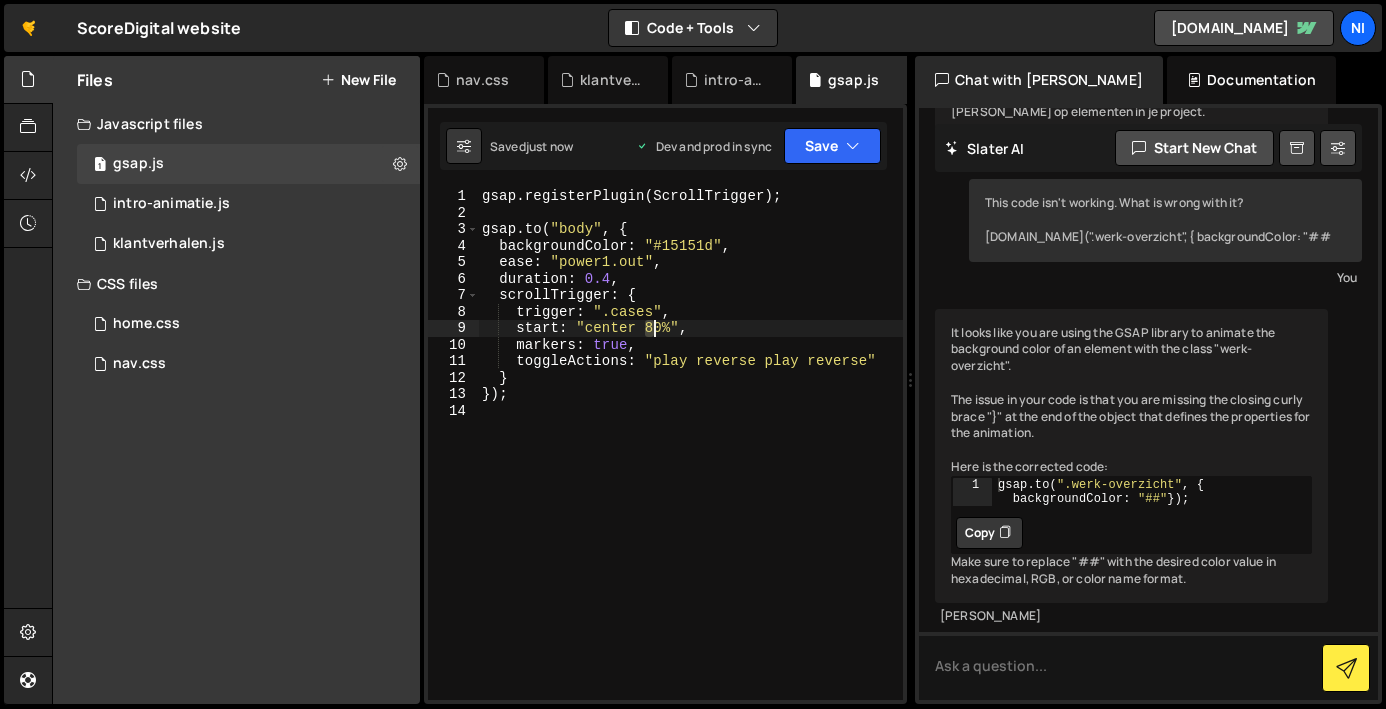 click on "gsap . registerPlugin ( ScrollTrigger ) ; gsap . to ( "body" ,   {    backgroundColor :   "#15151d" ,    ease :   "power1.out" ,    duration :   0.4 ,    scrollTrigger :   {       trigger :   ".cases" ,       start :   "center 80%" ,       markers :   true ,       toggleActions :   "play reverse play reverse"    } }) ;" at bounding box center [690, 460] 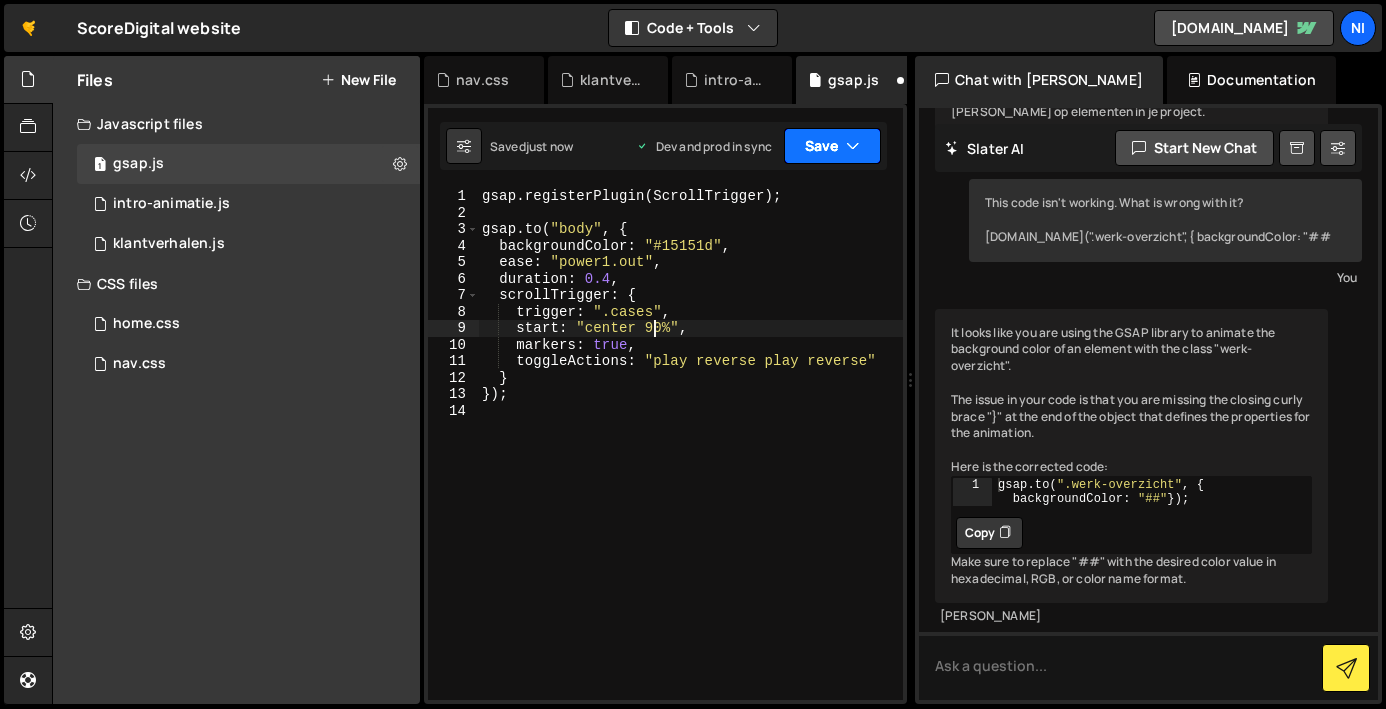type on "start: "center 90%"," 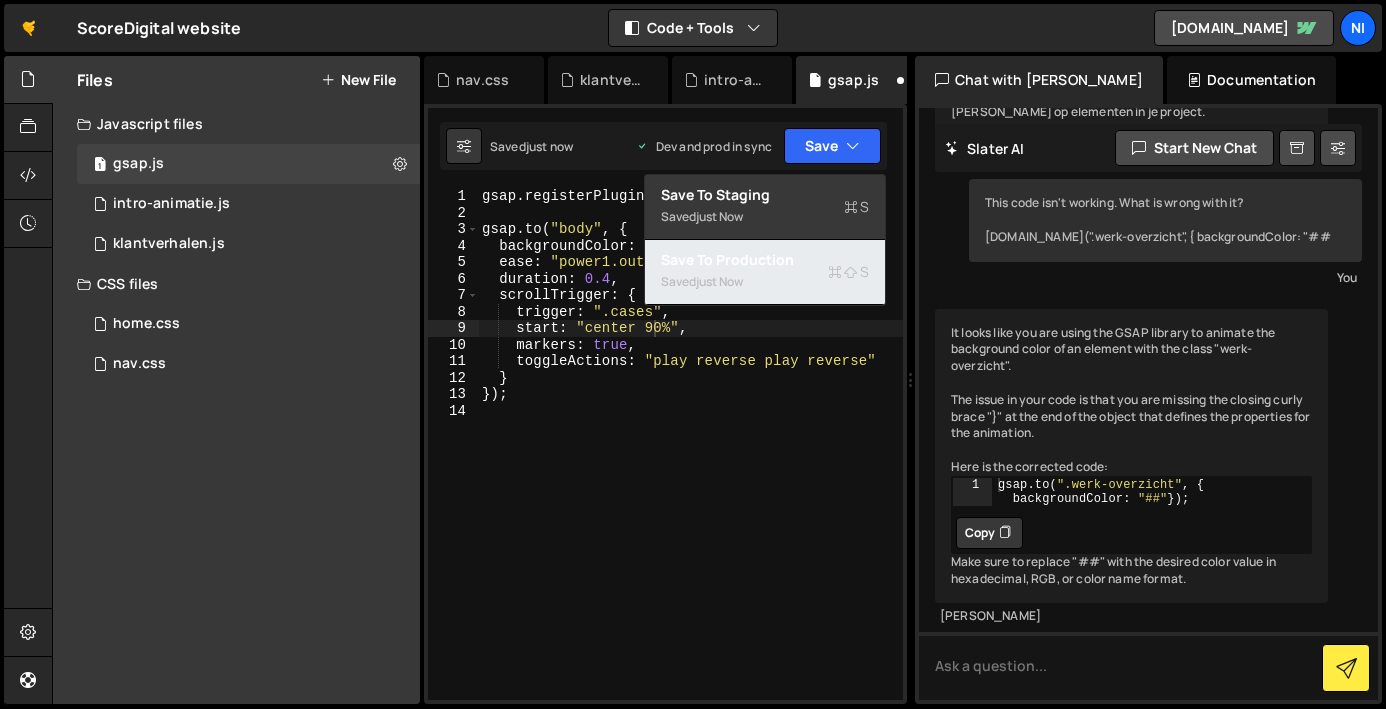click on "Saved  just now" at bounding box center (765, 282) 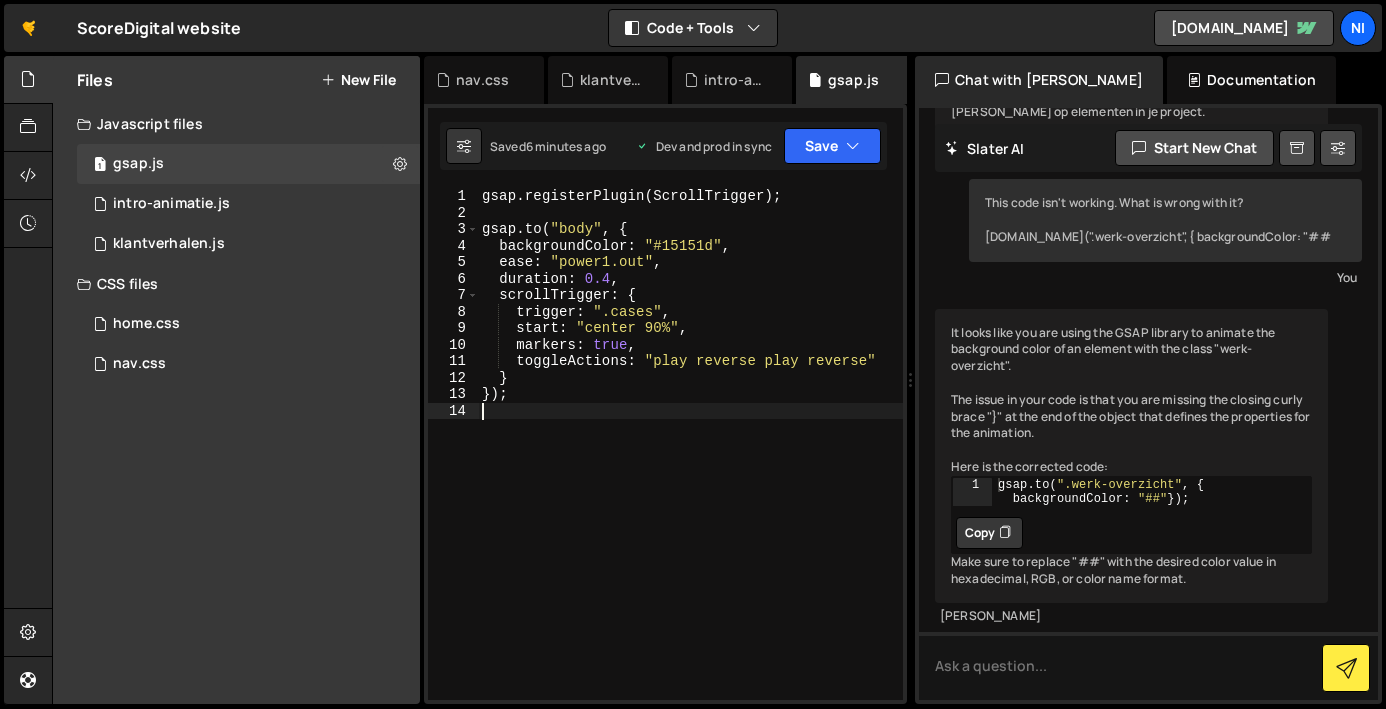 click on "gsap . registerPlugin ( ScrollTrigger ) ; gsap . to ( "body" ,   {    backgroundColor :   "#15151d" ,    ease :   "power1.out" ,    duration :   0.4 ,    scrollTrigger :   {       trigger :   ".cases" ,       start :   "center 90%" ,       markers :   true ,       toggleActions :   "play reverse play reverse"    } }) ;" at bounding box center (690, 460) 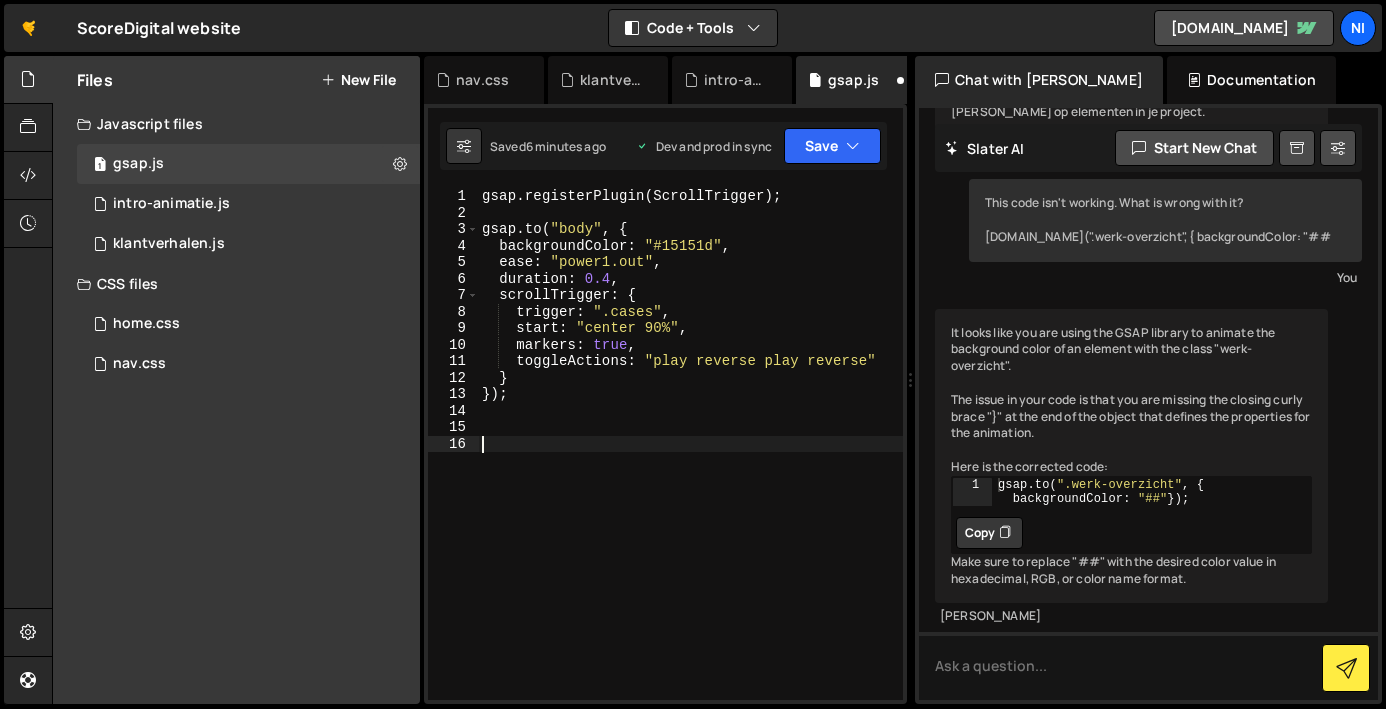 paste on "</script>" 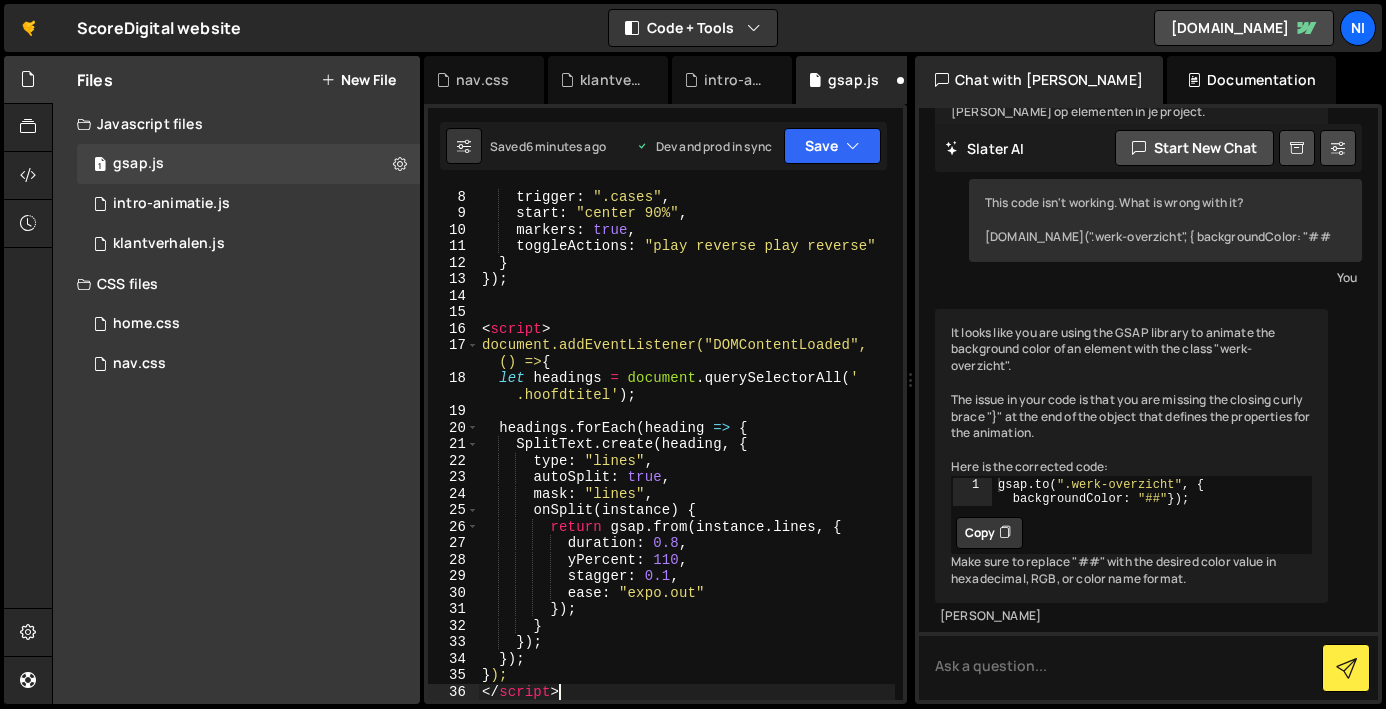 scroll, scrollTop: 115, scrollLeft: 0, axis: vertical 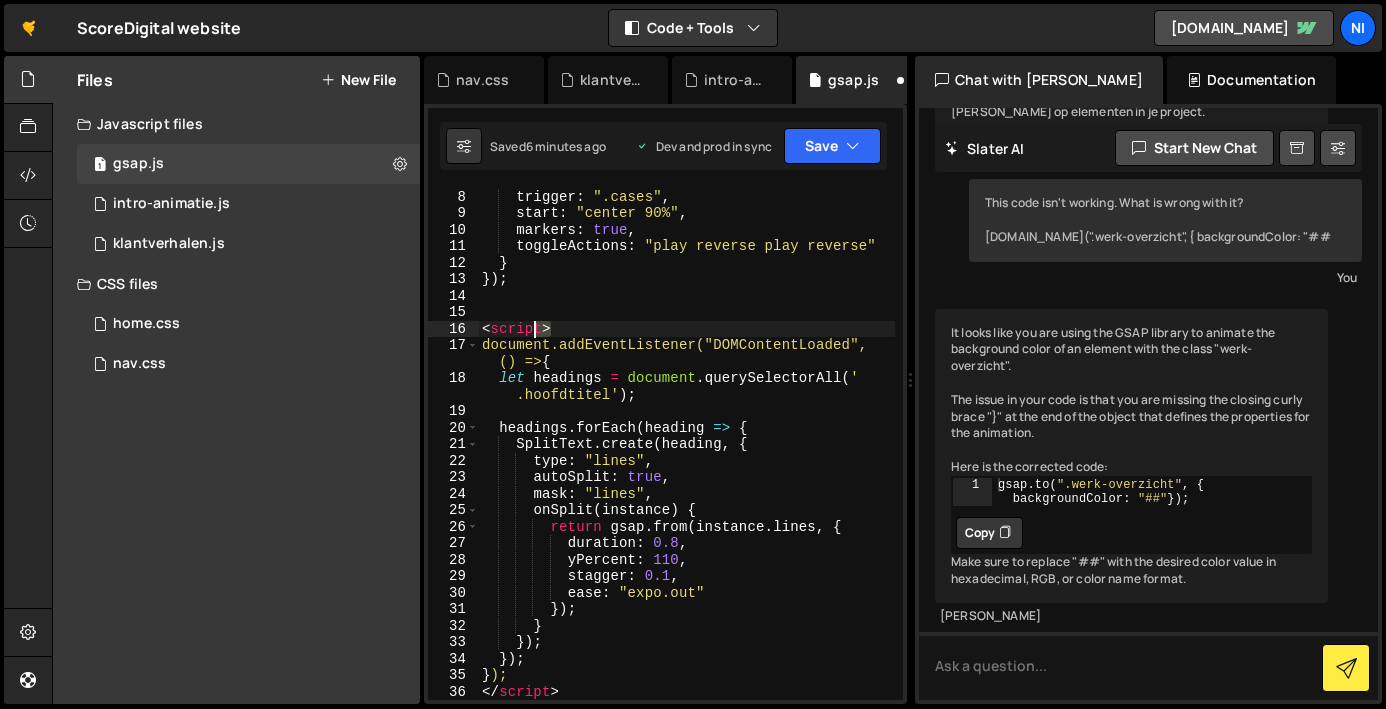 drag, startPoint x: 566, startPoint y: 329, endPoint x: 435, endPoint y: 332, distance: 131.03435 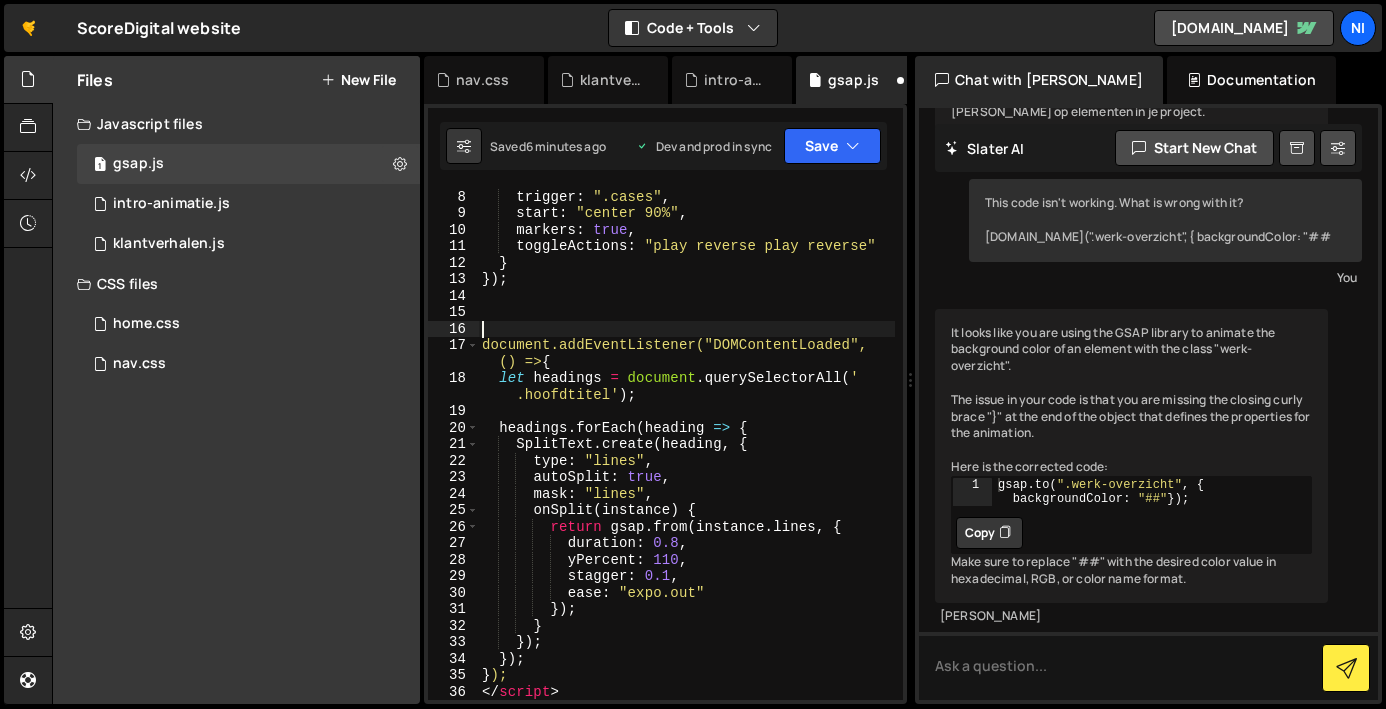 scroll, scrollTop: 147, scrollLeft: 0, axis: vertical 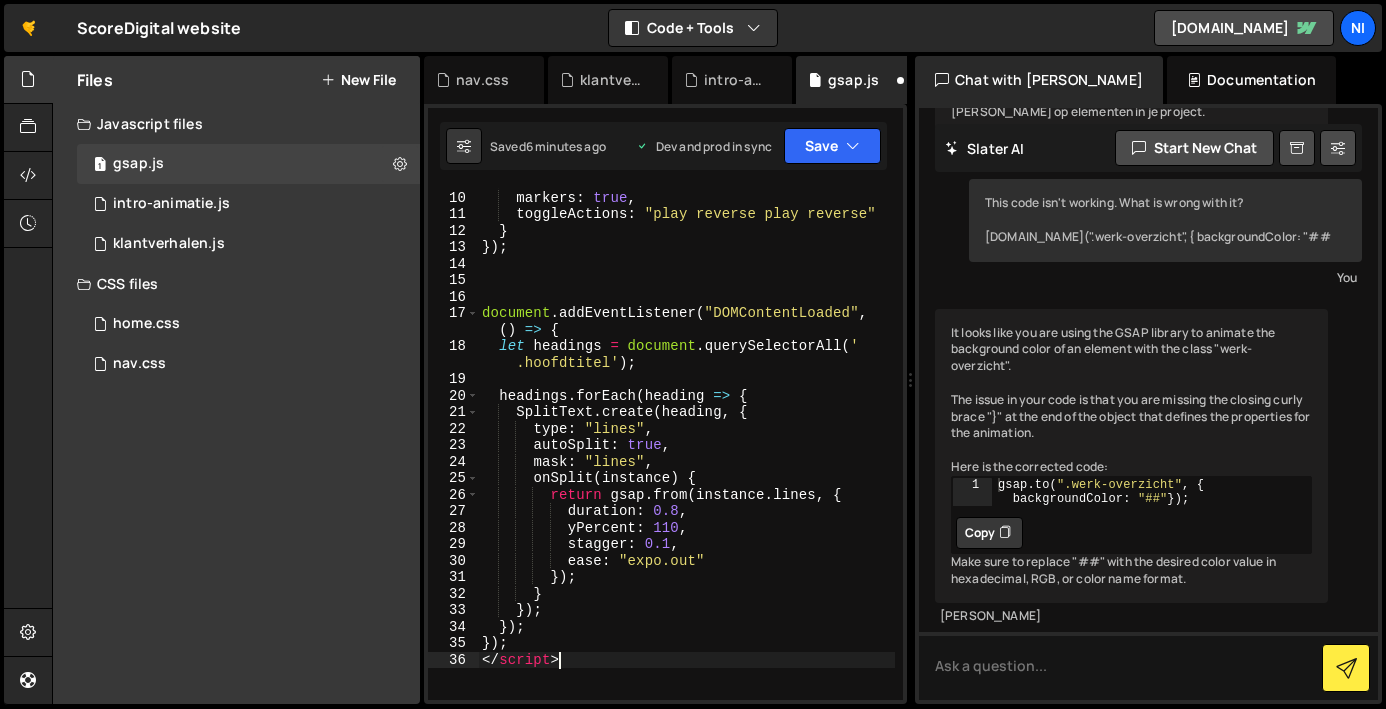 drag, startPoint x: 545, startPoint y: 658, endPoint x: 481, endPoint y: 659, distance: 64.00781 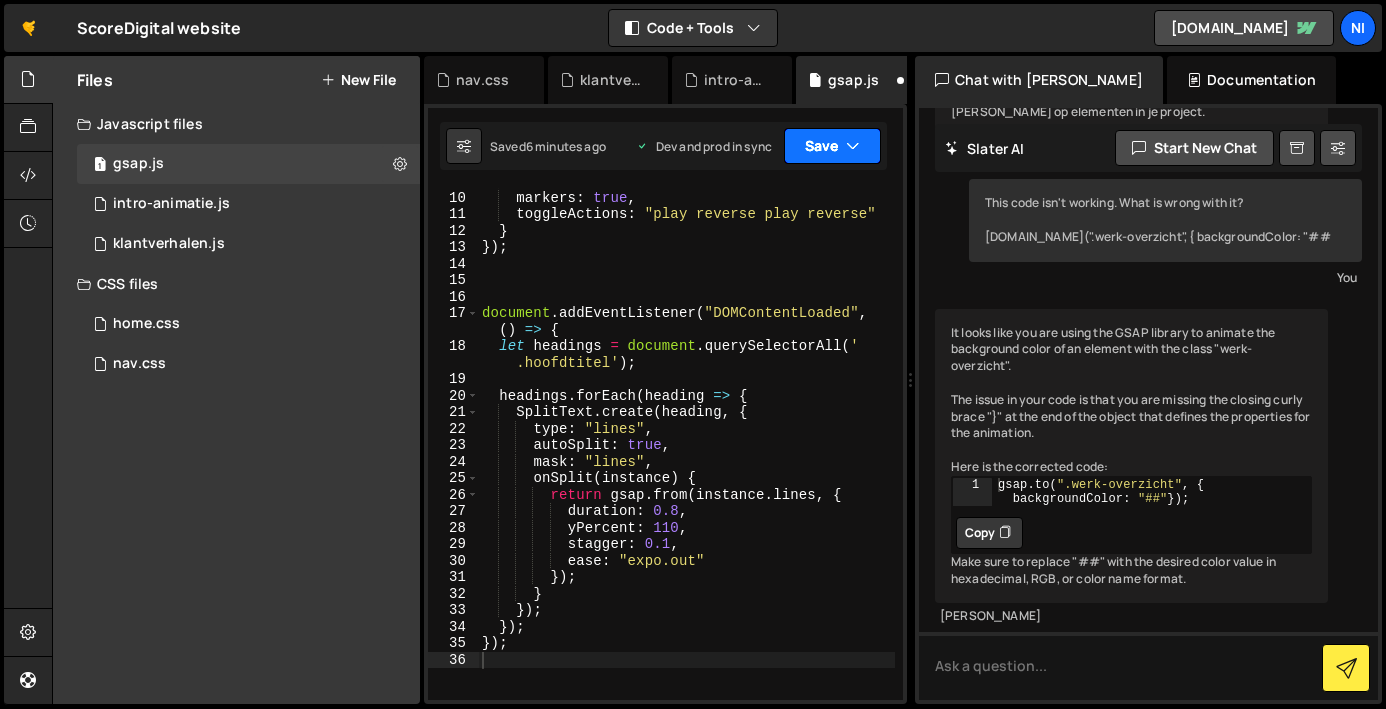 drag, startPoint x: 821, startPoint y: 147, endPoint x: 820, endPoint y: 170, distance: 23.021729 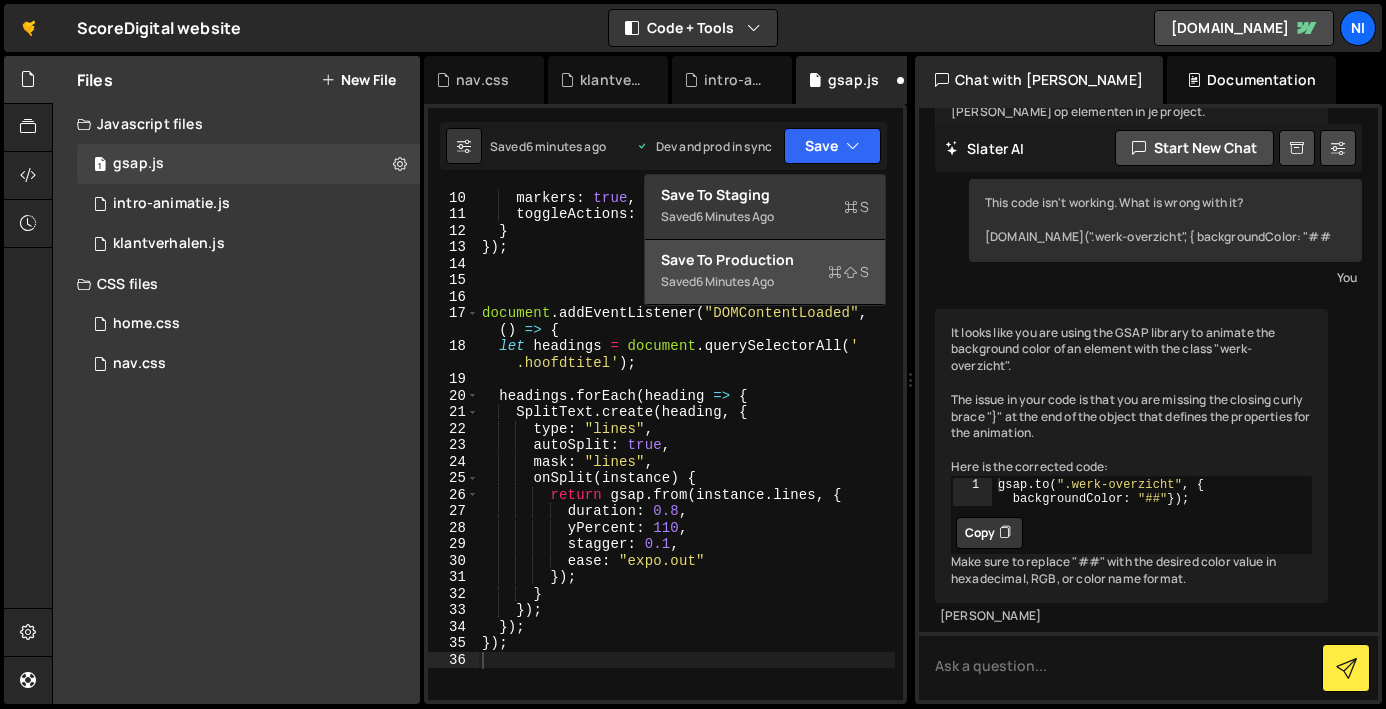 click on "Saved  6 minutes ago" at bounding box center (765, 282) 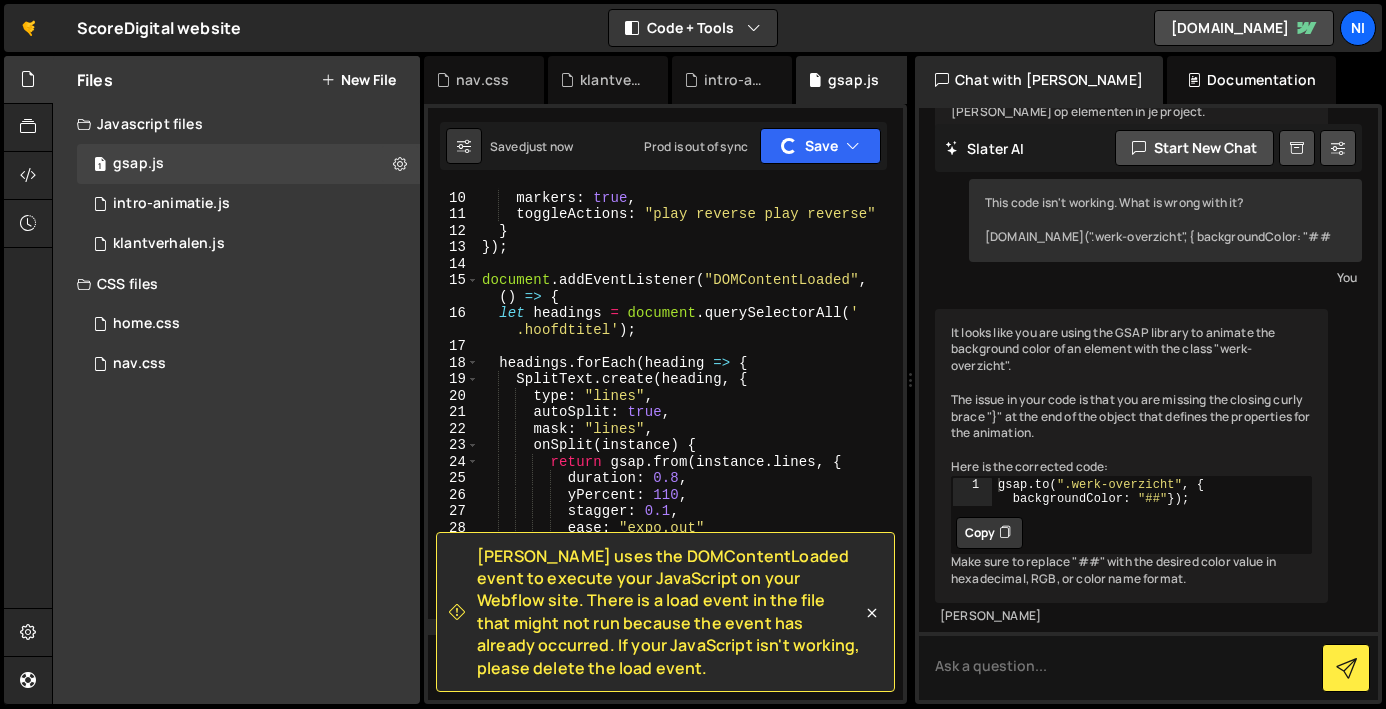 click on "start :   "center 90%" ,       markers :   true ,       toggleActions :   "play reverse play reverse"    } }) ; document . addEventListener ( "DOMContentLoaded" ,      ( )   =>   {    let   headings   =   document . querySelectorAll ( '      .hoofdtitel' ) ;    headings . forEach ( heading   =>   {       SplitText . create ( heading ,   {          type :   "lines" ,          autoSplit :   true ,          mask :   "lines" ,          onSplit ( instance )   {             return   gsap . from ( instance . lines ,   {                duration :   0.8 ,                yPercent :   110 ,                stagger :   0.1 ,                ease :   "expo.out"             }) ;          }       }) ;    }) ; }) ;" at bounding box center [686, 445] 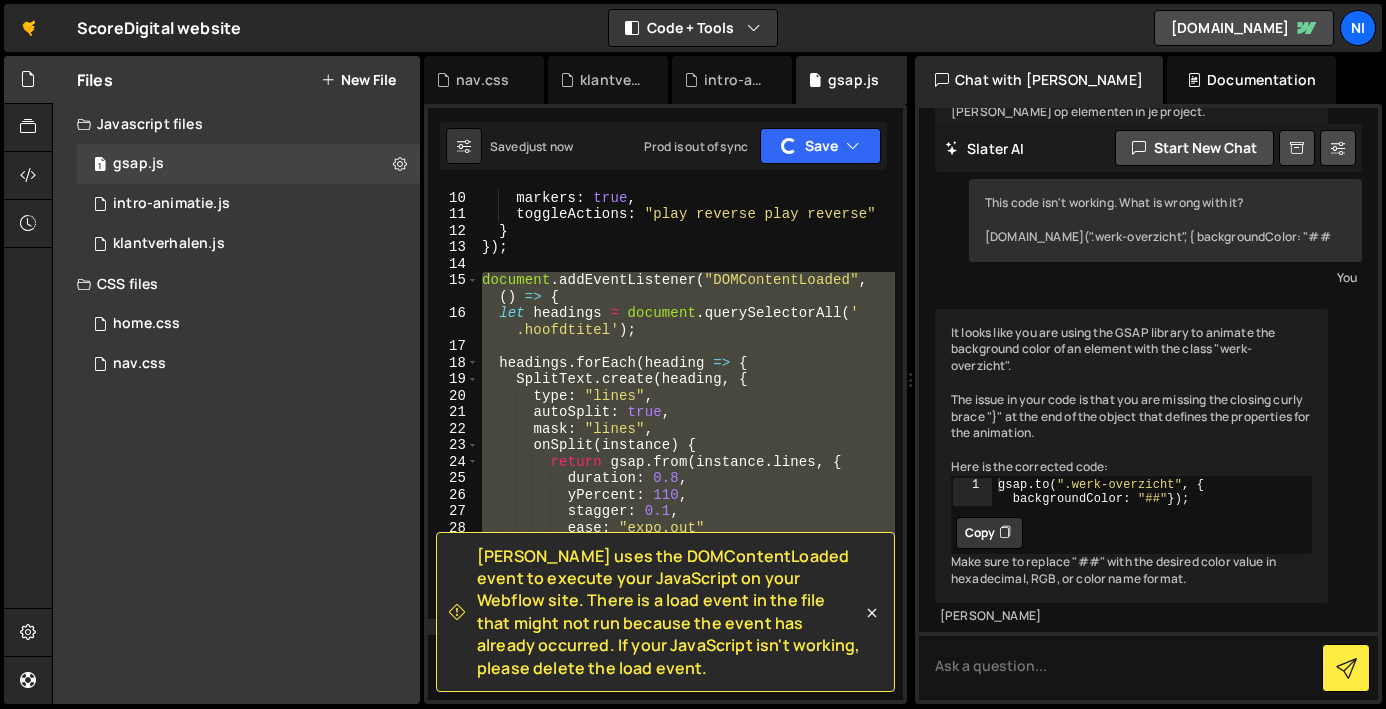 drag, startPoint x: 483, startPoint y: 281, endPoint x: 605, endPoint y: 622, distance: 362.16708 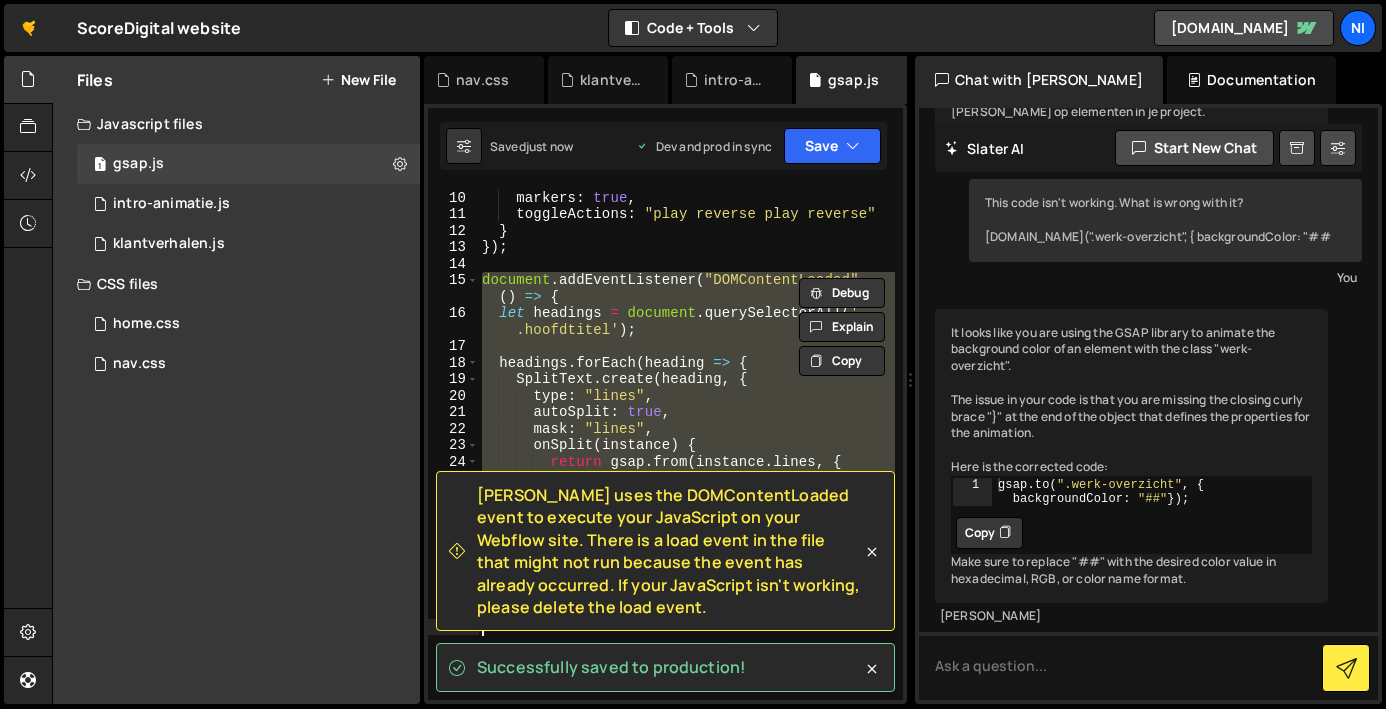 click on "start :   "center 90%" ,       markers :   true ,       toggleActions :   "play reverse play reverse"    } }) ; document . addEventListener ( "DOMContentLoaded" ,      ( )   =>   {    let   headings   =   document . querySelectorAll ( '      .hoofdtitel' ) ;    headings . forEach ( heading   =>   {       SplitText . create ( heading ,   {          type :   "lines" ,          autoSplit :   true ,          mask :   "lines" ,          onSplit ( instance )   {             return   gsap . from ( instance . lines ,   {                duration :   0.8 ,                yPercent :   110 ,                stagger :   0.1 ,                ease :   "expo.out"             }) ;          }       }) ;    }) ; }) ;" at bounding box center [686, 444] 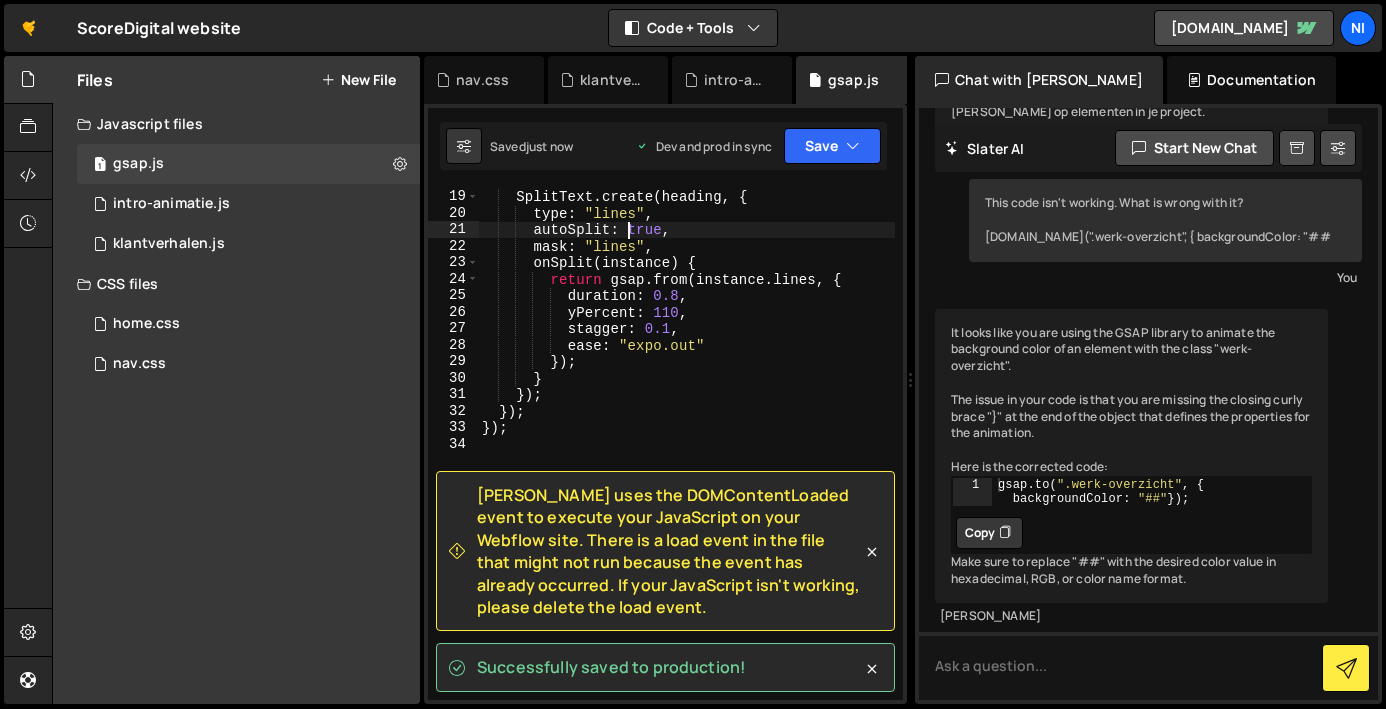 scroll, scrollTop: 330, scrollLeft: 0, axis: vertical 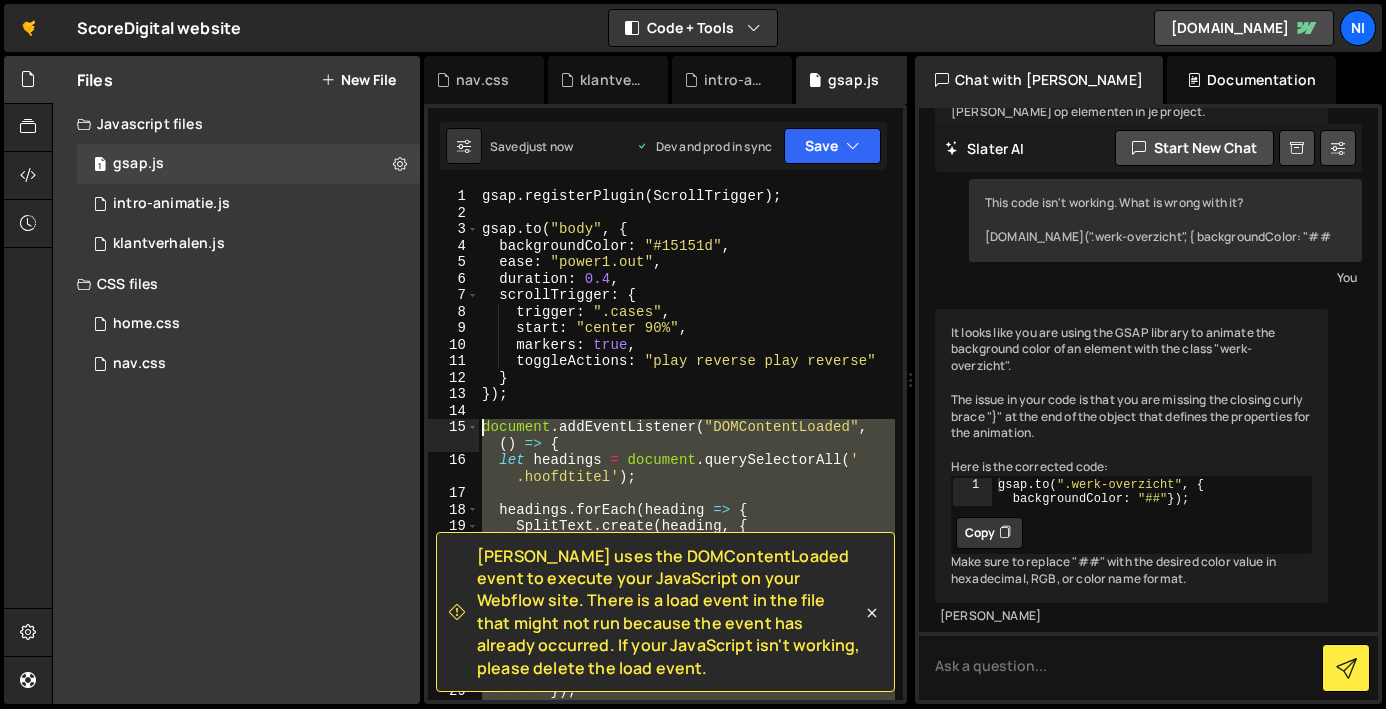 drag, startPoint x: 528, startPoint y: 407, endPoint x: 446, endPoint y: 429, distance: 84.89994 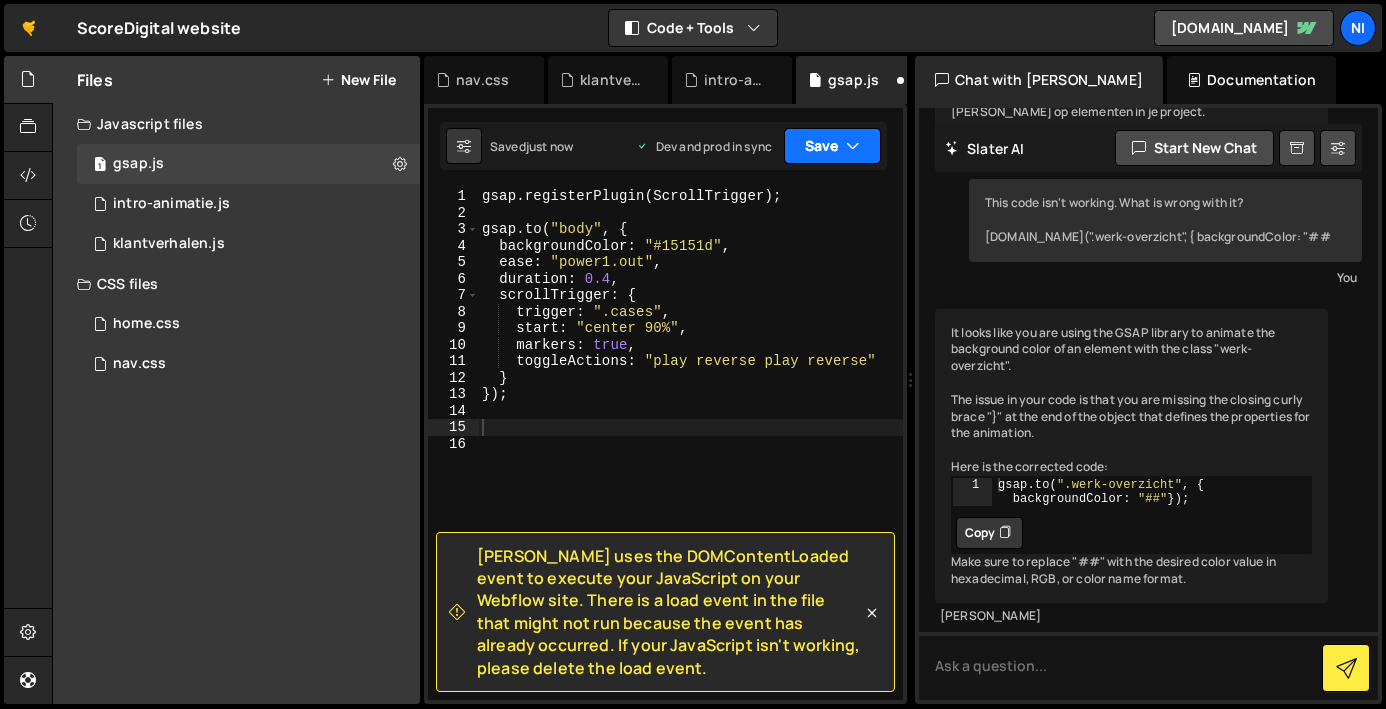 drag, startPoint x: 811, startPoint y: 146, endPoint x: 810, endPoint y: 181, distance: 35.014282 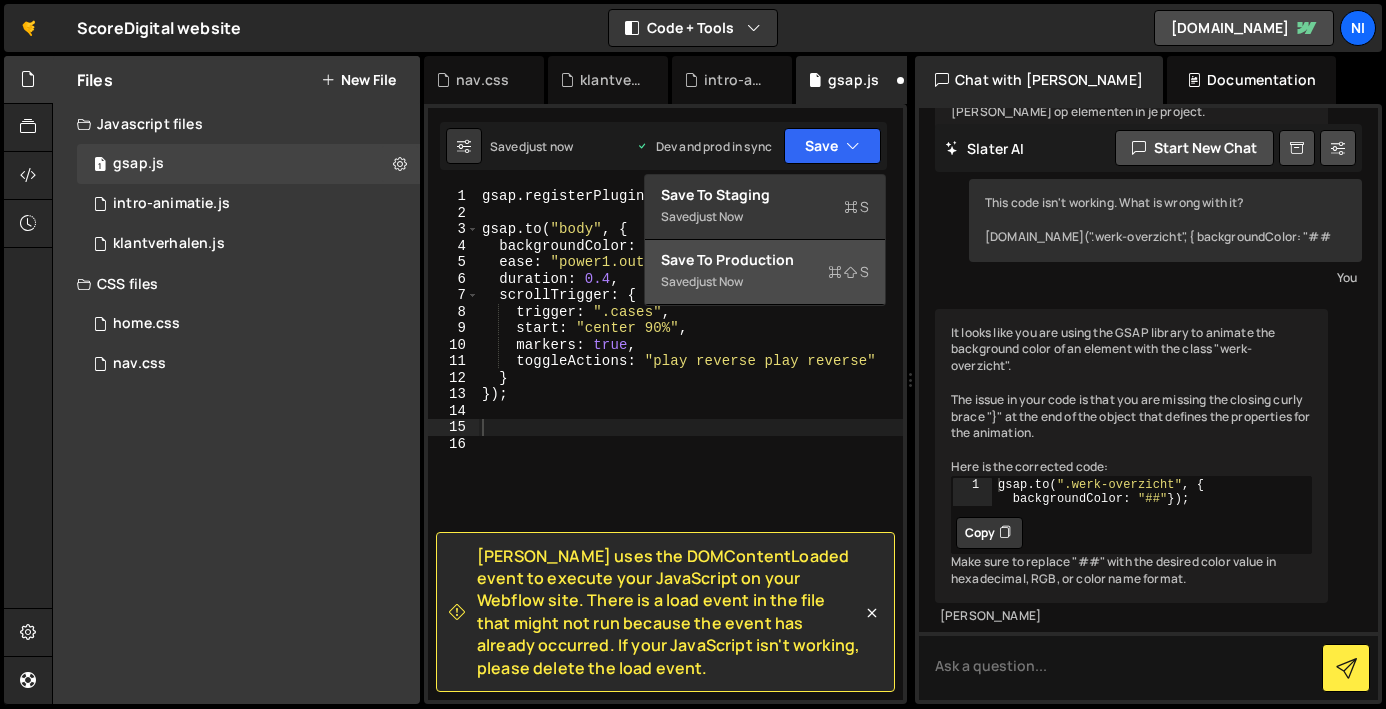 click on "Save to Production
S" at bounding box center (765, 260) 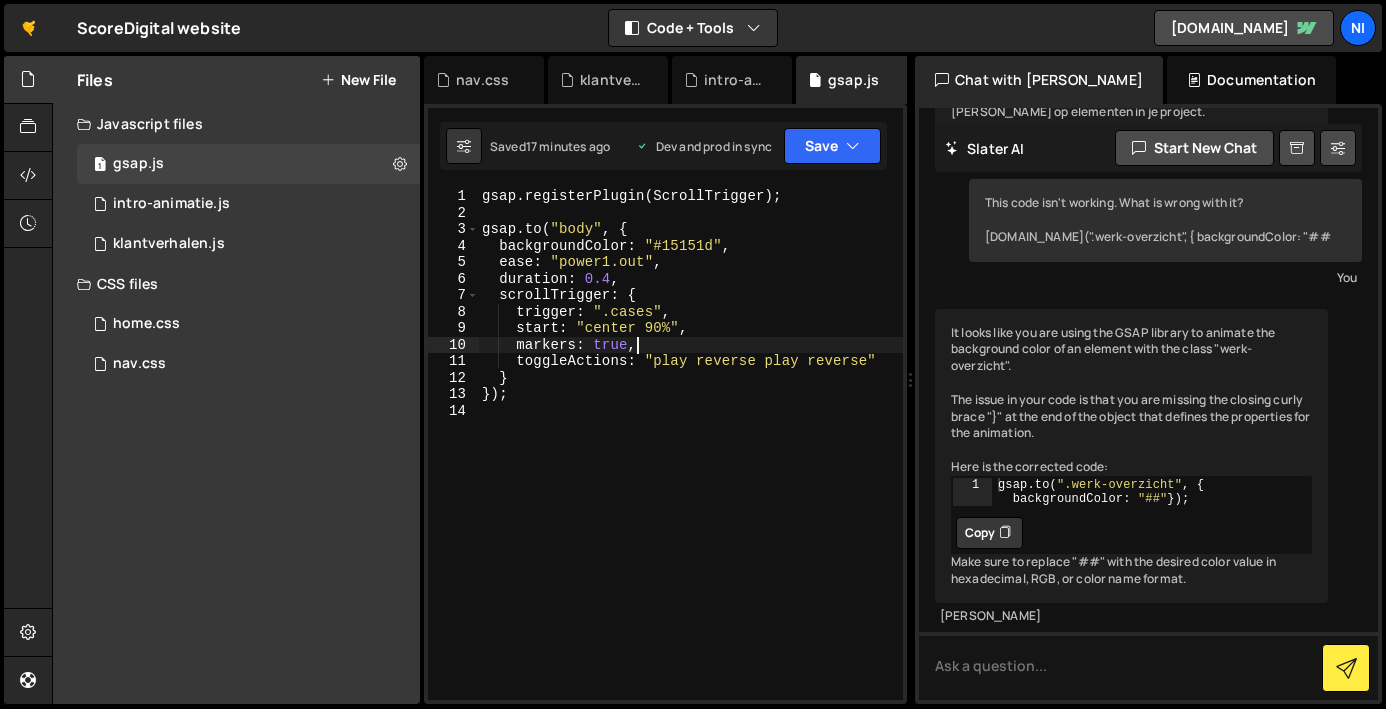 click on "gsap . registerPlugin ( ScrollTrigger ) ; gsap . to ( "body" ,   {    backgroundColor :   "#15151d" ,    ease :   "power1.out" ,    duration :   0.4 ,    scrollTrigger :   {       trigger :   ".cases" ,       start :   "center 90%" ,       markers :   true ,       toggleActions :   "play reverse play reverse"    } }) ;" at bounding box center [690, 460] 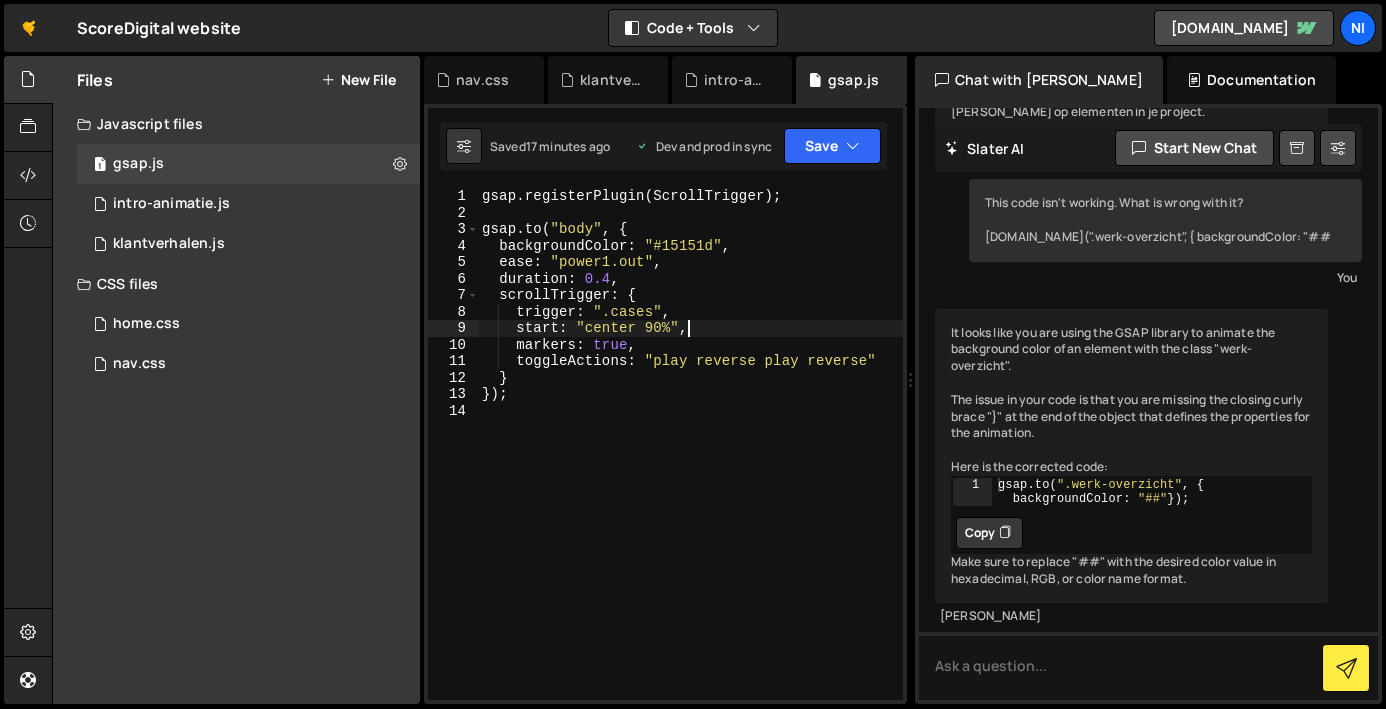 click on "gsap . registerPlugin ( ScrollTrigger ) ; gsap . to ( "body" ,   {    backgroundColor :   "#15151d" ,    ease :   "power1.out" ,    duration :   0.4 ,    scrollTrigger :   {       trigger :   ".cases" ,       start :   "center 90%" ,       markers :   true ,       toggleActions :   "play reverse play reverse"    } }) ;" at bounding box center (690, 460) 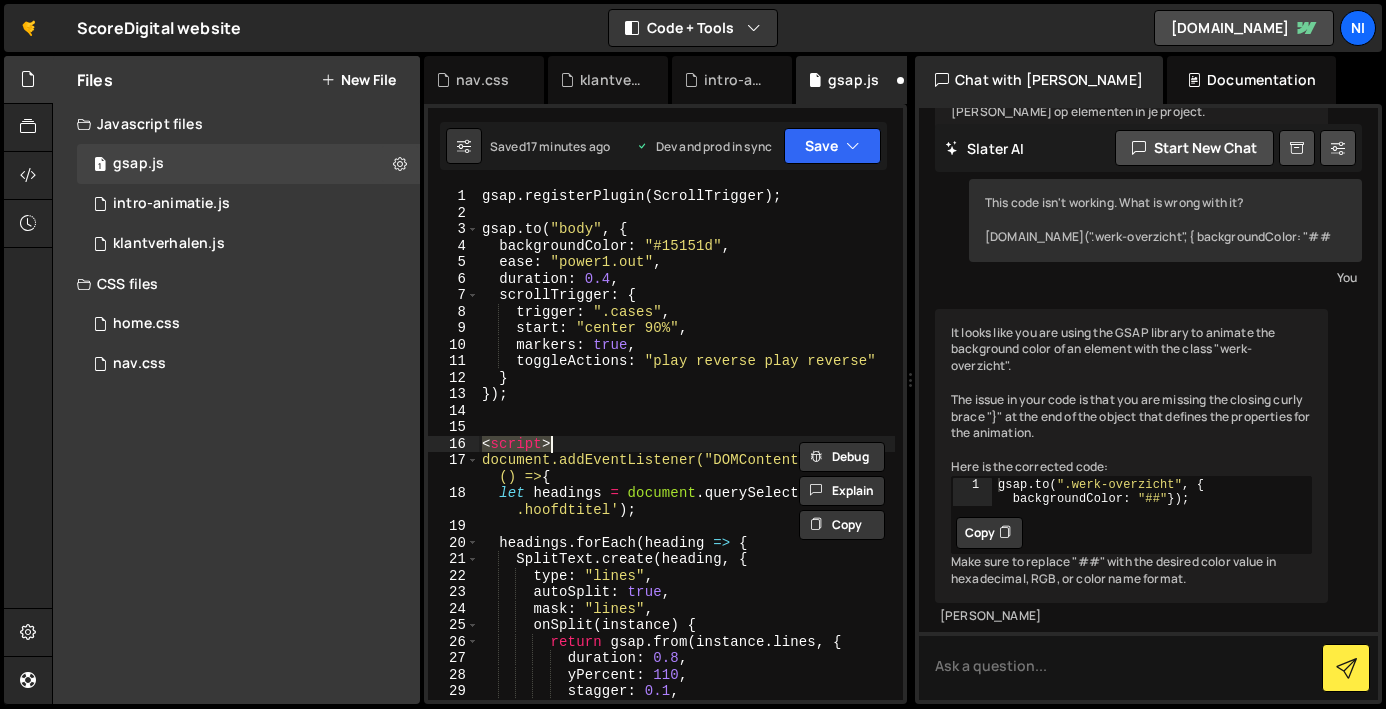 scroll, scrollTop: 0, scrollLeft: 0, axis: both 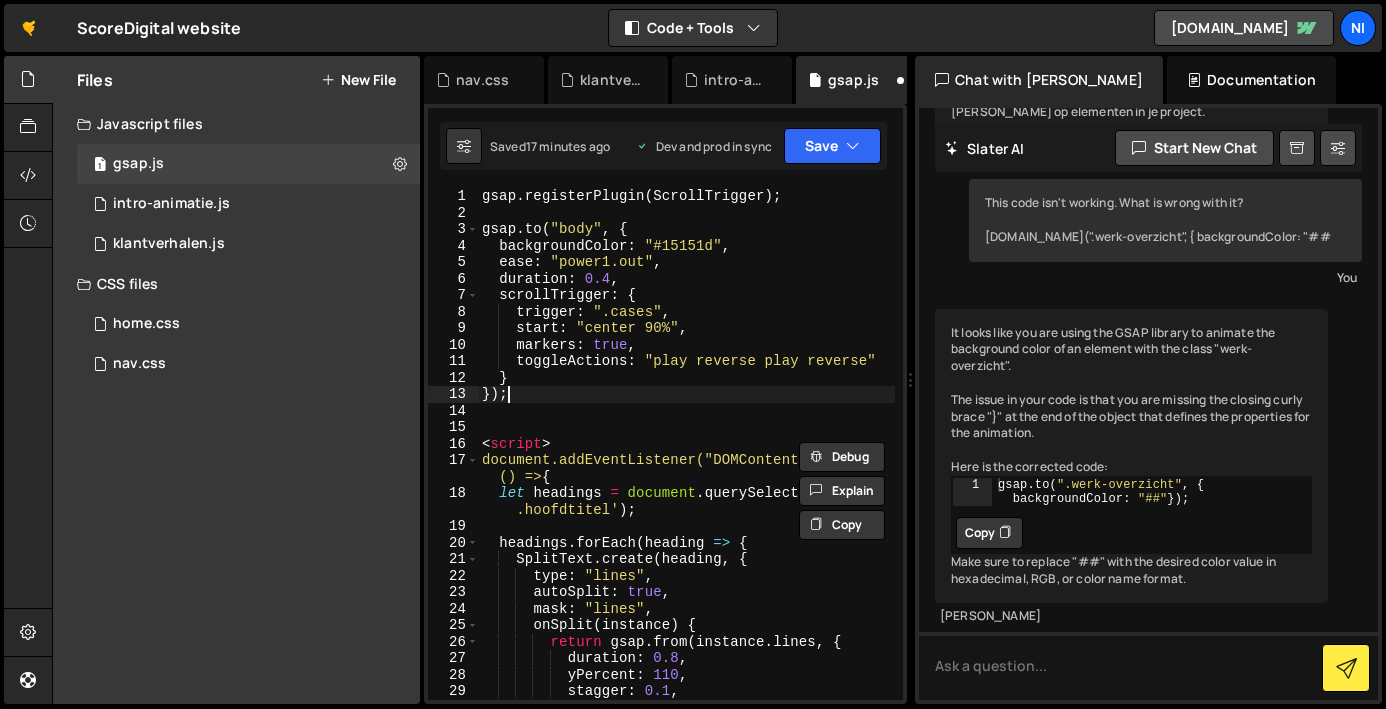click on "gsap . registerPlugin ( ScrollTrigger ) ; gsap . to ( "body" ,   {    backgroundColor :   "#15151d" ,    ease :   "power1.out" ,    duration :   0.4 ,    scrollTrigger :   {       trigger :   ".cases" ,       start :   "center 90%" ,       markers :   true ,       toggleActions :   "play reverse play reverse"    } }) ; < script > document.addEventListener("DOMContentLoaded",     () =>  {    let   headings   =   document . querySelectorAll ( '      .hoofdtitel' ) ;    headings . forEach ( heading   =>   {       SplitText . create ( heading ,   {          type :   "lines" ,          autoSplit :   true ,          mask :   "lines" ,          onSplit ( instance )   {             return   gsap . from ( instance . lines ,   {                duration :   0.8 ,                yPercent :   110 ,                stagger :   0.1 ,                ease :   "expo.out"             }) ;" at bounding box center [686, 460] 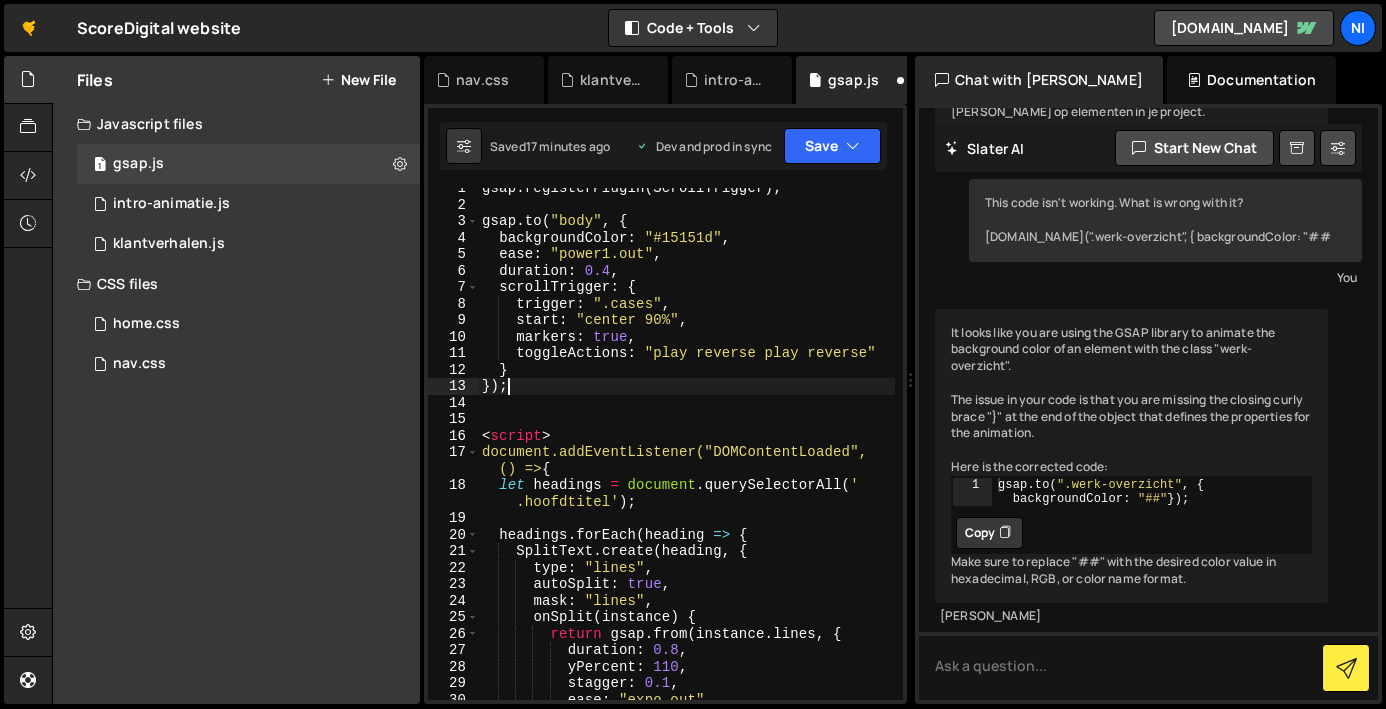 scroll, scrollTop: 44, scrollLeft: 0, axis: vertical 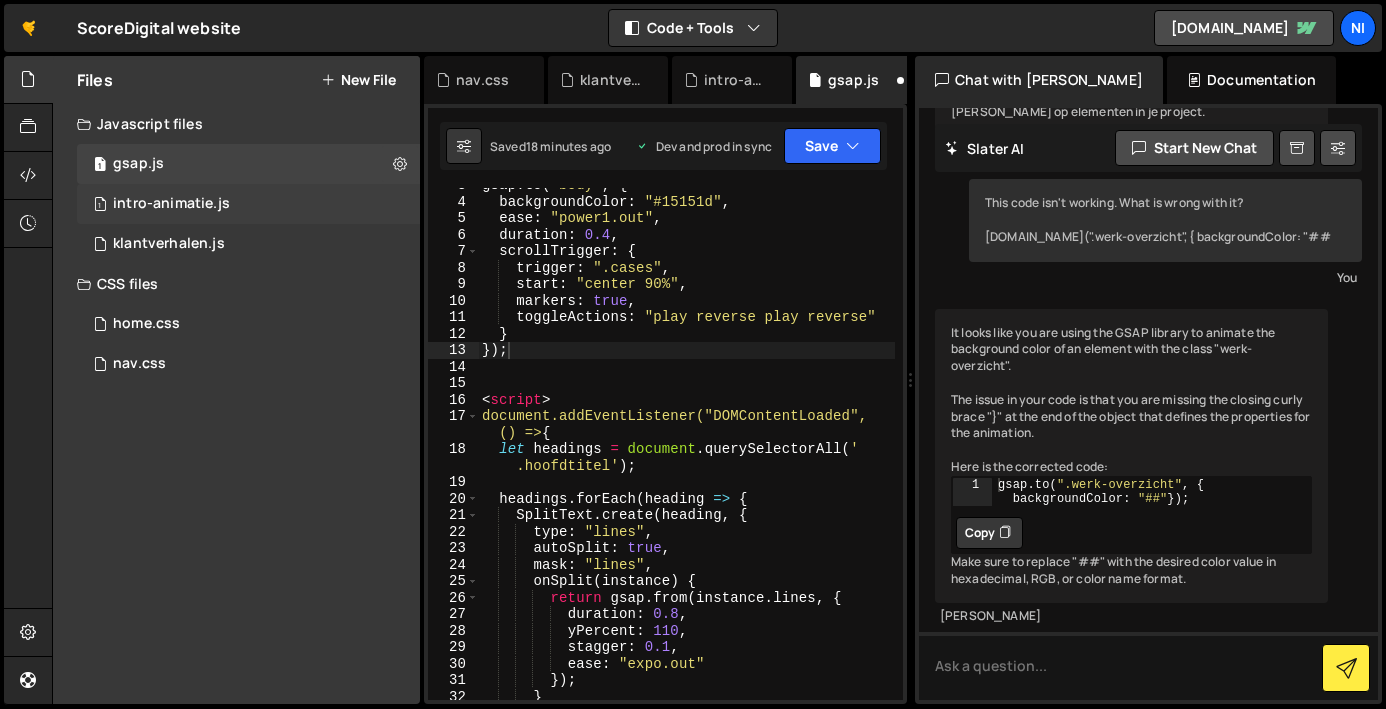 click on "1
intro-animatie.js
0" at bounding box center [248, 204] 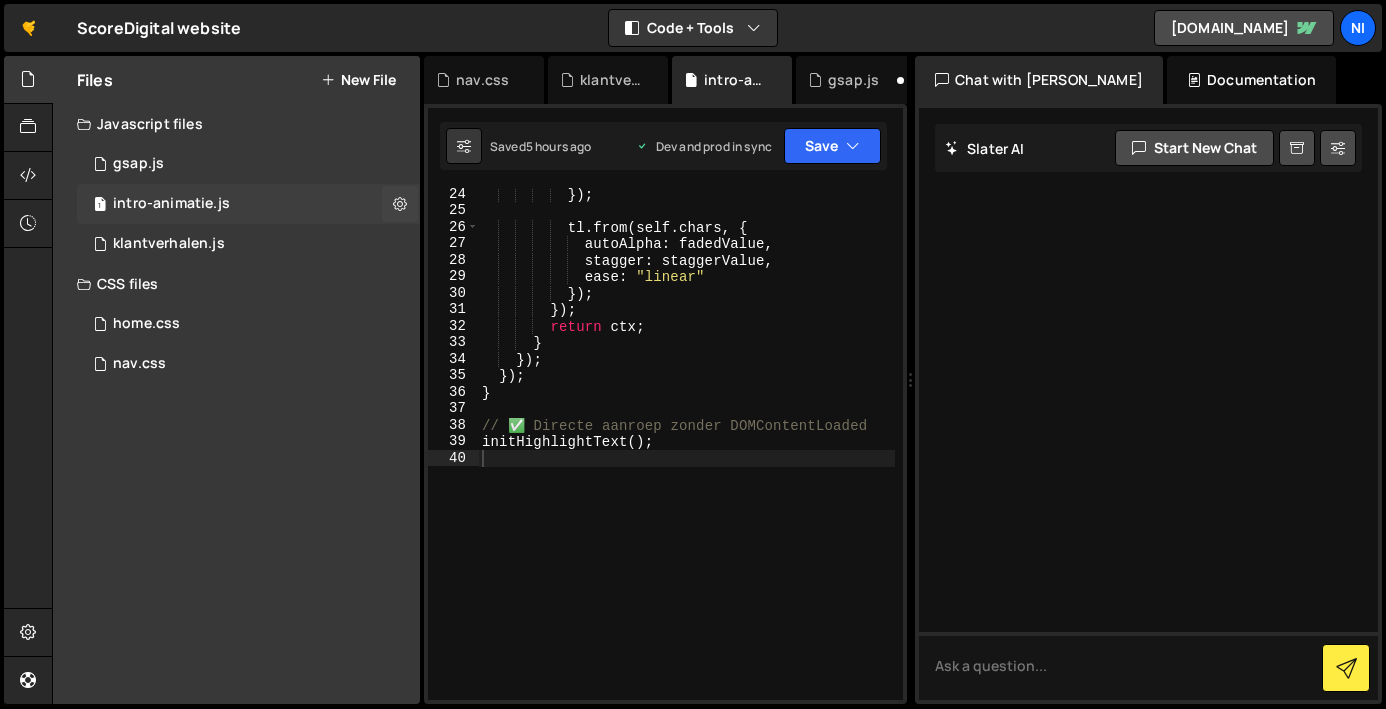scroll, scrollTop: 0, scrollLeft: 0, axis: both 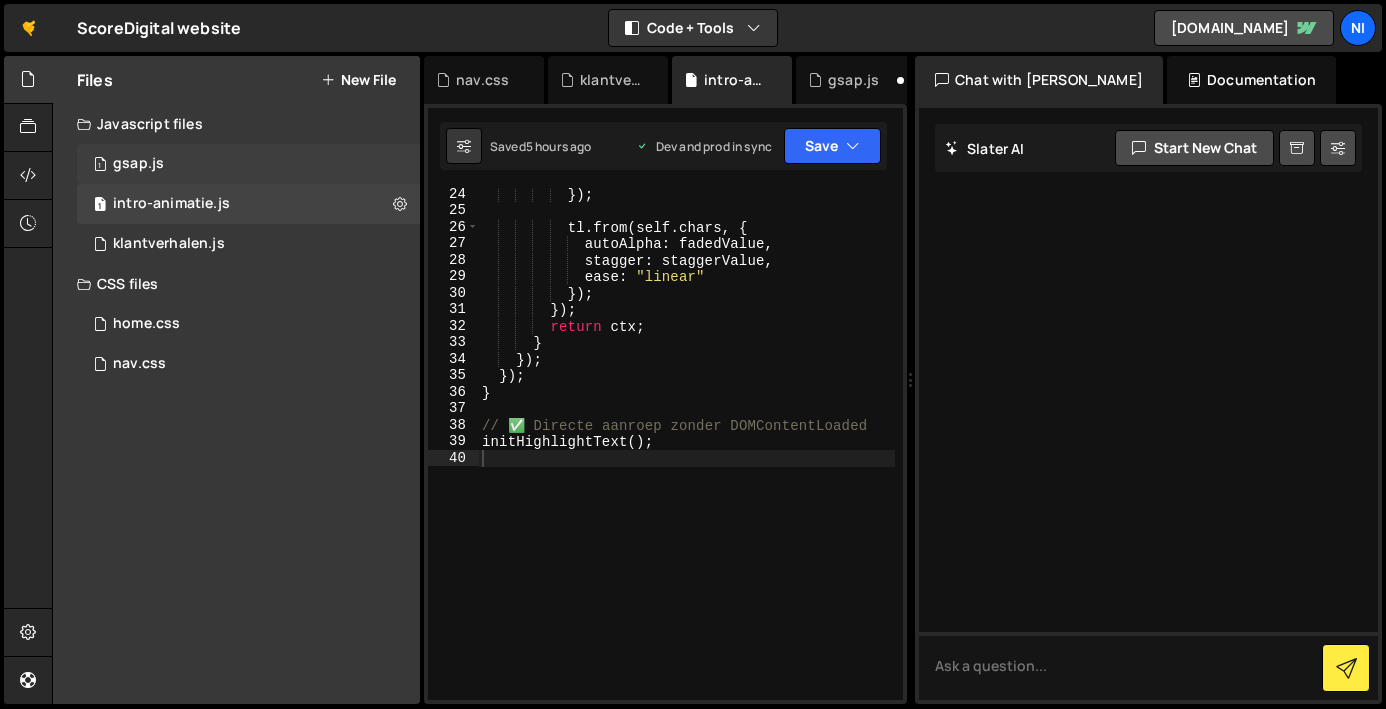 click on "1
gsap.js
0" at bounding box center [248, 164] 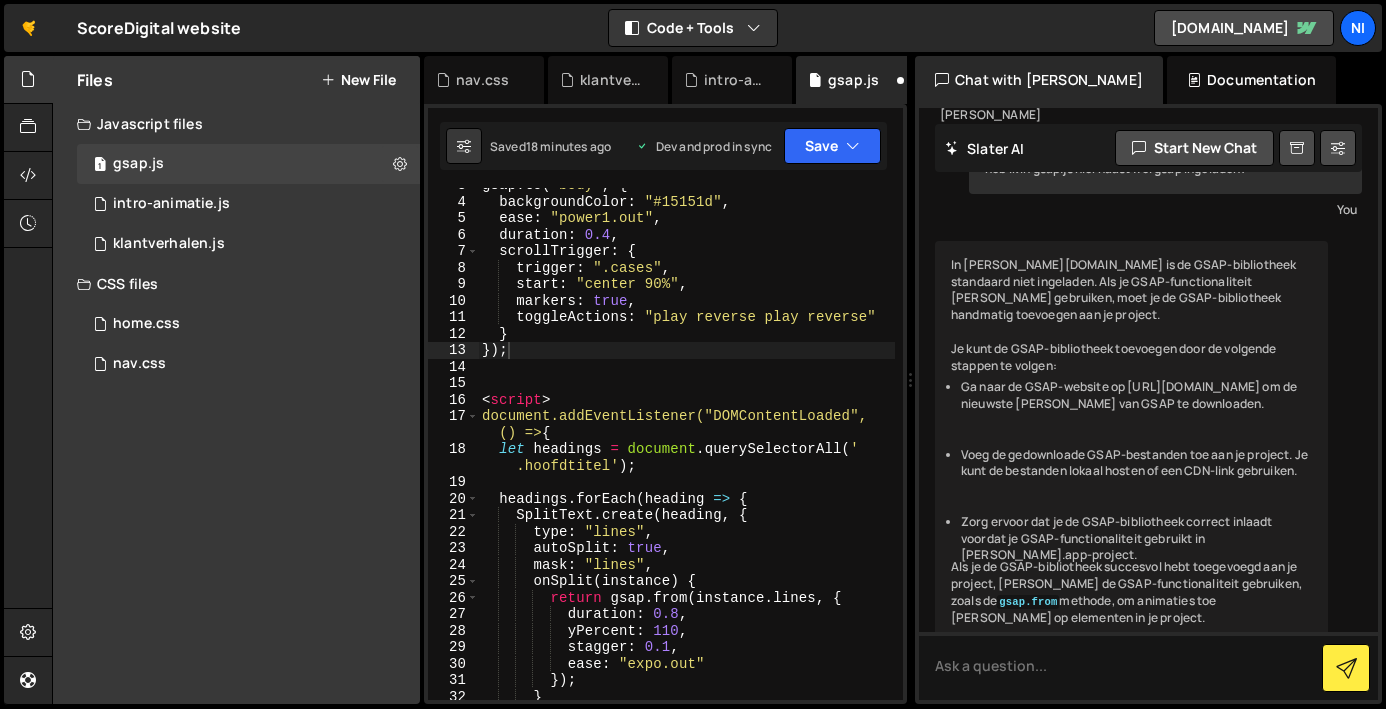 scroll, scrollTop: 1712, scrollLeft: 0, axis: vertical 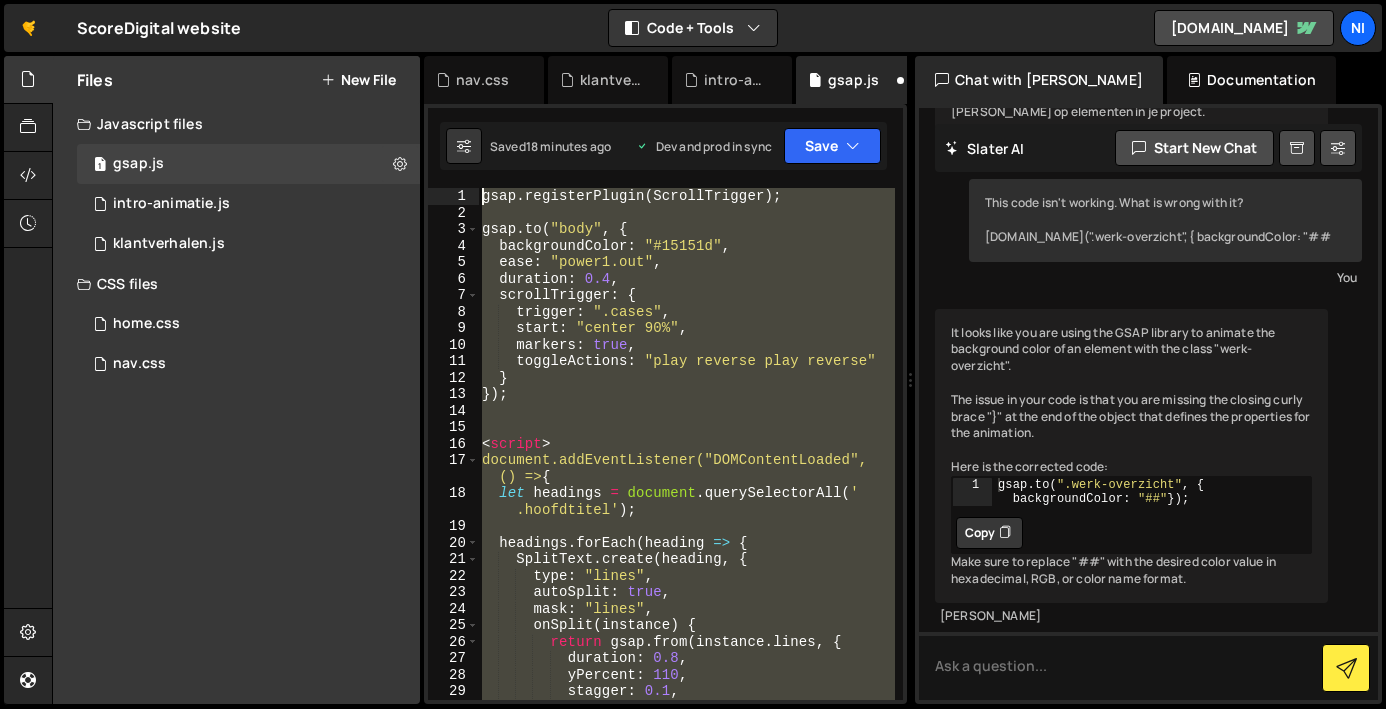 drag, startPoint x: 673, startPoint y: 495, endPoint x: 497, endPoint y: 171, distance: 368.7167 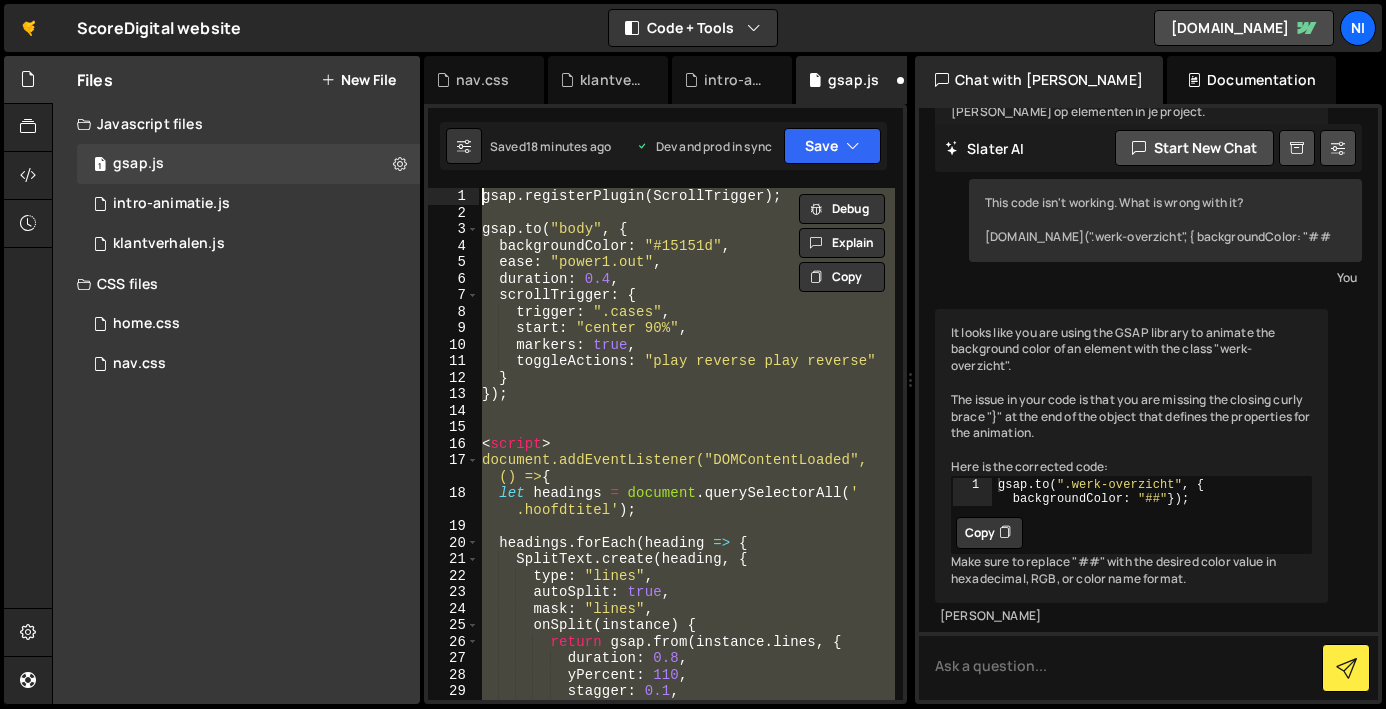 click on "gsap . registerPlugin ( ScrollTrigger ) ; gsap . to ( "body" ,   {    backgroundColor :   "#15151d" ,    ease :   "power1.out" ,    duration :   0.4 ,    scrollTrigger :   {       trigger :   ".cases" ,       start :   "center 90%" ,       markers :   true ,       toggleActions :   "play reverse play reverse"    } }) ; < script > document.addEventListener("DOMContentLoaded",     () =>  {    let   headings   =   document . querySelectorAll ( '      .hoofdtitel' ) ;    headings . forEach ( heading   =>   {       SplitText . create ( heading ,   {          type :   "lines" ,          autoSplit :   true ,          mask :   "lines" ,          onSplit ( instance )   {             return   gsap . from ( instance . lines ,   {                duration :   0.8 ,                yPercent :   110 ,                stagger :   0.1 ,                ease :   "expo.out"             }) ;" at bounding box center [686, 444] 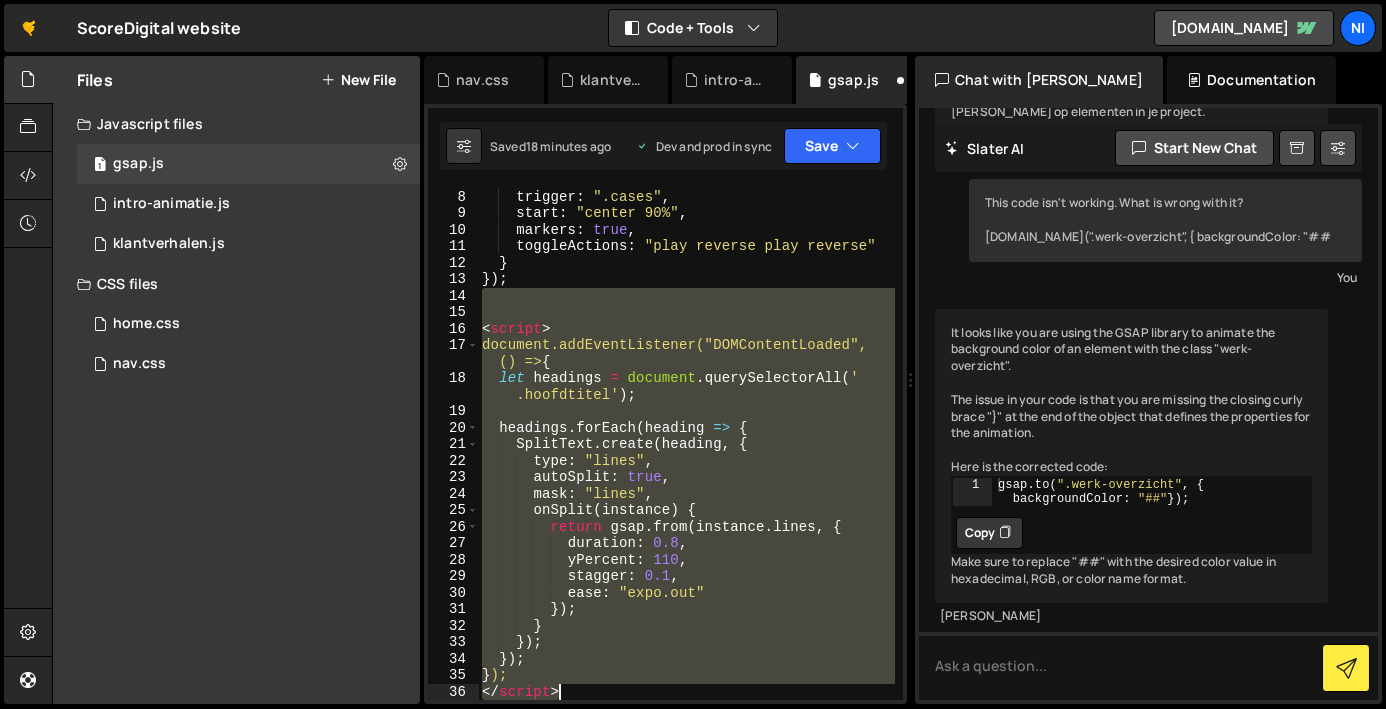 scroll, scrollTop: 115, scrollLeft: 0, axis: vertical 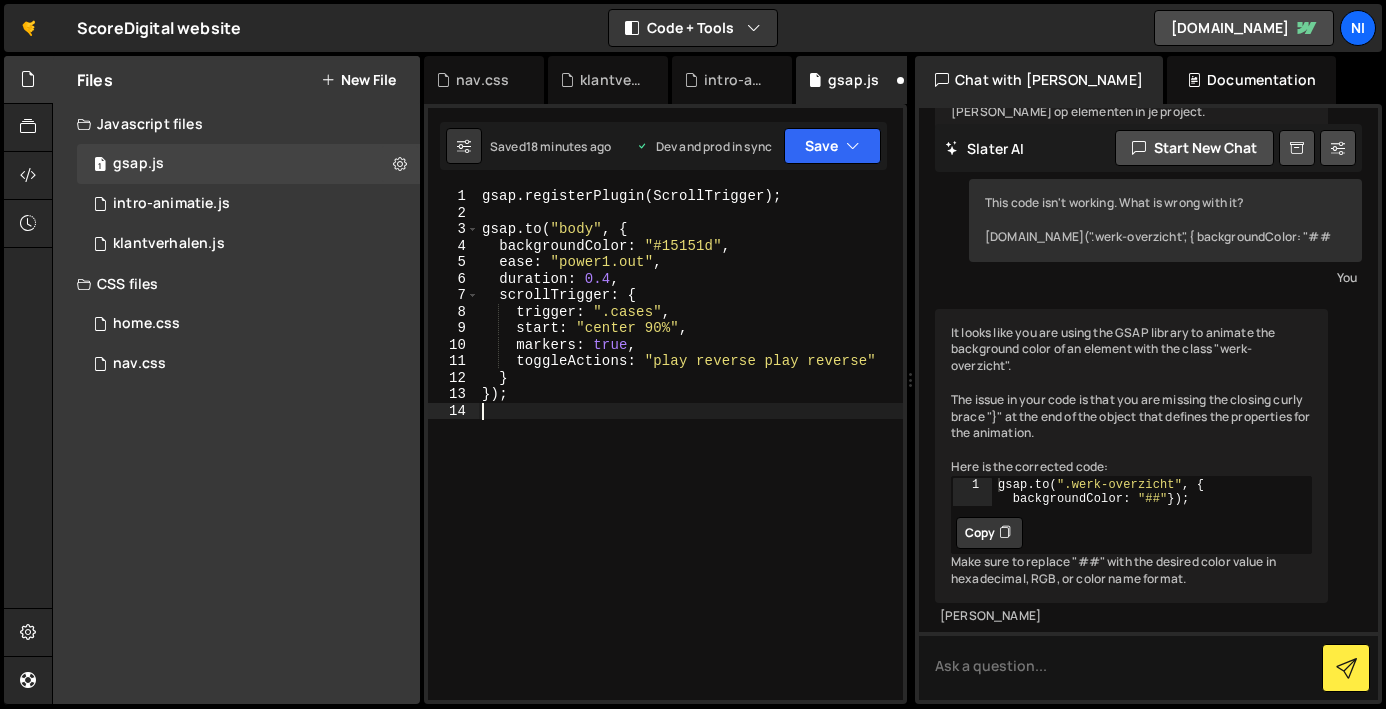 click on "gsap . registerPlugin ( ScrollTrigger ) ; gsap . to ( "body" ,   {    backgroundColor :   "#15151d" ,    ease :   "power1.out" ,    duration :   0.4 ,    scrollTrigger :   {       trigger :   ".cases" ,       start :   "center 90%" ,       markers :   true ,       toggleActions :   "play reverse play reverse"    } }) ;" at bounding box center [690, 460] 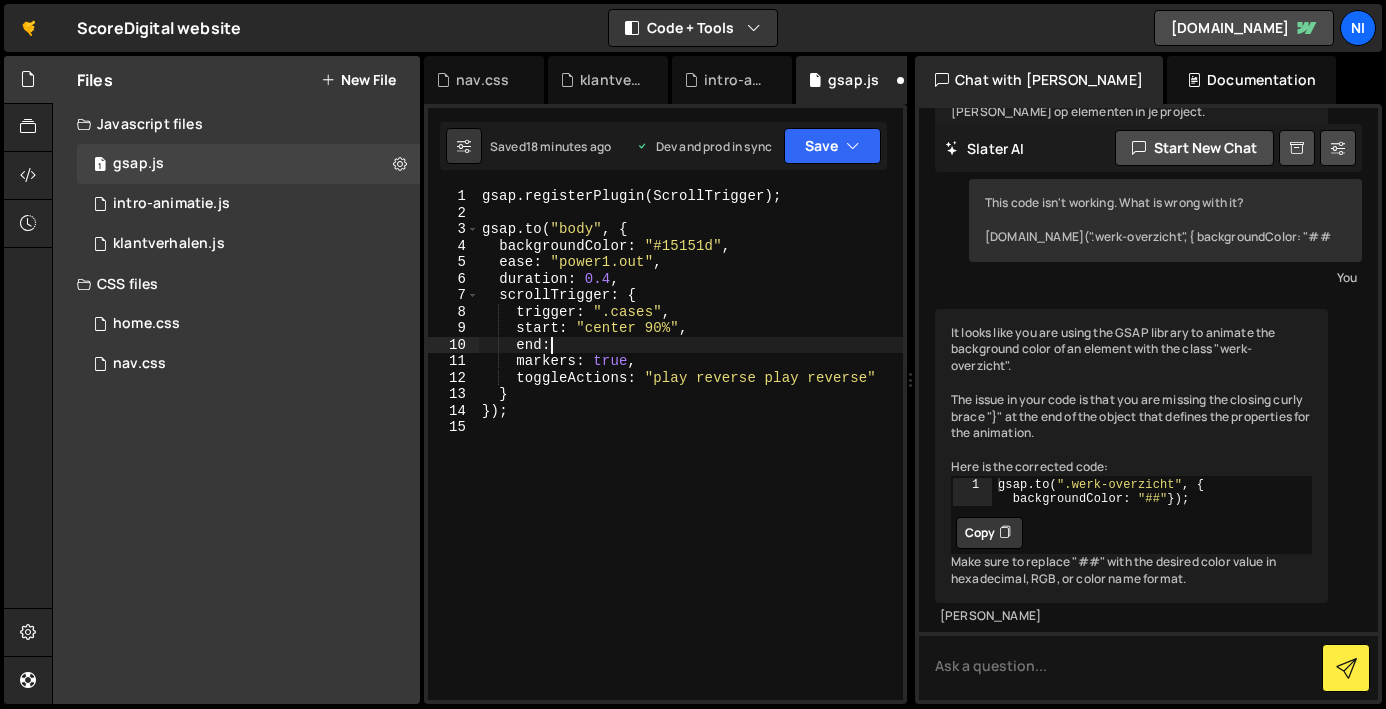 scroll, scrollTop: 0, scrollLeft: 4, axis: horizontal 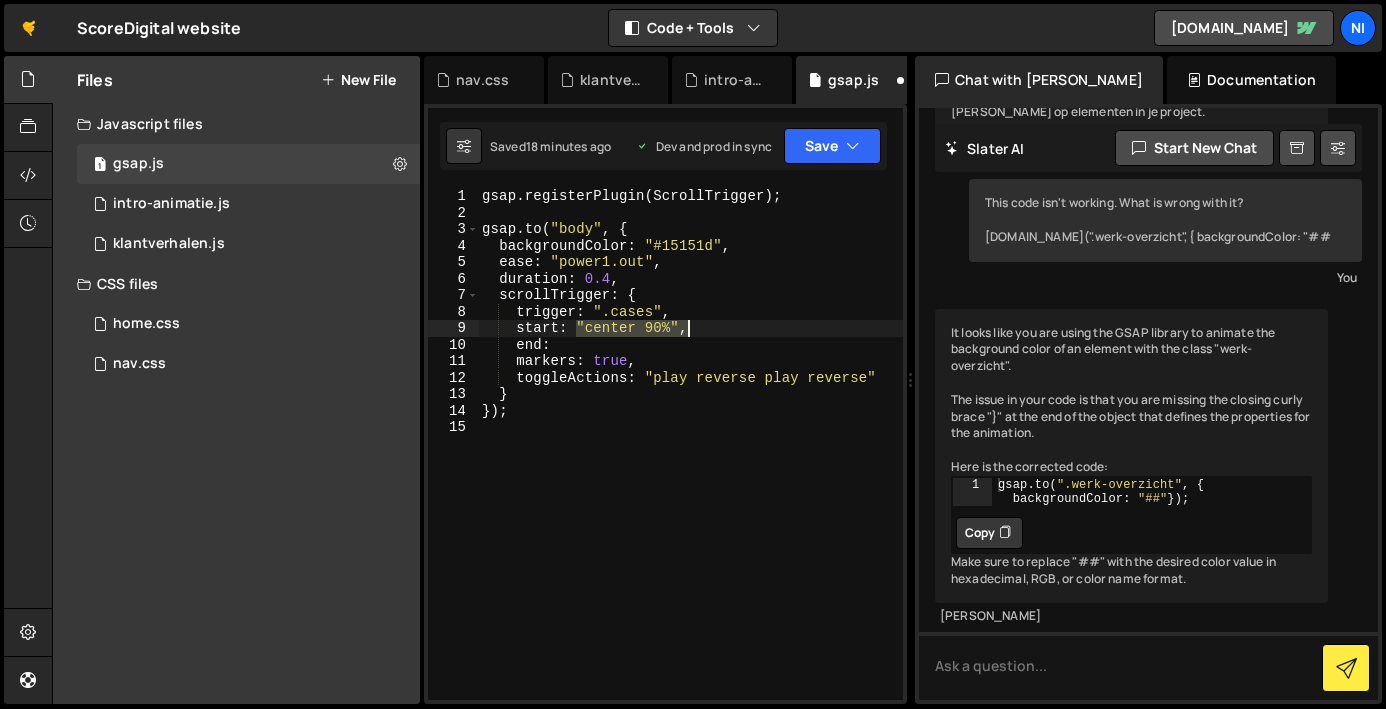 drag, startPoint x: 578, startPoint y: 326, endPoint x: 681, endPoint y: 328, distance: 103.01942 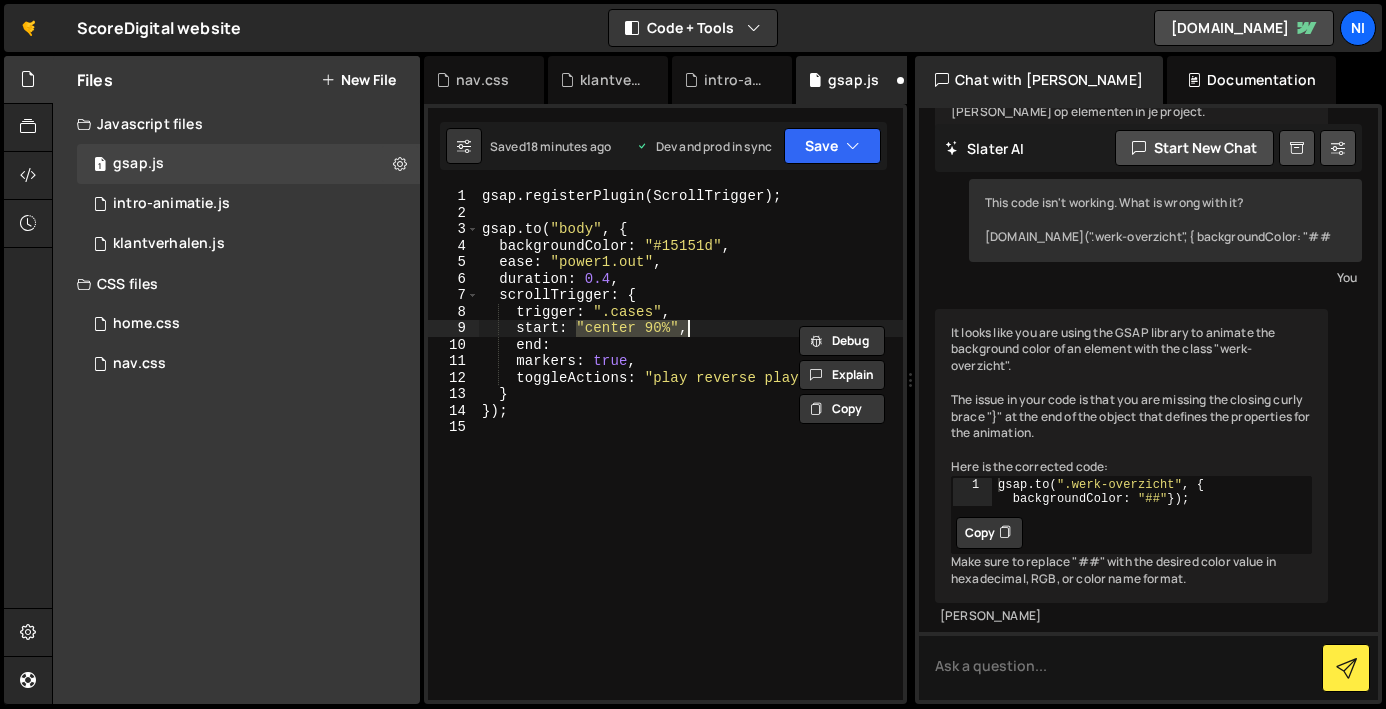 click on "gsap . registerPlugin ( ScrollTrigger ) ; gsap . to ( "body" ,   {    backgroundColor :   "#15151d" ,    ease :   "power1.out" ,    duration :   0.4 ,    scrollTrigger :   {       trigger :   ".cases" ,       start :   "center 90%" ,       end :         markers :   true ,       toggleActions :   "play reverse play reverse"    } }) ;" at bounding box center (690, 460) 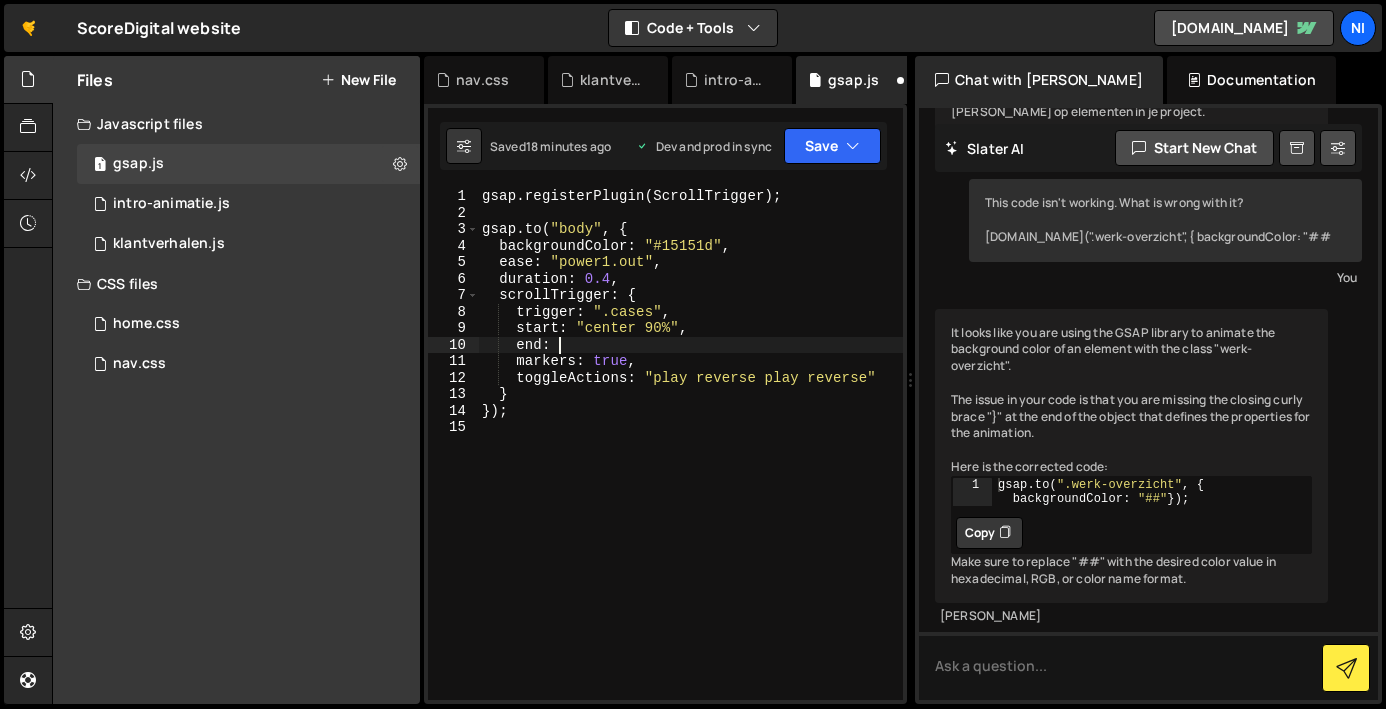 paste on ""center 90%"," 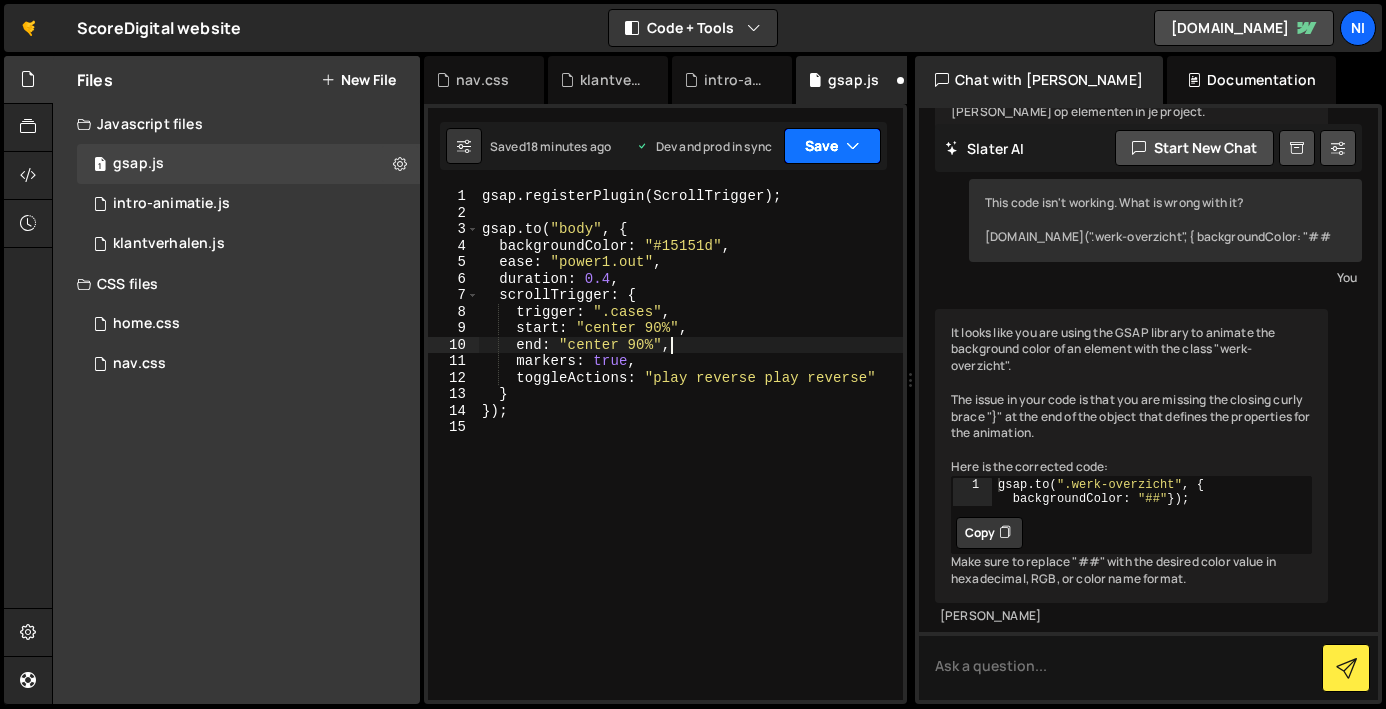 click on "Save" at bounding box center [832, 146] 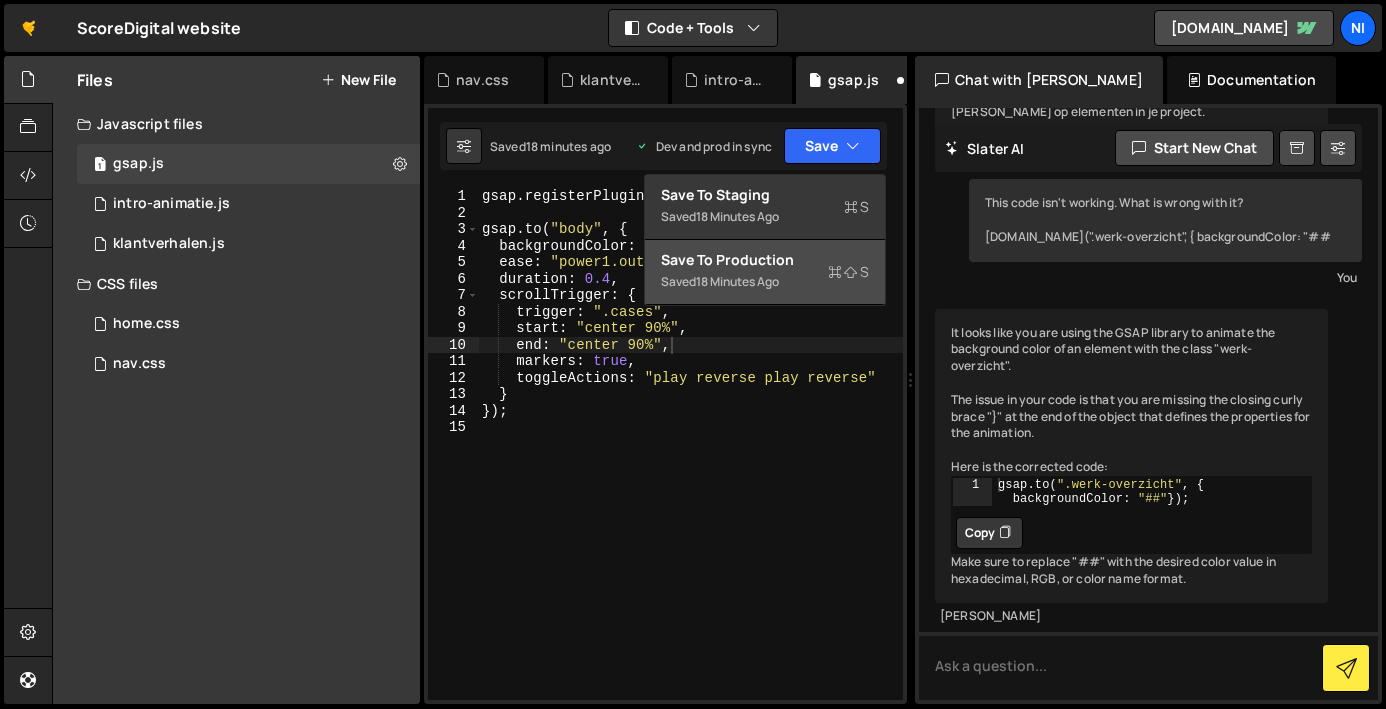 click on "Save to Production
S" at bounding box center (765, 260) 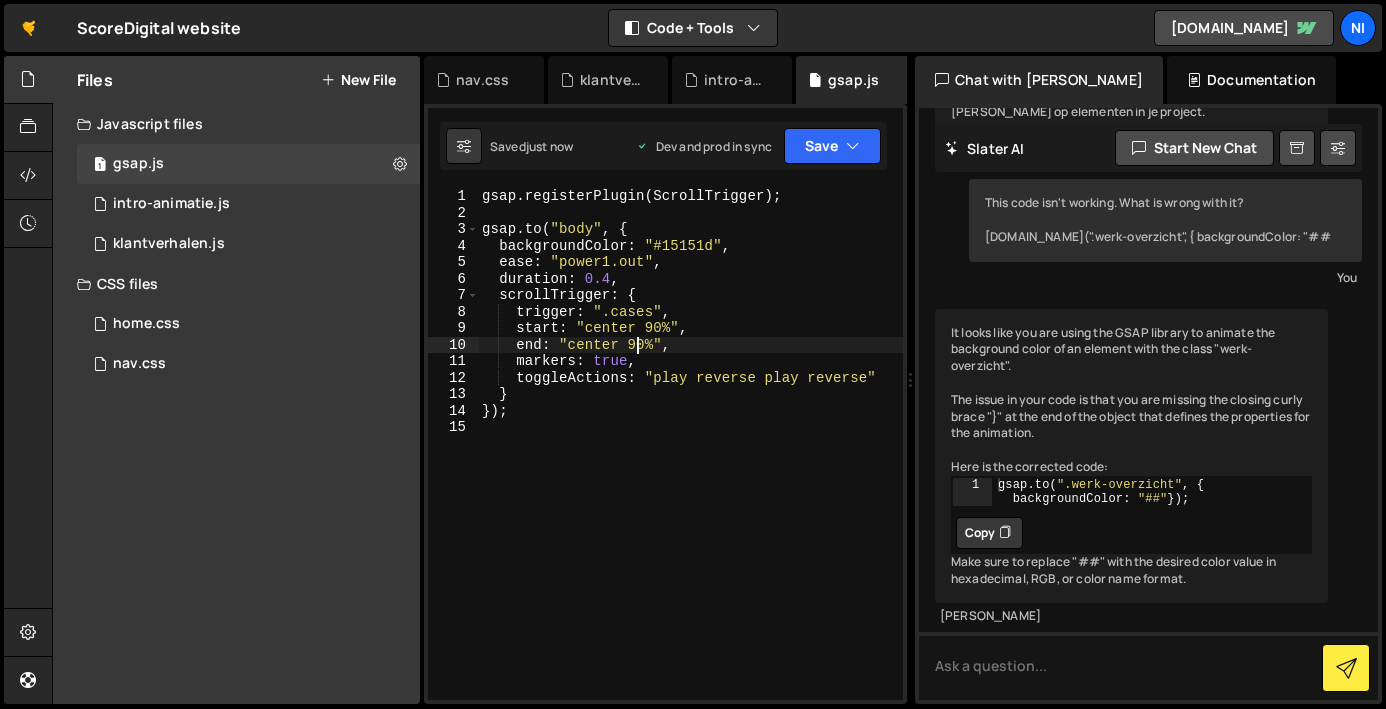 click on "gsap . registerPlugin ( ScrollTrigger ) ; gsap . to ( "body" ,   {    backgroundColor :   "#15151d" ,    ease :   "power1.out" ,    duration :   0.4 ,    scrollTrigger :   {       trigger :   ".cases" ,       start :   "center 90%" ,       end :   "center 90%" ,       markers :   true ,       toggleActions :   "play reverse play reverse"    } }) ;" at bounding box center (690, 460) 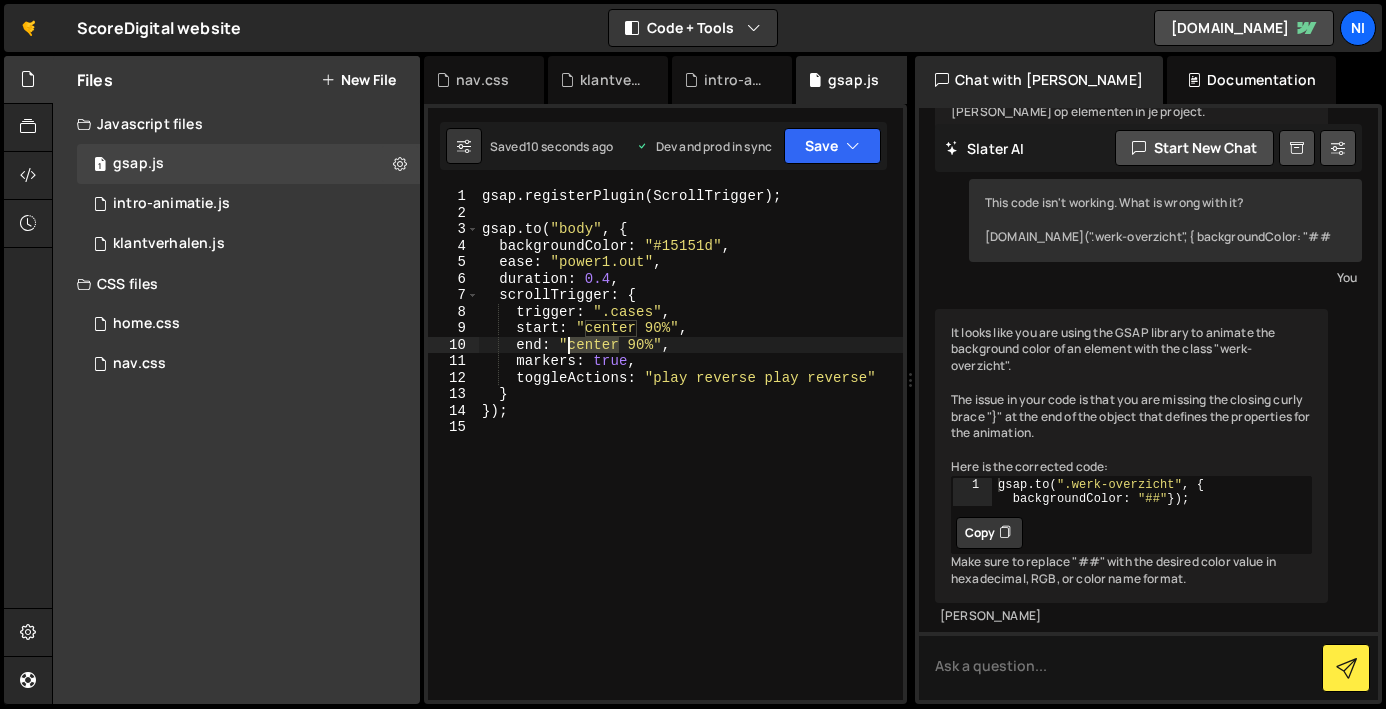drag, startPoint x: 621, startPoint y: 345, endPoint x: 571, endPoint y: 347, distance: 50.039986 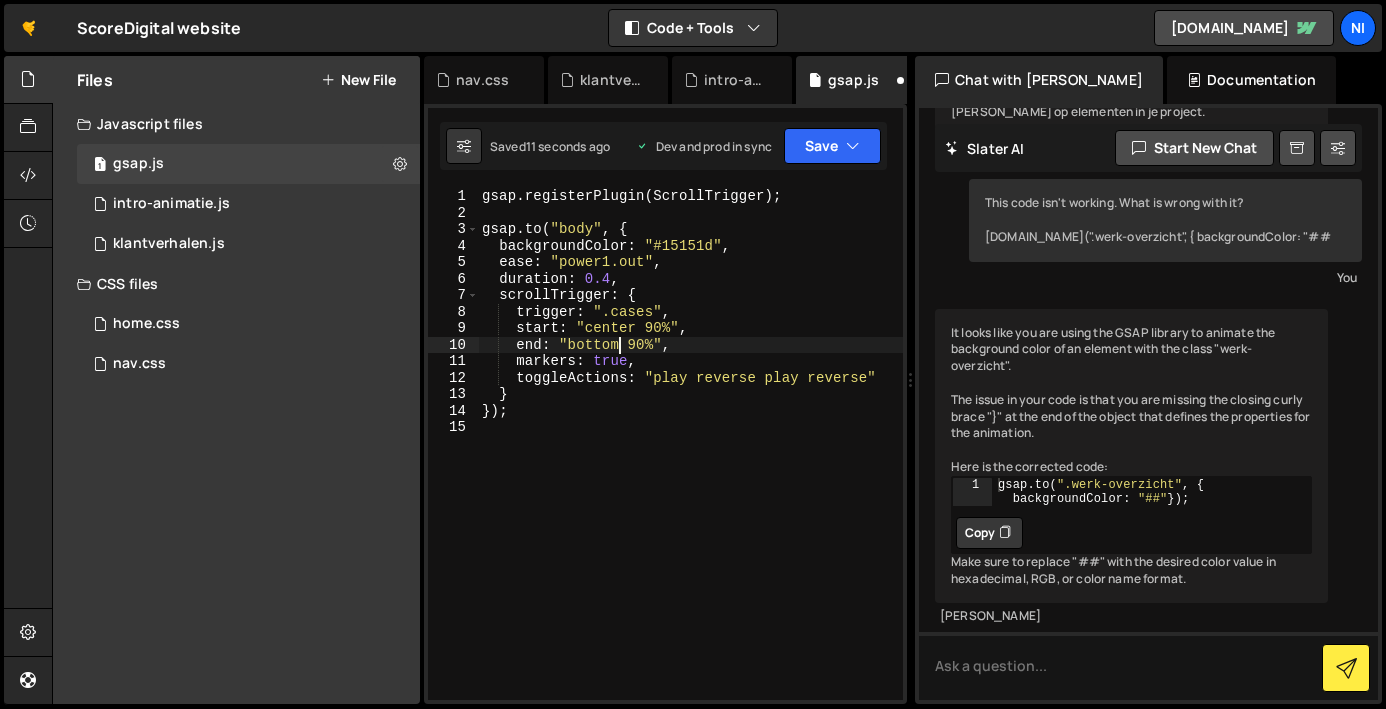 scroll, scrollTop: 0, scrollLeft: 9, axis: horizontal 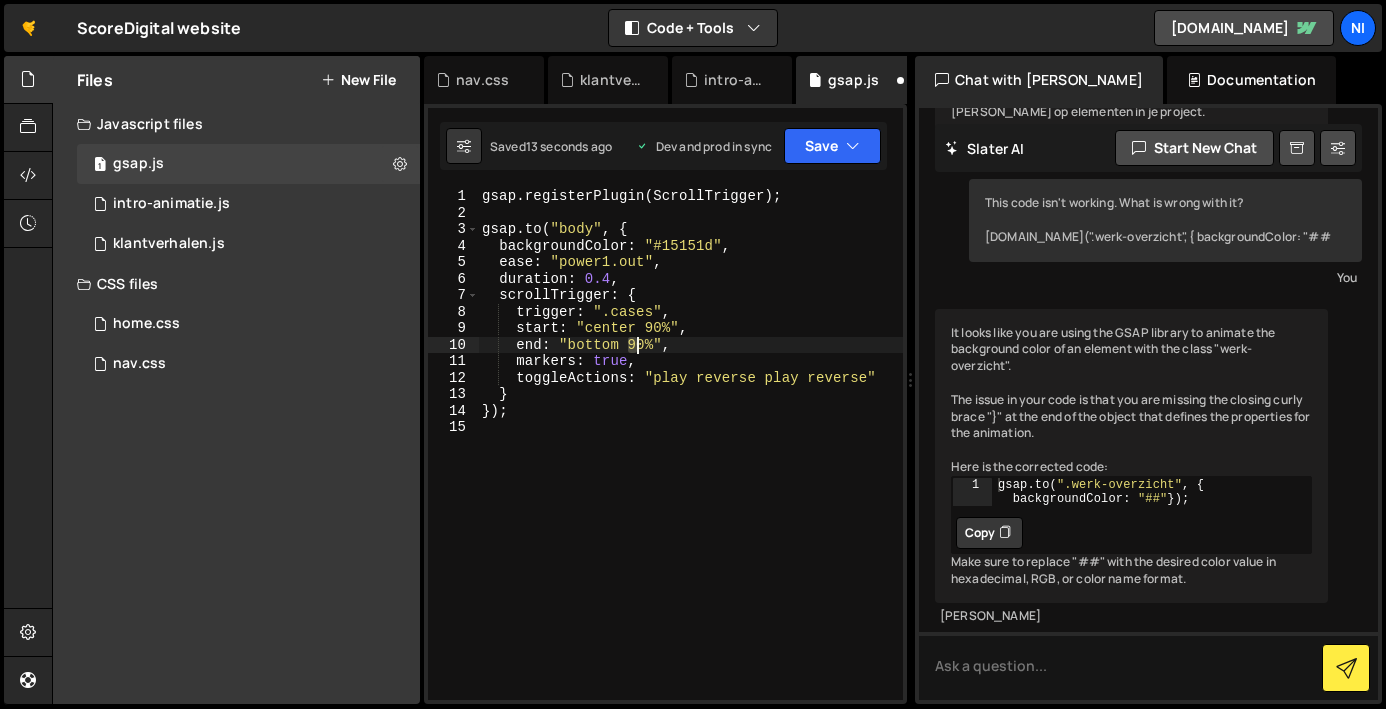 click on "gsap . registerPlugin ( ScrollTrigger ) ; gsap . to ( "body" ,   {    backgroundColor :   "#15151d" ,    ease :   "power1.out" ,    duration :   0.4 ,    scrollTrigger :   {       trigger :   ".cases" ,       start :   "center 90%" ,       end :   "bottom 90%" ,       markers :   true ,       toggleActions :   "play reverse play reverse"    } }) ;" at bounding box center [690, 460] 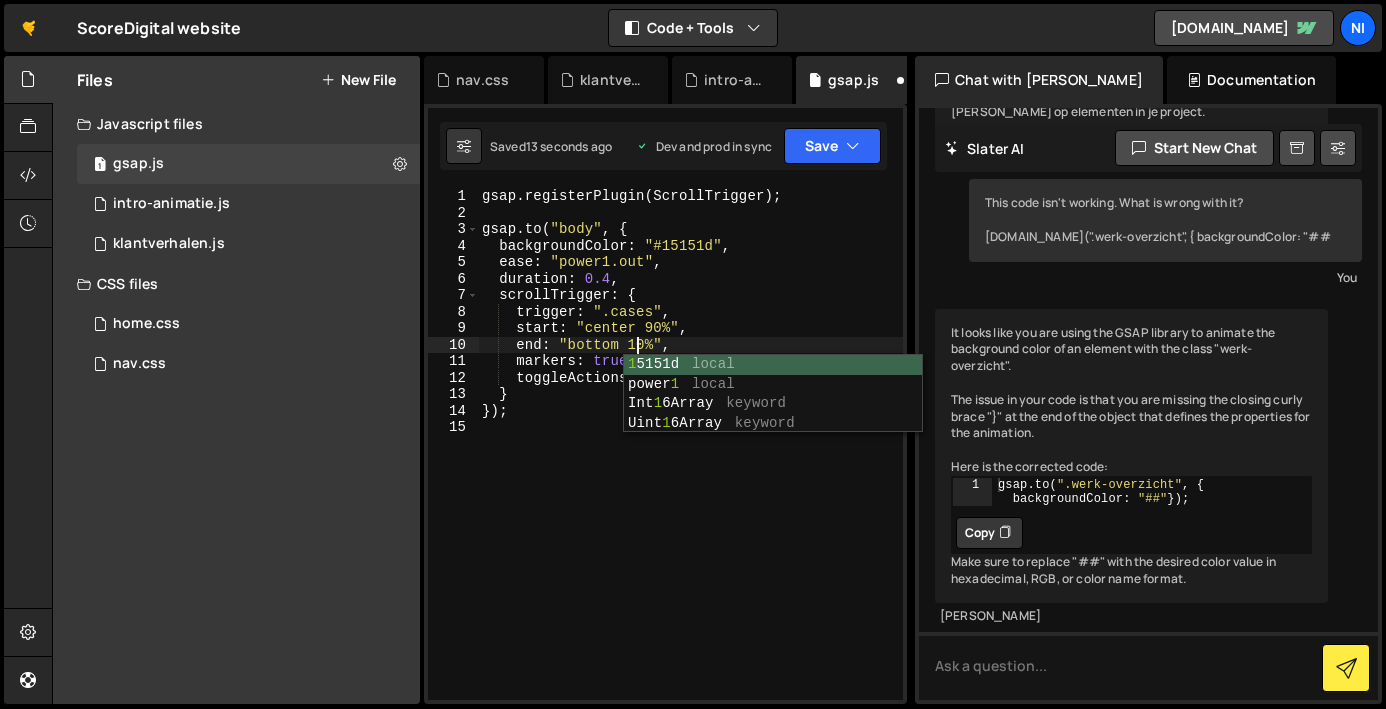 scroll, scrollTop: 0, scrollLeft: 11, axis: horizontal 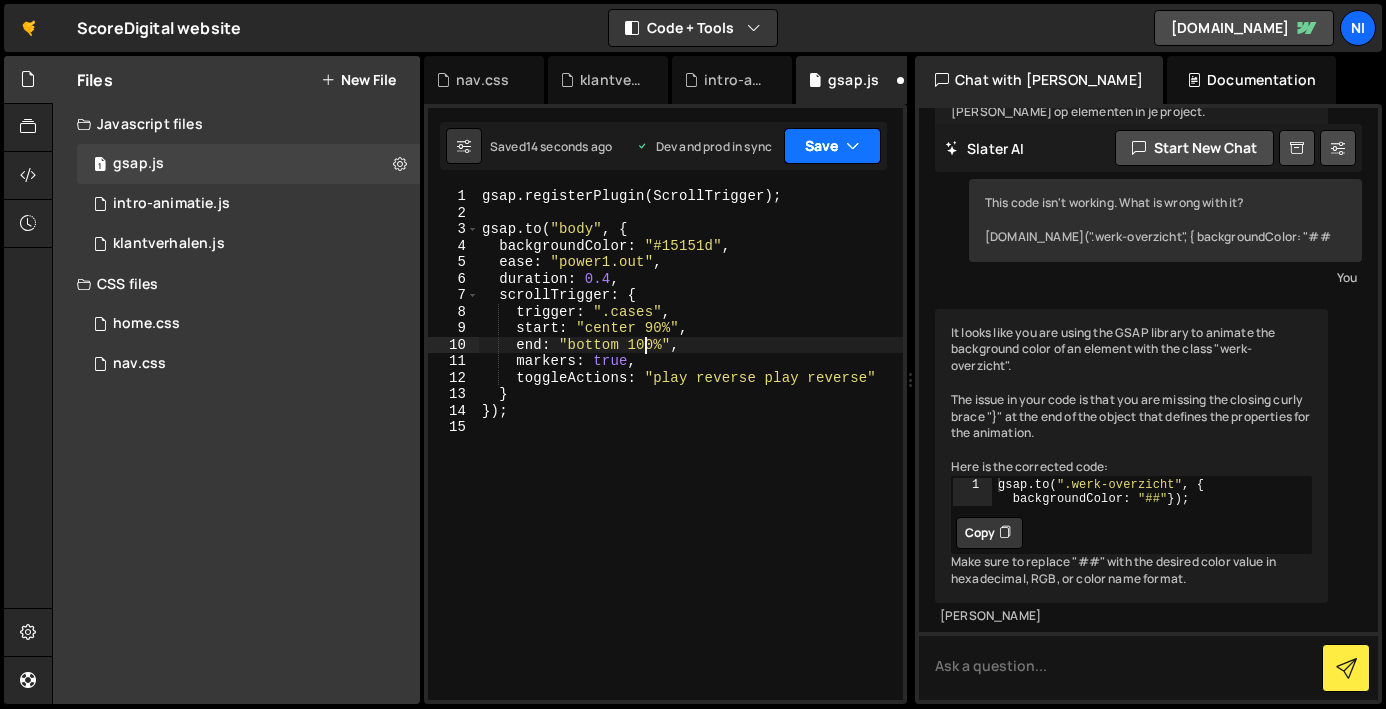 click on "Save" at bounding box center (832, 146) 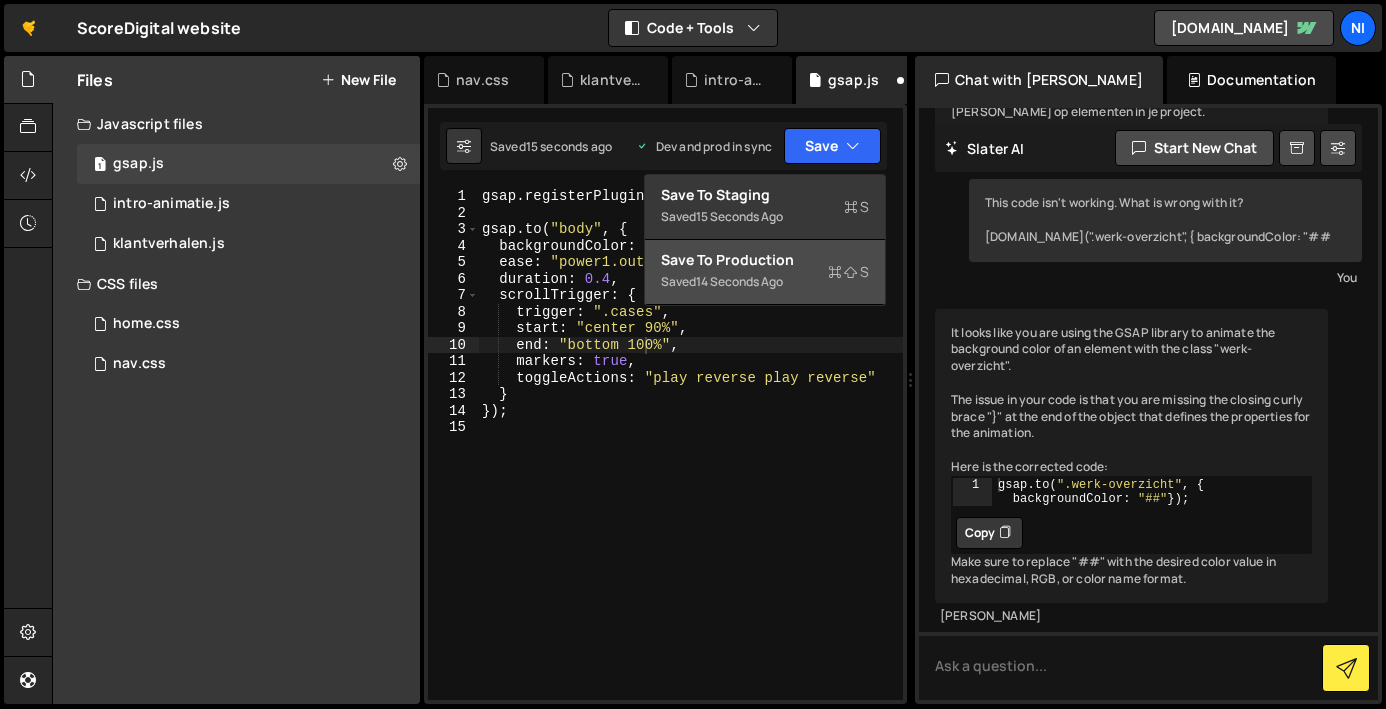 drag, startPoint x: 796, startPoint y: 279, endPoint x: 642, endPoint y: 68, distance: 261.22214 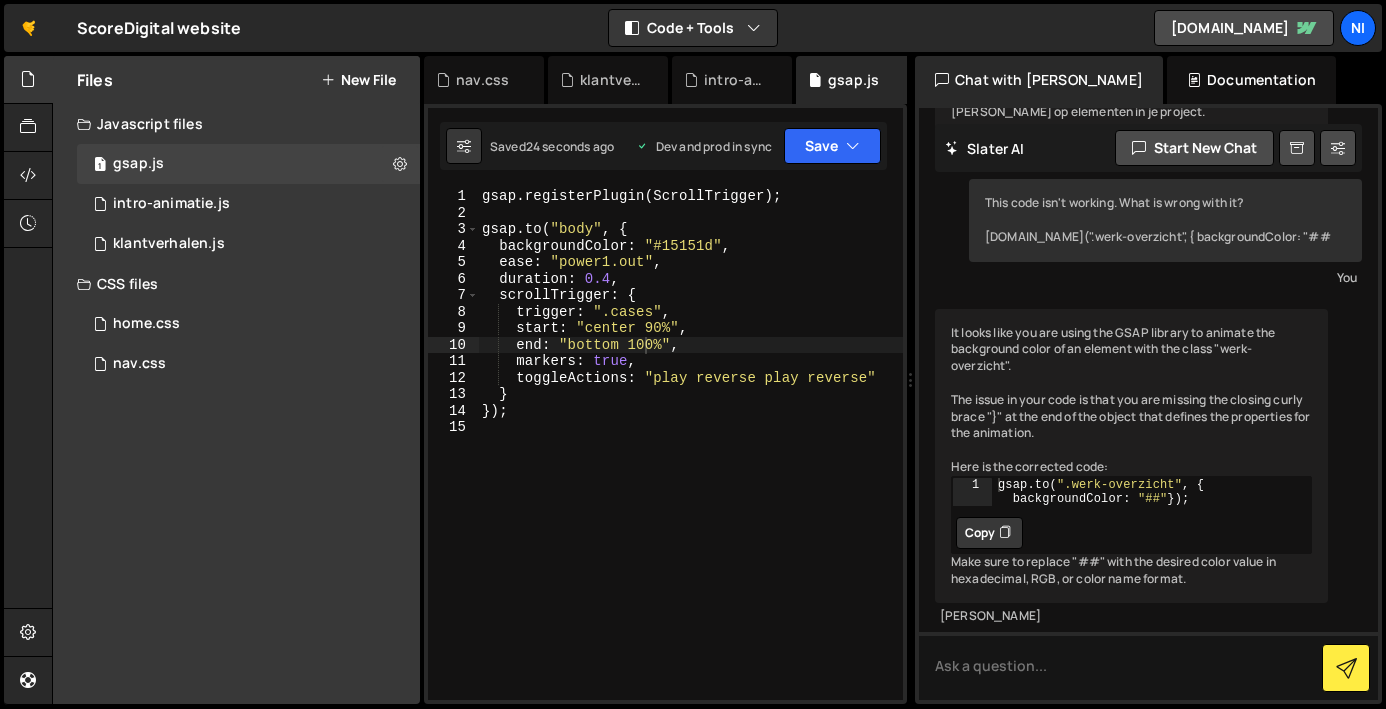 click on "gsap . registerPlugin ( ScrollTrigger ) ; gsap . to ( "body" ,   {    backgroundColor :   "#15151d" ,    ease :   "power1.out" ,    duration :   0.4 ,    scrollTrigger :   {       trigger :   ".cases" ,       start :   "center 90%" ,       end :   "bottom 100%" ,       markers :   true ,       toggleActions :   "play reverse play reverse"    } }) ;" at bounding box center (690, 460) 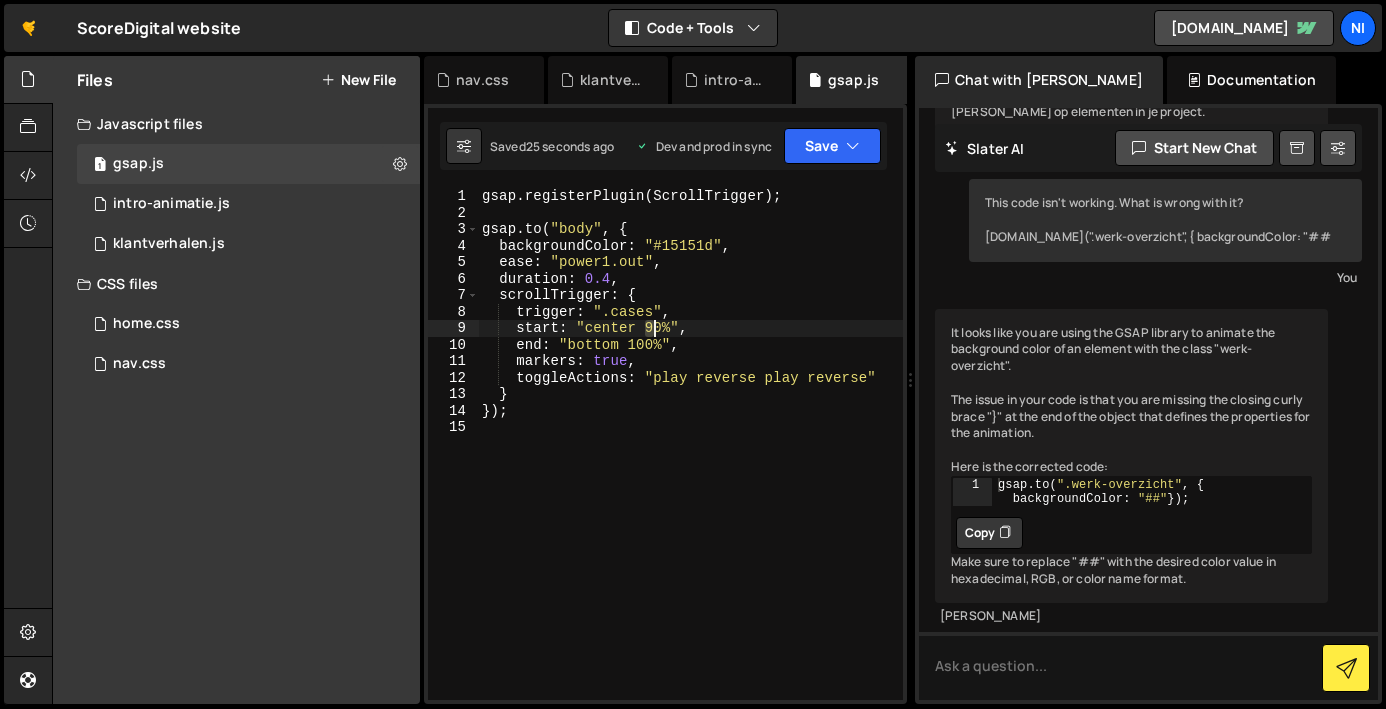click on "gsap . registerPlugin ( ScrollTrigger ) ; gsap . to ( "body" ,   {    backgroundColor :   "#15151d" ,    ease :   "power1.out" ,    duration :   0.4 ,    scrollTrigger :   {       trigger :   ".cases" ,       start :   "center 90%" ,       end :   "bottom 100%" ,       markers :   true ,       toggleActions :   "play reverse play reverse"    } }) ;" at bounding box center [690, 460] 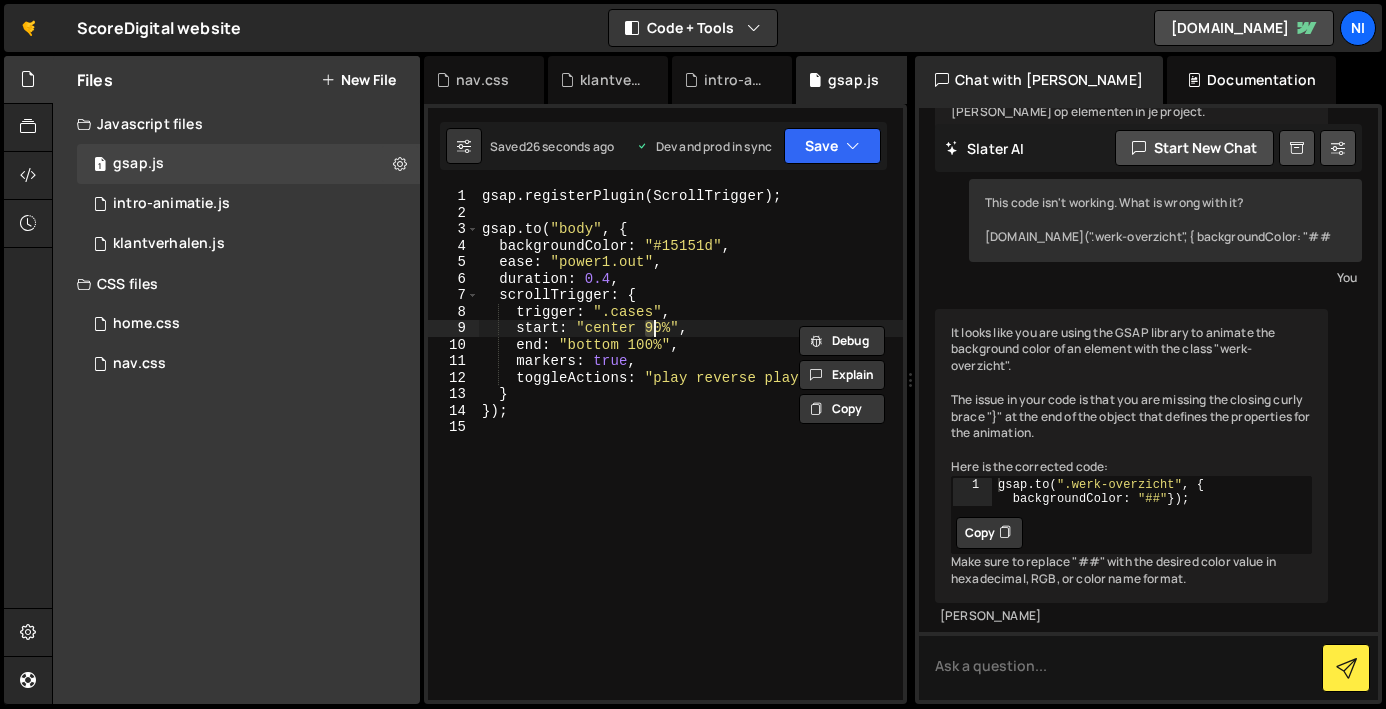 scroll, scrollTop: 0, scrollLeft: 11, axis: horizontal 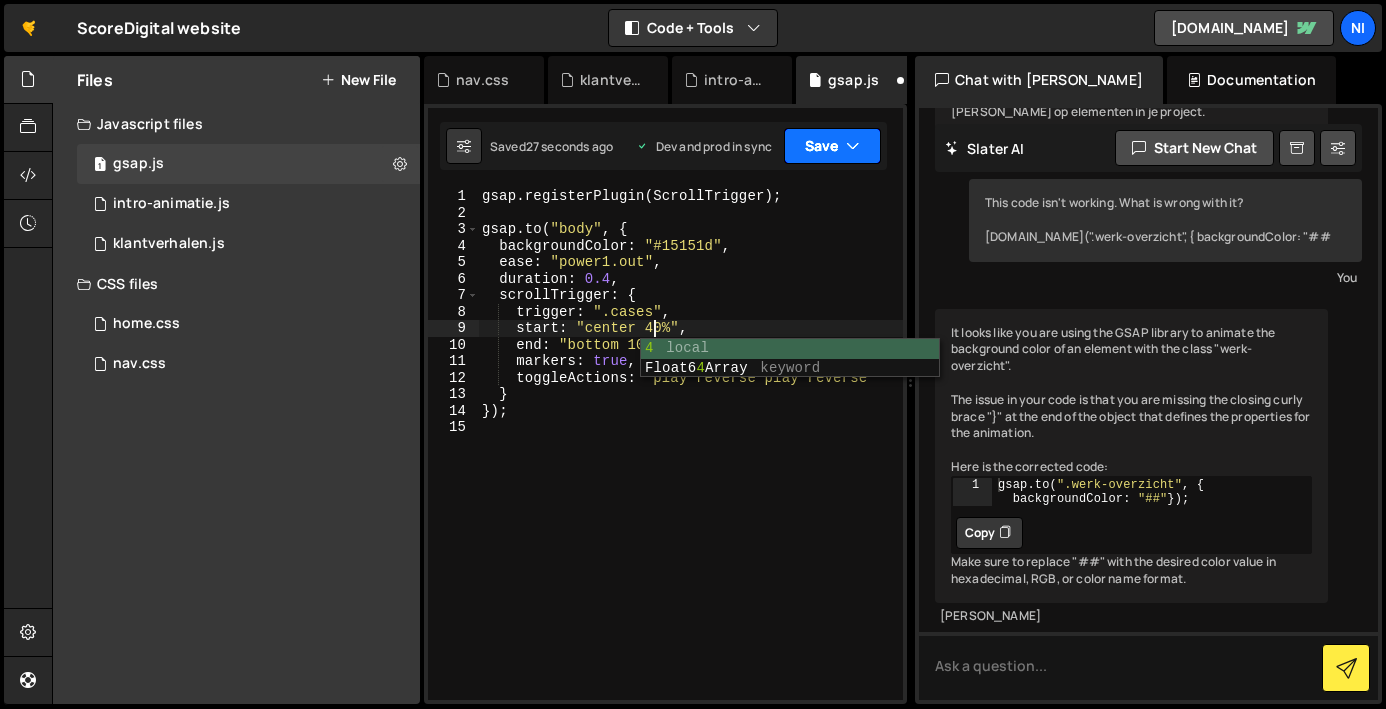 click on "Save" at bounding box center (832, 146) 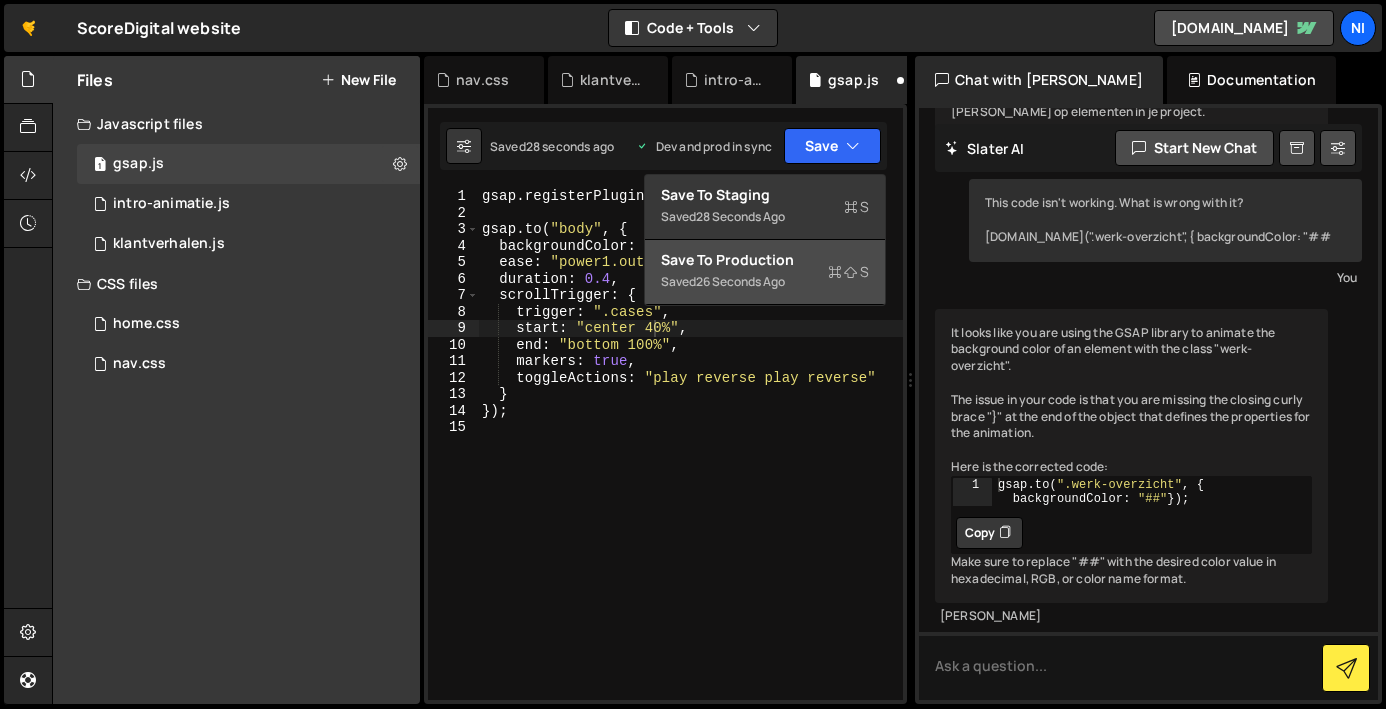 click on "Save to Production
S" at bounding box center [765, 260] 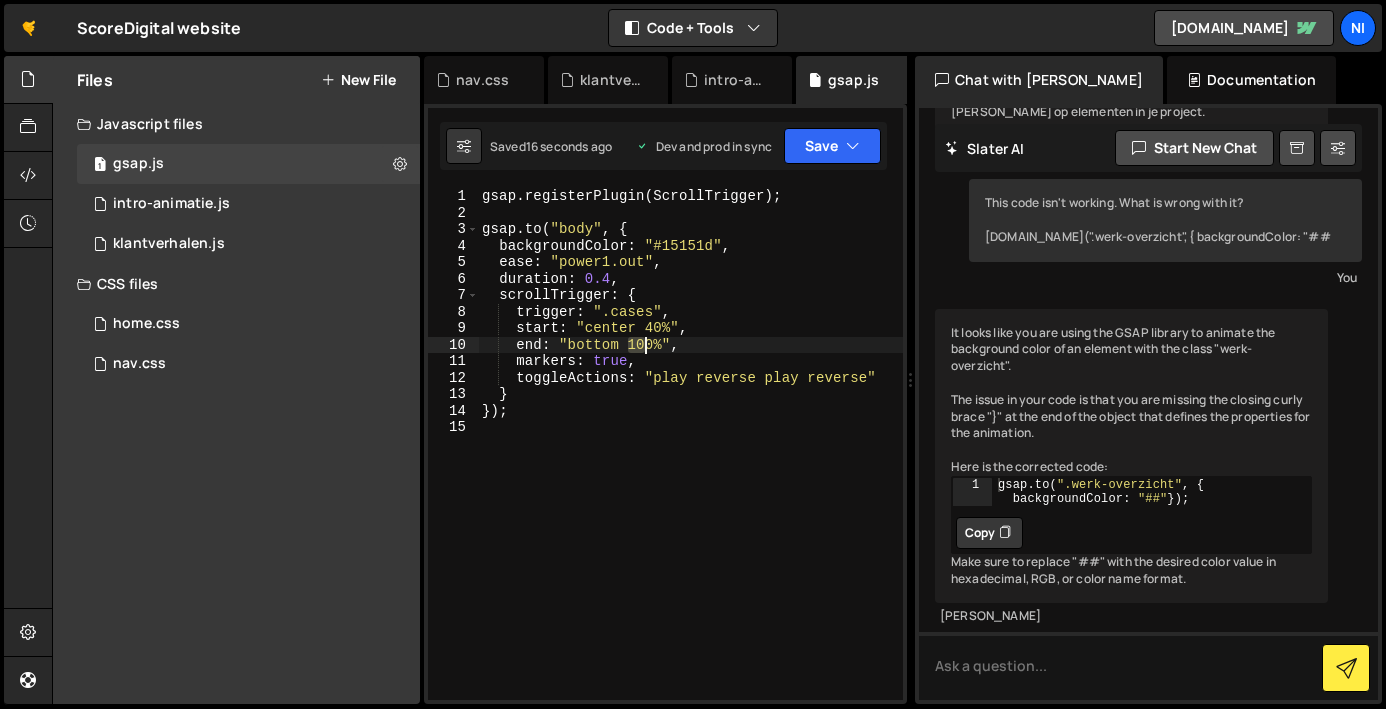 drag, startPoint x: 629, startPoint y: 346, endPoint x: 645, endPoint y: 342, distance: 16.492422 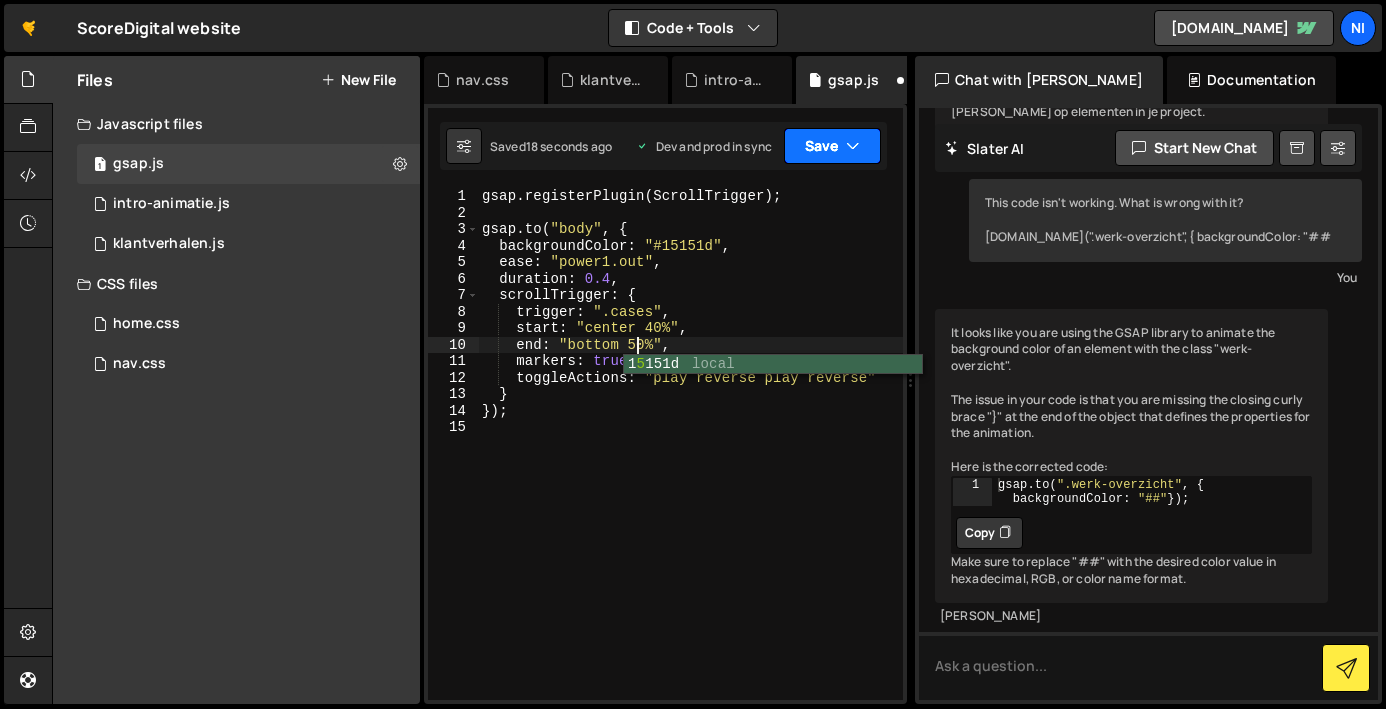 click on "Save" at bounding box center (832, 146) 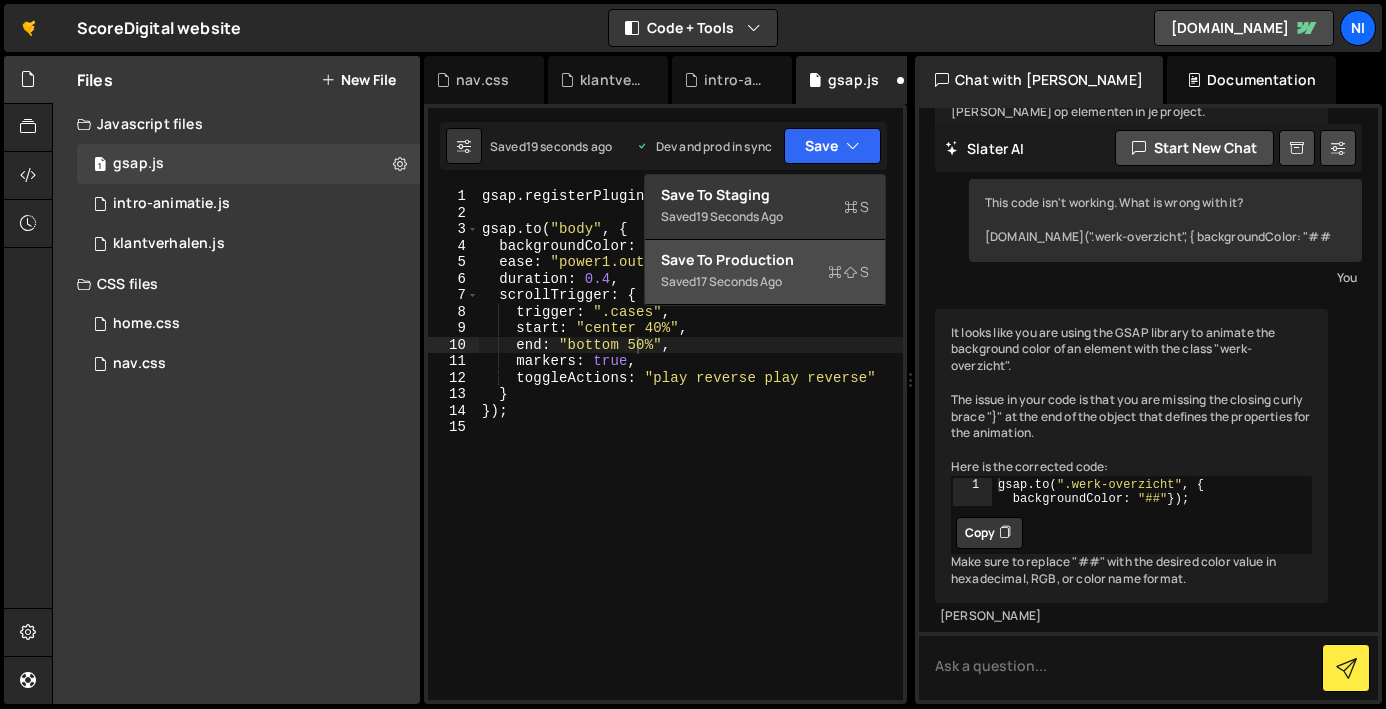 click on "17 seconds ago" at bounding box center (739, 281) 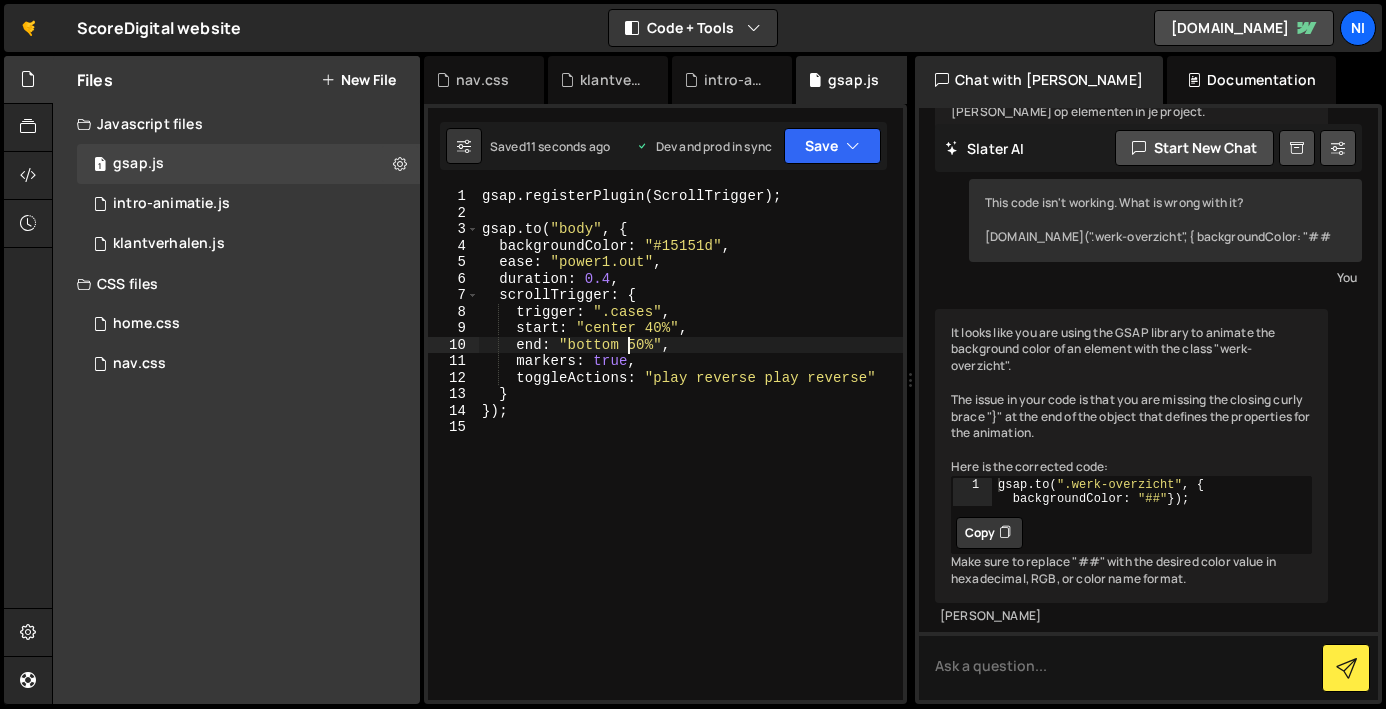 click on "gsap . registerPlugin ( ScrollTrigger ) ; gsap . to ( "body" ,   {    backgroundColor :   "#15151d" ,    ease :   "power1.out" ,    duration :   0.4 ,    scrollTrigger :   {       trigger :   ".cases" ,       start :   "center 40%" ,       end :   "bottom 50%" ,       markers :   true ,       toggleActions :   "play reverse play reverse"    } }) ;" at bounding box center (690, 460) 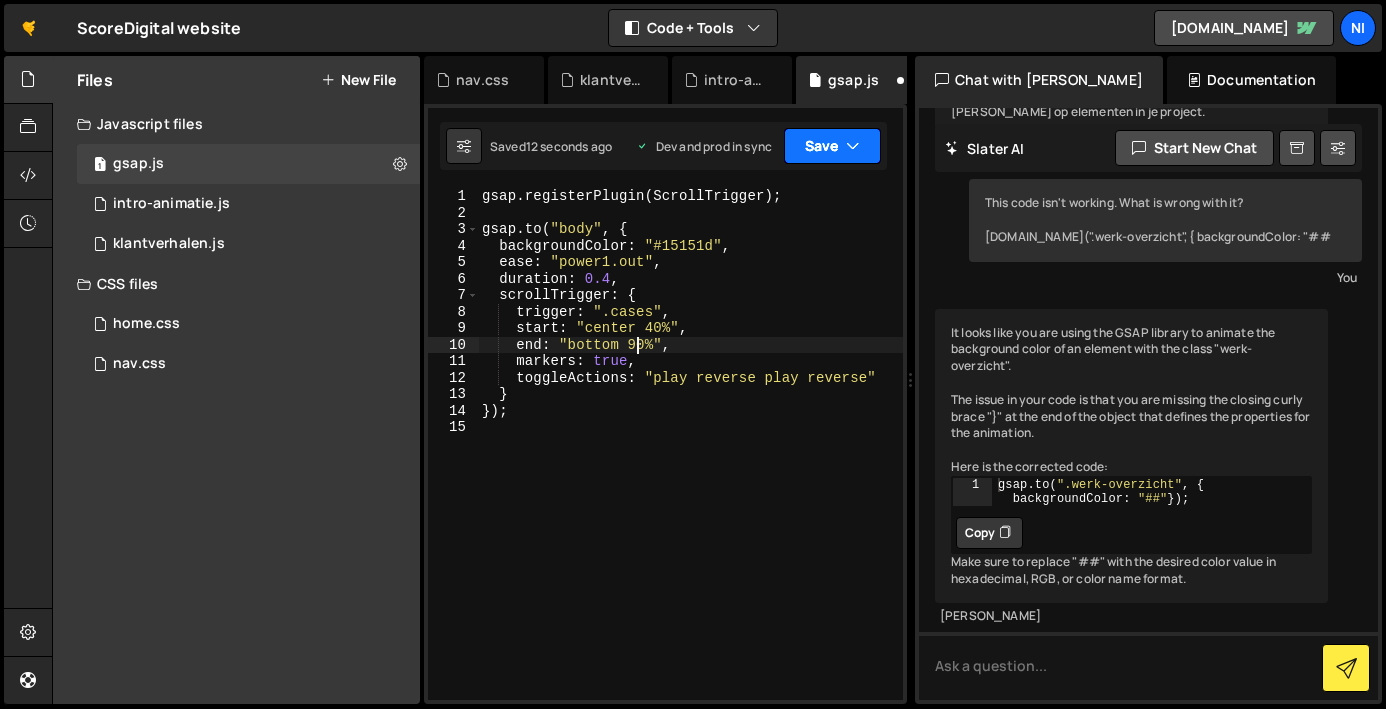 click on "Save" at bounding box center [832, 146] 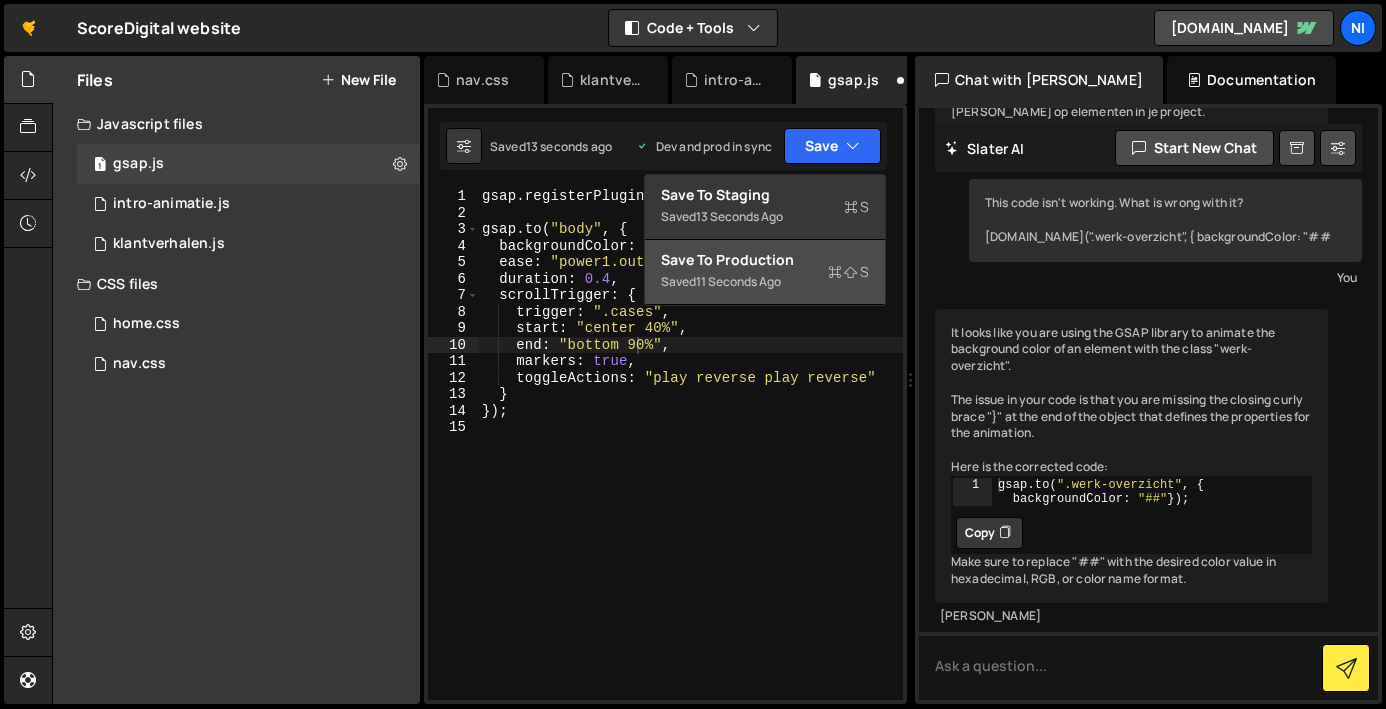click on "Saved  11 seconds ago" at bounding box center (765, 282) 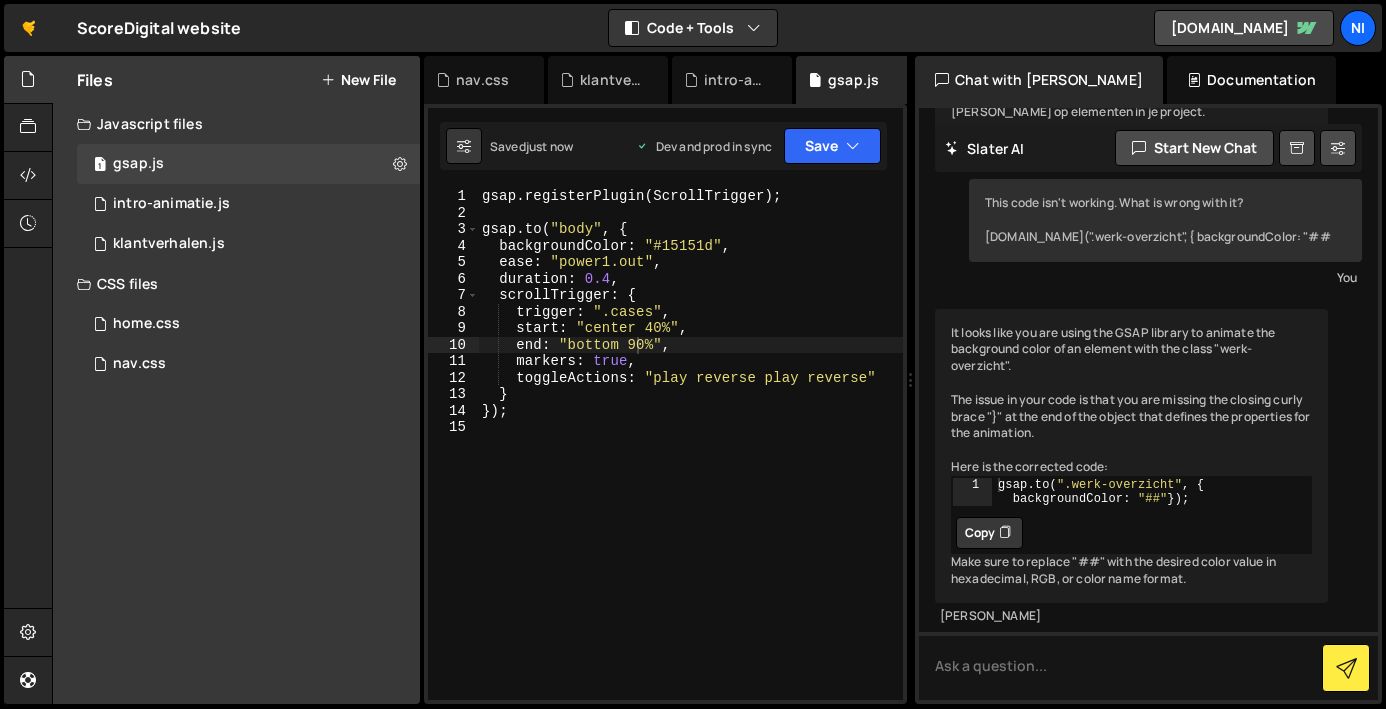 click on "gsap . registerPlugin ( ScrollTrigger ) ; gsap . to ( "body" ,   {    backgroundColor :   "#15151d" ,    ease :   "power1.out" ,    duration :   0.4 ,    scrollTrigger :   {       trigger :   ".cases" ,       start :   "center 40%" ,       end :   "bottom 90%" ,       markers :   true ,       toggleActions :   "play reverse play reverse"    } }) ;" at bounding box center (690, 460) 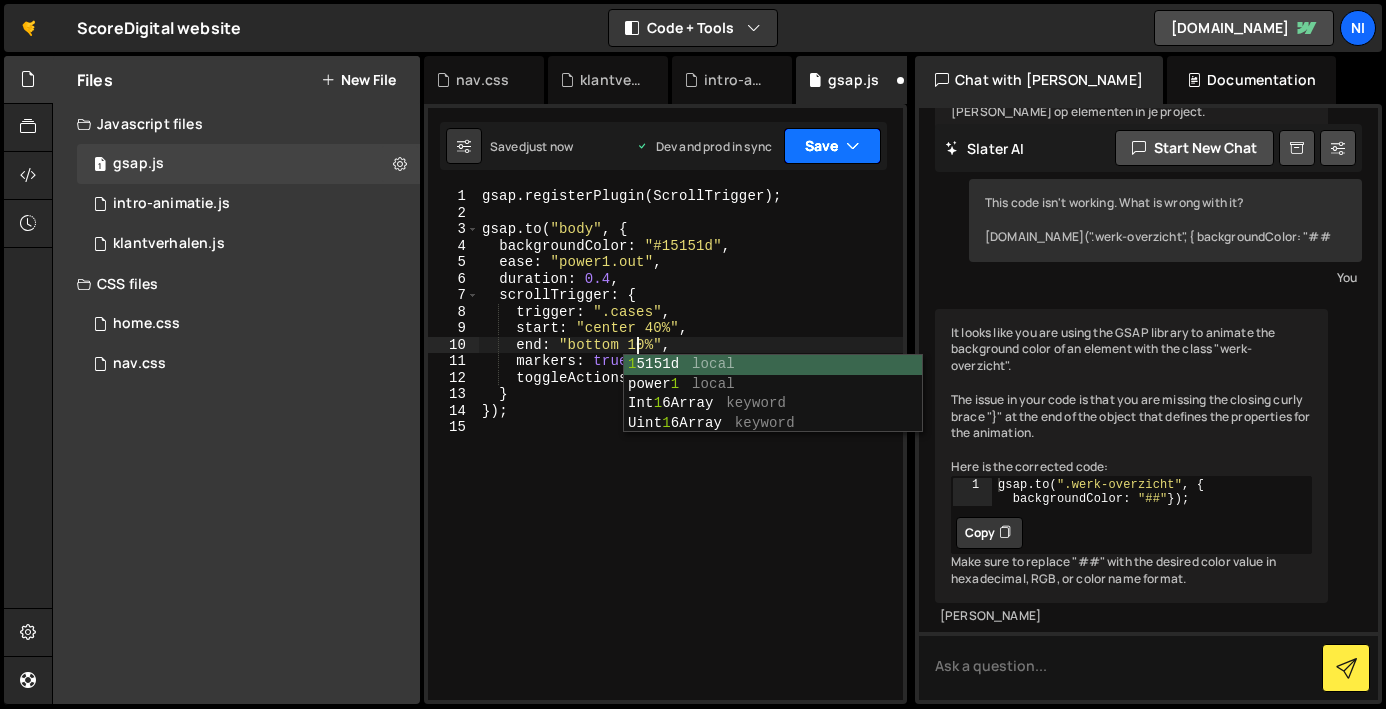 click on "Save" at bounding box center [832, 146] 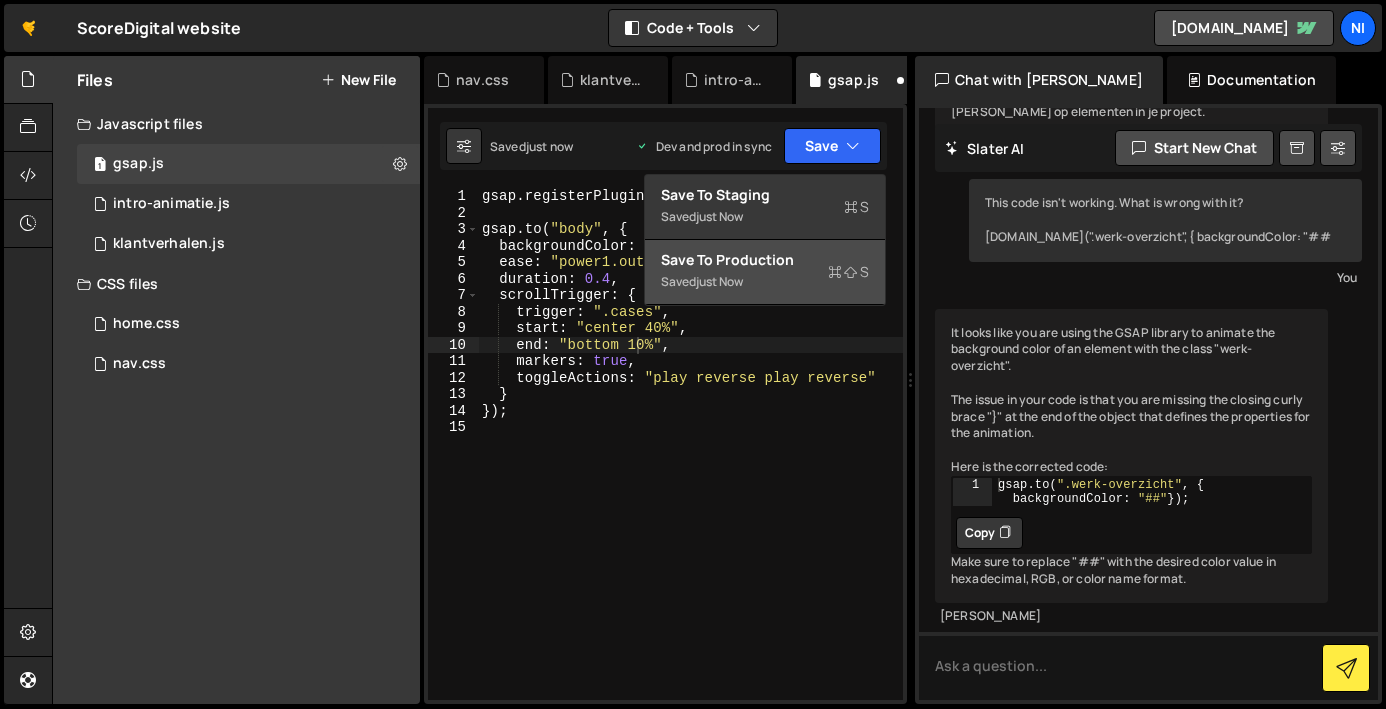 click on "Save to Production
S" at bounding box center [765, 260] 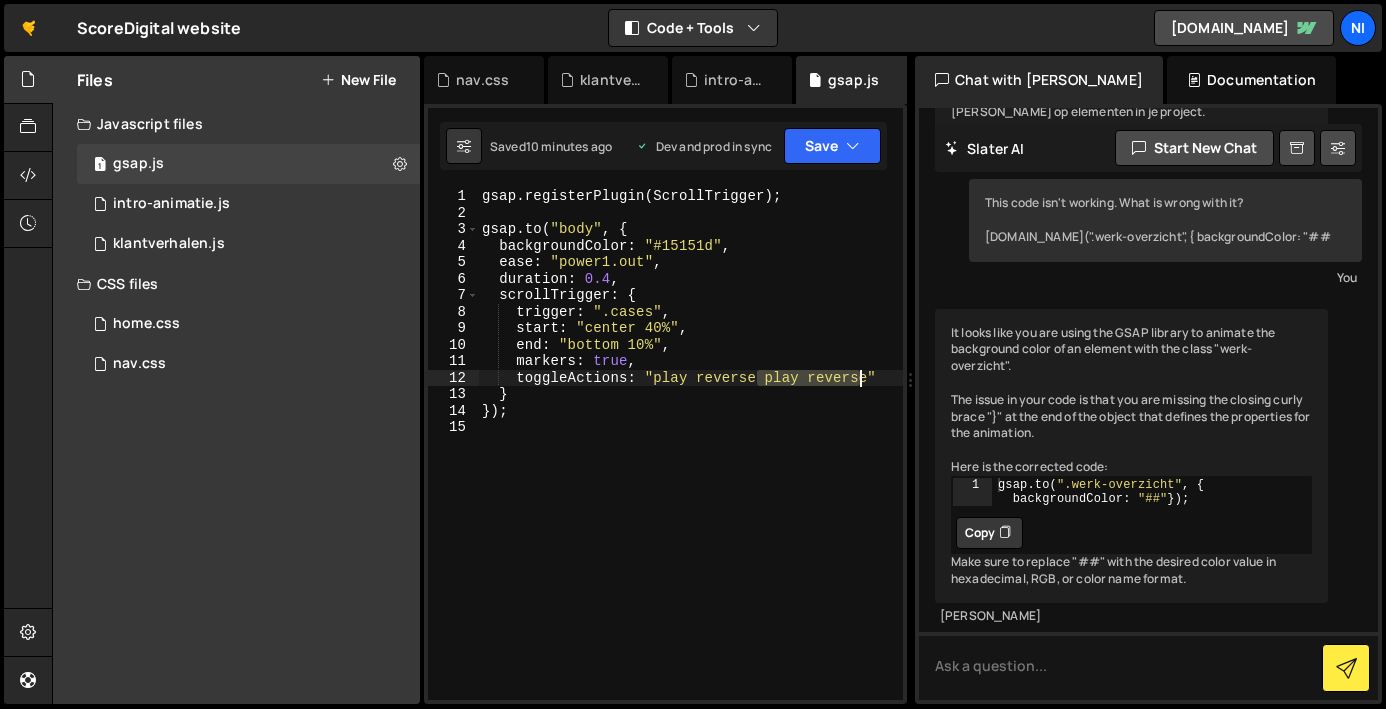 drag, startPoint x: 759, startPoint y: 376, endPoint x: 865, endPoint y: 373, distance: 106.04244 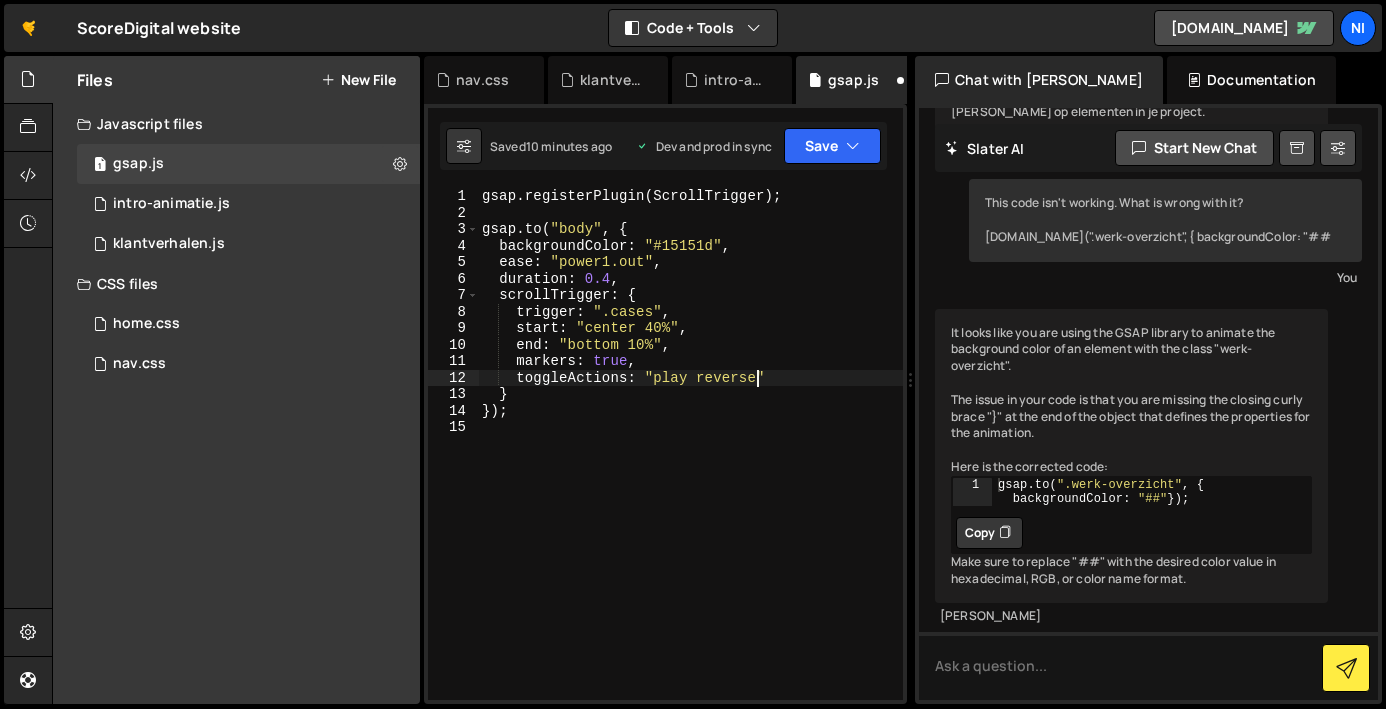 click on "Saved  10 minutes ago
Dev and prod in sync
Upgrade to Edit
Save
Save to Staging
S
Saved   S G" at bounding box center (663, 146) 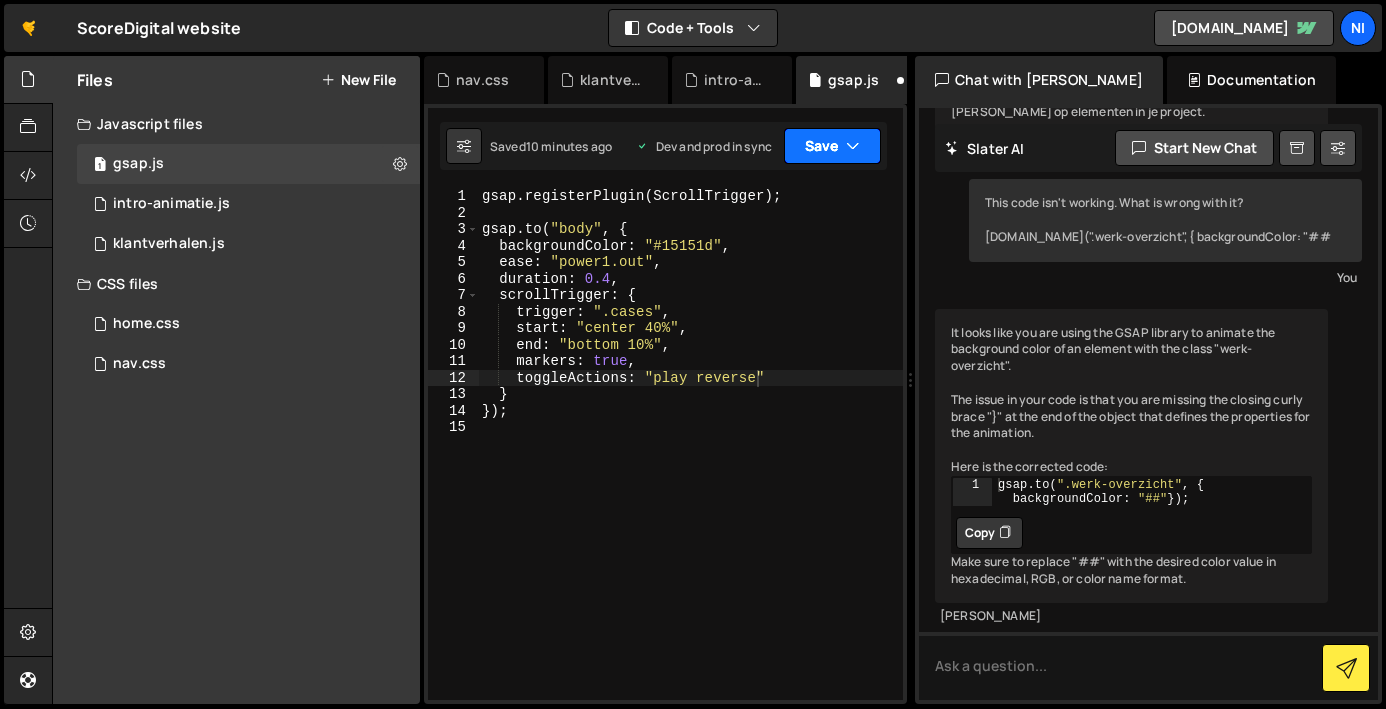 click on "Save" at bounding box center (832, 146) 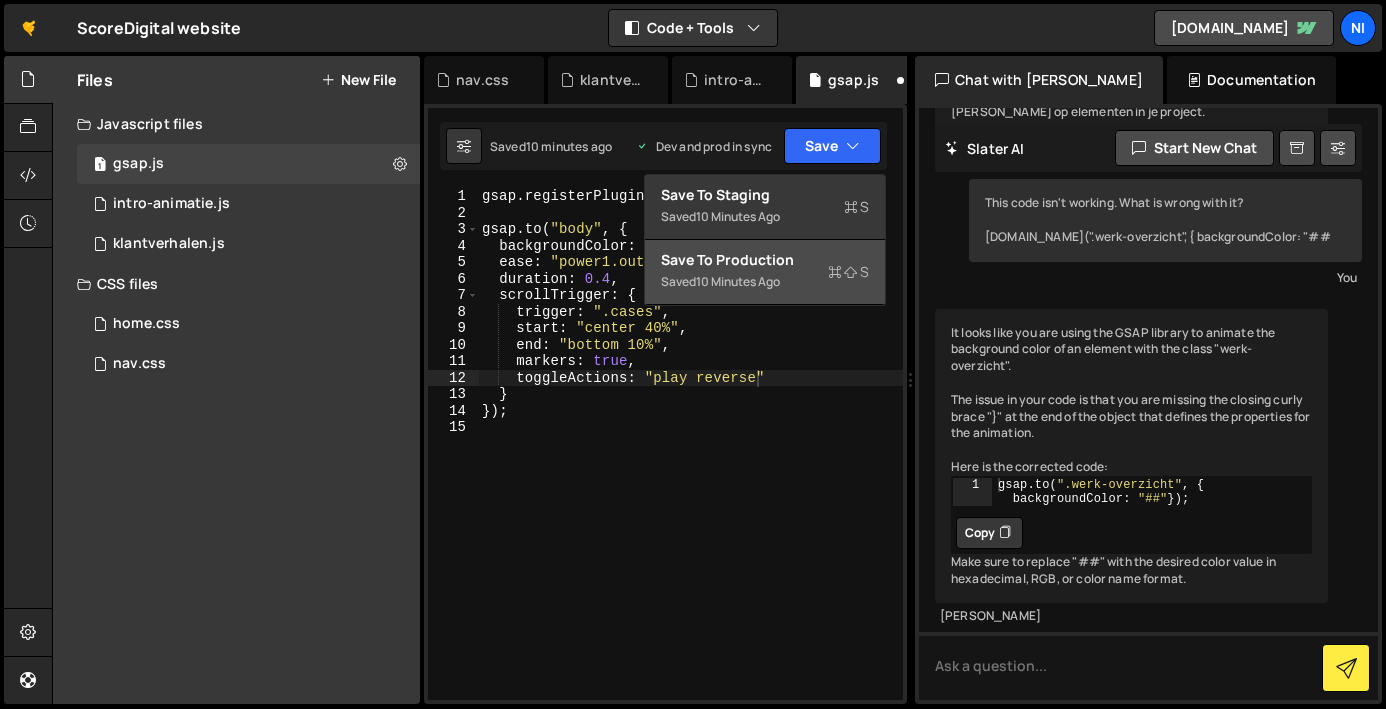 click on "Saved  10 minutes ago" at bounding box center (765, 282) 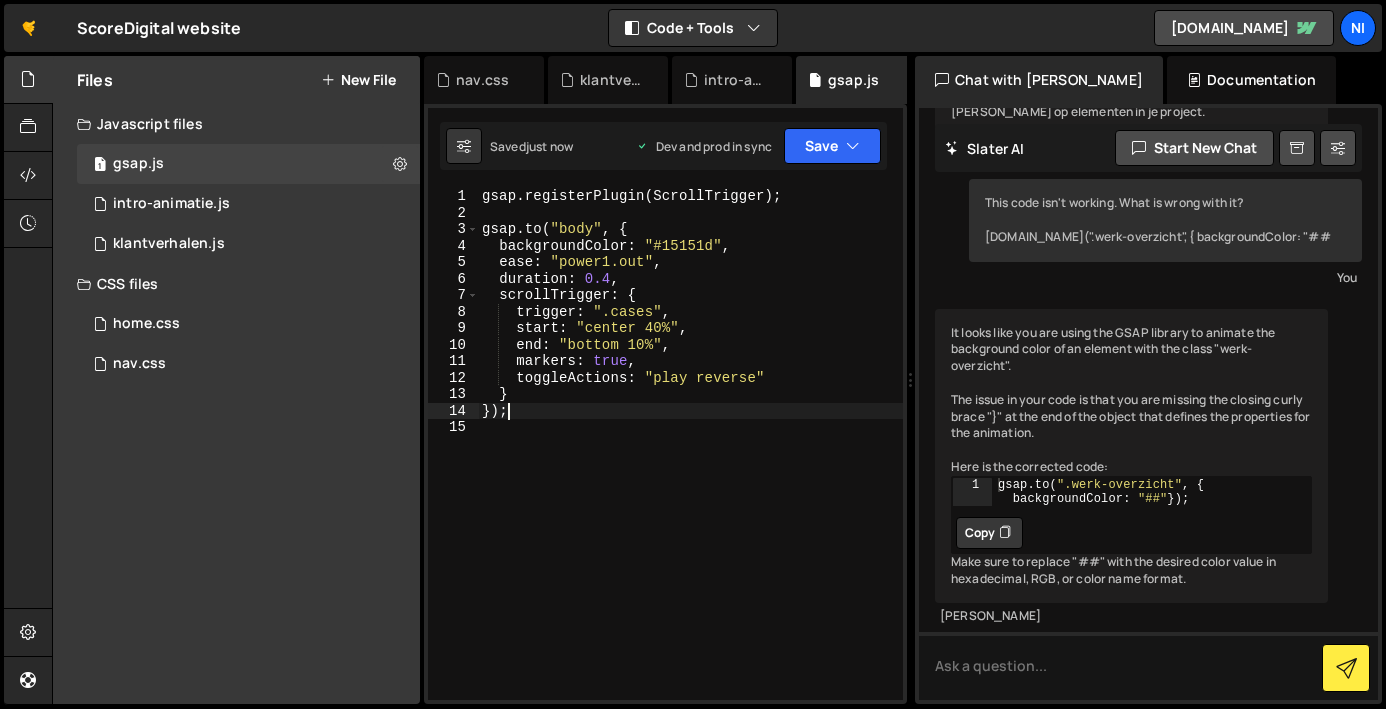 click on "gsap . registerPlugin ( ScrollTrigger ) ; gsap . to ( "body" ,   {    backgroundColor :   "#15151d" ,    ease :   "power1.out" ,    duration :   0.4 ,    scrollTrigger :   {       trigger :   ".cases" ,       start :   "center 40%" ,       end :   "bottom 10%" ,       markers :   true ,       toggleActions :   "play reverse"    } }) ;" at bounding box center (690, 460) 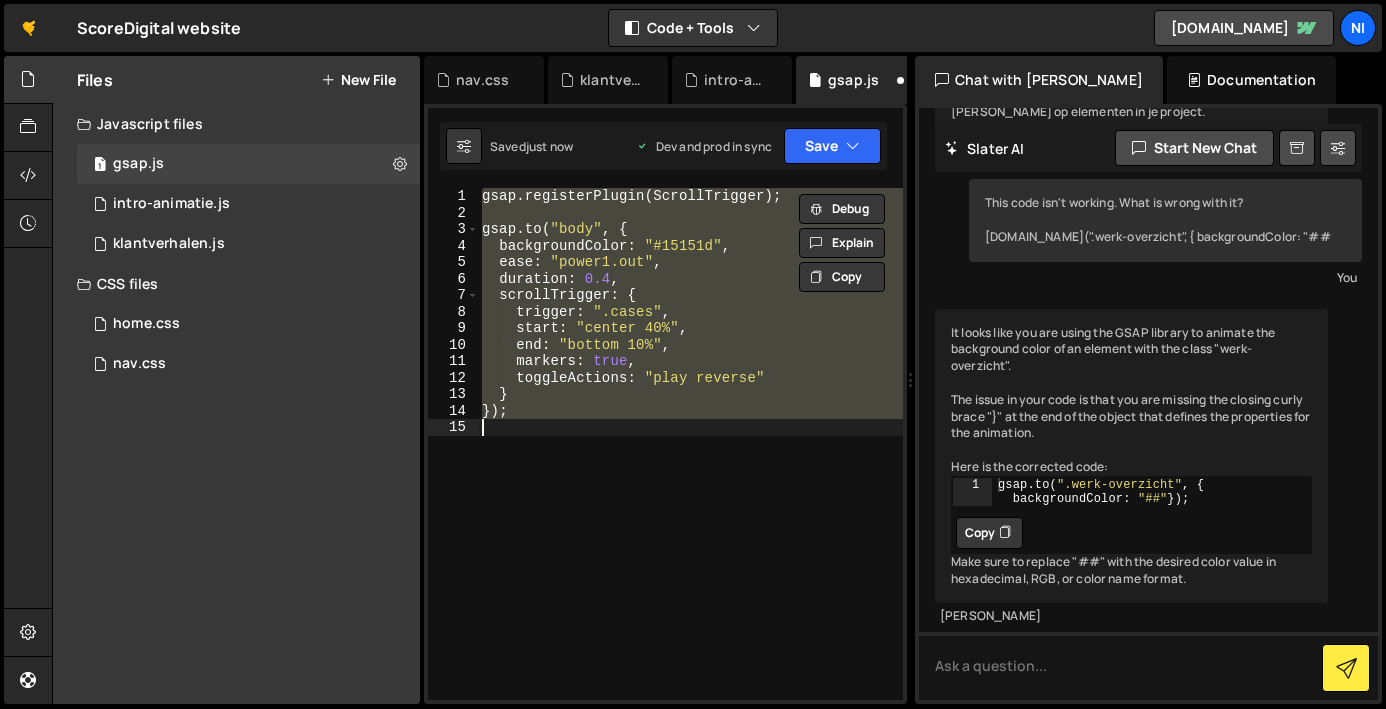 type on "toggleActions: "play reverse play reverse"" 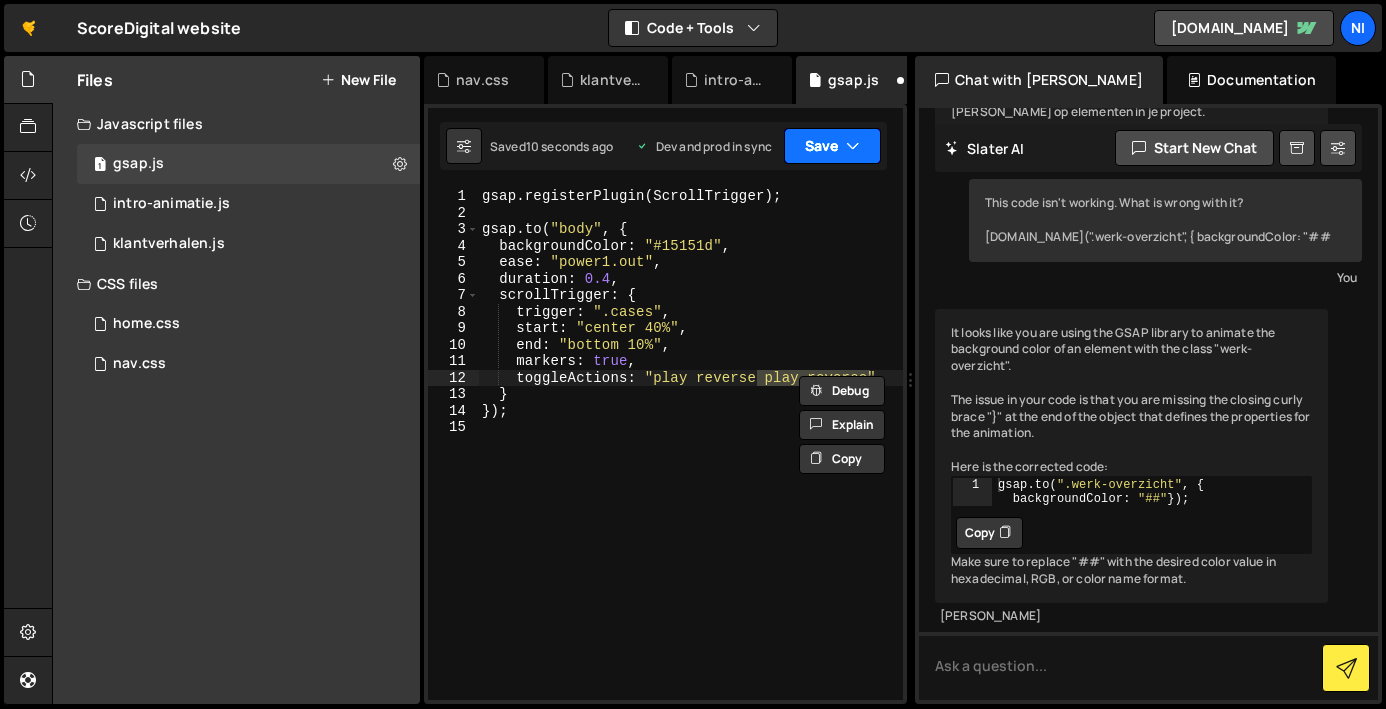 click on "Save" at bounding box center [832, 146] 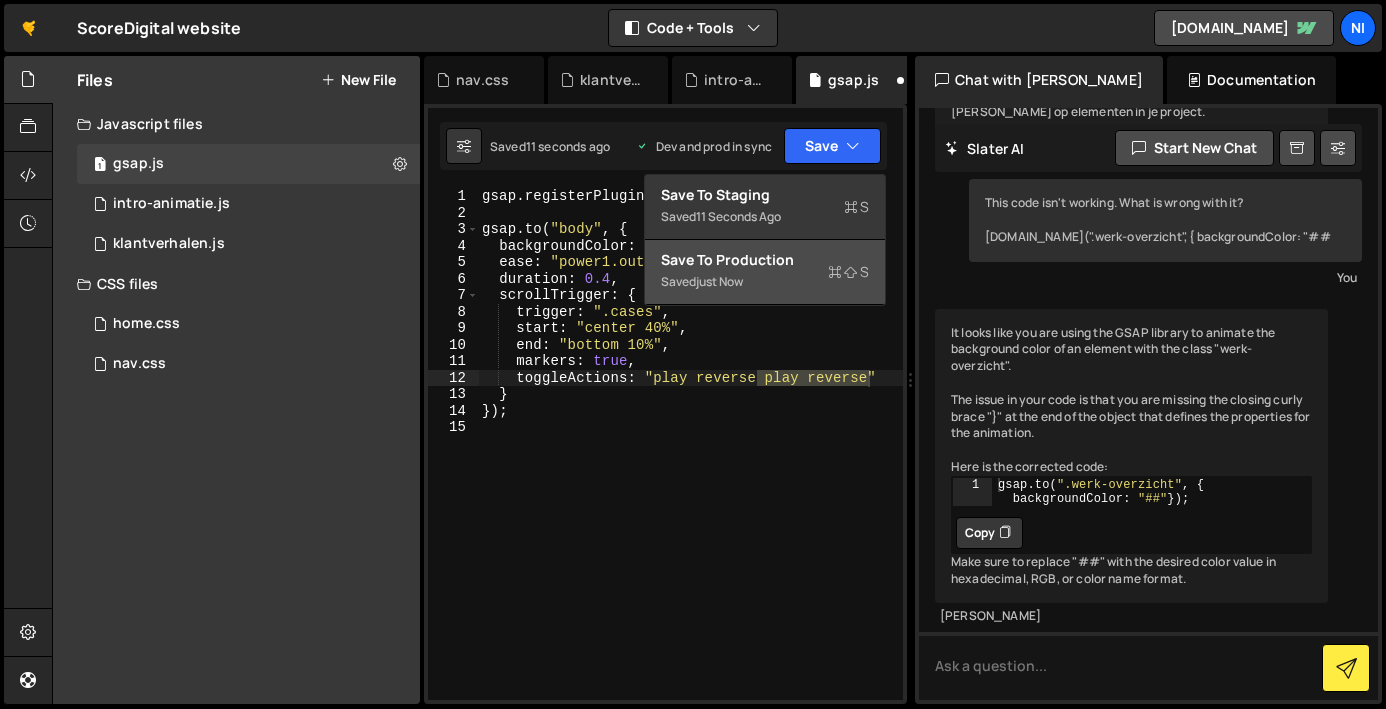 click on "Save to Production
S" at bounding box center [765, 260] 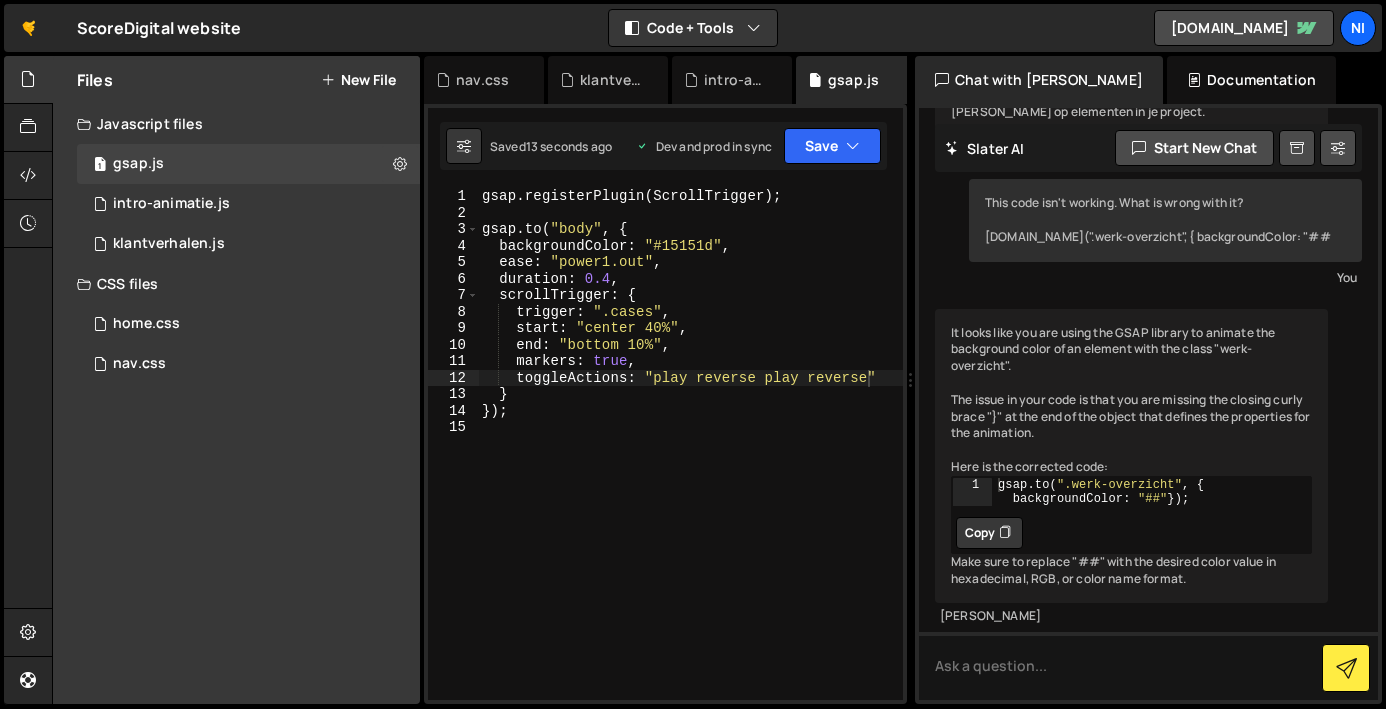 scroll, scrollTop: 0, scrollLeft: 0, axis: both 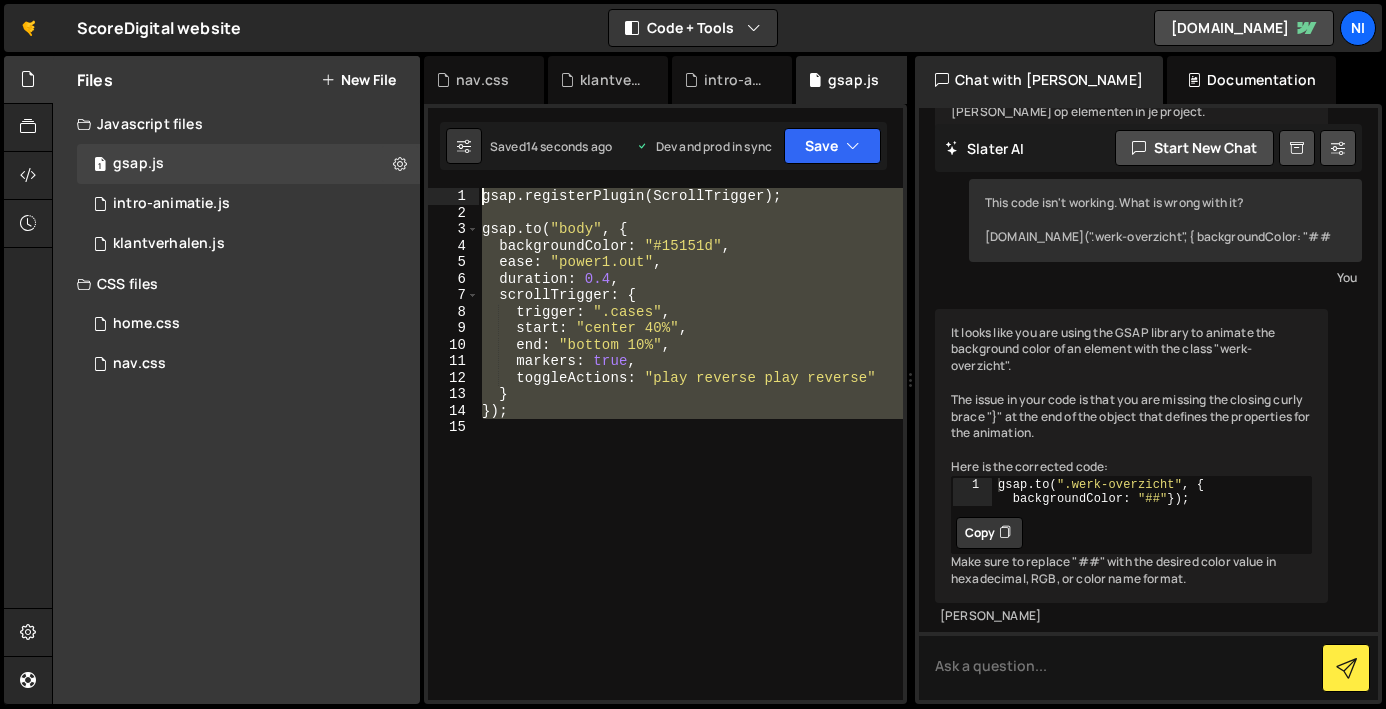 drag, startPoint x: 566, startPoint y: 463, endPoint x: 447, endPoint y: 123, distance: 360.22354 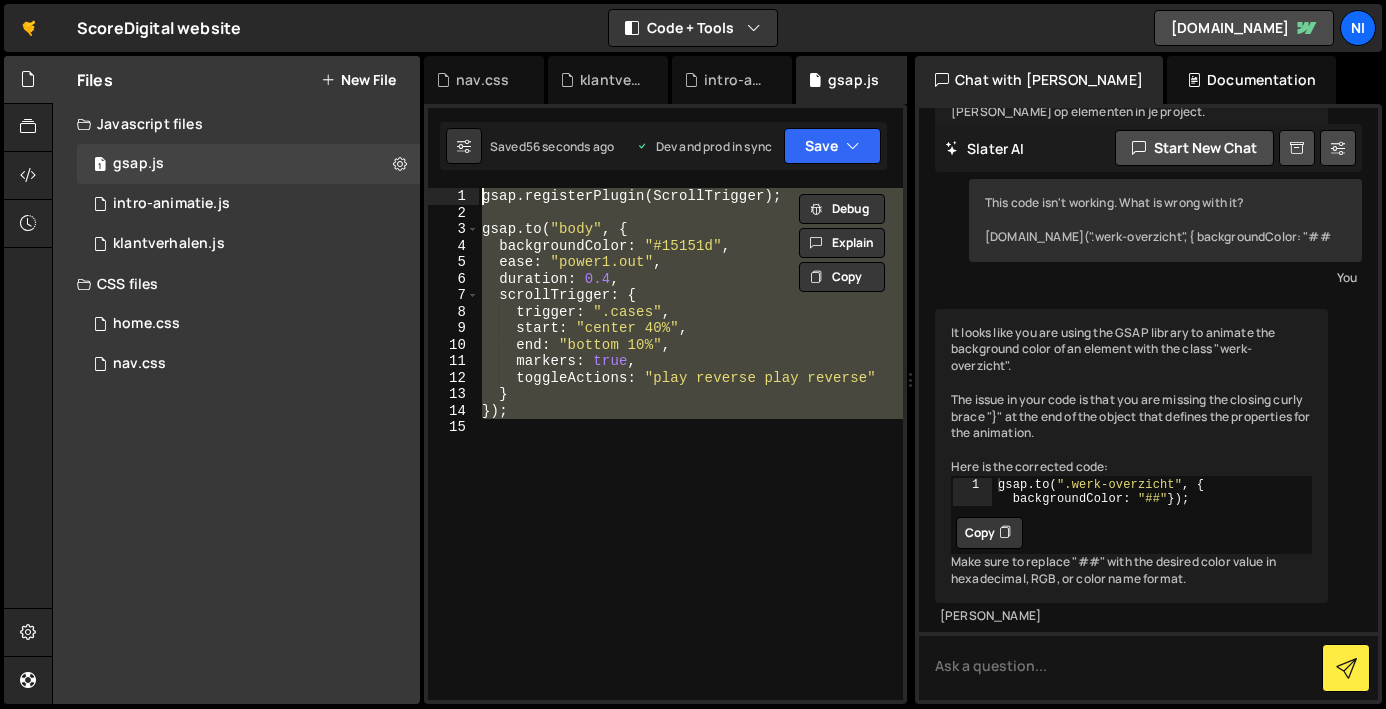 drag, startPoint x: 555, startPoint y: 430, endPoint x: 427, endPoint y: 148, distance: 309.69016 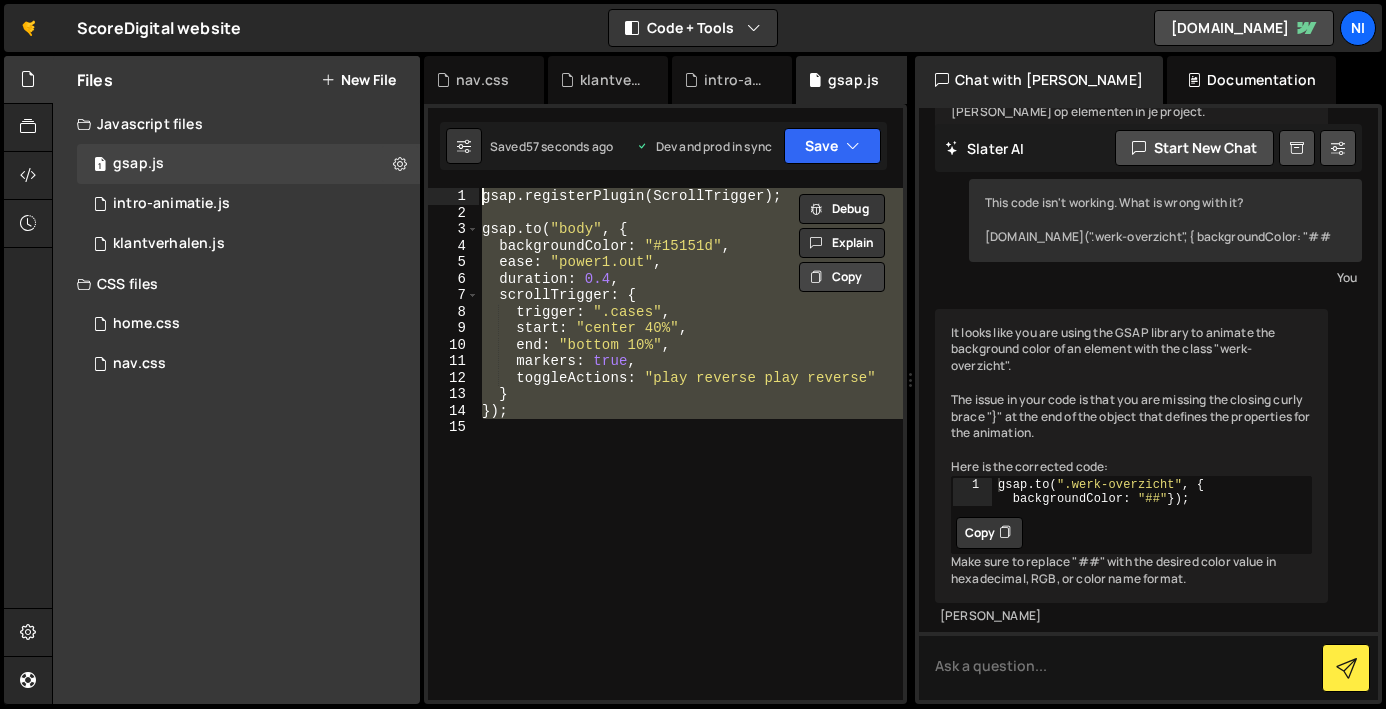 paste 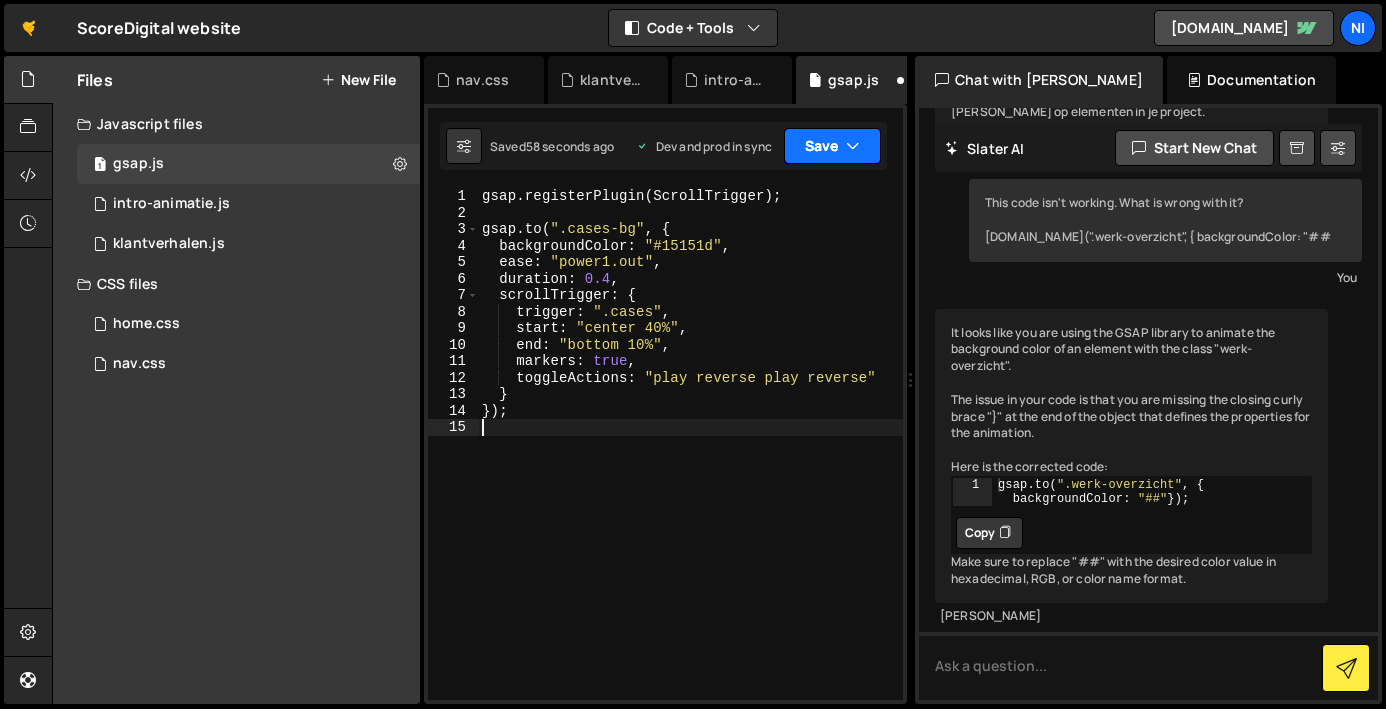 click on "Save" at bounding box center (832, 146) 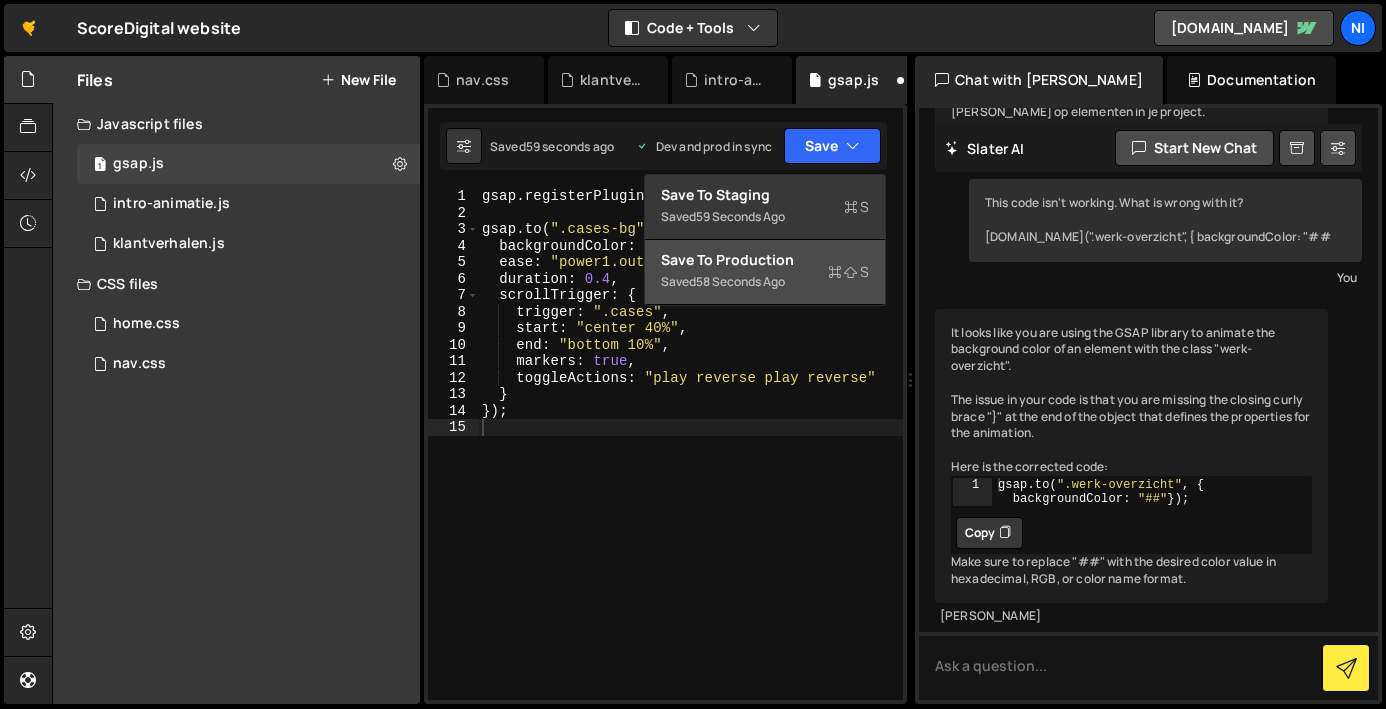 click on "Save to Production
S" at bounding box center [765, 260] 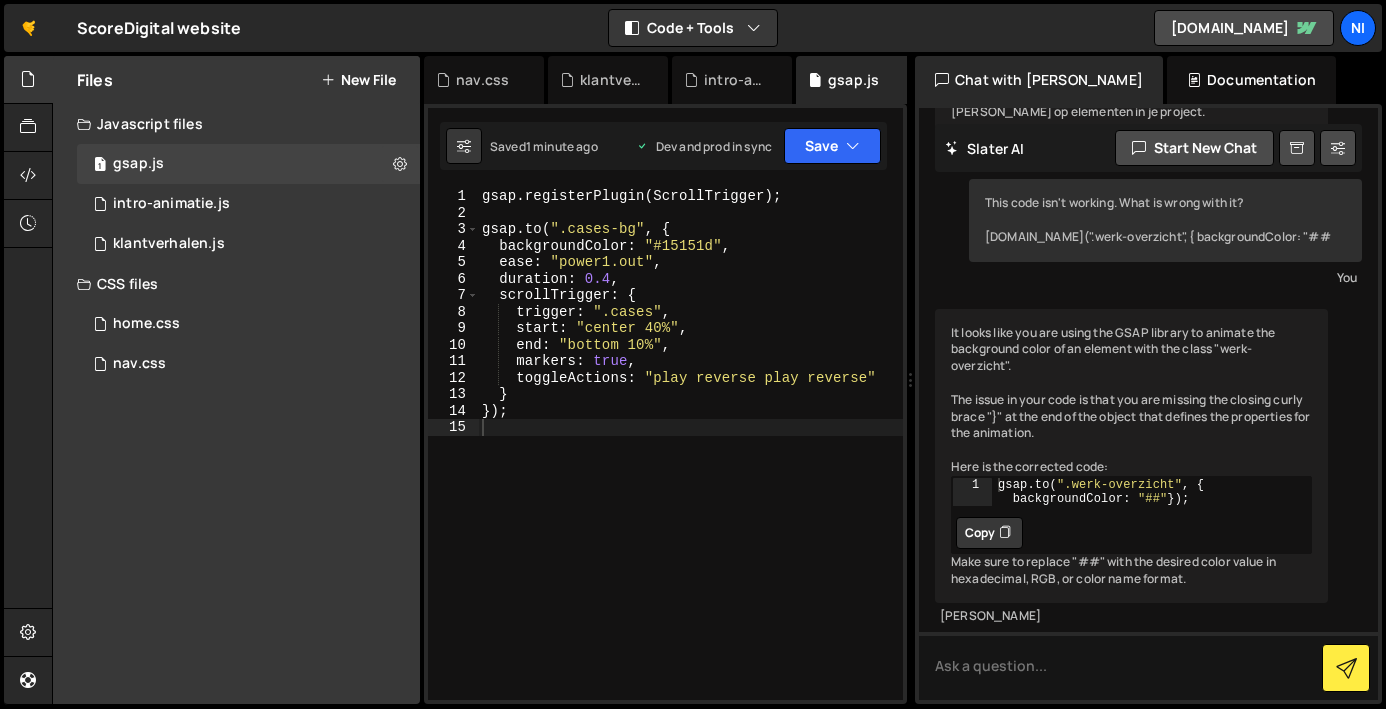 click on "gsap . registerPlugin ( ScrollTrigger ) ; gsap . to ( ".cases-bg" ,   {    backgroundColor :   "#15151d" ,    ease :   "power1.out" ,    duration :   0.4 ,    scrollTrigger :   {       trigger :   ".cases" ,       start :   "center 40%" ,       end :   "bottom 10%" ,       markers :   true ,       toggleActions :   "play reverse play reverse"    } }) ;" at bounding box center [690, 460] 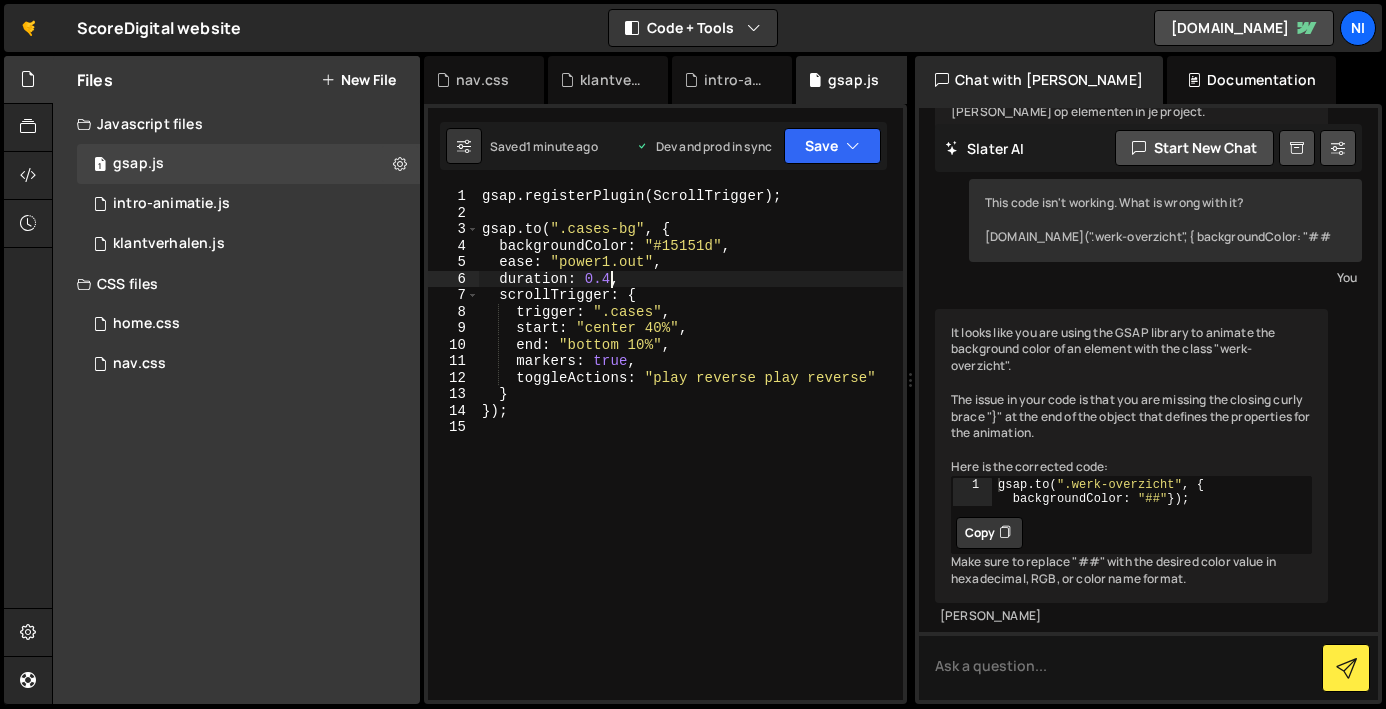 drag, startPoint x: 608, startPoint y: 272, endPoint x: 628, endPoint y: 278, distance: 20.880613 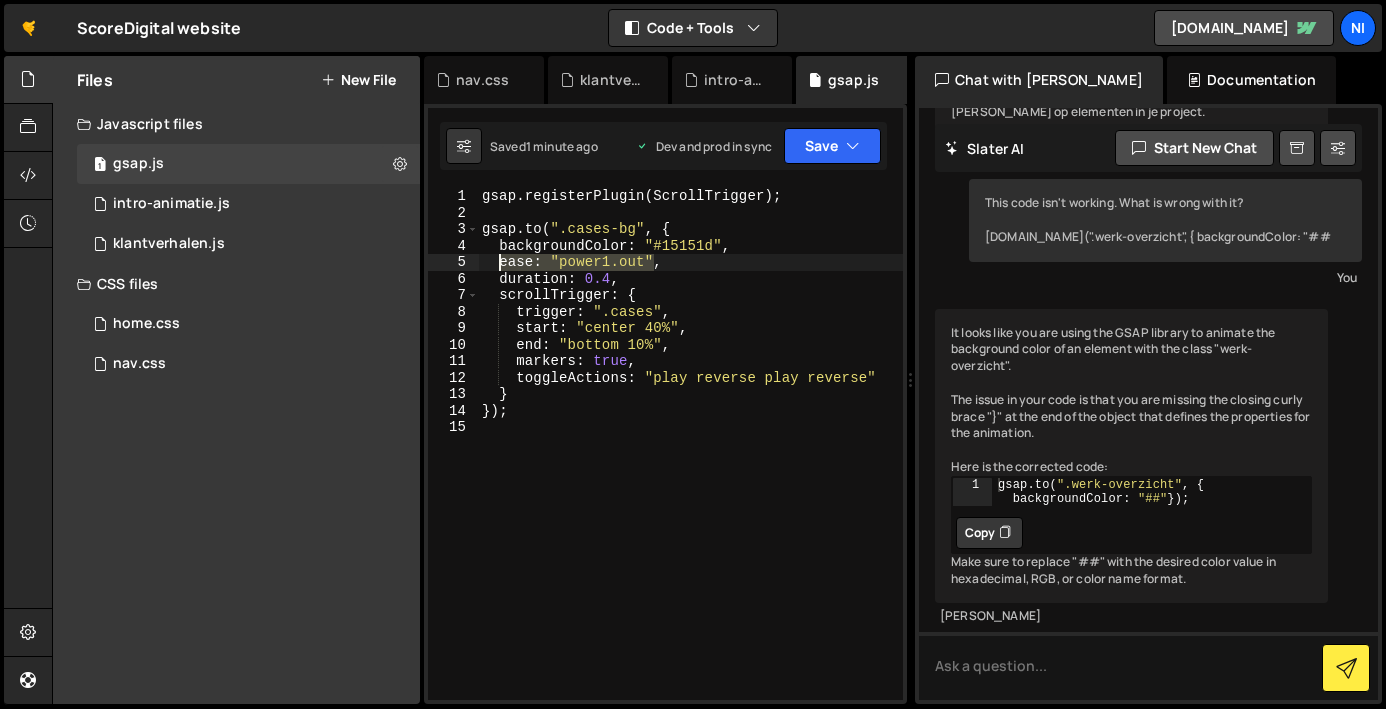 drag, startPoint x: 651, startPoint y: 264, endPoint x: 503, endPoint y: 265, distance: 148.00337 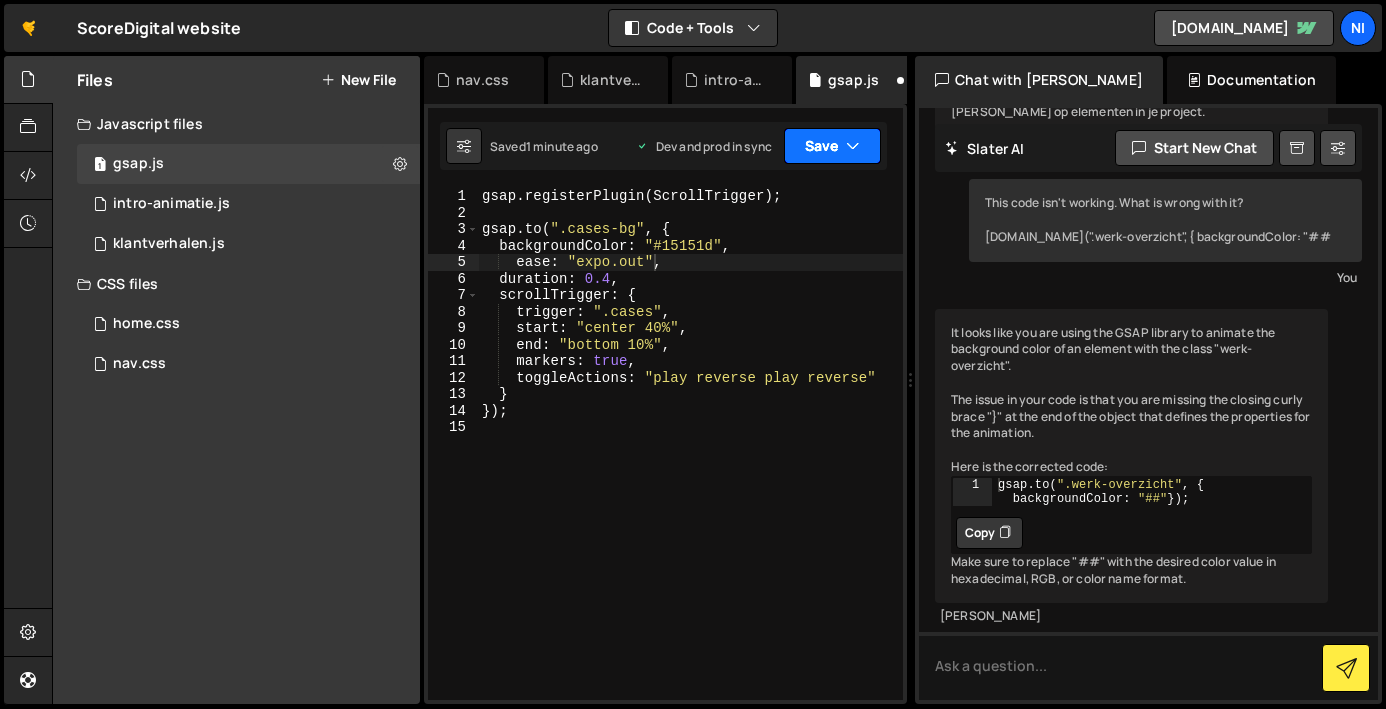 drag, startPoint x: 832, startPoint y: 150, endPoint x: 828, endPoint y: 171, distance: 21.377558 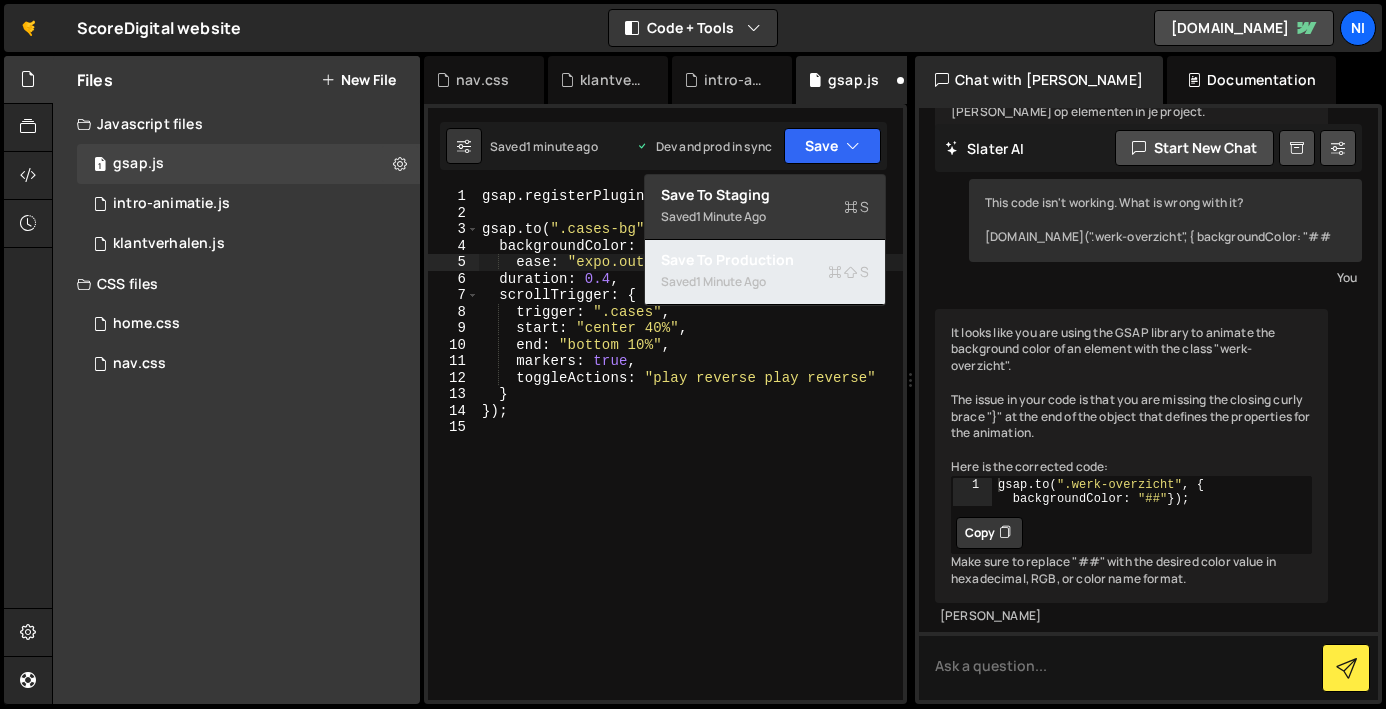 click on "Save to Production
S" at bounding box center [765, 260] 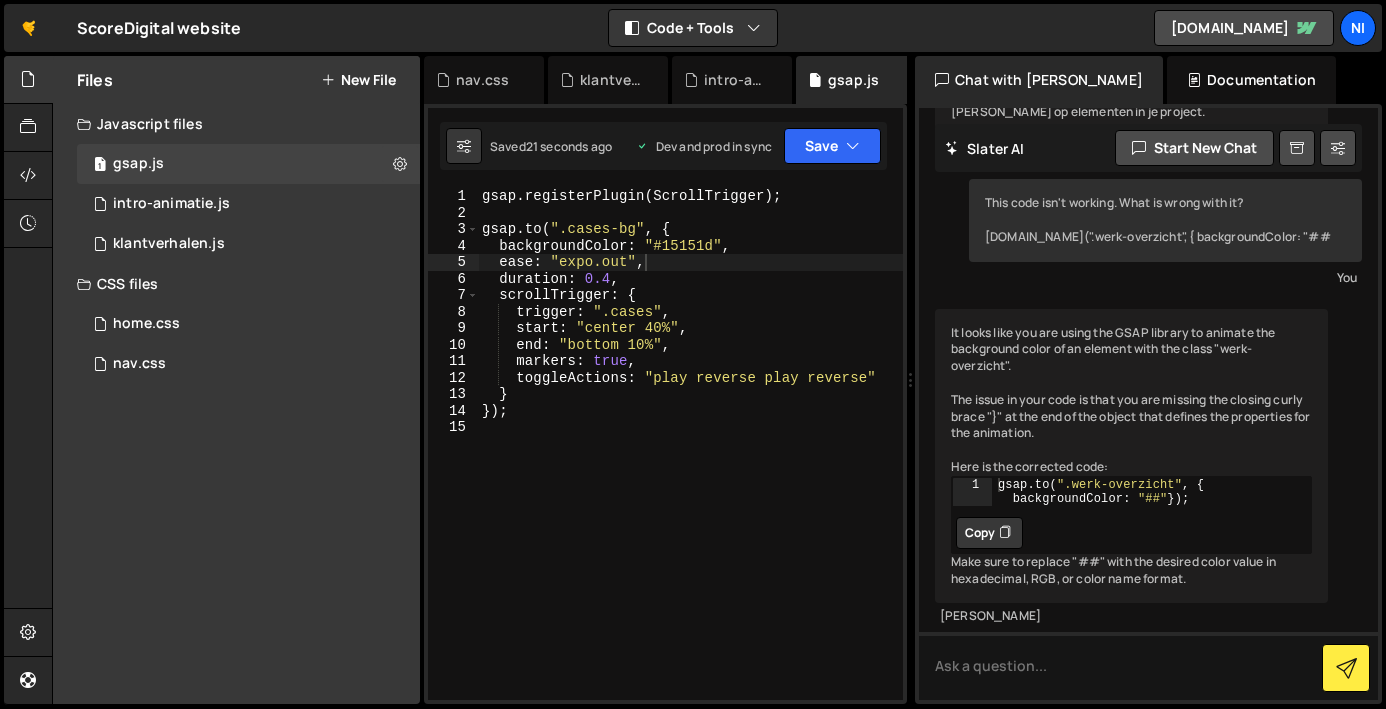 click on "gsap . registerPlugin ( ScrollTrigger ) ; gsap . to ( ".cases-bg" ,   {    backgroundColor :   "#15151d" ,    ease :   "expo.out" ,    duration :   0.4 ,    scrollTrigger :   {       trigger :   ".cases" ,       start :   "center 40%" ,       end :   "bottom 10%" ,       markers :   true ,       toggleActions :   "play reverse play reverse"    } }) ;" at bounding box center [690, 460] 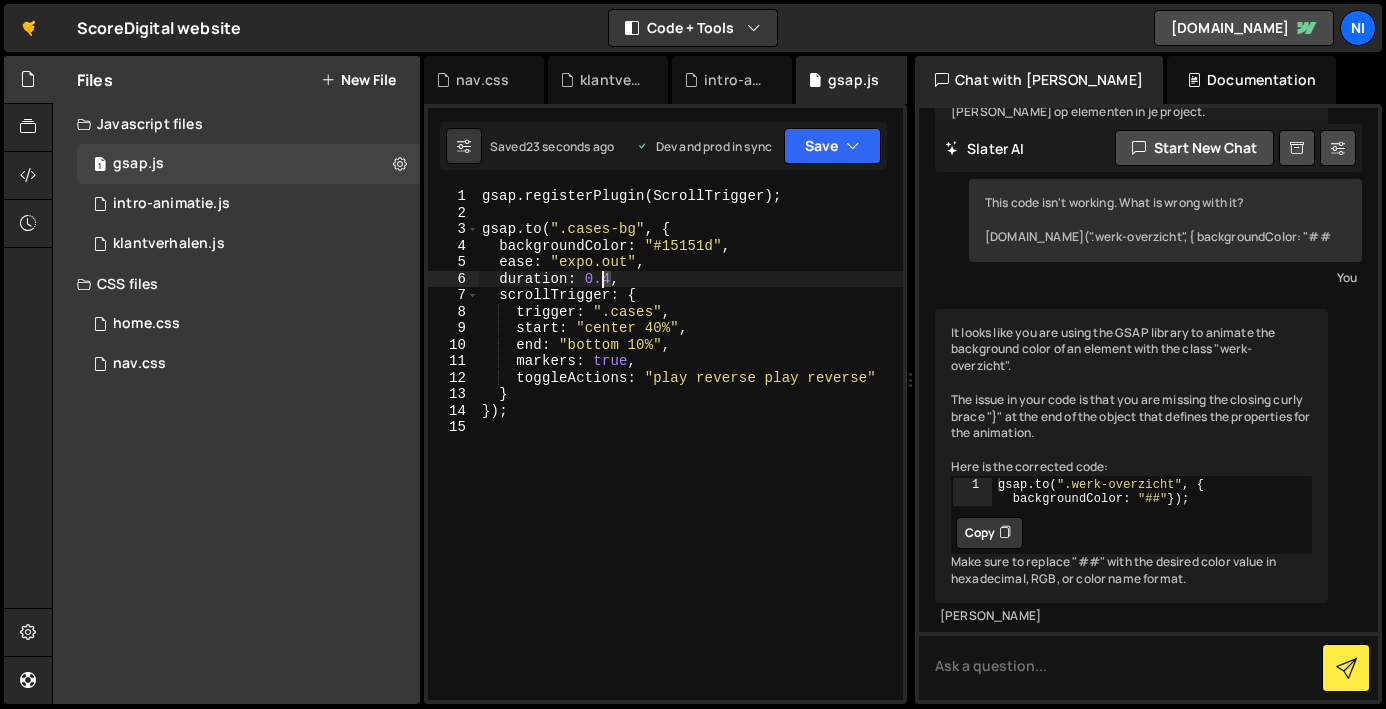 click on "gsap . registerPlugin ( ScrollTrigger ) ; gsap . to ( ".cases-bg" ,   {    backgroundColor :   "#15151d" ,    ease :   "expo.out" ,    duration :   0.4 ,    scrollTrigger :   {       trigger :   ".cases" ,       start :   "center 40%" ,       end :   "bottom 10%" ,       markers :   true ,       toggleActions :   "play reverse play reverse"    } }) ;" at bounding box center [690, 460] 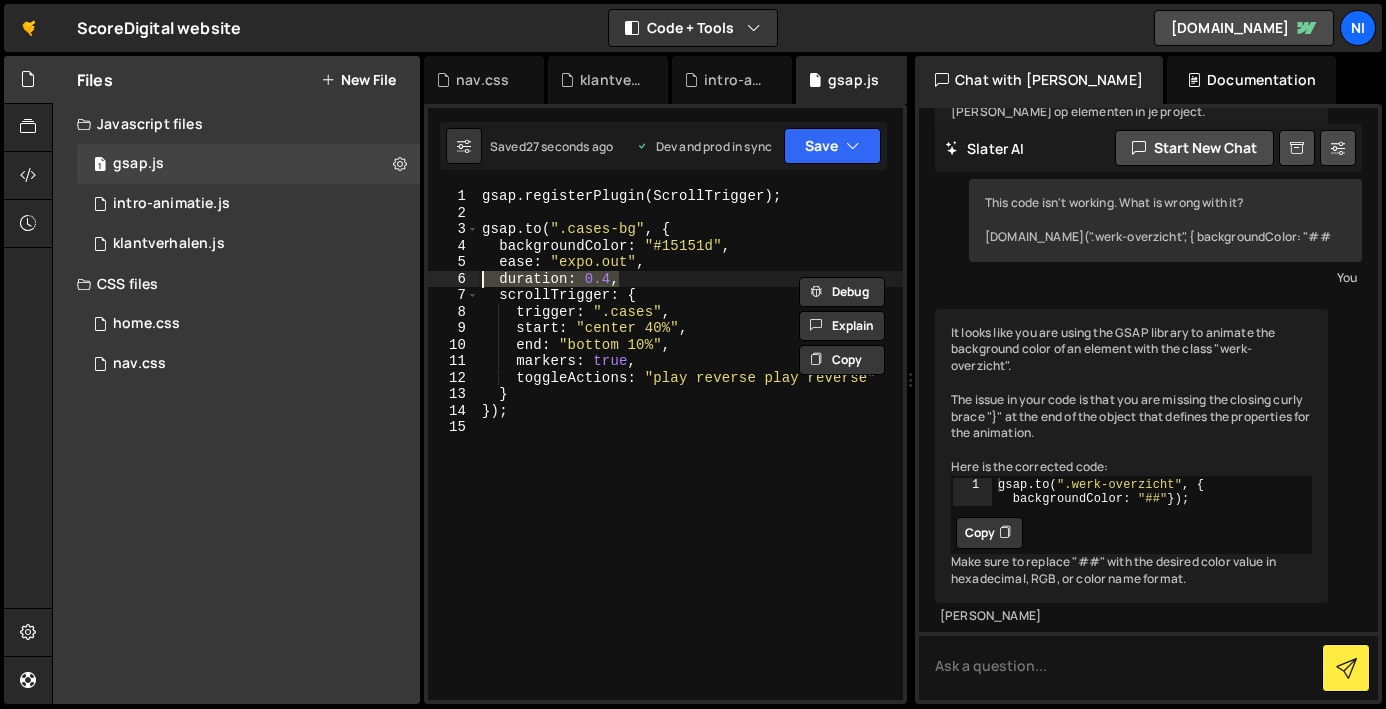 drag, startPoint x: 616, startPoint y: 279, endPoint x: 465, endPoint y: 280, distance: 151.00331 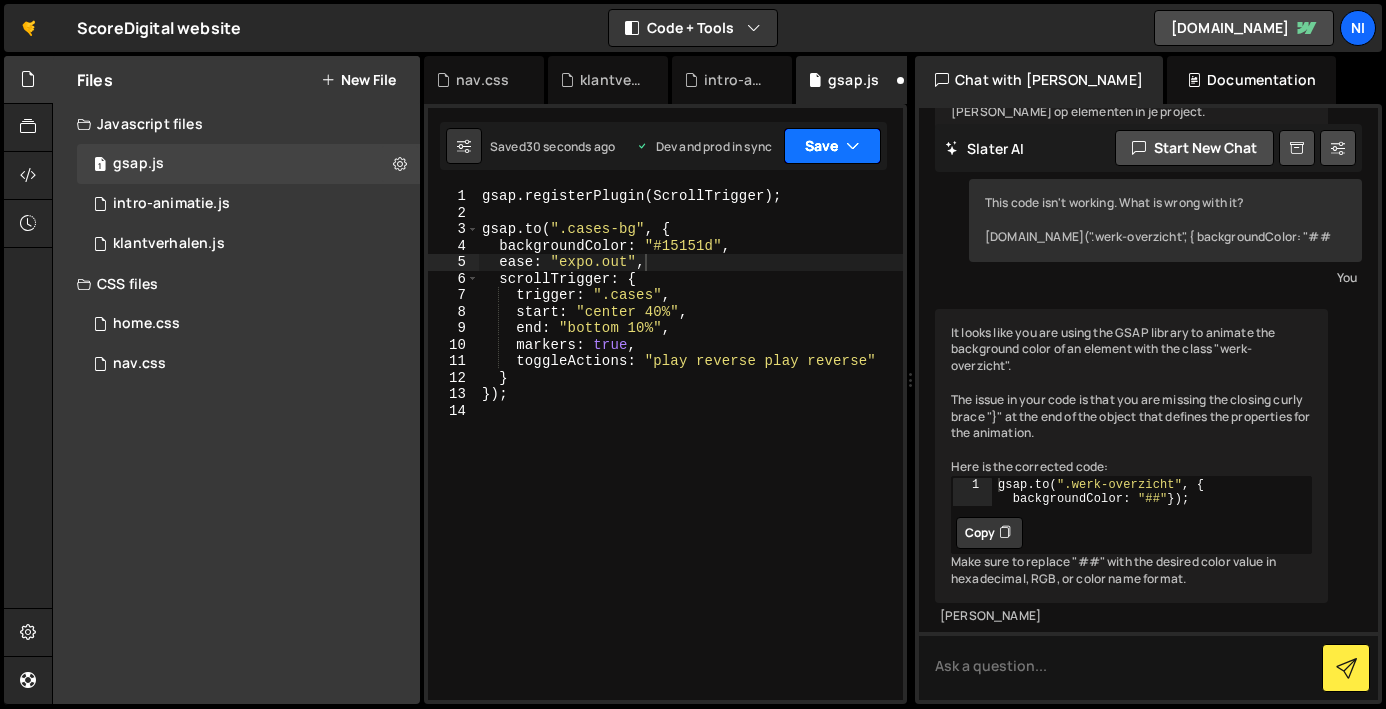 click on "Save" at bounding box center [832, 146] 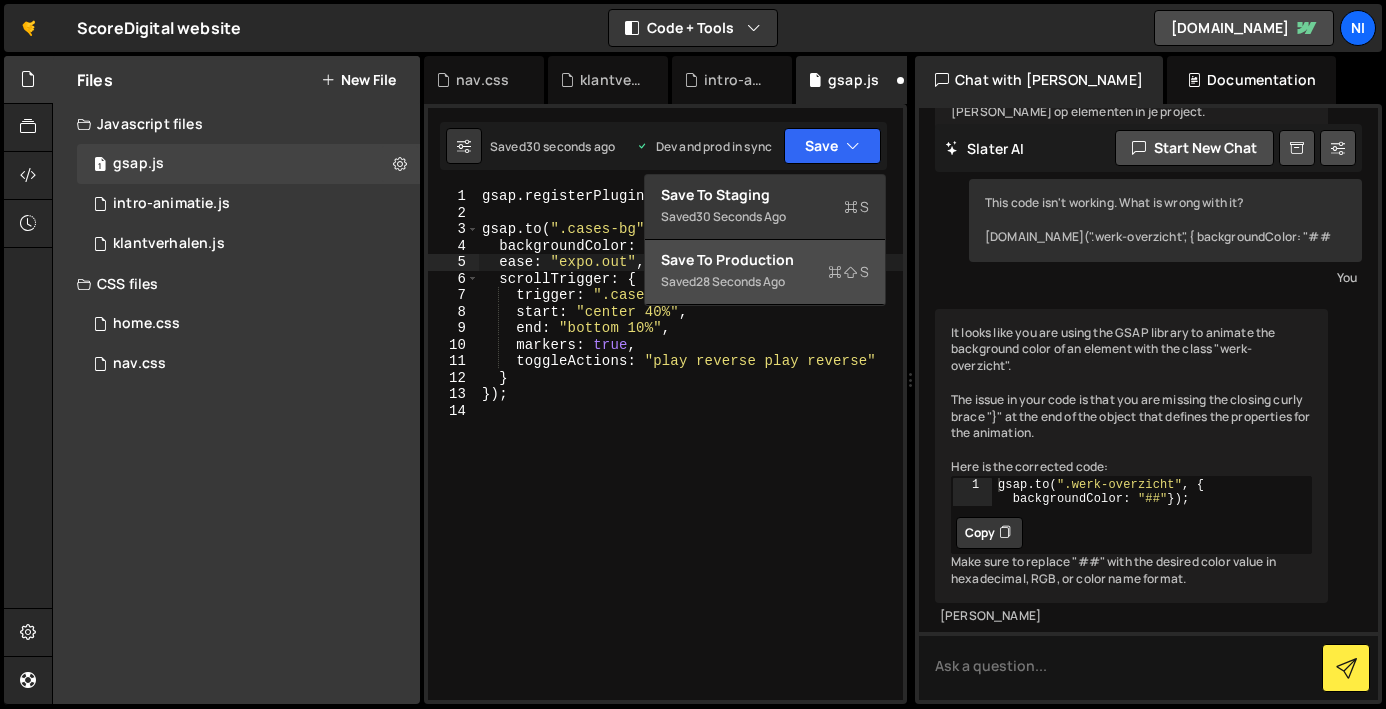 click on "28 seconds ago" at bounding box center (740, 281) 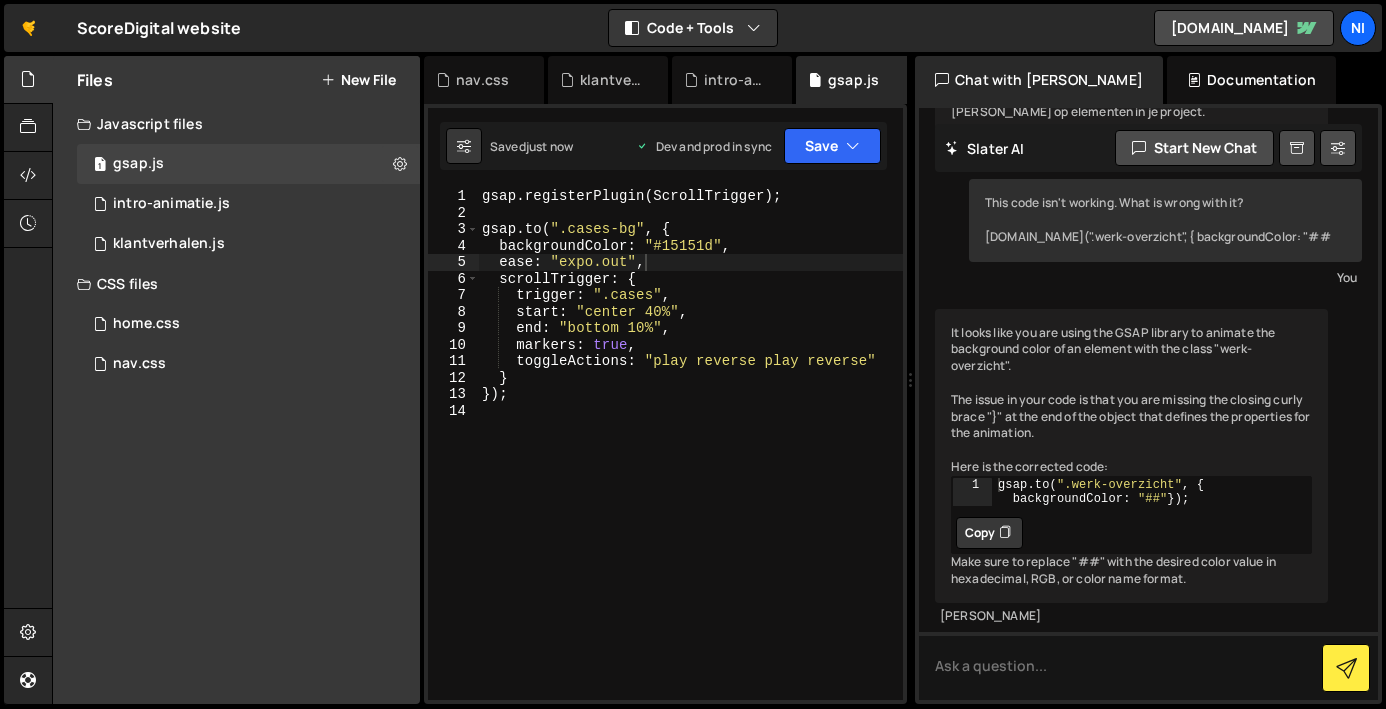 click on "gsap . registerPlugin ( ScrollTrigger ) ; gsap . to ( ".cases-bg" ,   {    backgroundColor :   "#15151d" ,    ease :   "expo.out" ,    scrollTrigger :   {       trigger :   ".cases" ,       start :   "center 40%" ,       end :   "bottom 10%" ,       markers :   true ,       toggleActions :   "play reverse play reverse"    } }) ;" at bounding box center [690, 460] 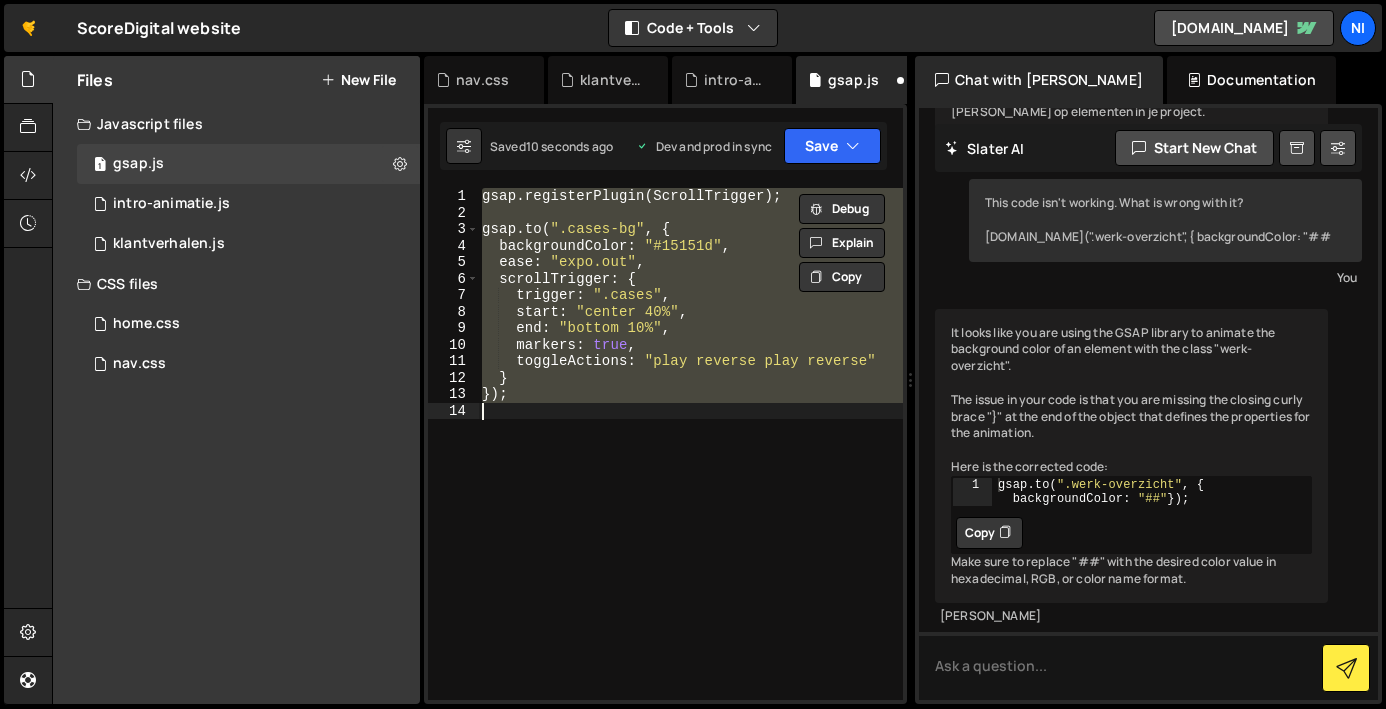 click on "gsap . registerPlugin ( ScrollTrigger ) ; gsap . to ( ".cases-bg" ,   {    backgroundColor :   "#15151d" ,    ease :   "expo.out" ,    scrollTrigger :   {       trigger :   ".cases" ,       start :   "center 40%" ,       end :   "bottom 10%" ,       markers :   true ,       toggleActions :   "play reverse play reverse"    } }) ;" at bounding box center [690, 444] 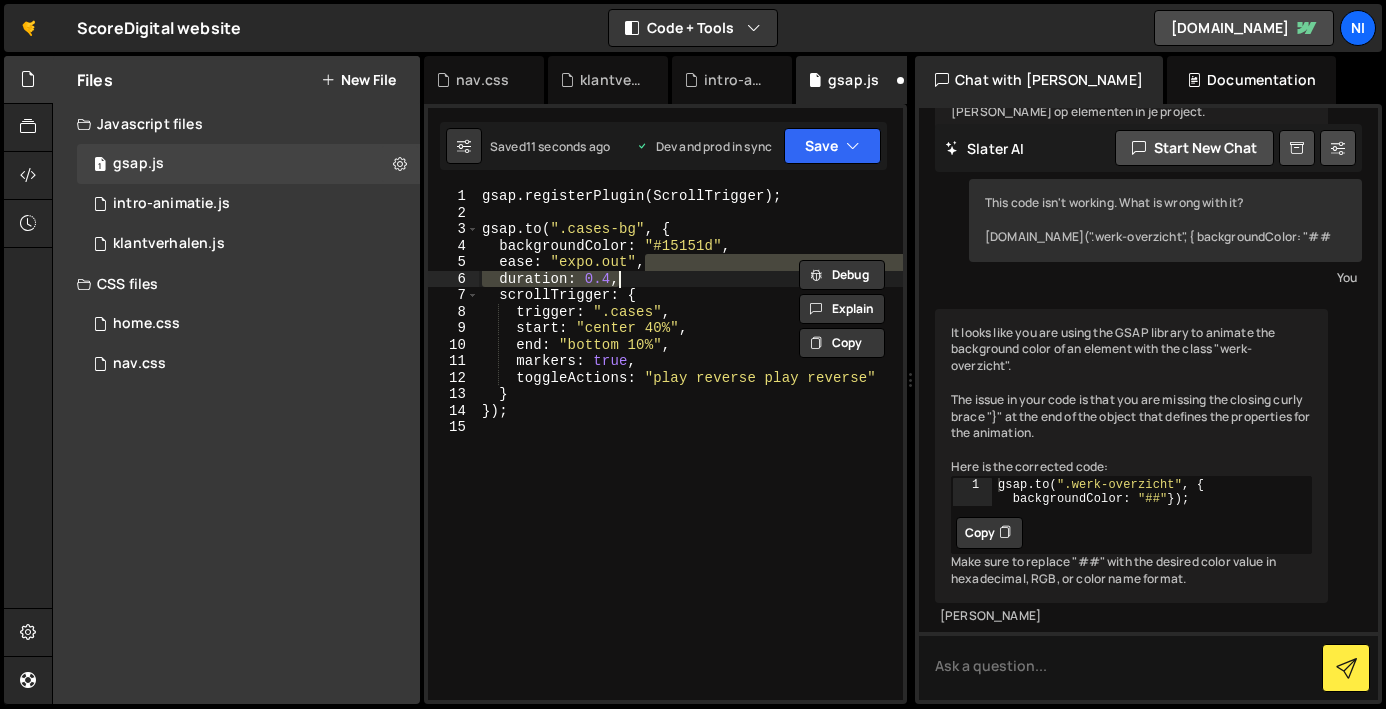 drag, startPoint x: 638, startPoint y: 276, endPoint x: 624, endPoint y: 280, distance: 14.56022 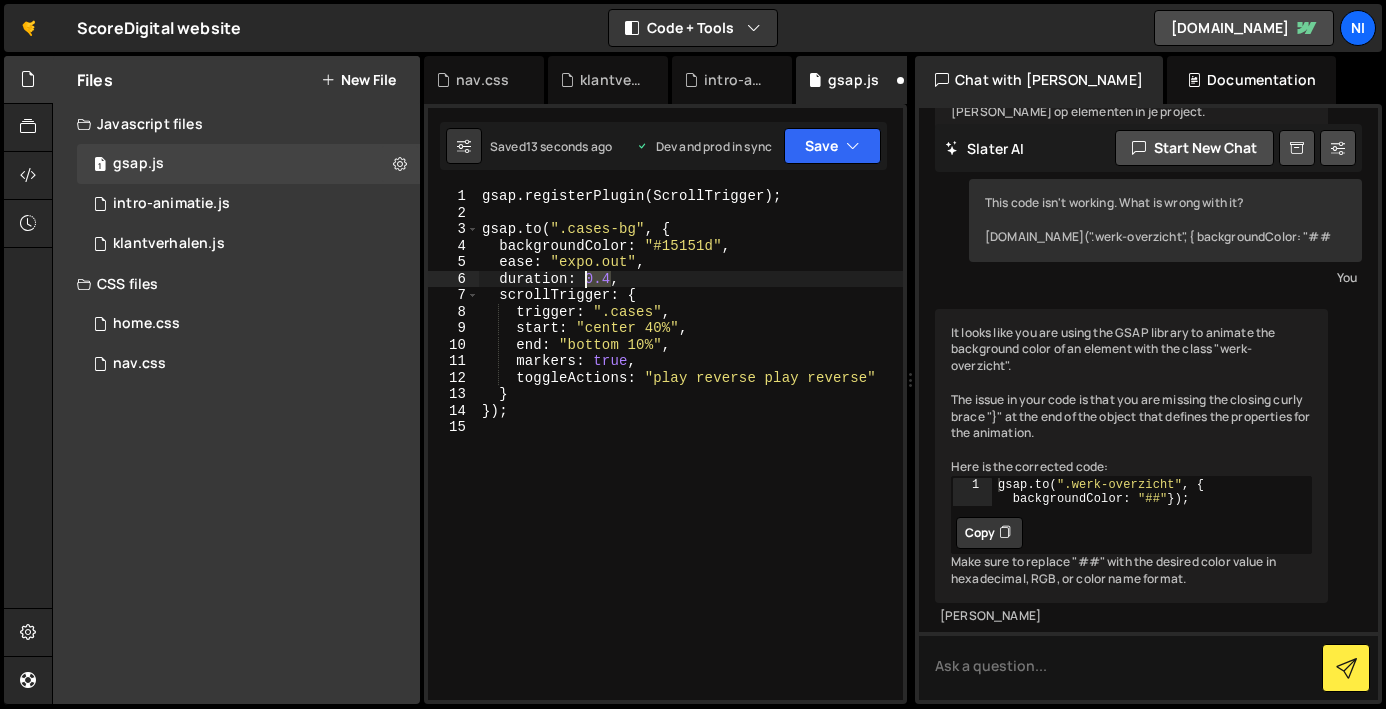 drag, startPoint x: 611, startPoint y: 280, endPoint x: 590, endPoint y: 280, distance: 21 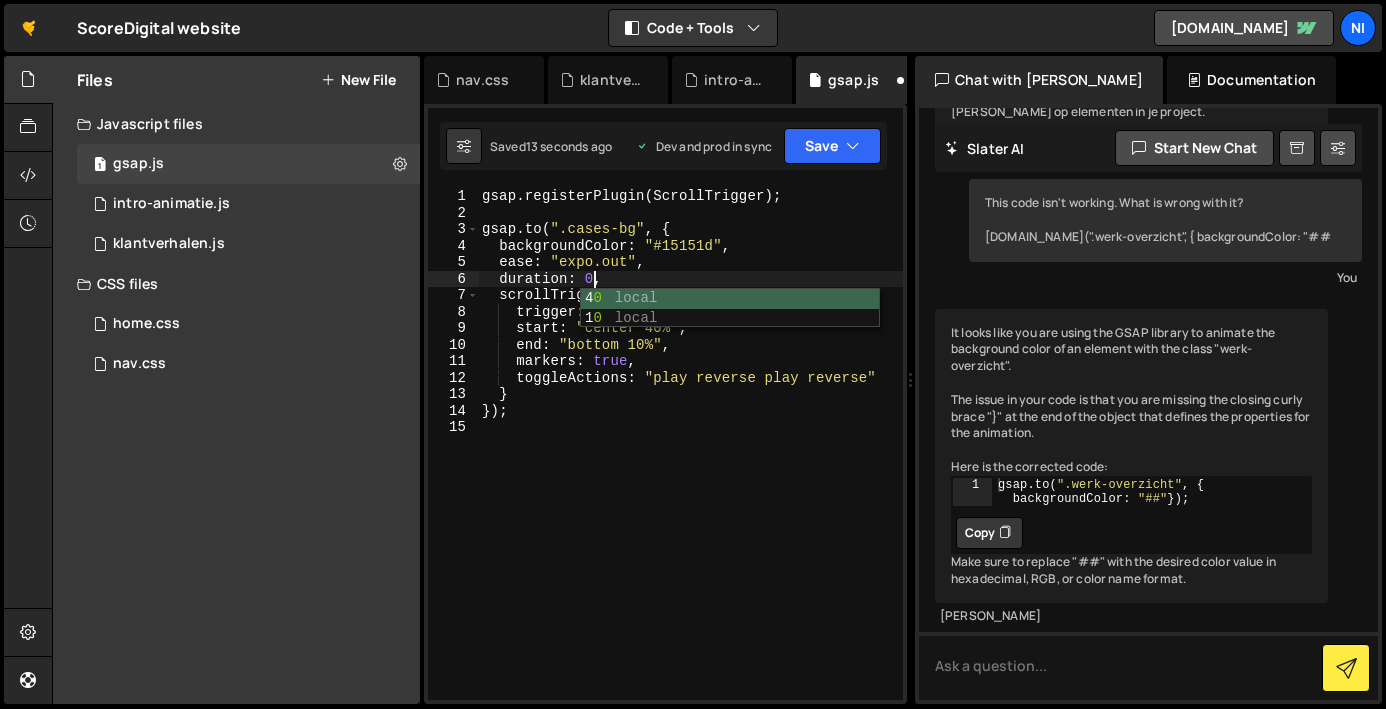 scroll, scrollTop: 0, scrollLeft: 7, axis: horizontal 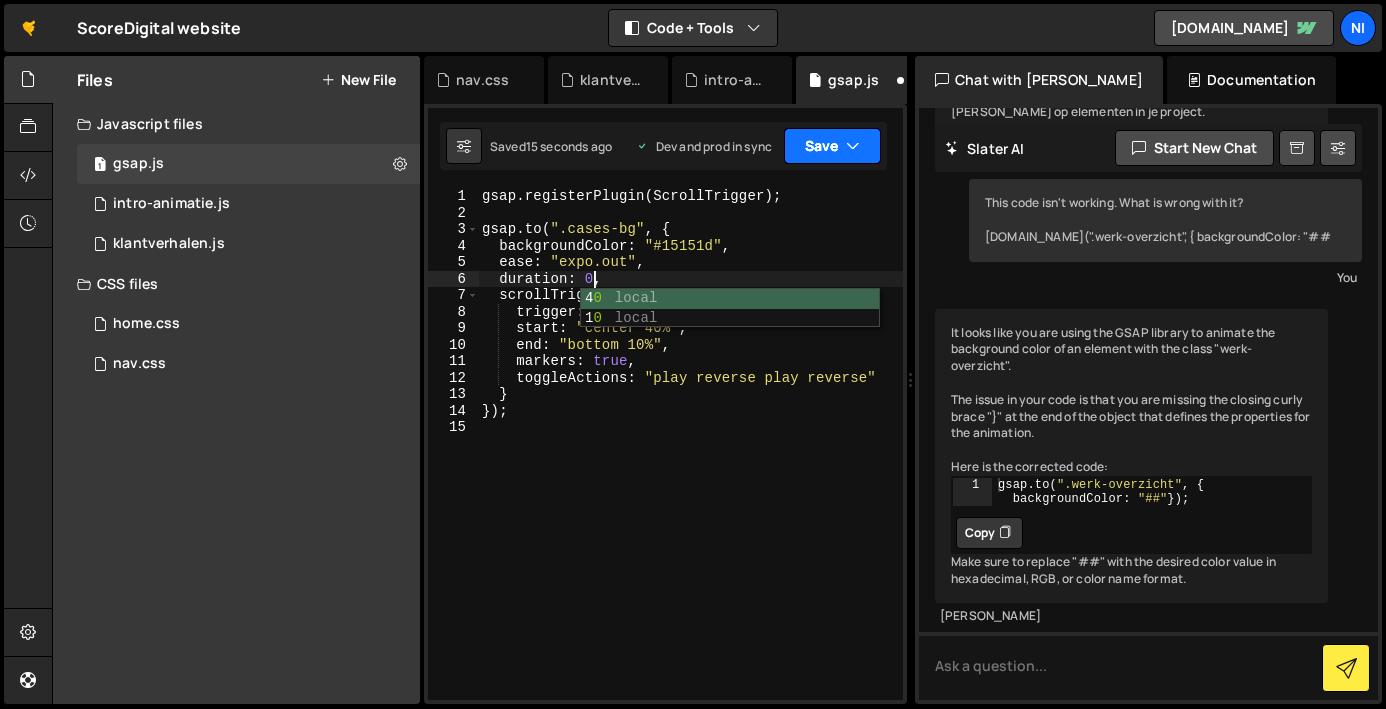 click on "Save" at bounding box center [832, 146] 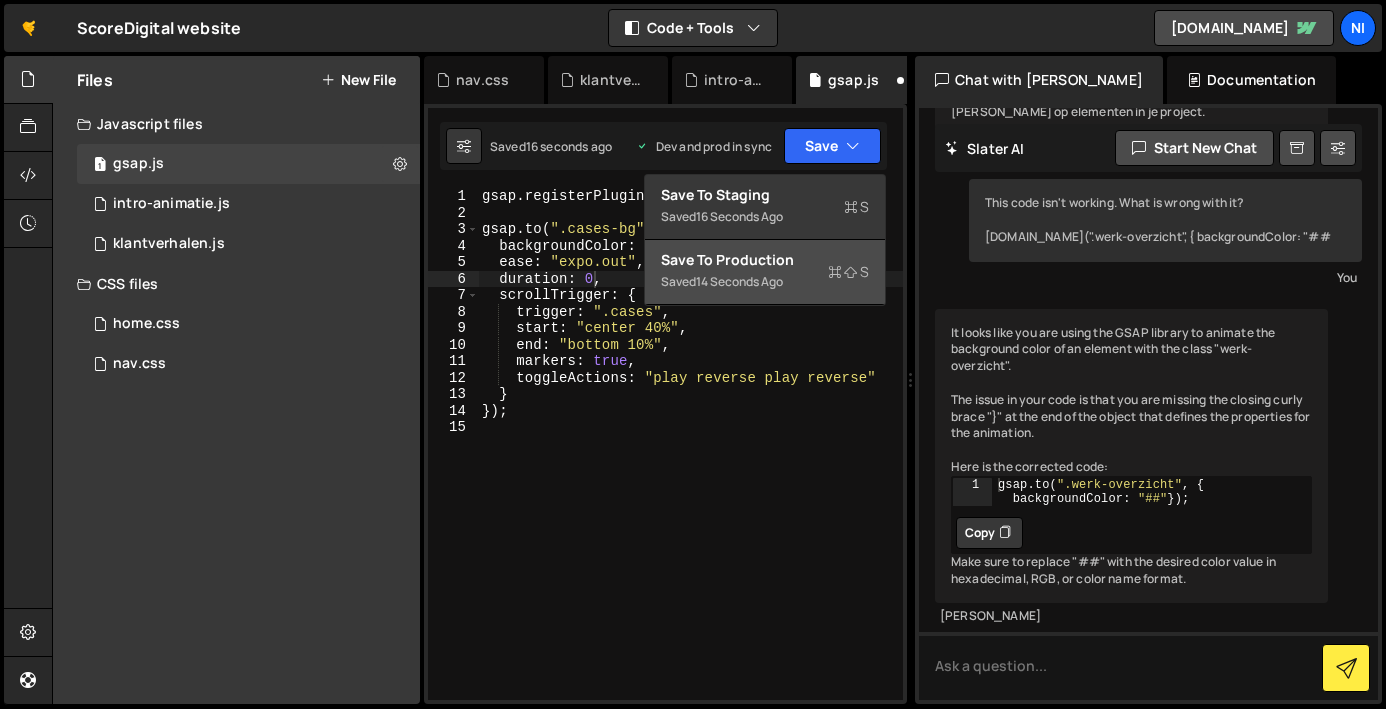 click on "Saved  14 seconds ago" at bounding box center (765, 282) 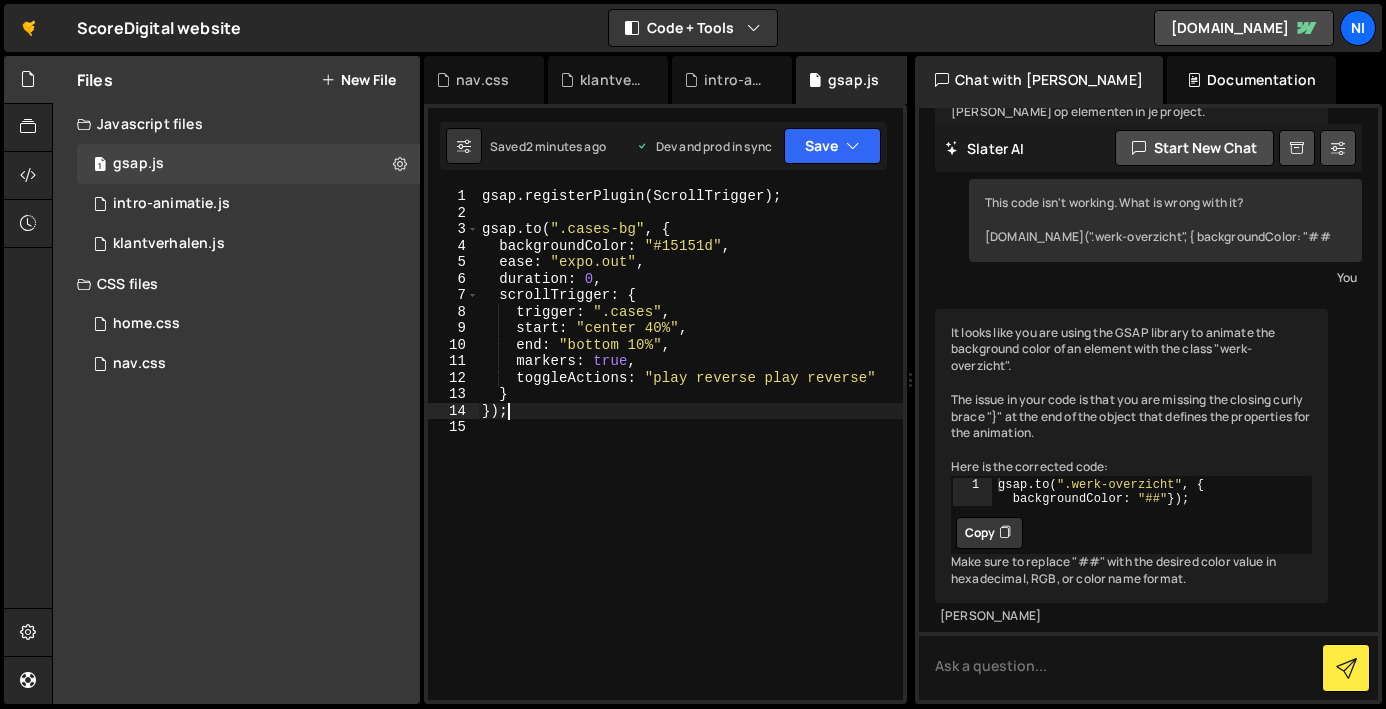 click on "gsap . registerPlugin ( ScrollTrigger ) ; gsap . to ( ".cases-bg" ,   {    backgroundColor :   "#15151d" ,    ease :   "expo.out" ,    duration :   0 ,    scrollTrigger :   {       trigger :   ".cases" ,       start :   "center 40%" ,       end :   "bottom 10%" ,       markers :   true ,       toggleActions :   "play reverse play reverse"    } }) ;" at bounding box center (690, 460) 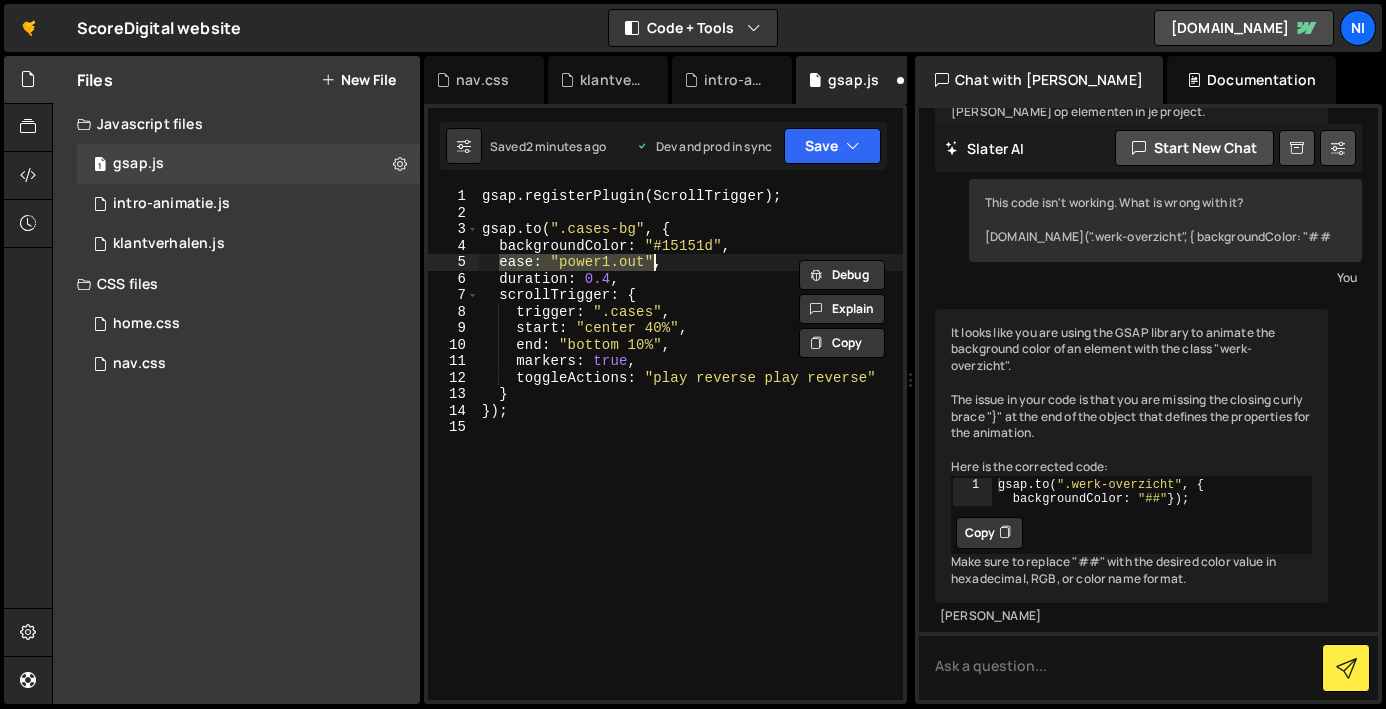 type on "});" 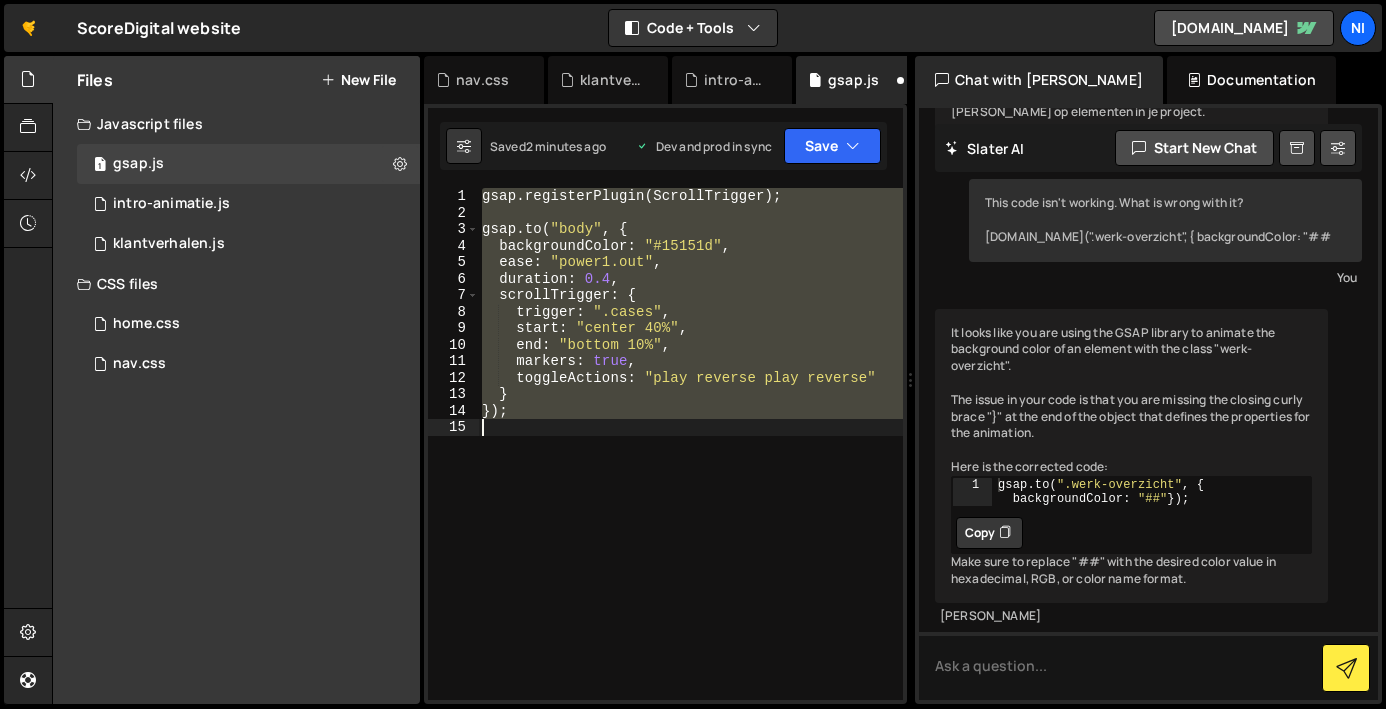 click on "gsap . registerPlugin ( ScrollTrigger ) ; gsap . to ( "body" ,   {    backgroundColor :   "#15151d" ,    ease :   "power1.out" ,    duration :   0.4 ,    scrollTrigger :   {       trigger :   ".cases" ,       start :   "center 40%" ,       end :   "bottom 10%" ,       markers :   true ,       toggleActions :   "play reverse play reverse"    } }) ;" at bounding box center (690, 444) 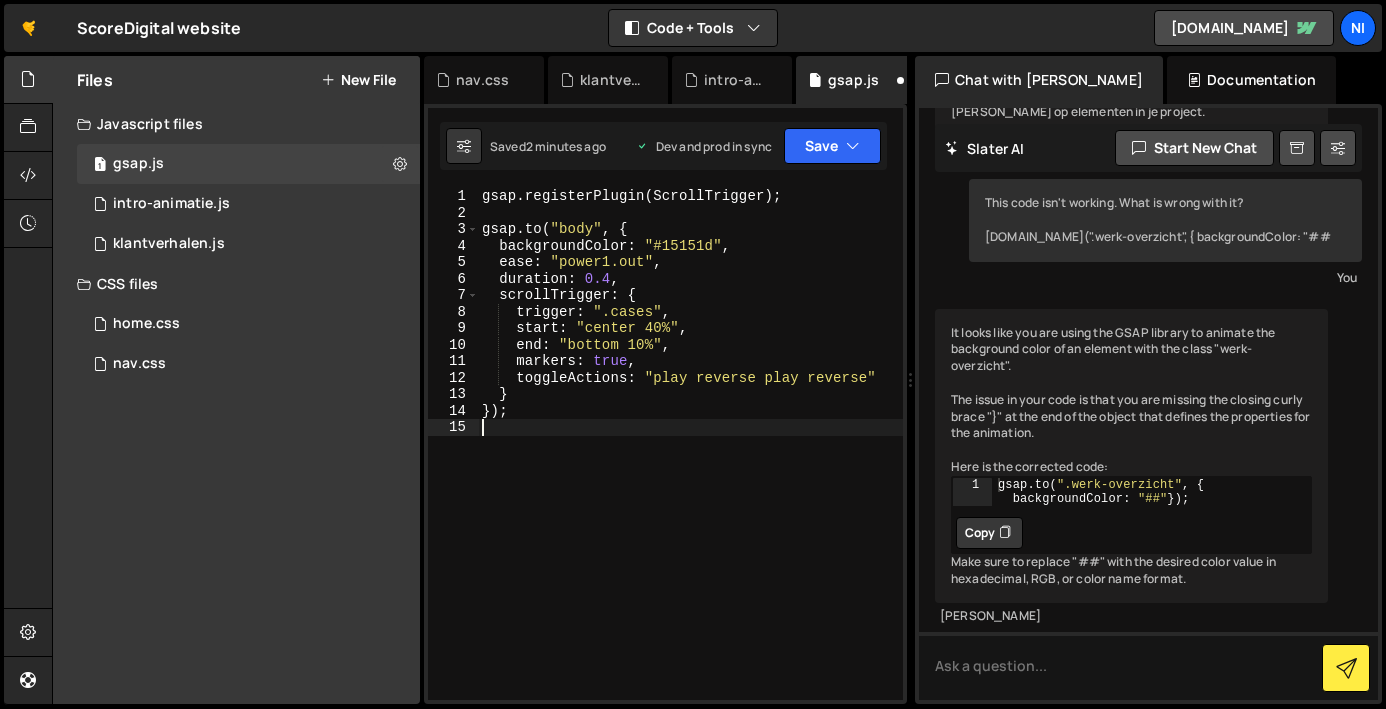 scroll, scrollTop: 0, scrollLeft: 0, axis: both 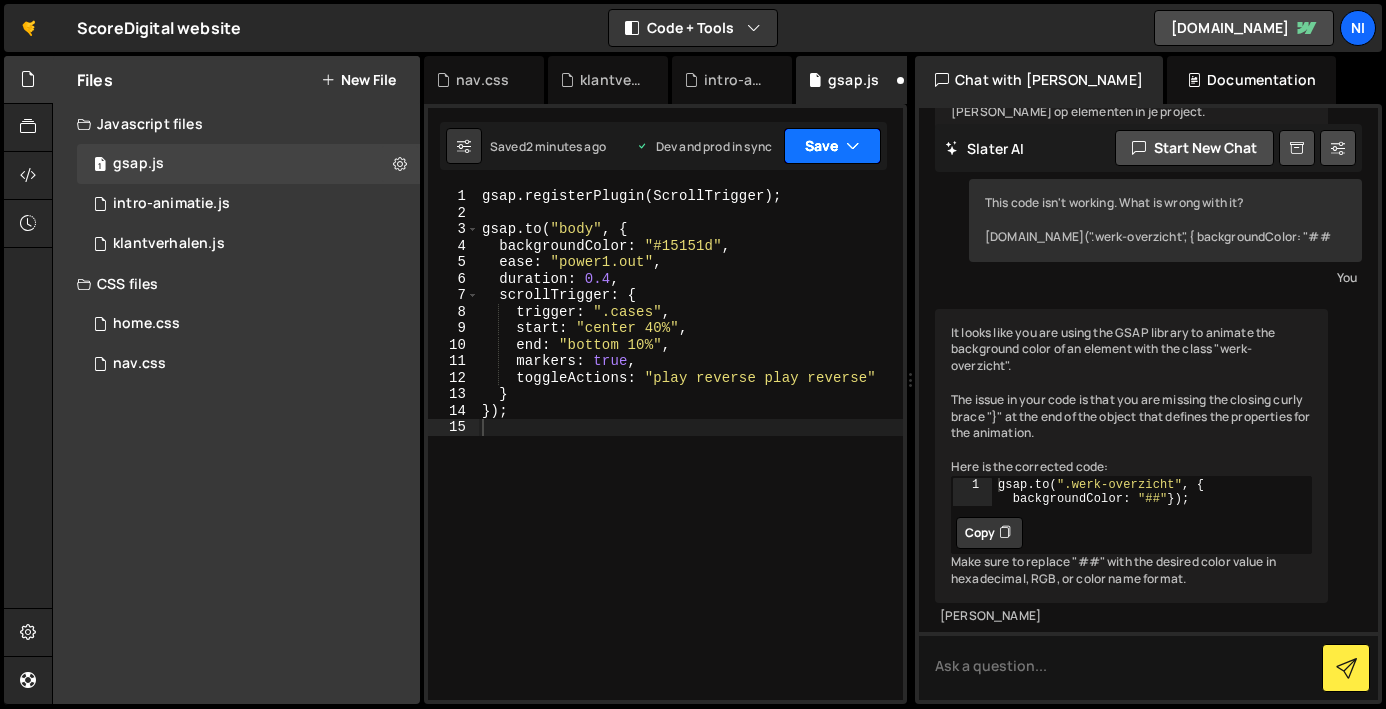 click on "Save" at bounding box center (832, 146) 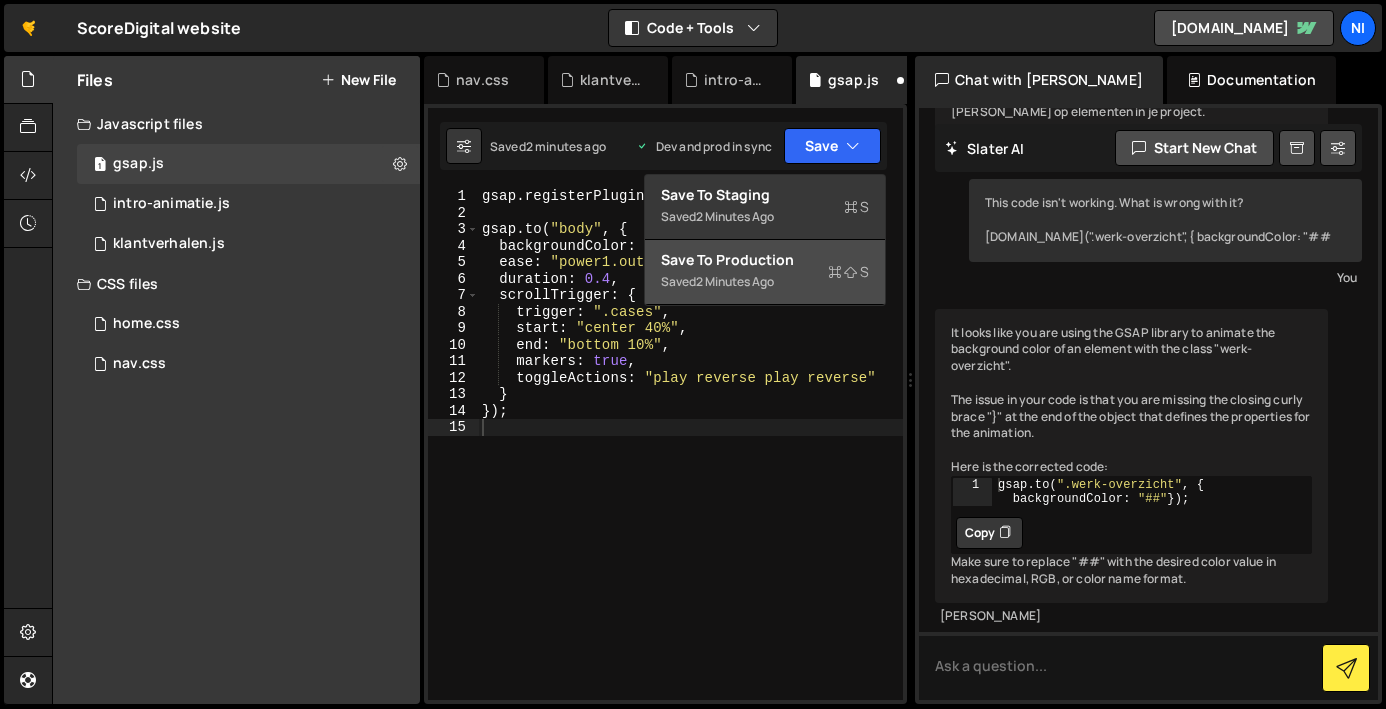 click on "Saved  2 minutes ago" at bounding box center [765, 282] 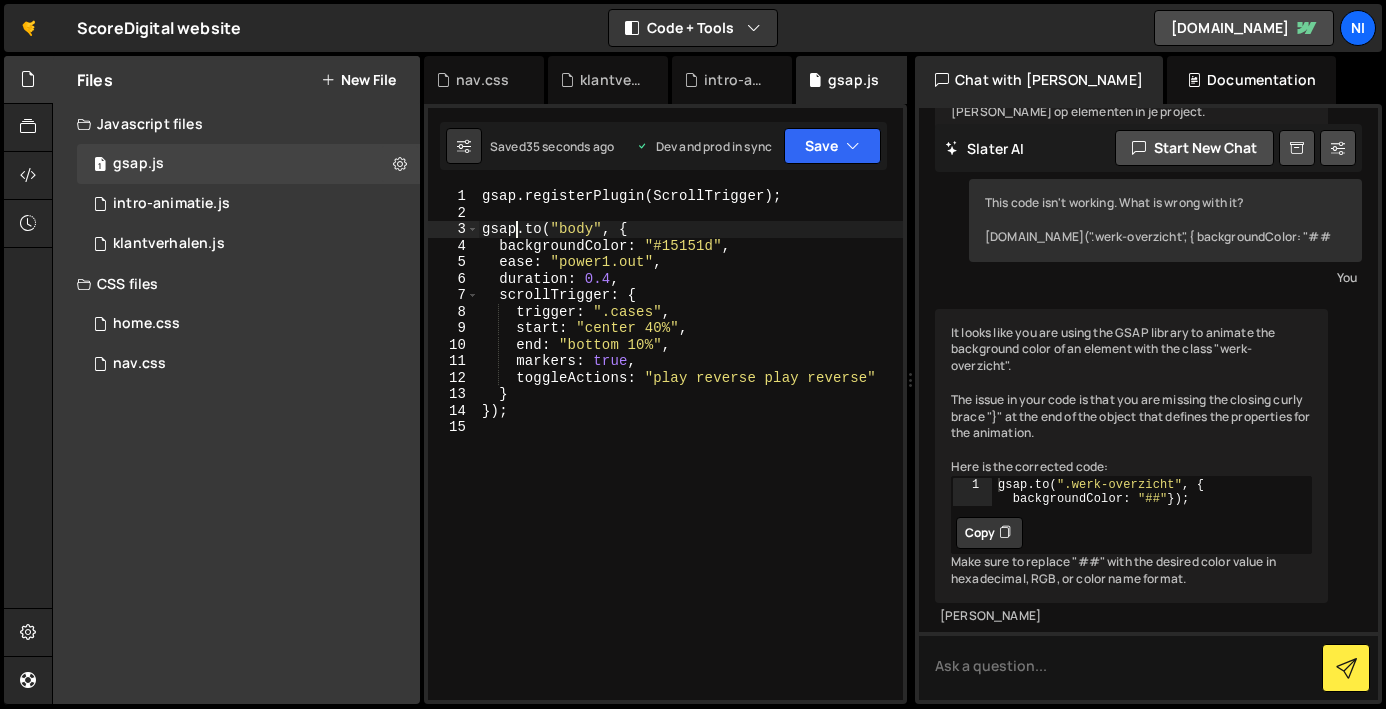 click on "gsap . registerPlugin ( ScrollTrigger ) ; gsap . to ( "body" ,   {    backgroundColor :   "#15151d" ,    ease :   "power1.out" ,    duration :   0.4 ,    scrollTrigger :   {       trigger :   ".cases" ,       start :   "center 40%" ,       end :   "bottom 10%" ,       markers :   true ,       toggleActions :   "play reverse play reverse"    } }) ;" at bounding box center [690, 460] 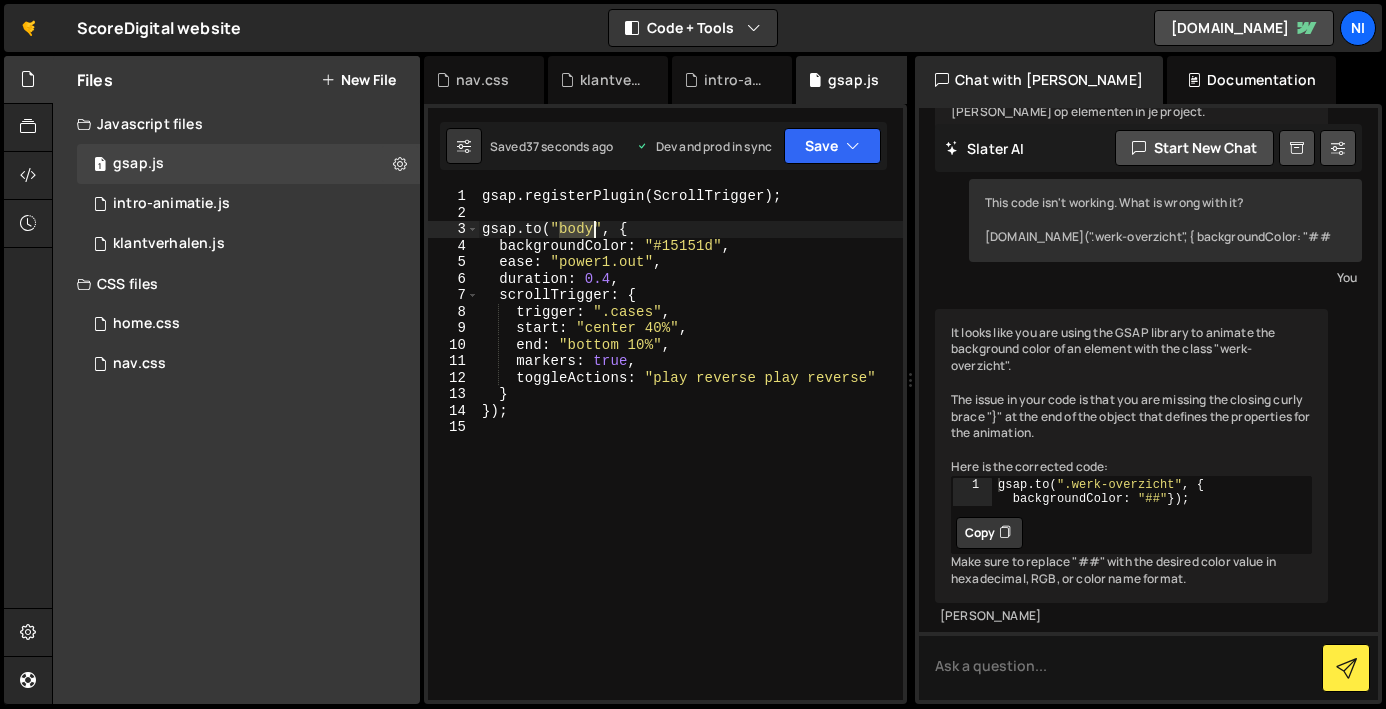 drag, startPoint x: 563, startPoint y: 231, endPoint x: 591, endPoint y: 225, distance: 28.635643 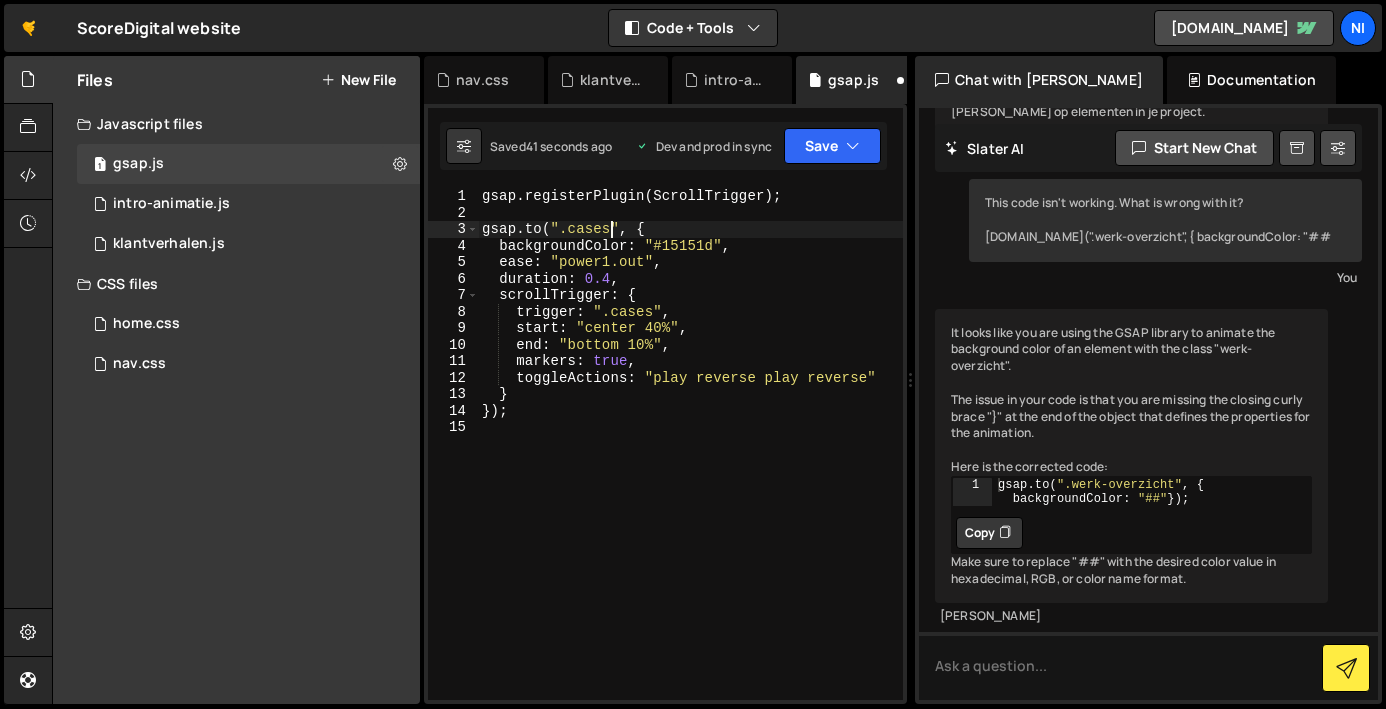 scroll, scrollTop: 0, scrollLeft: 8, axis: horizontal 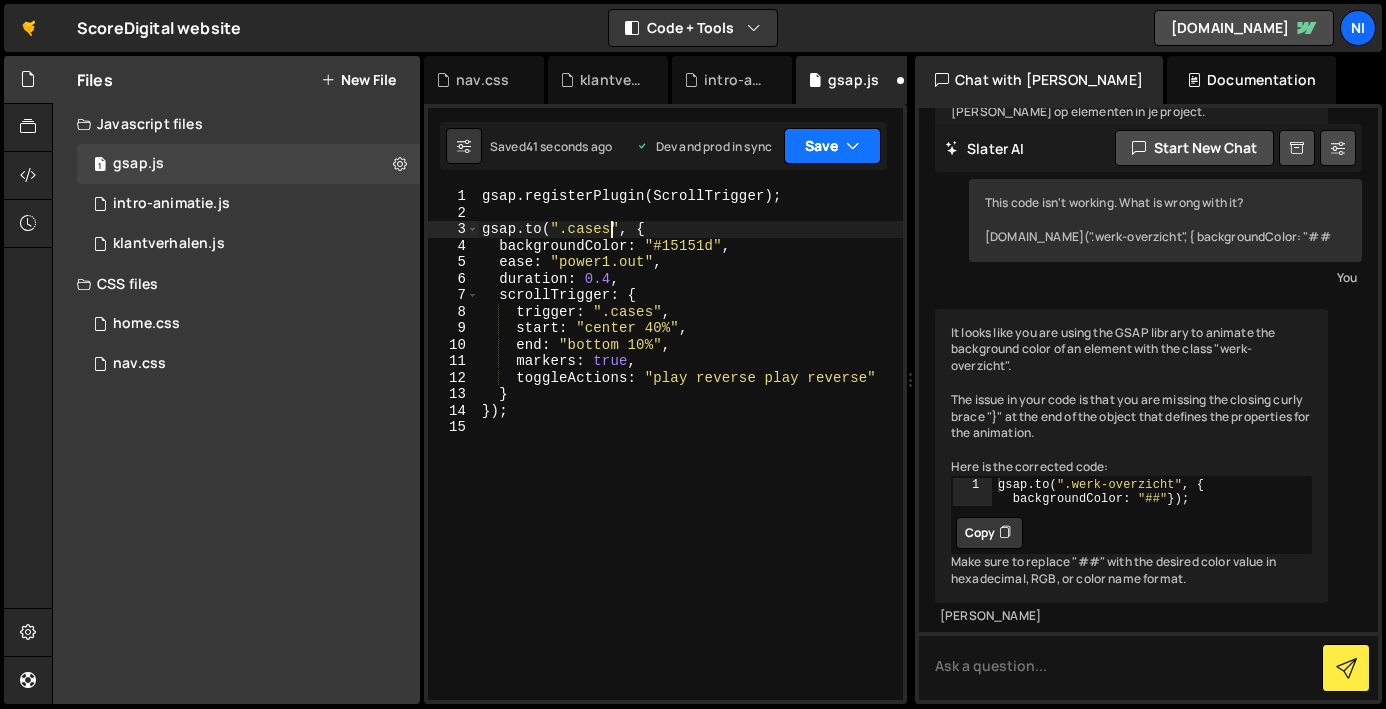 click on "Save" at bounding box center [832, 146] 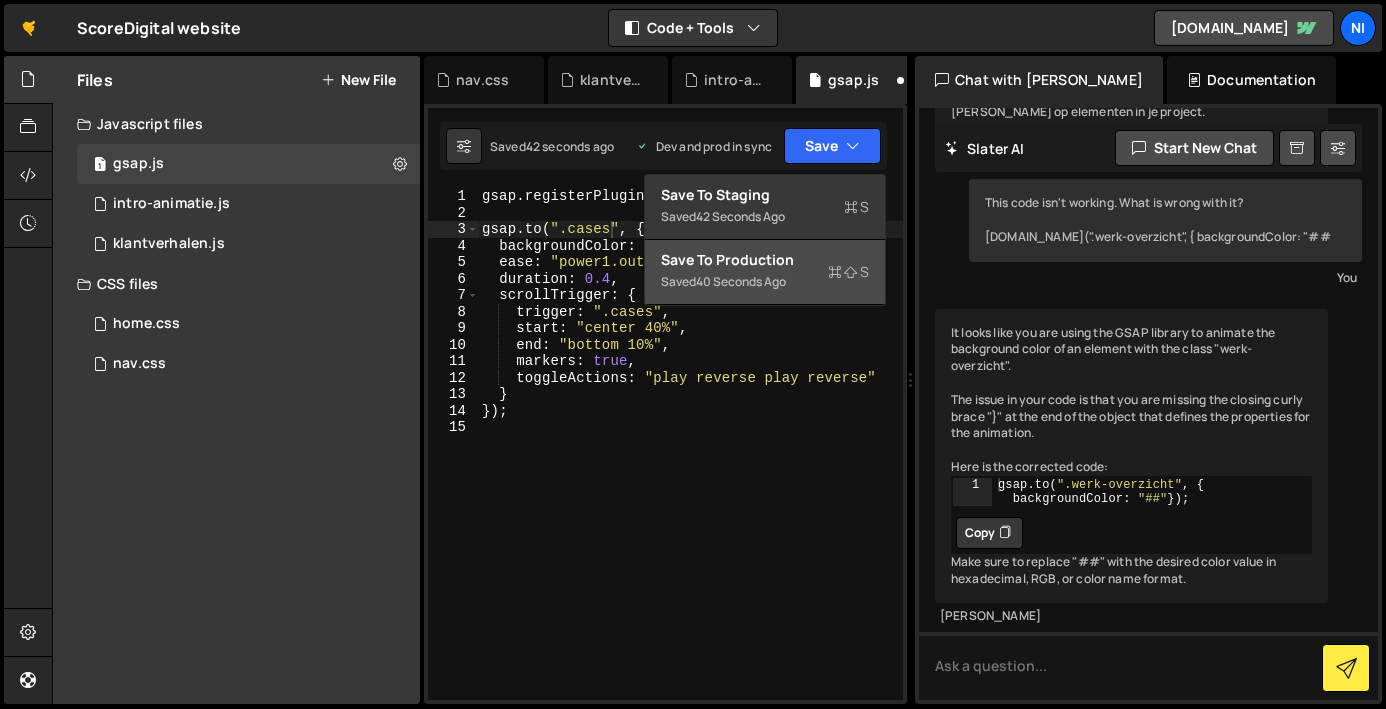 click on "Save to Production
S" at bounding box center (765, 260) 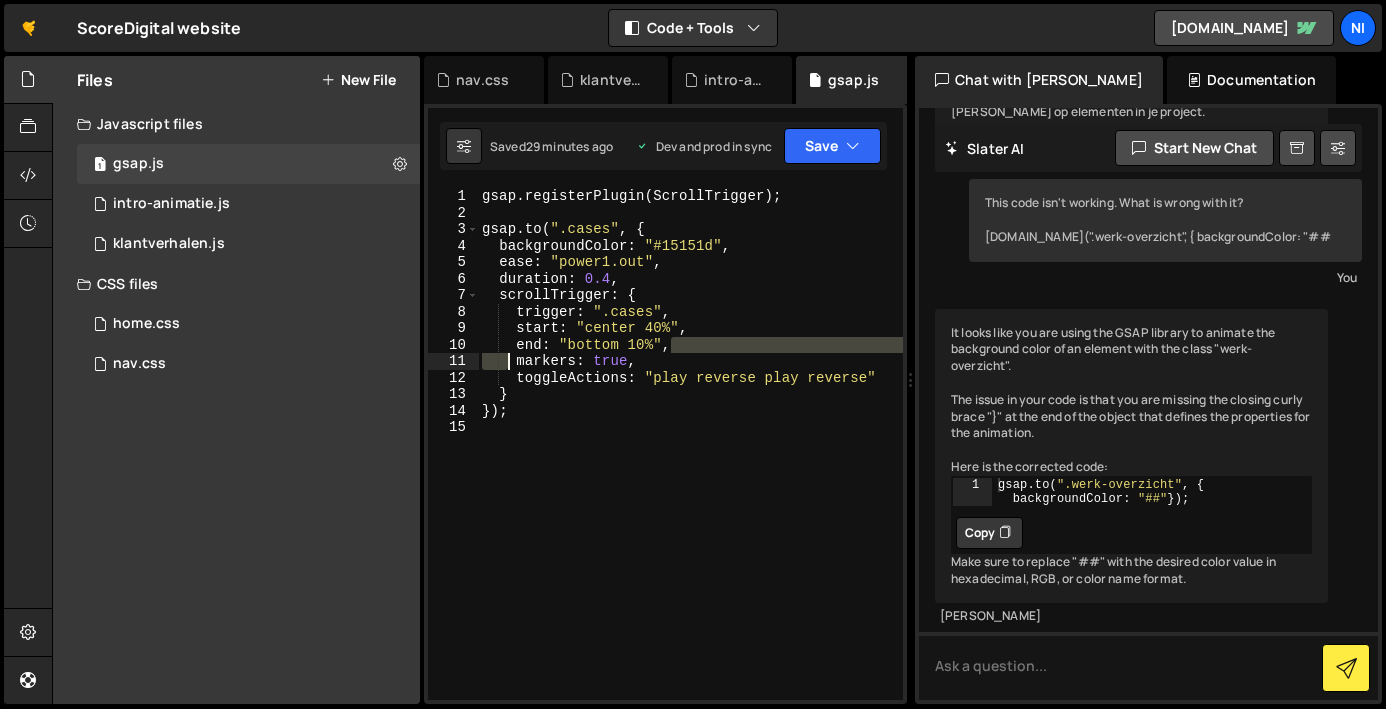 drag, startPoint x: 666, startPoint y: 354, endPoint x: 480, endPoint y: 356, distance: 186.01076 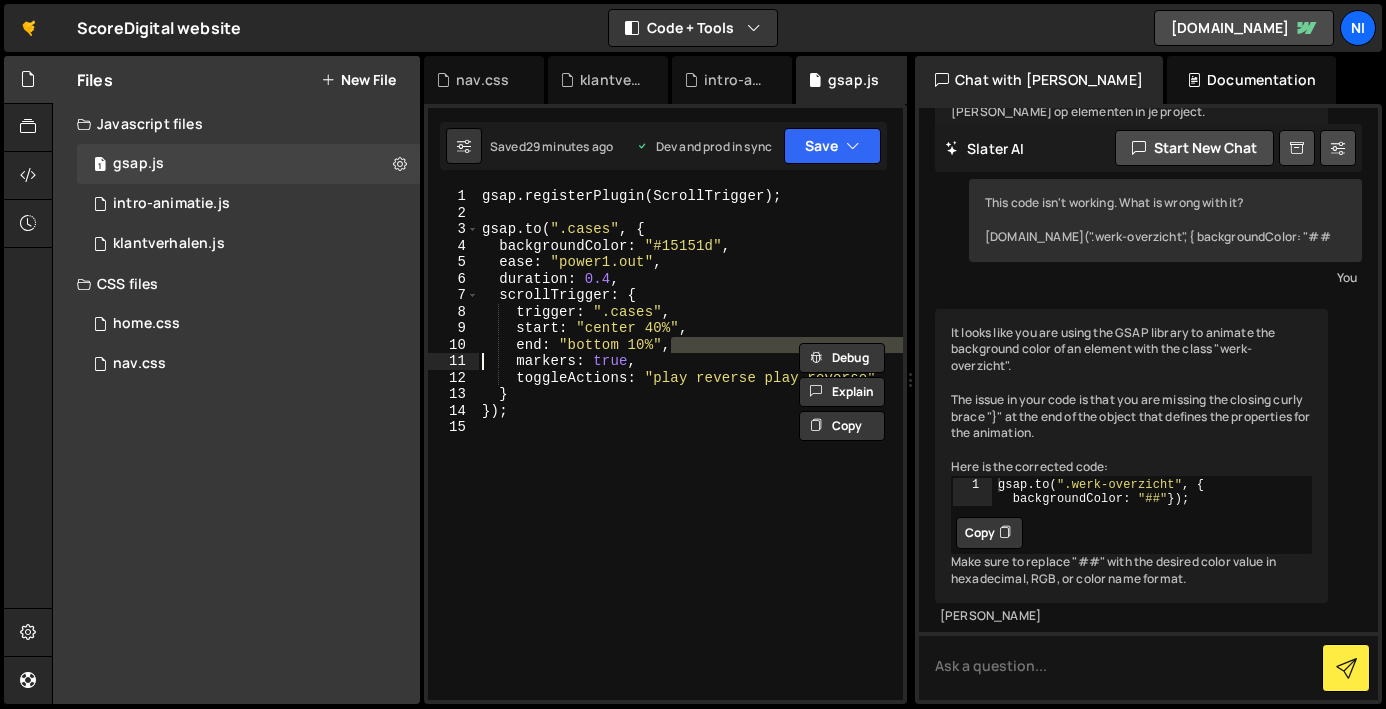 drag, startPoint x: 481, startPoint y: 356, endPoint x: 588, endPoint y: 366, distance: 107.46627 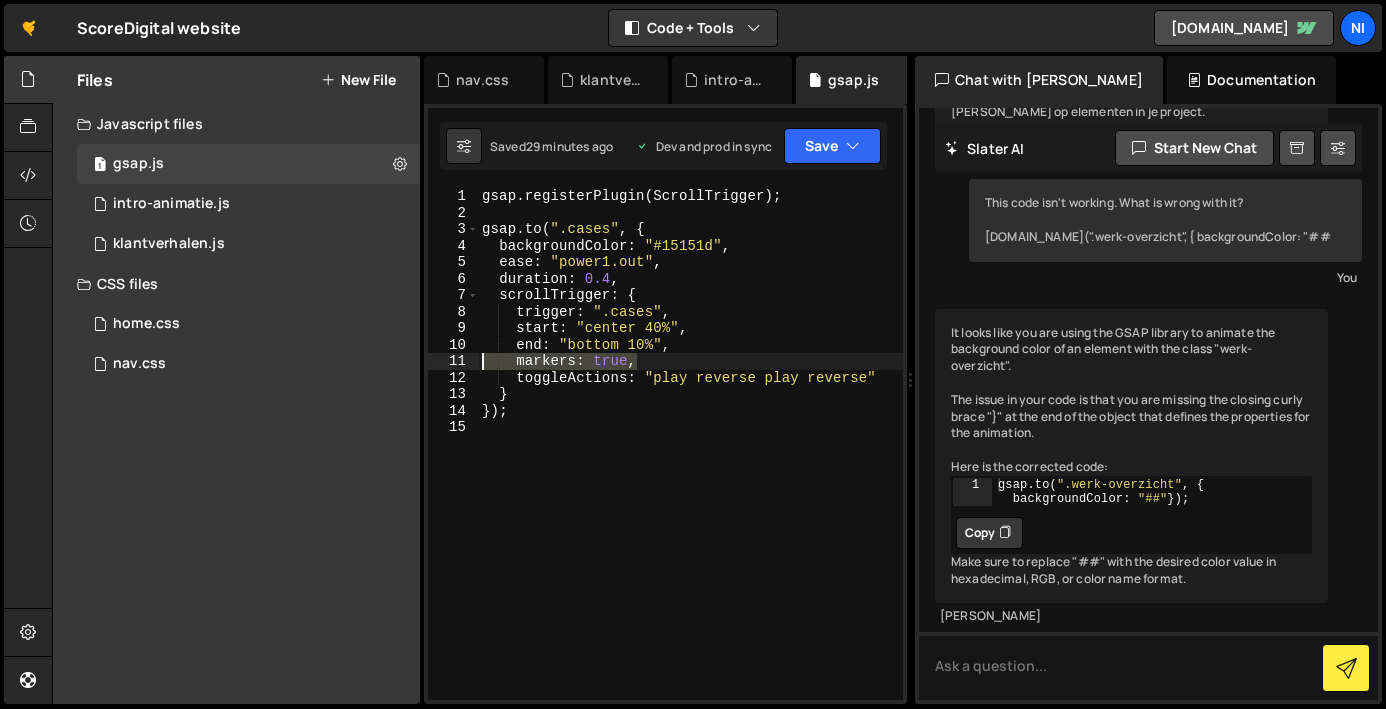 drag, startPoint x: 656, startPoint y: 369, endPoint x: 453, endPoint y: 363, distance: 203.08865 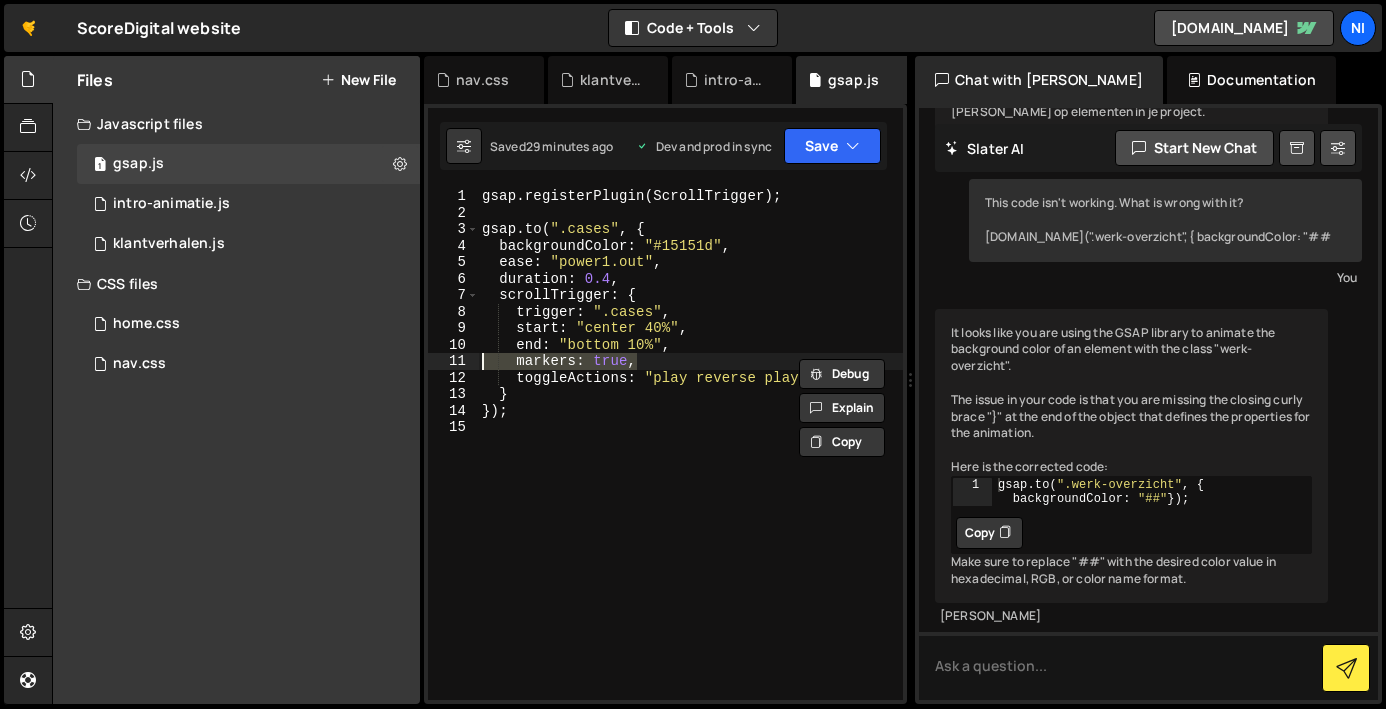 scroll, scrollTop: 0, scrollLeft: 0, axis: both 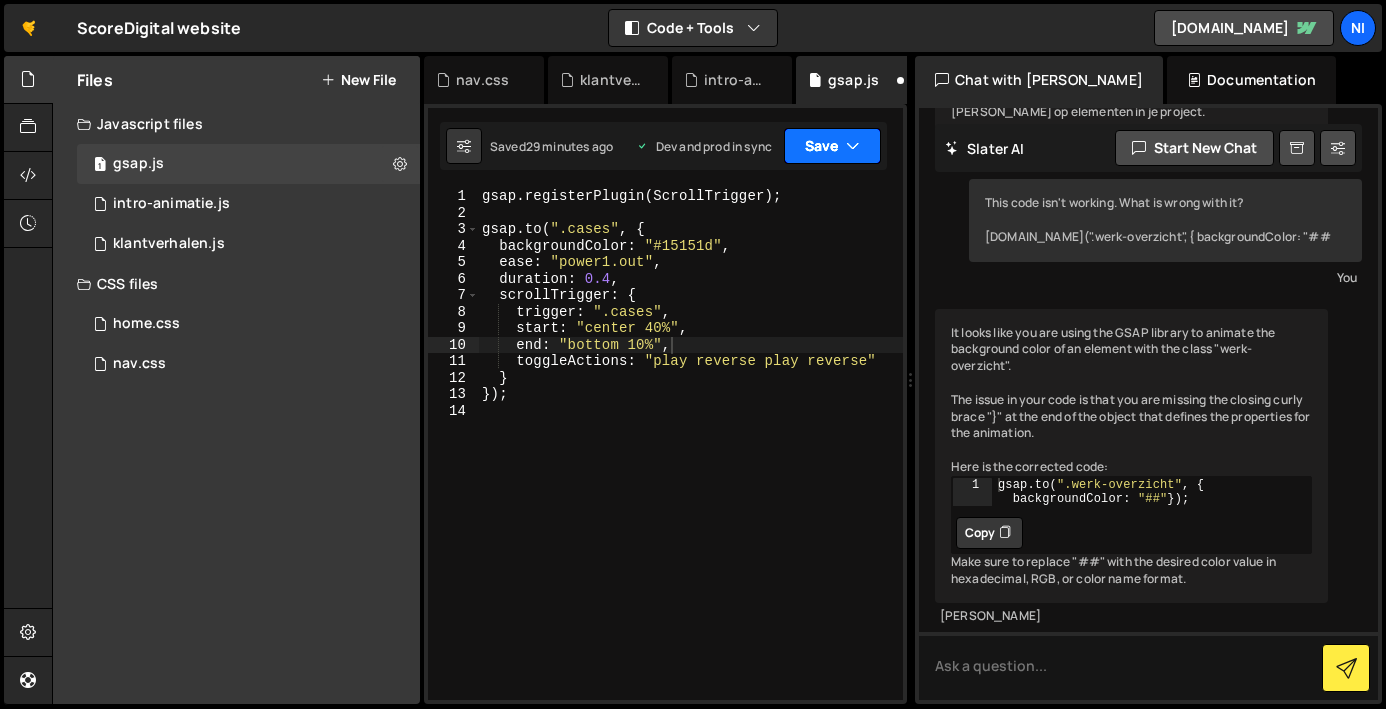 click on "Saved  29 minutes ago
Dev and prod in sync
Upgrade to Edit
Save
Save to Staging
S
Saved   S G" at bounding box center (663, 146) 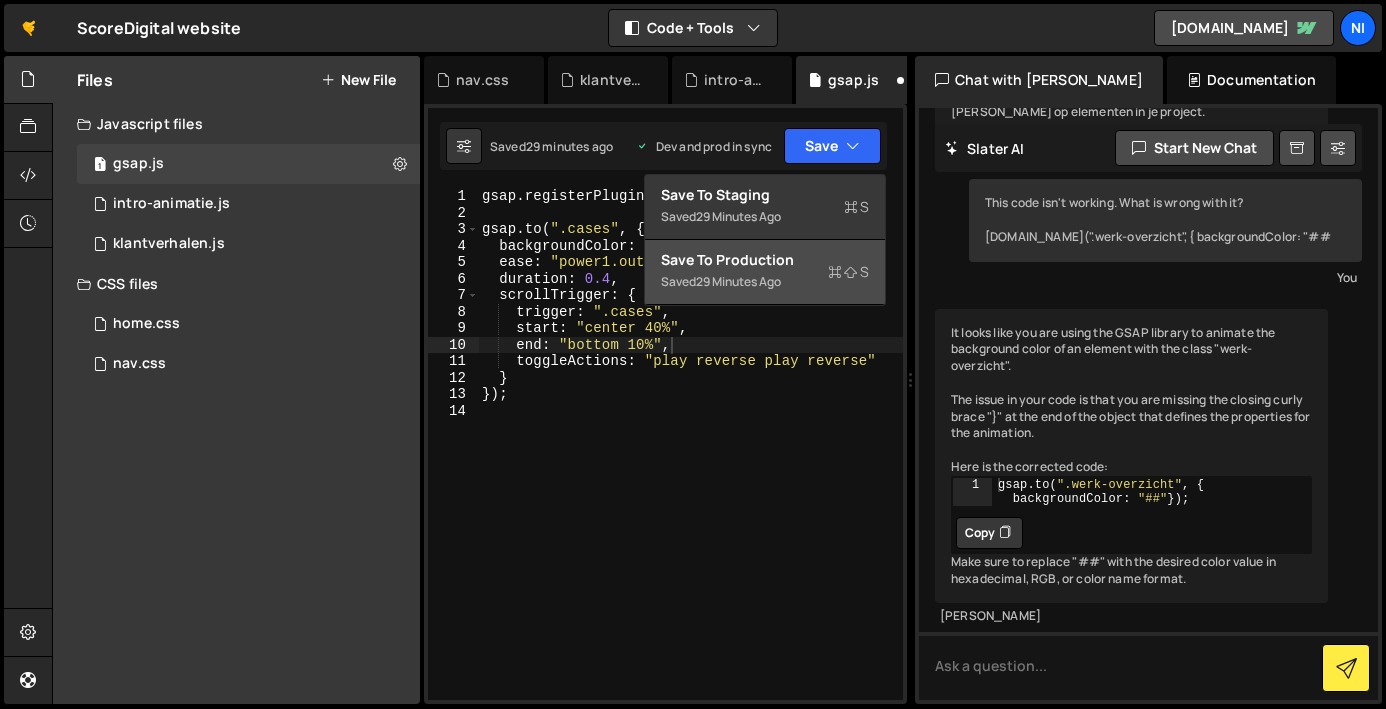 click at bounding box center [835, 272] 